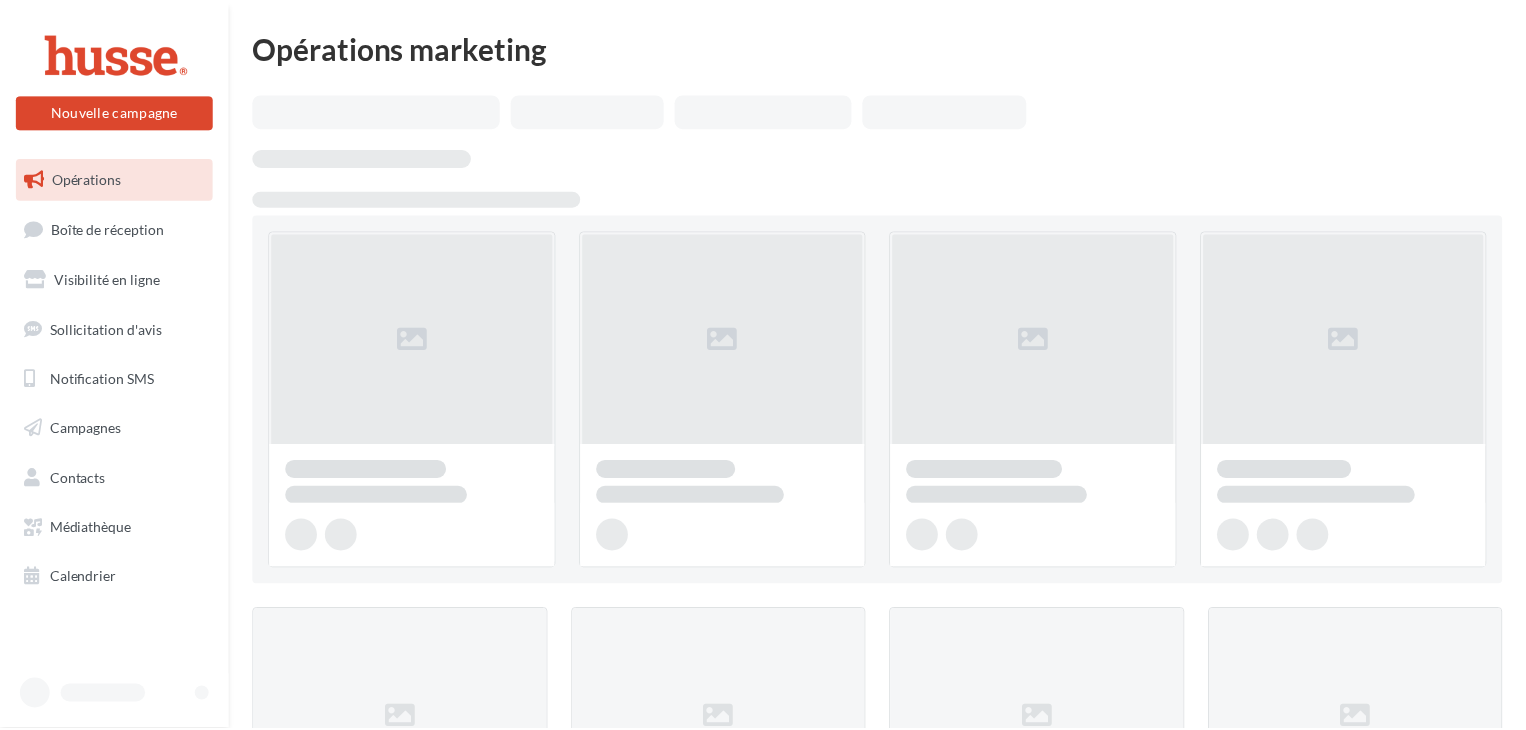 scroll, scrollTop: 0, scrollLeft: 0, axis: both 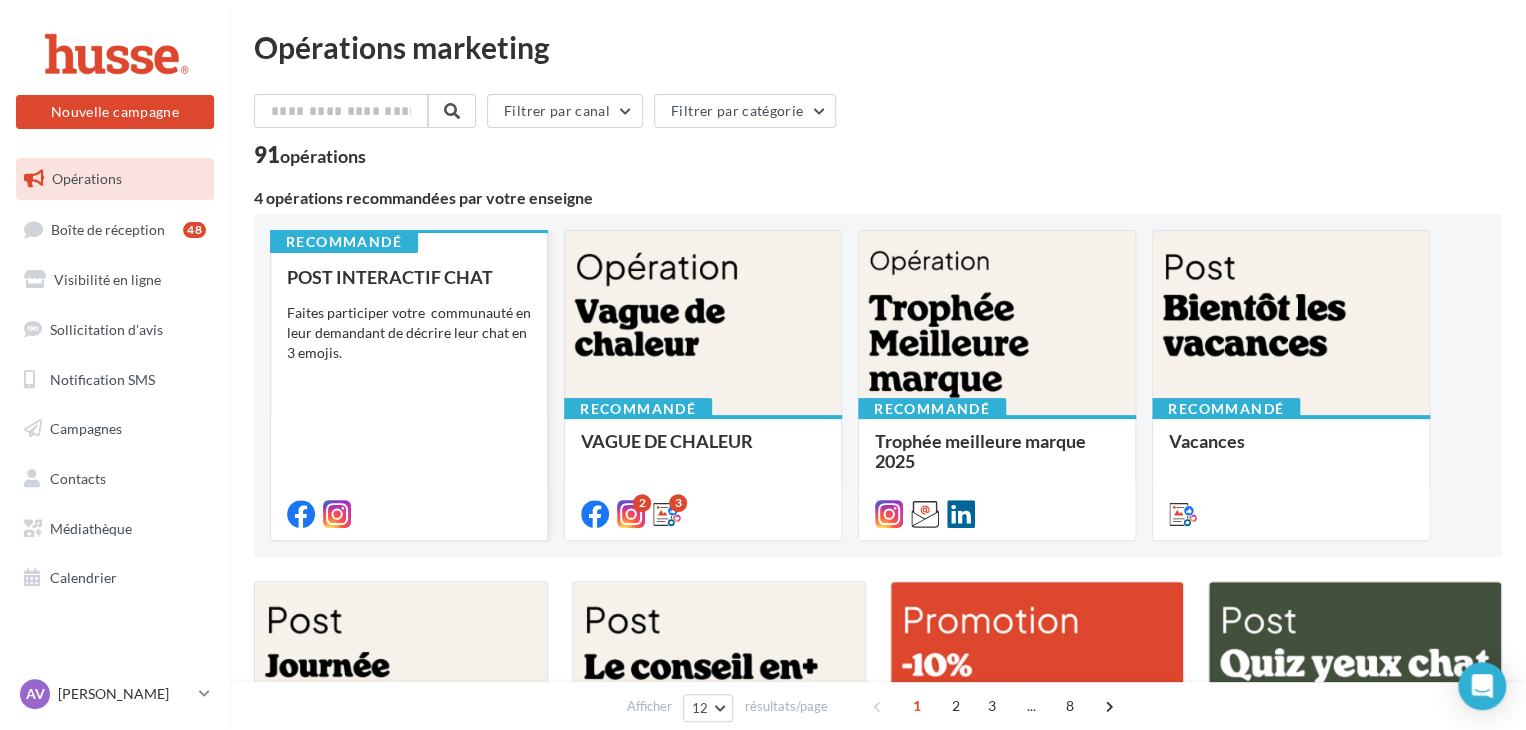 click on "Faites participer votre  communauté en leur demandant de décrire leur chat en 3 emojis." at bounding box center (409, 333) 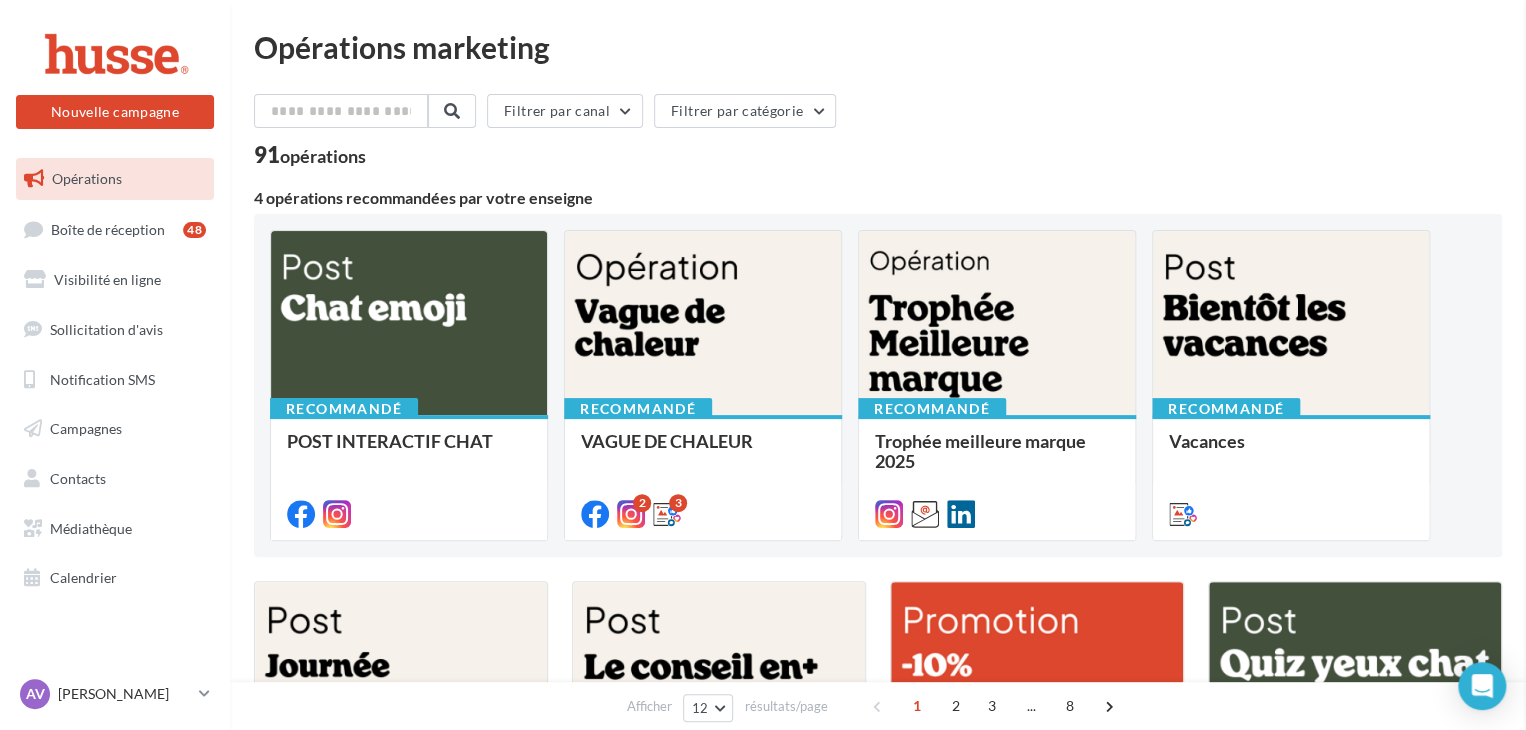 click at bounding box center [2289, 365] 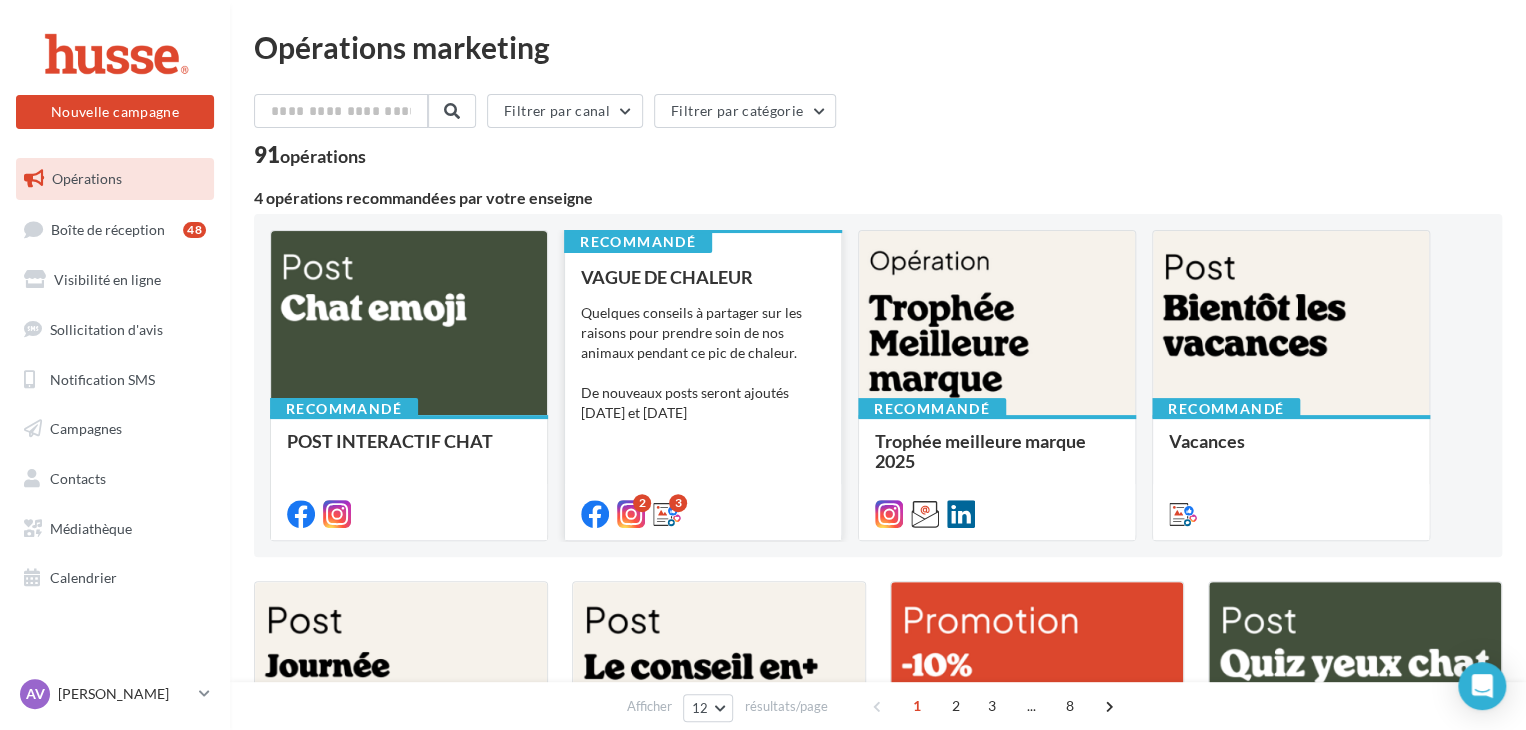 click on "Quelques conseils à partager sur les raisons pour prendre soin de nos animaux pendant ce pic de chaleur.
De nouveaux posts seront ajoutés [DATE] et [DATE]" at bounding box center [703, 363] 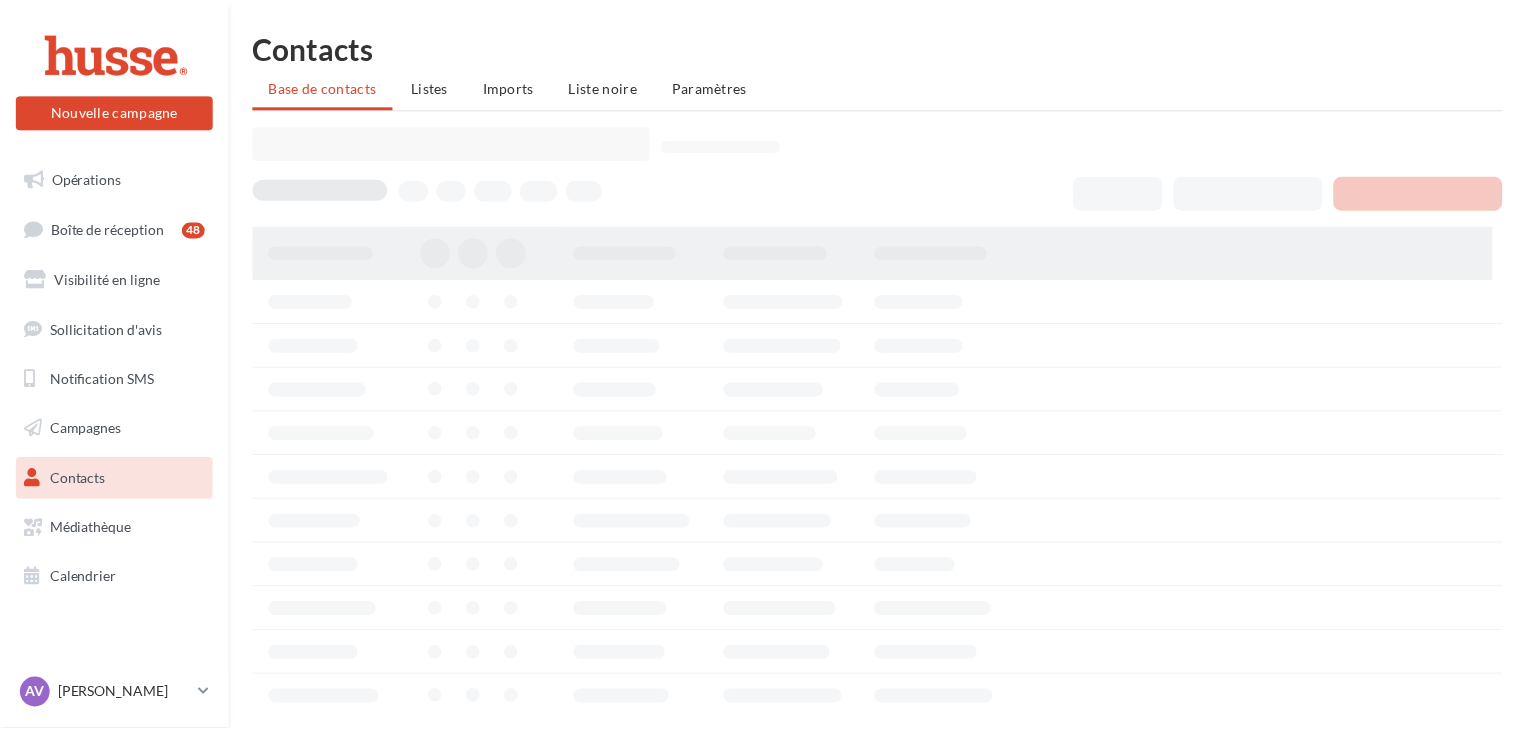 scroll, scrollTop: 0, scrollLeft: 0, axis: both 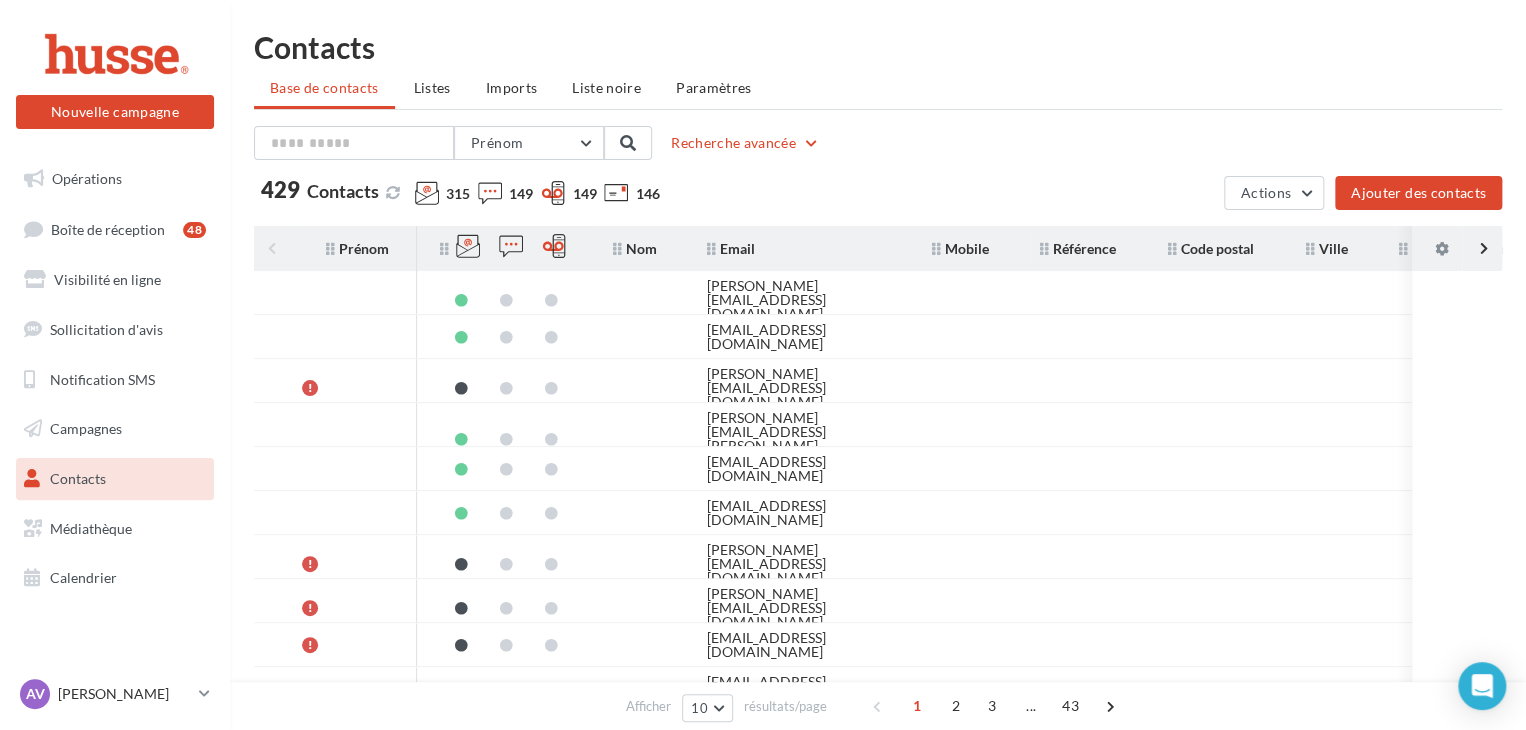 click on "Actions
Ajouter des contacts" at bounding box center [1359, 193] 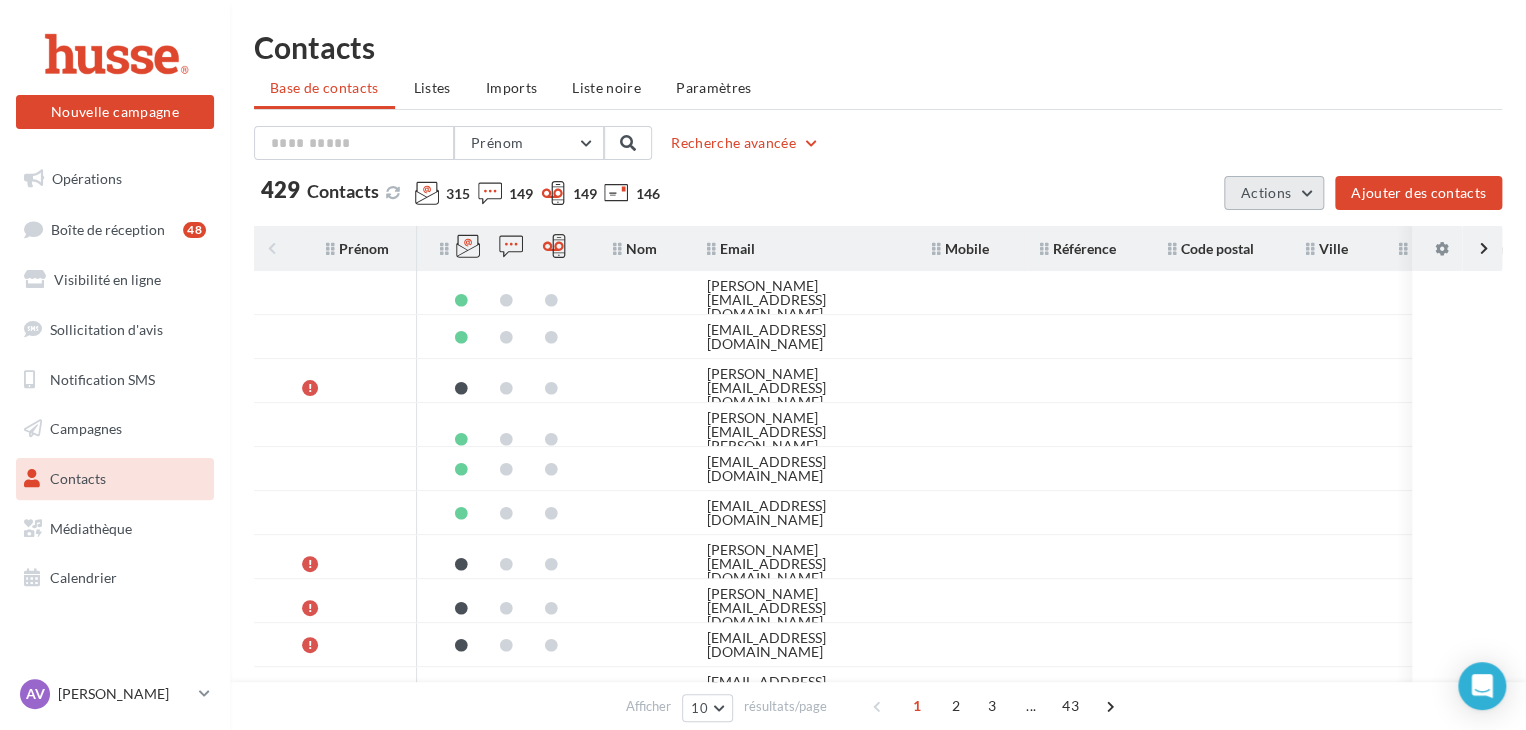click on "Actions" at bounding box center [1274, 193] 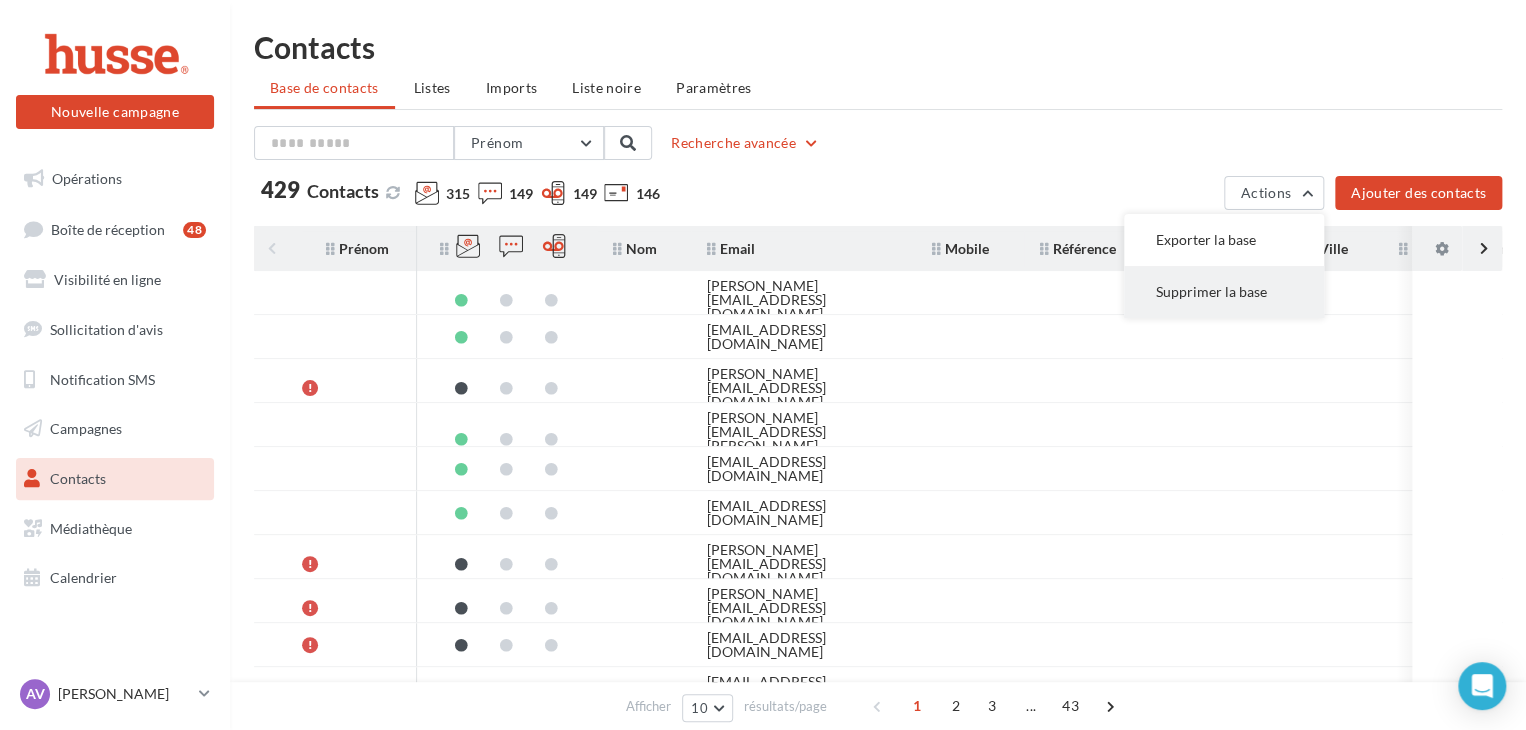 click on "Supprimer la base" at bounding box center (1224, 292) 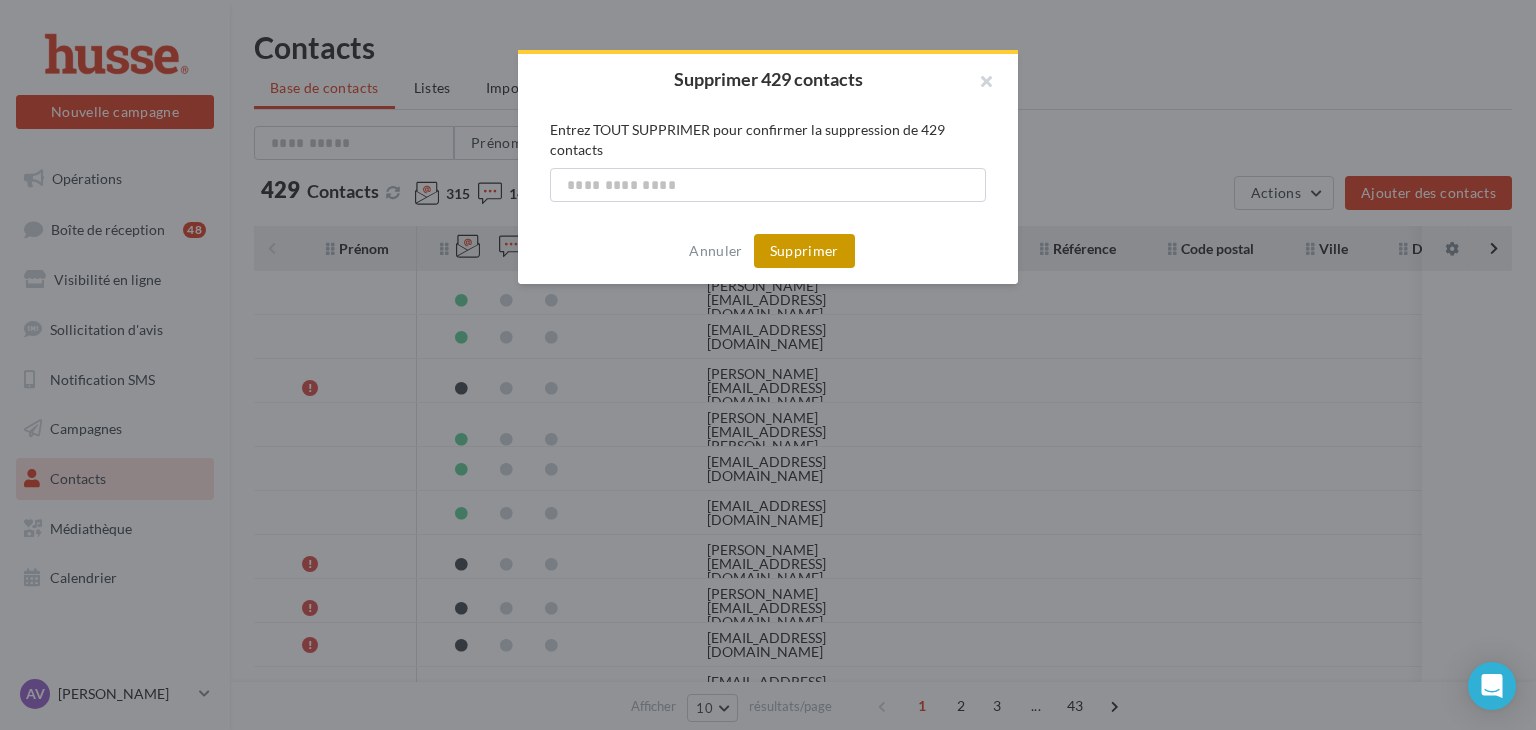 click on "Supprimer" at bounding box center [804, 251] 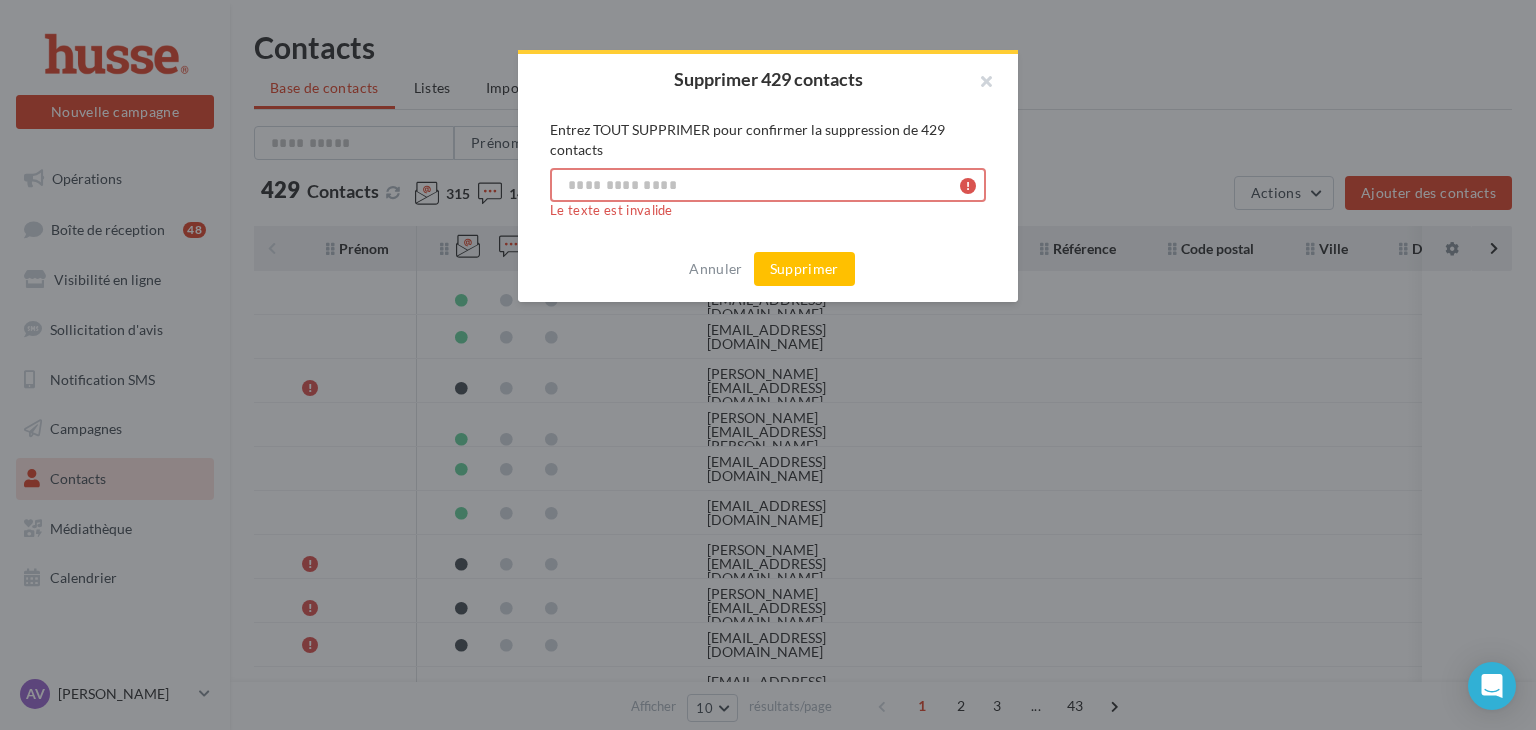 click at bounding box center [768, 185] 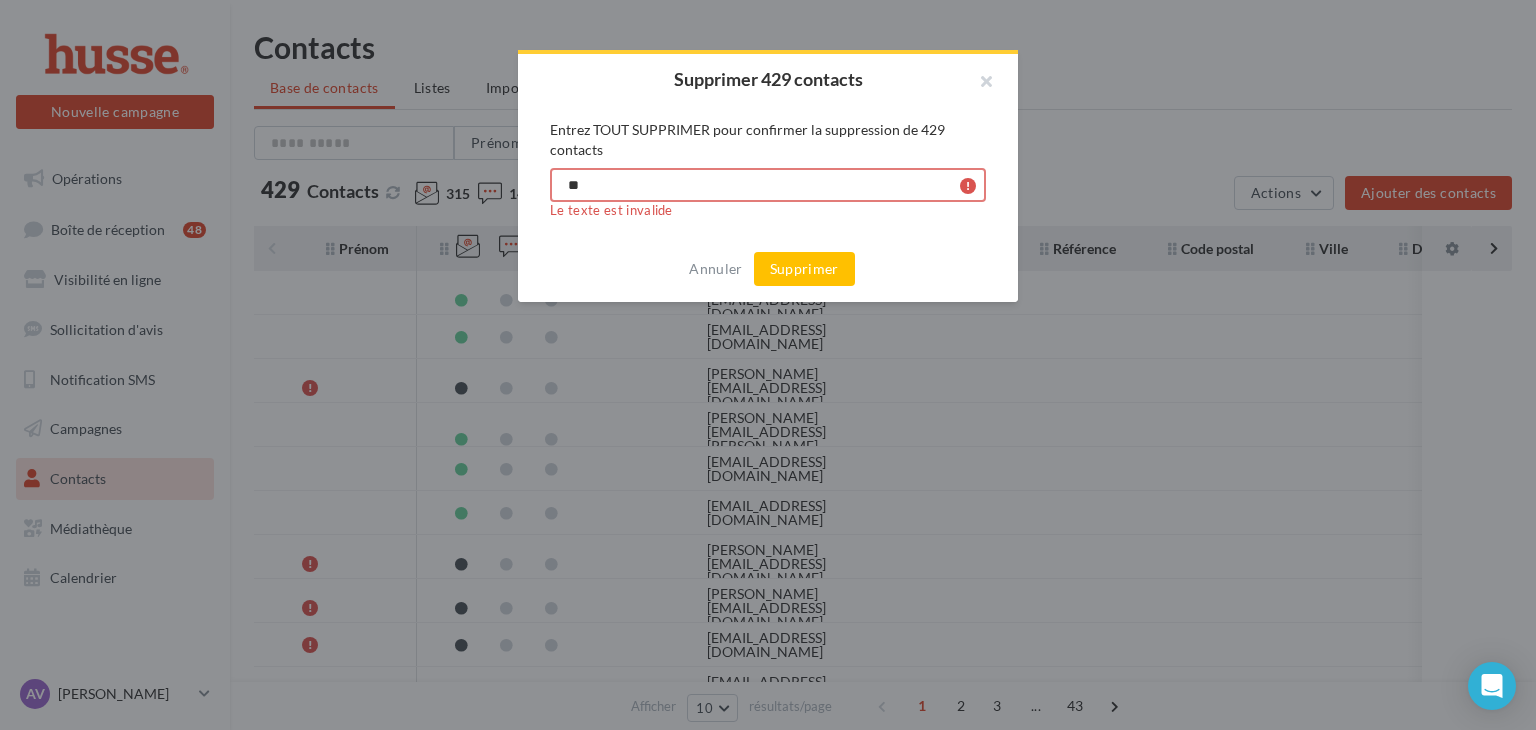 type on "*" 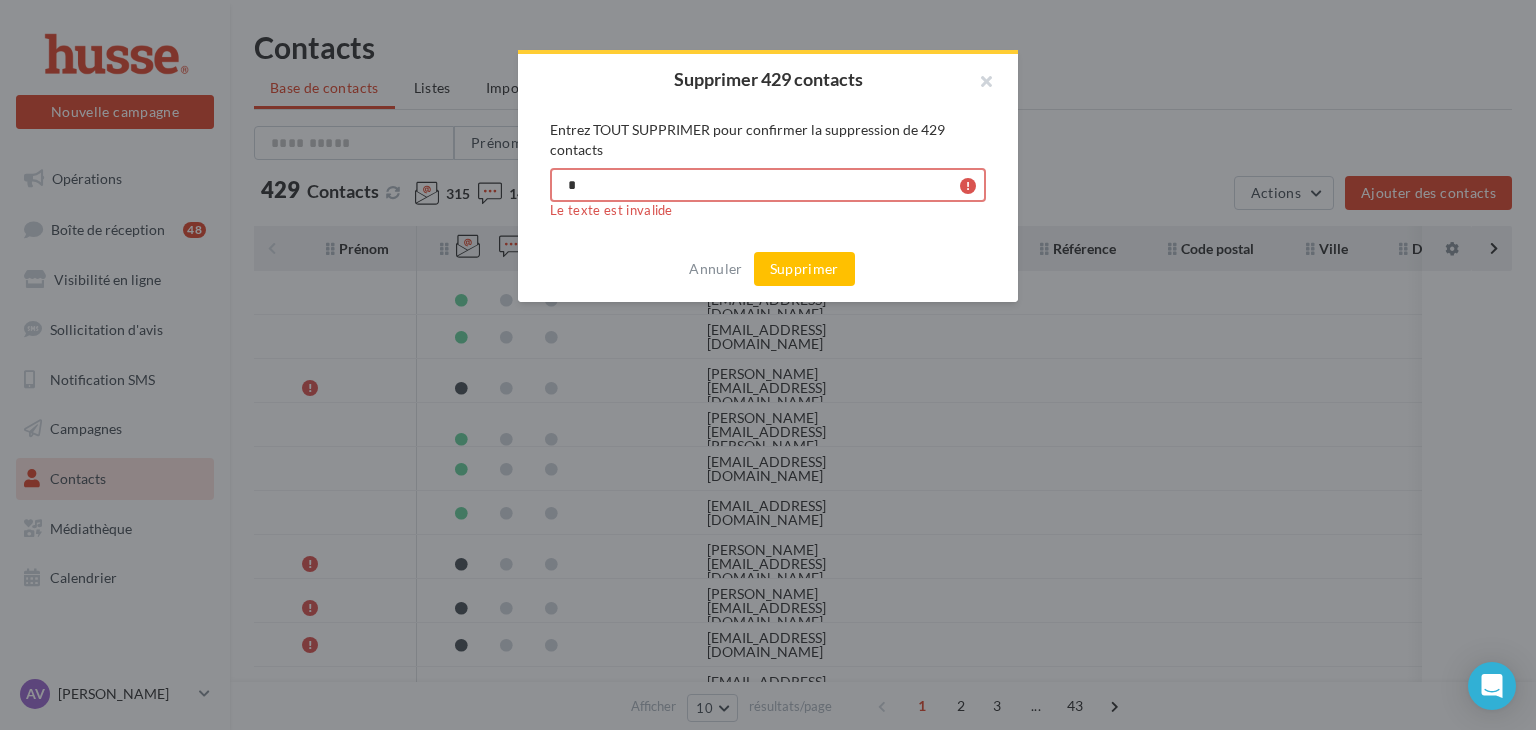 type 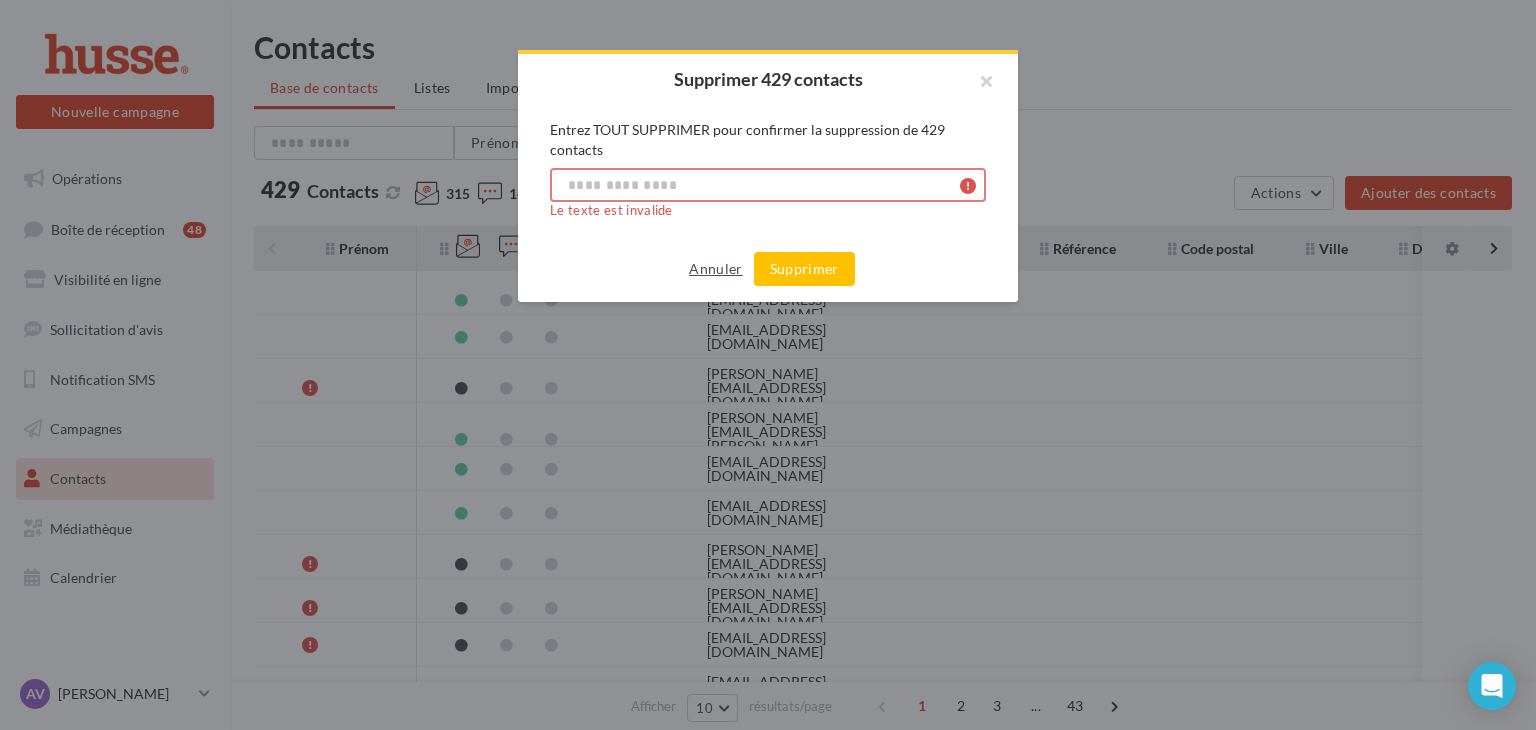 click on "Annuler" at bounding box center [715, 269] 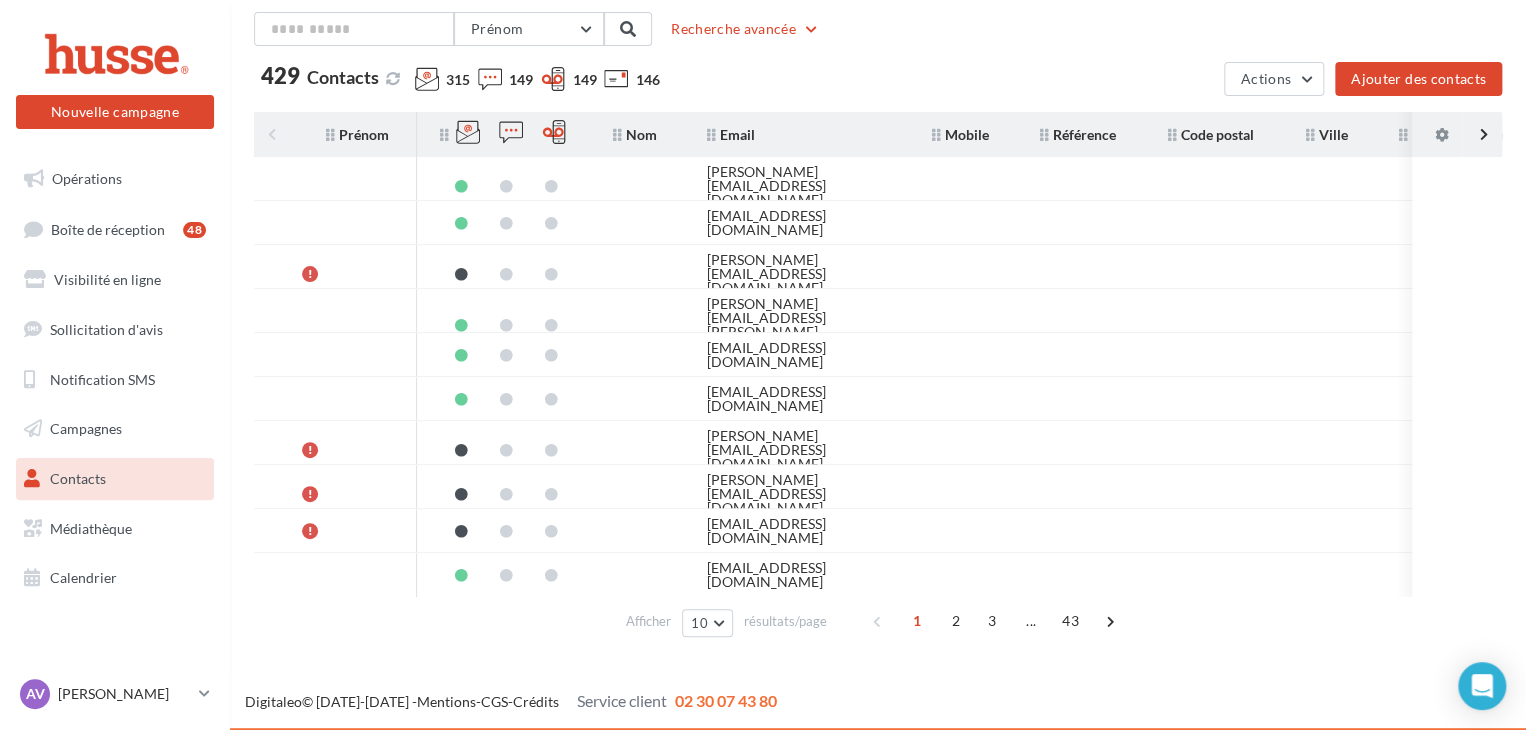 scroll, scrollTop: 0, scrollLeft: 0, axis: both 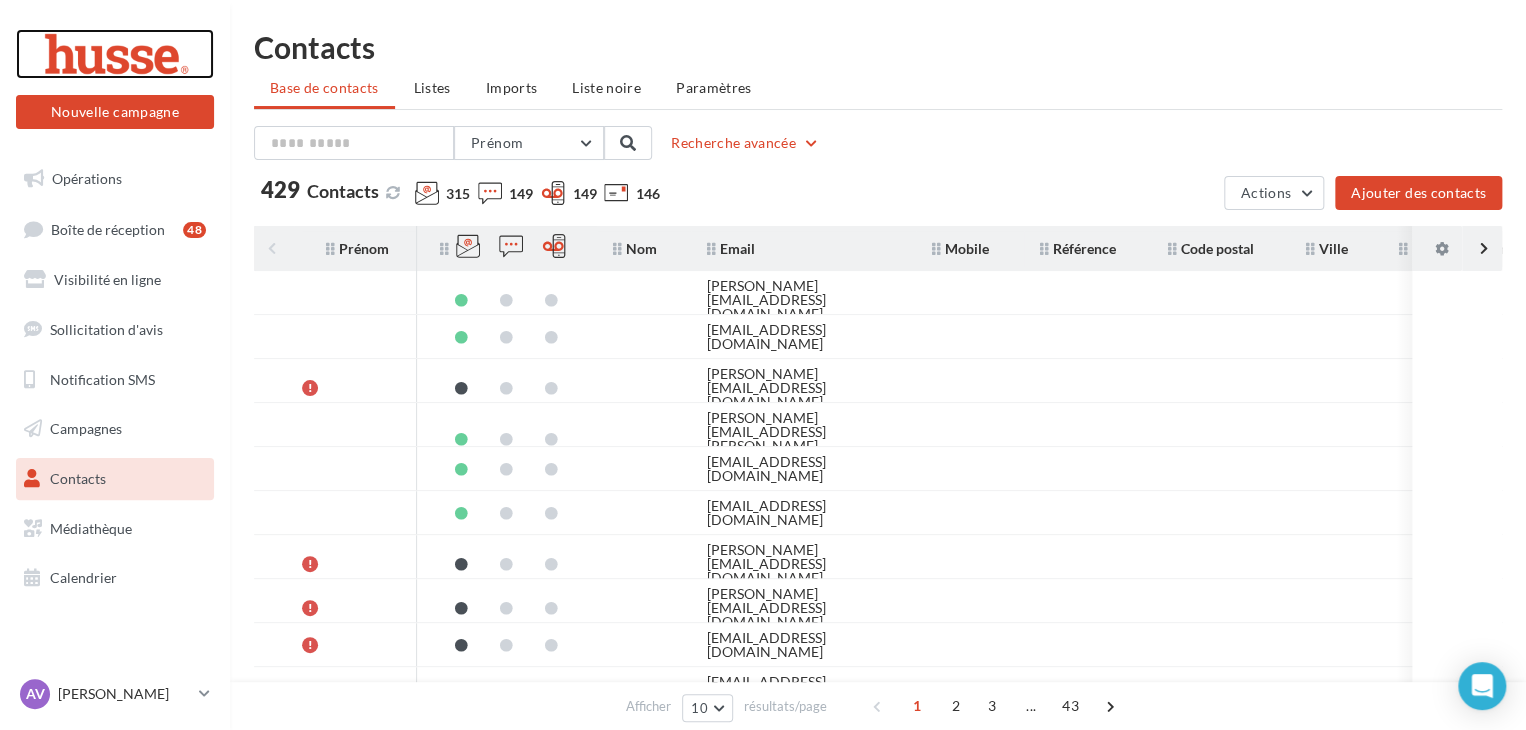 click at bounding box center [115, 54] 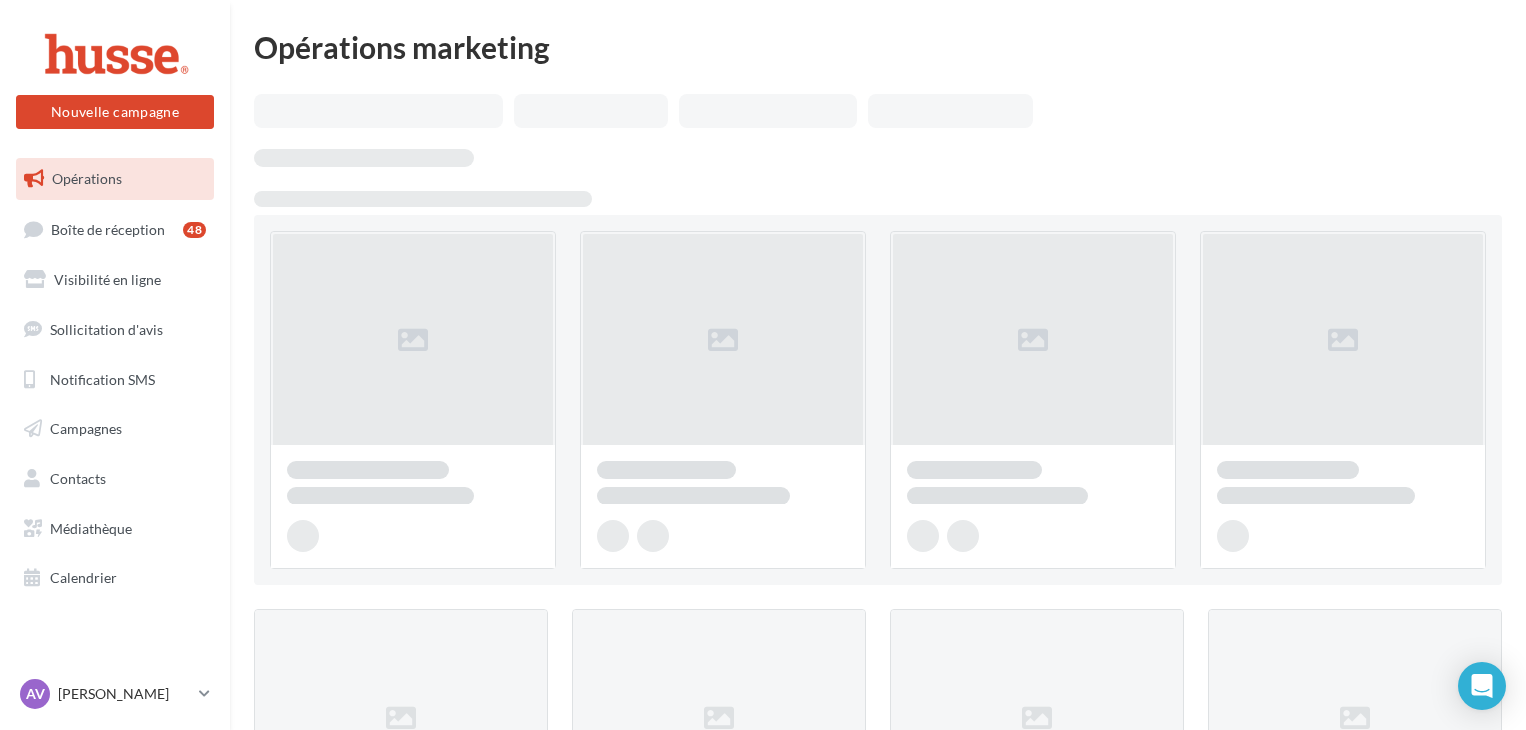 scroll, scrollTop: 0, scrollLeft: 0, axis: both 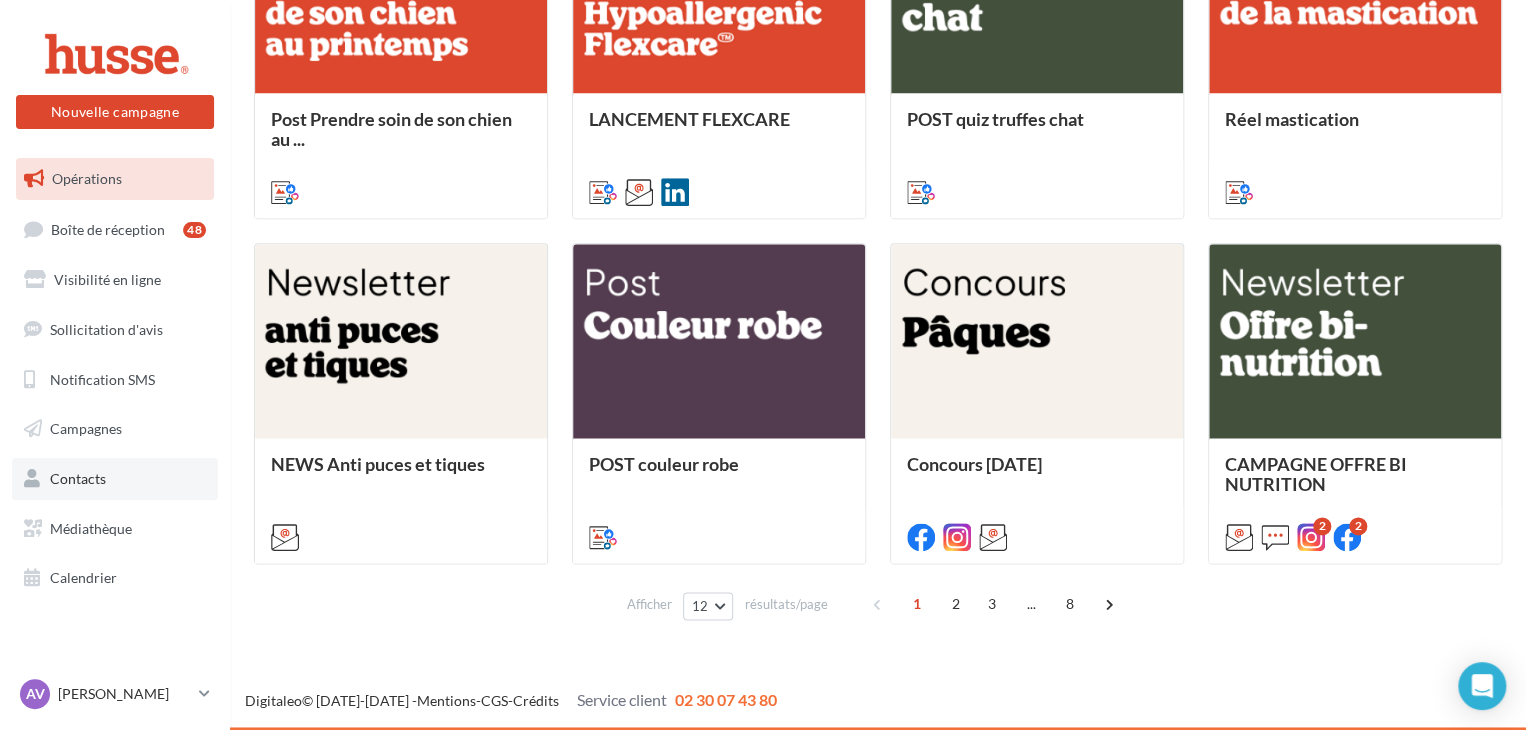 click on "Contacts" at bounding box center (78, 478) 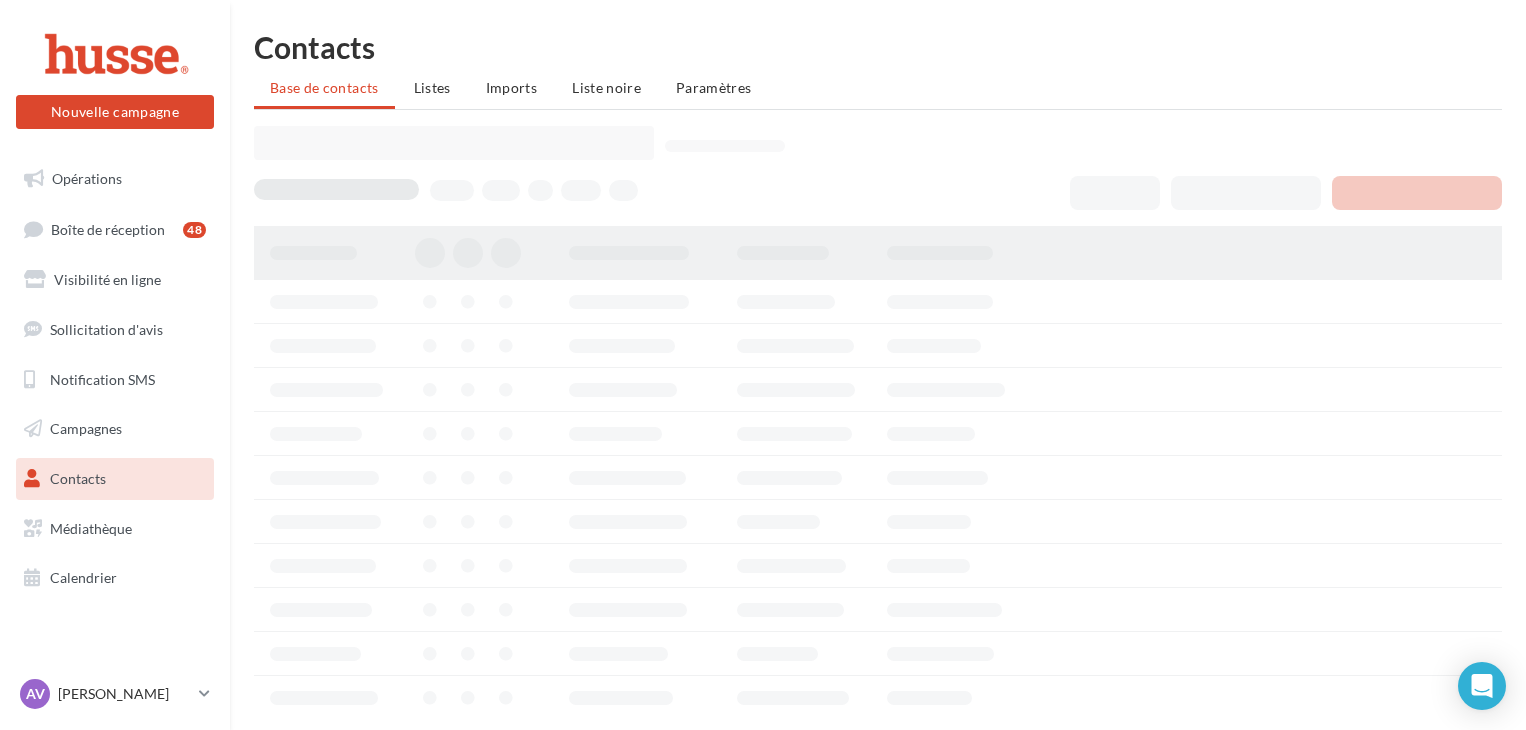 scroll, scrollTop: 0, scrollLeft: 0, axis: both 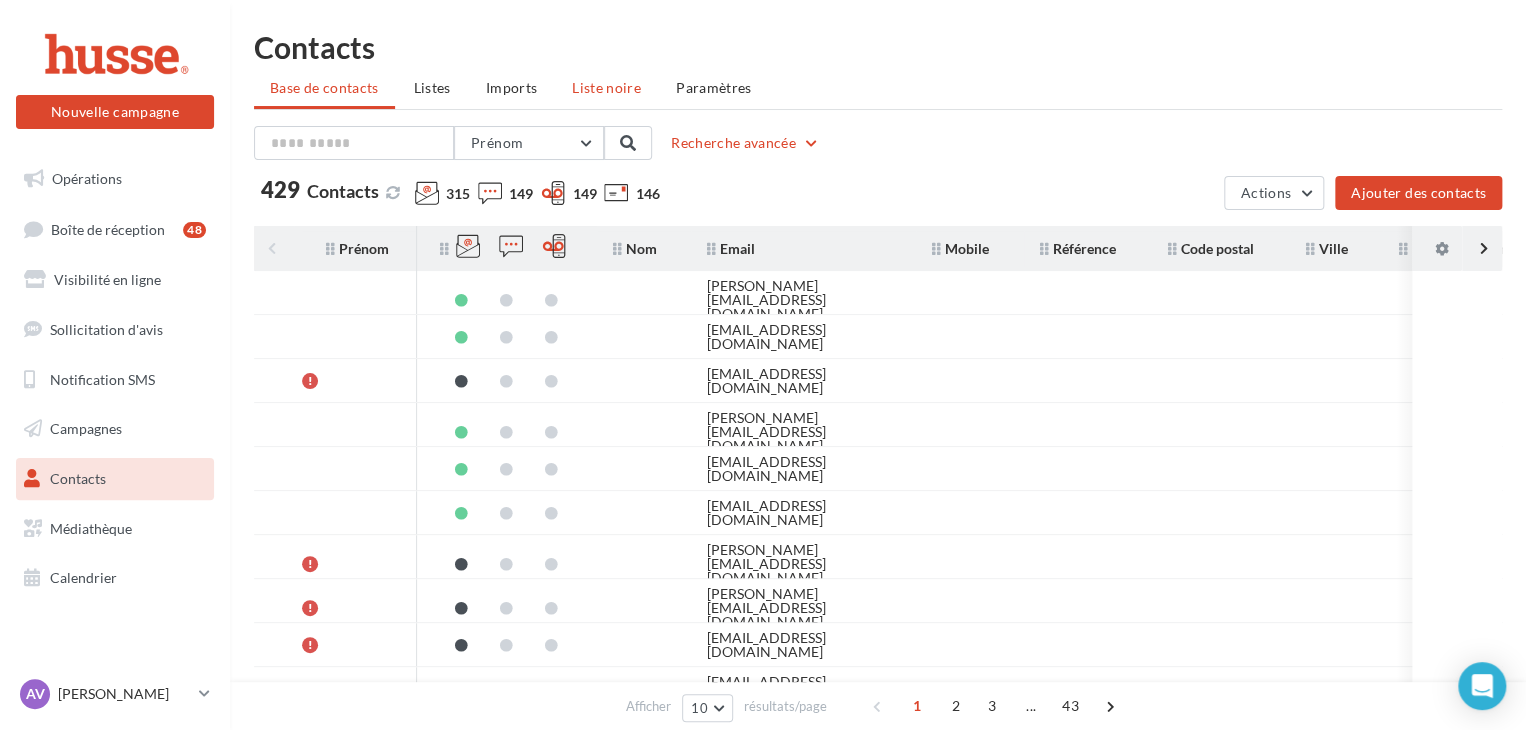 click on "Liste noire" at bounding box center (606, 87) 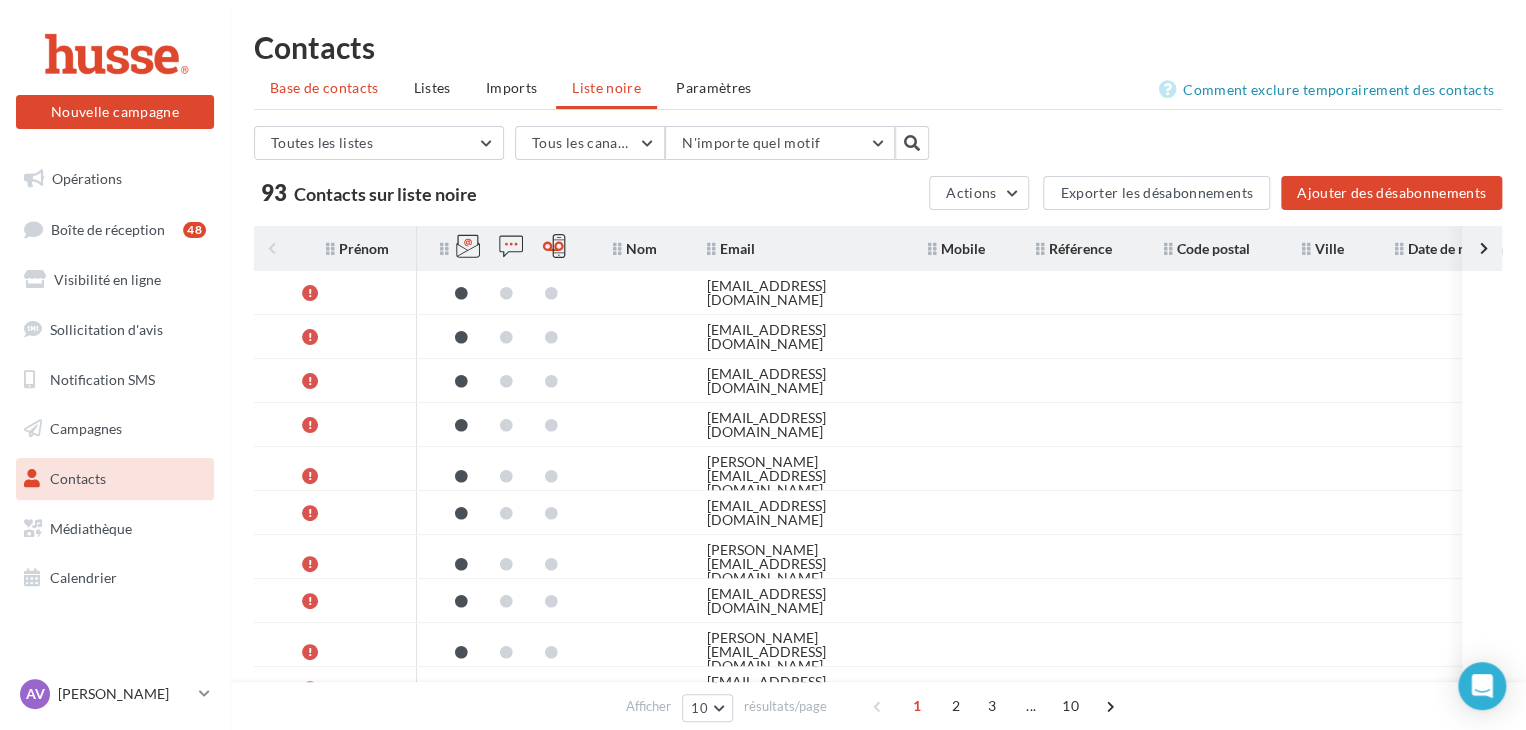 click on "Base de contacts" at bounding box center (324, 88) 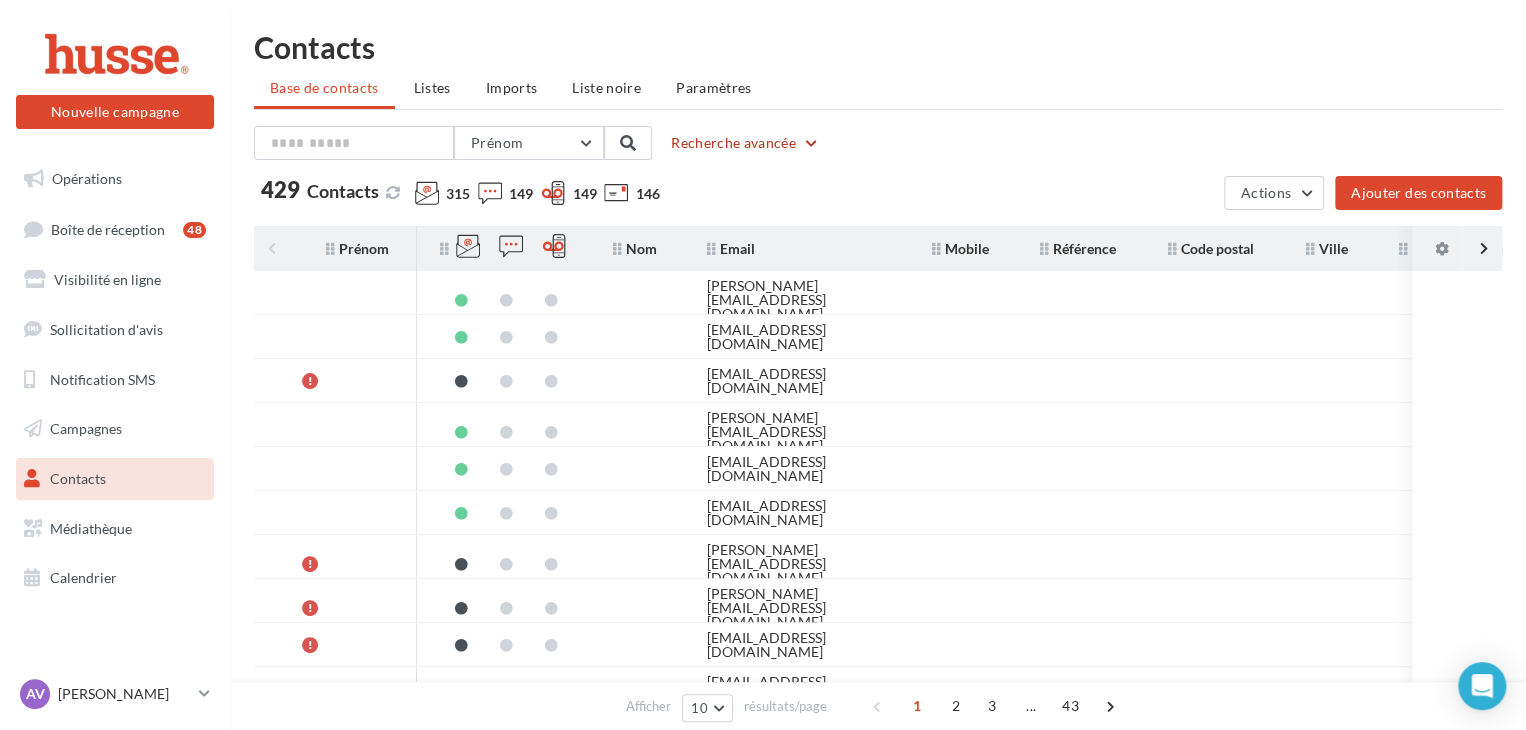 click on "Recherche avancée" at bounding box center (745, 143) 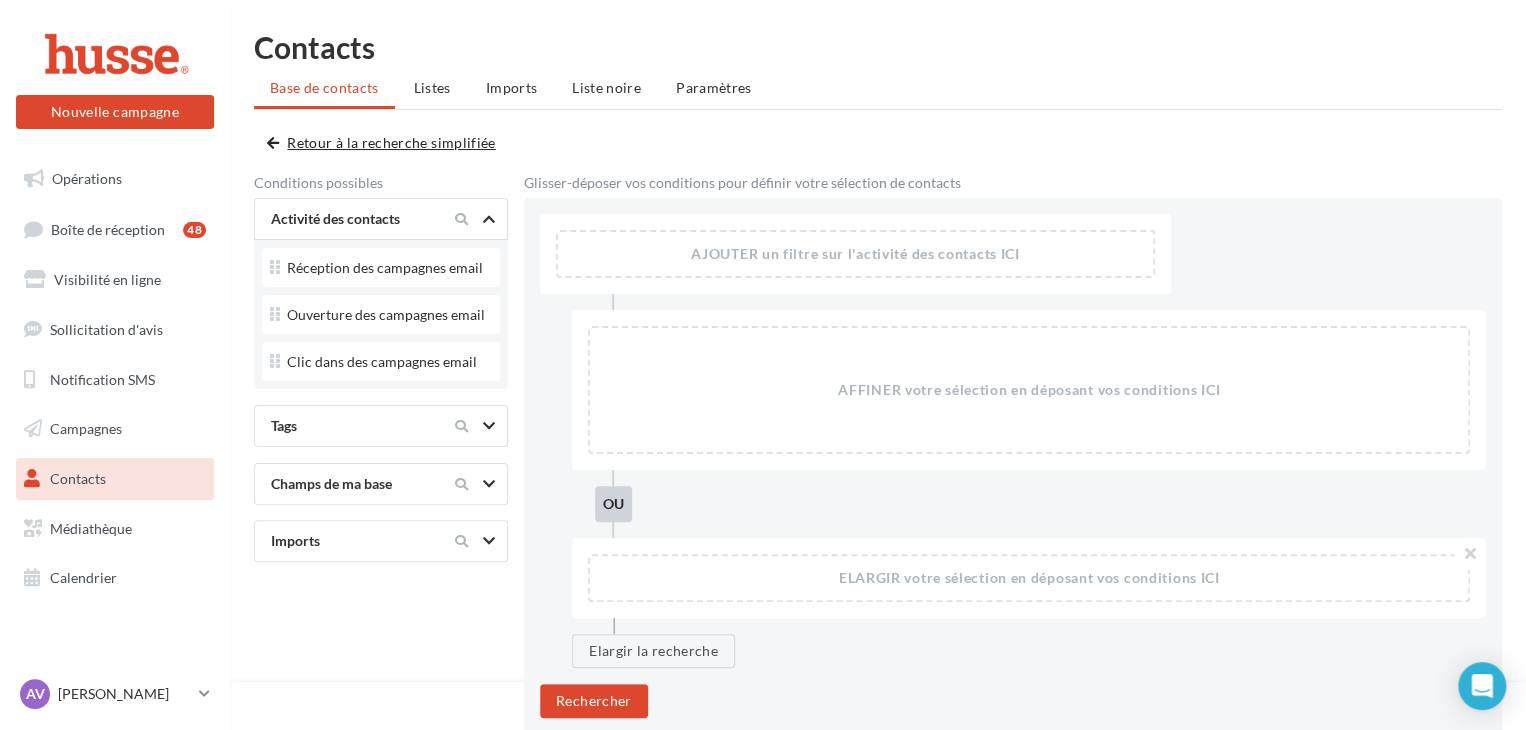 click on "Retour à la recherche simplifiée" at bounding box center (385, 143) 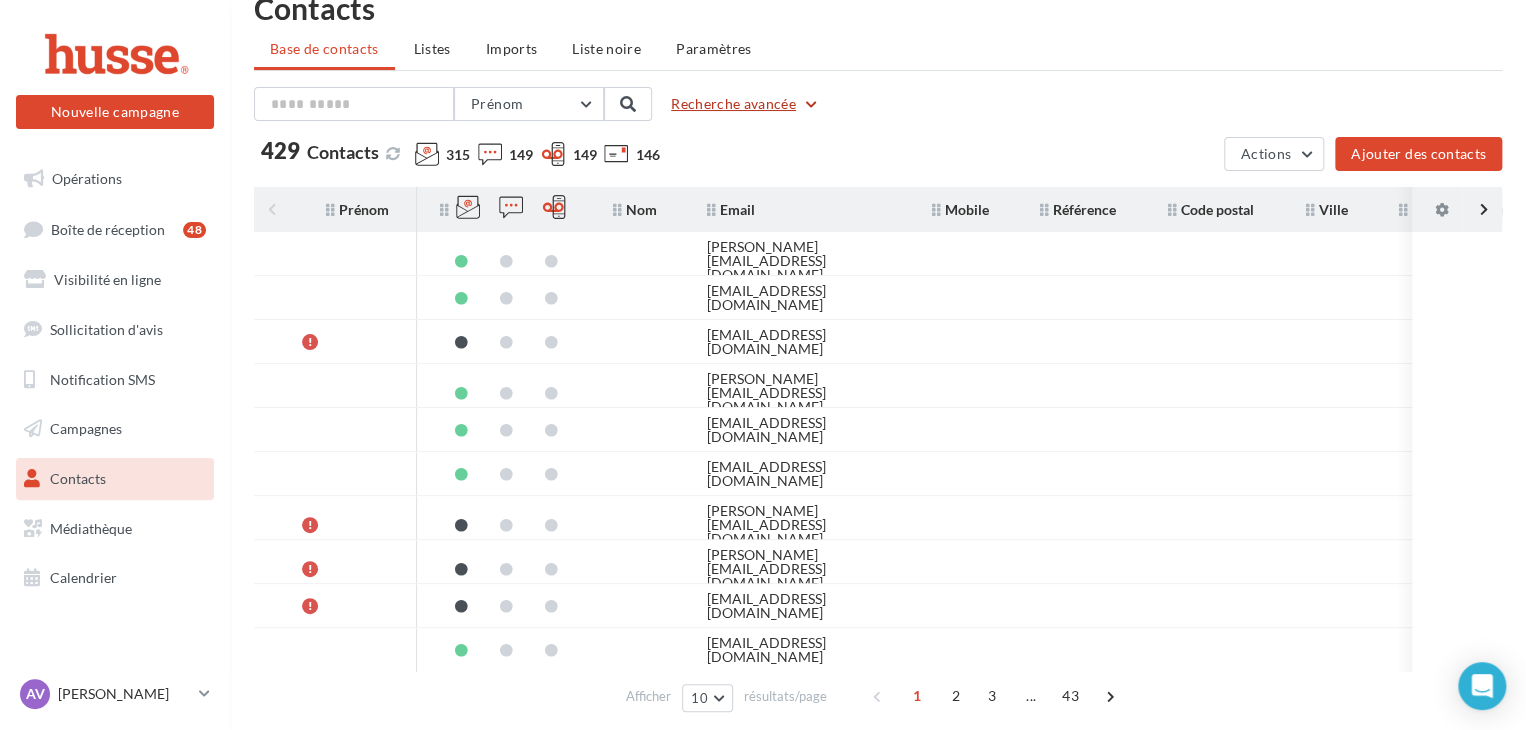 scroll, scrollTop: 46, scrollLeft: 0, axis: vertical 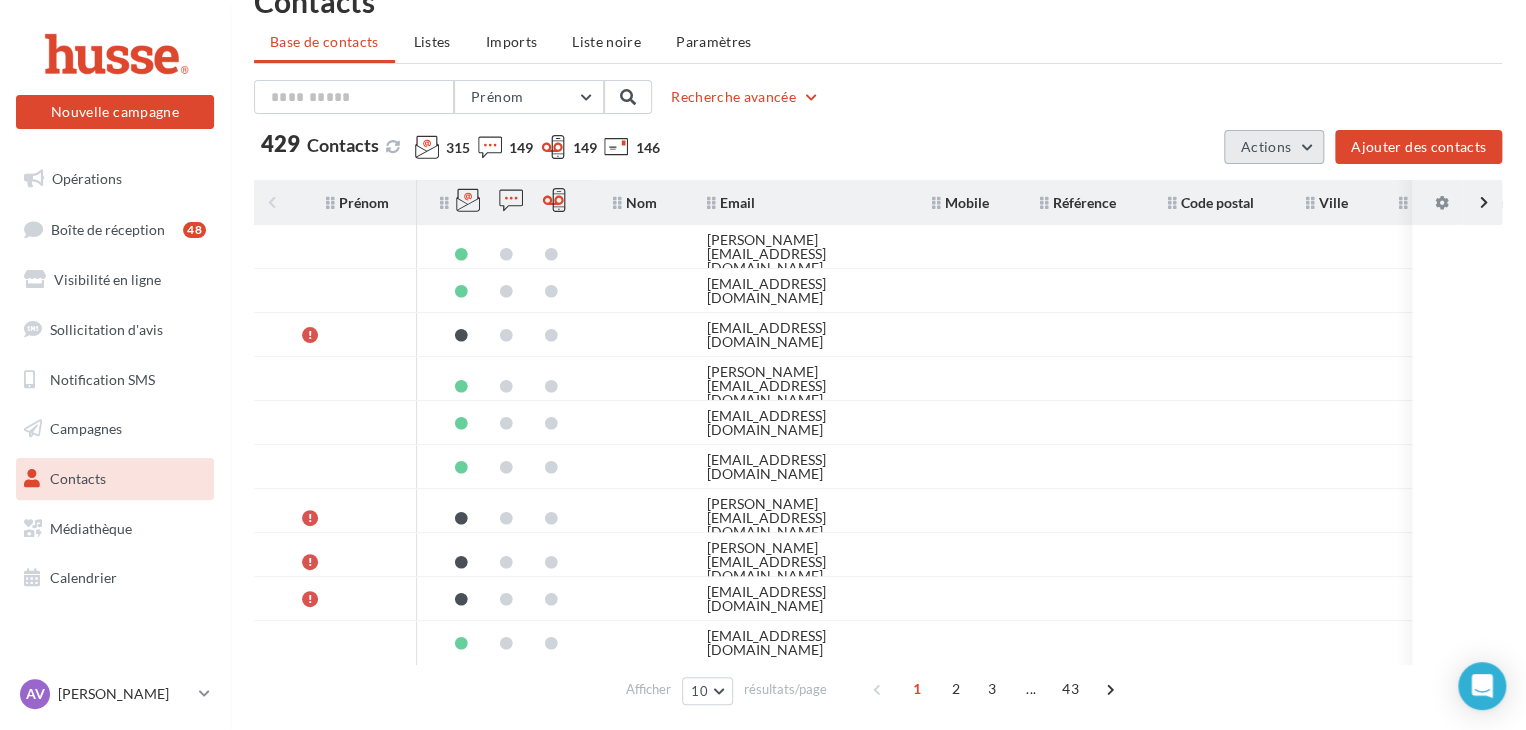 click on "Actions" at bounding box center (1274, 147) 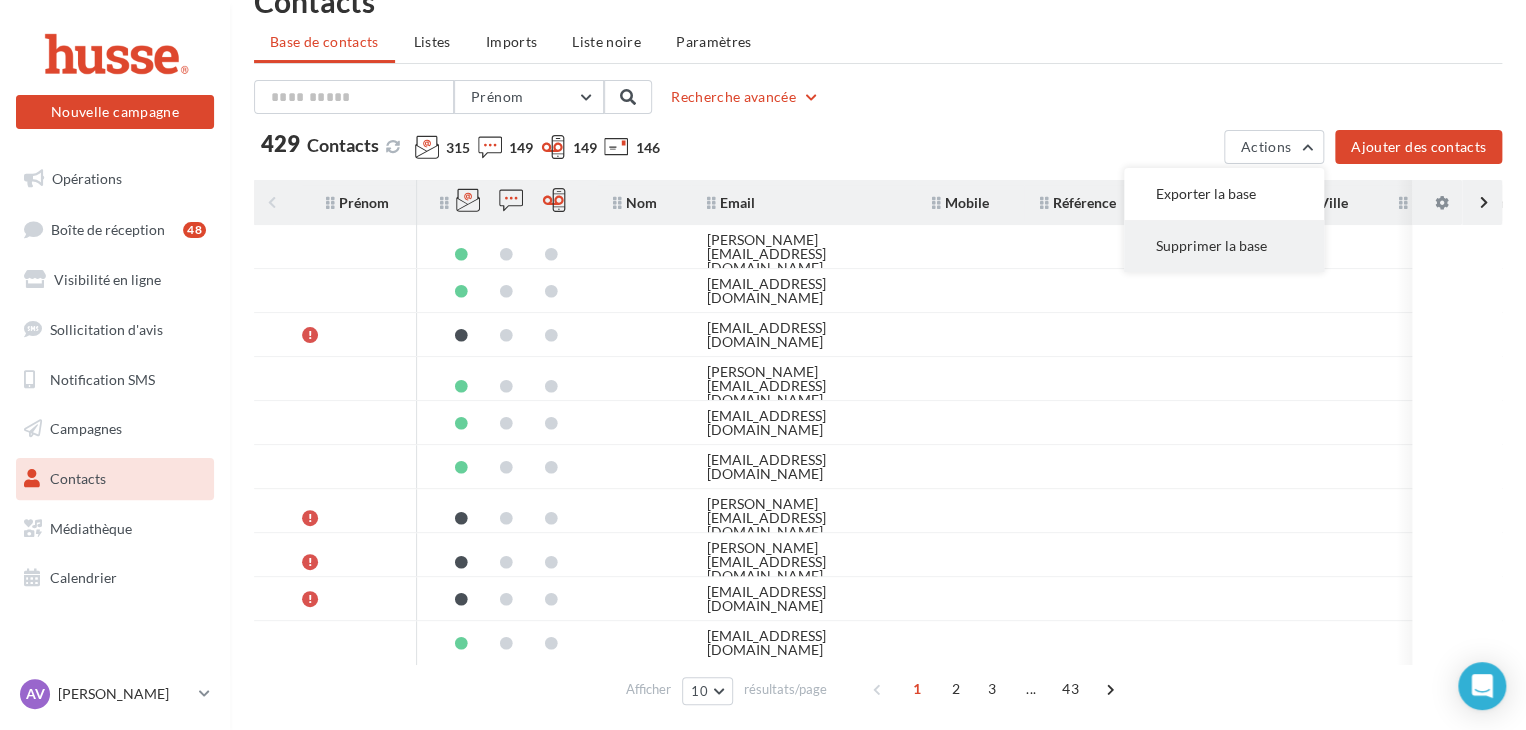 click on "Supprimer la base" at bounding box center (1224, 246) 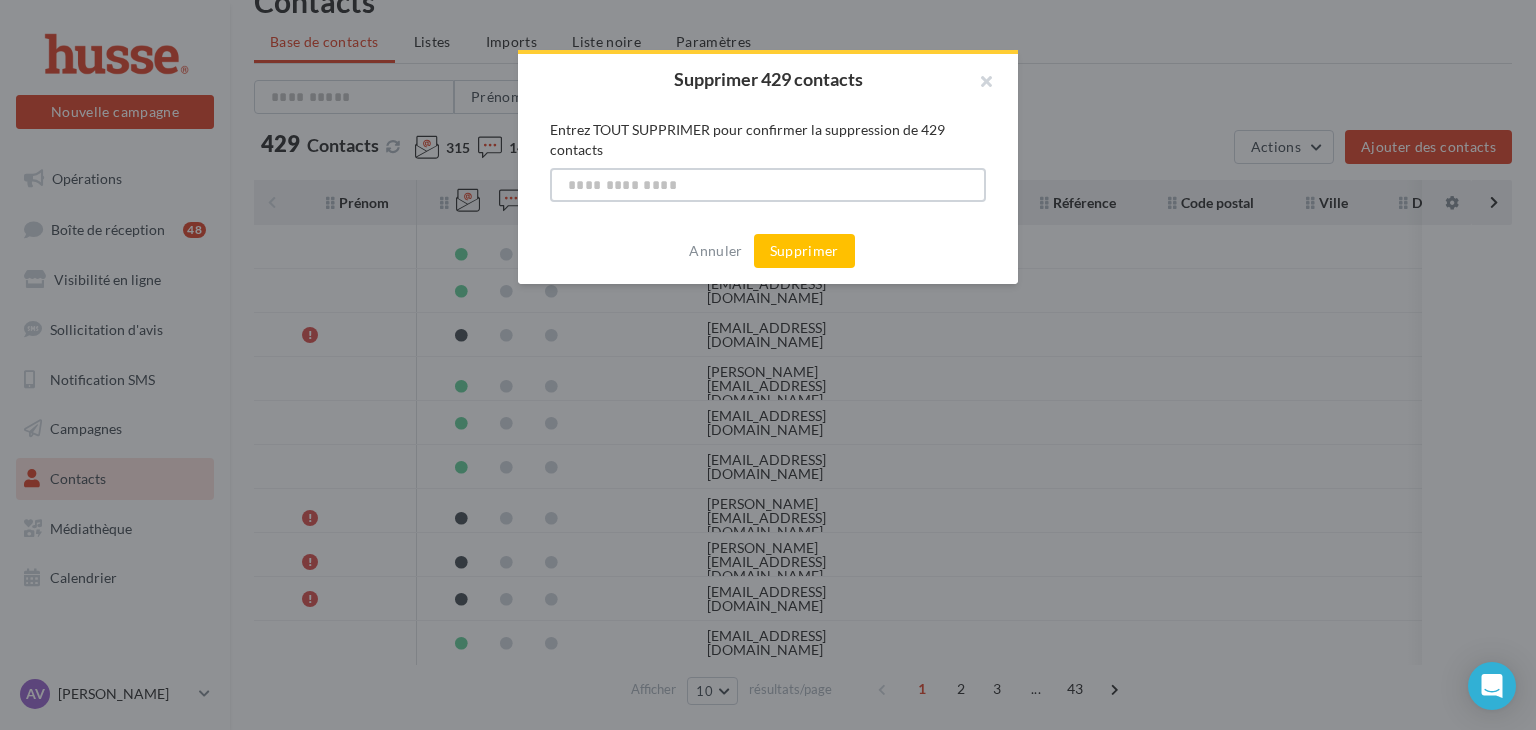 click at bounding box center [768, 185] 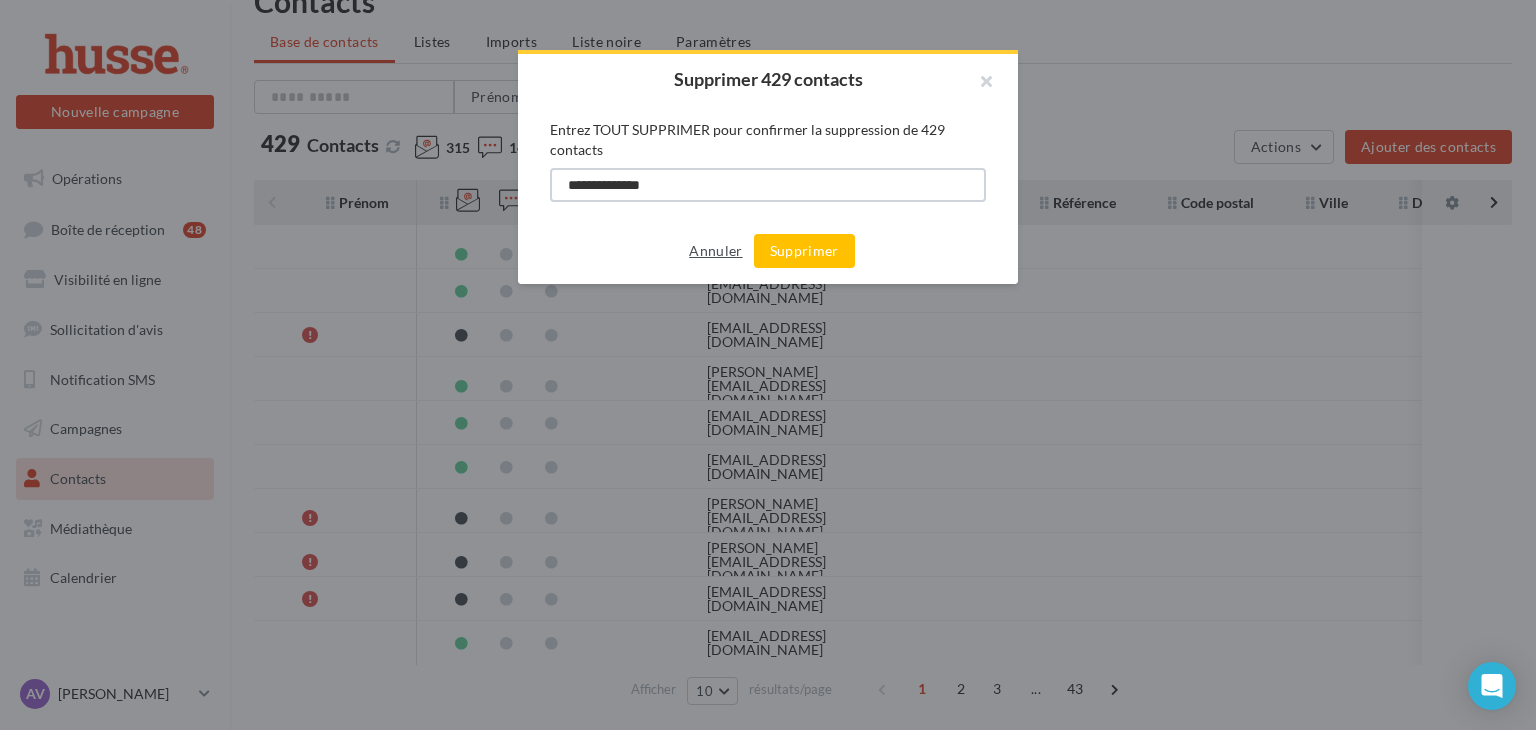 type on "**********" 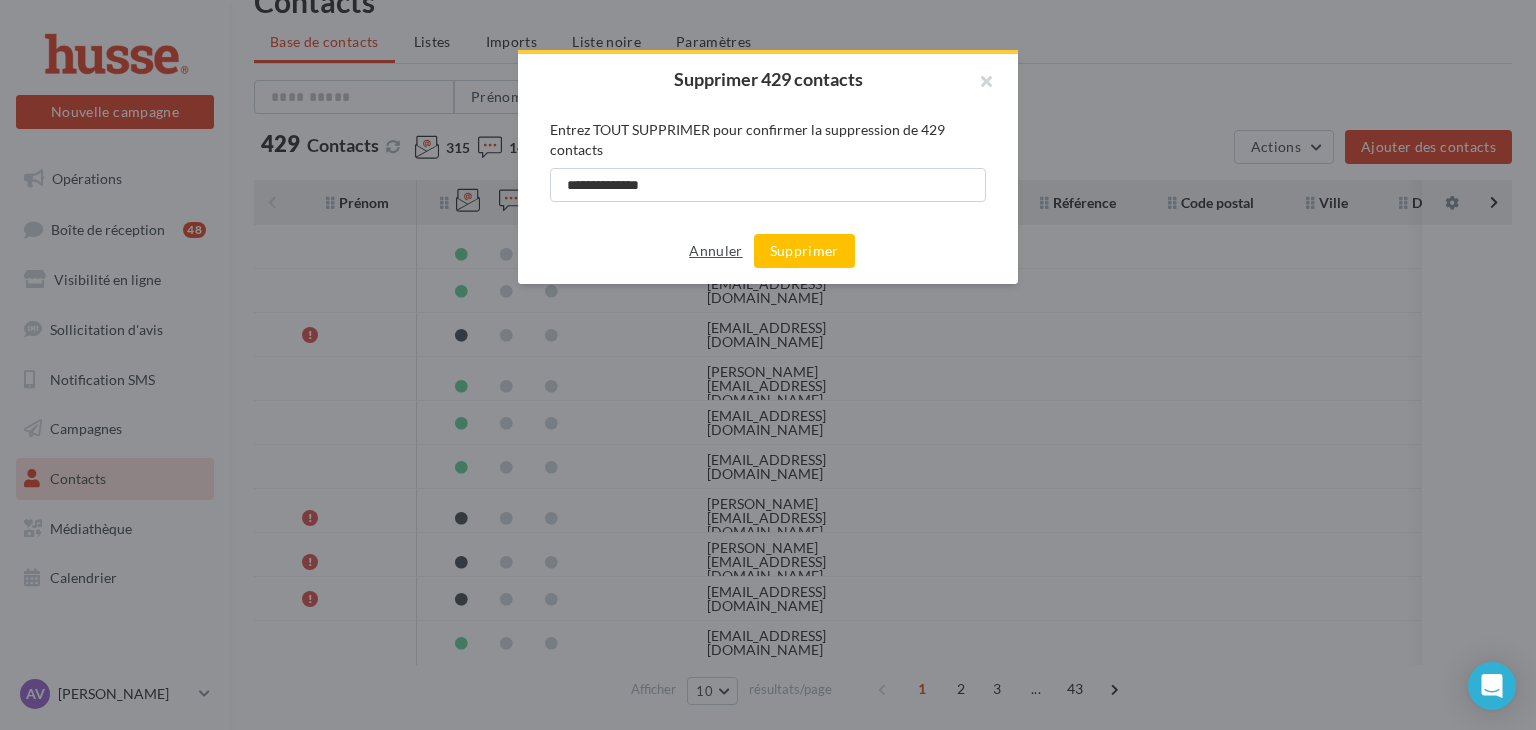 click on "Annuler" at bounding box center [715, 251] 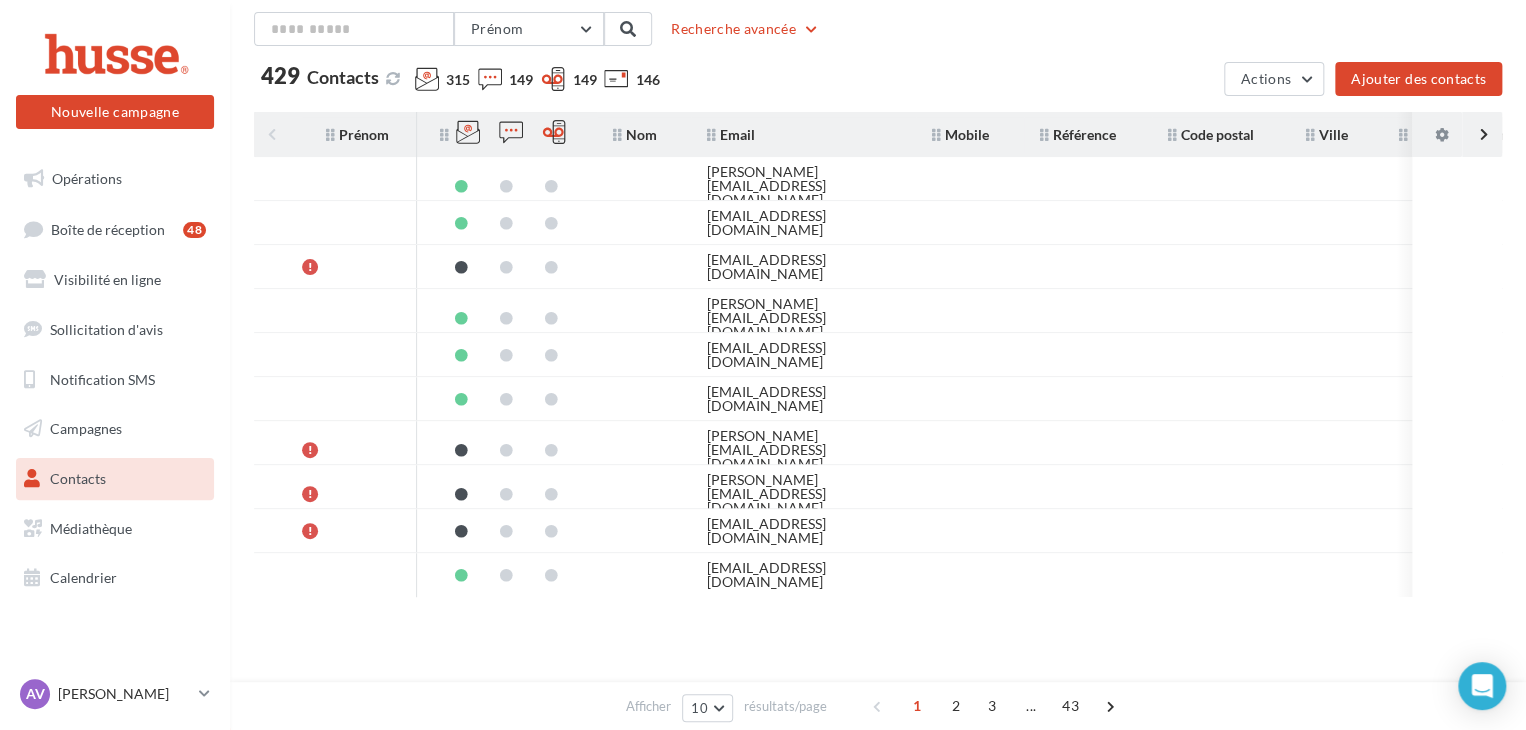 scroll, scrollTop: 0, scrollLeft: 0, axis: both 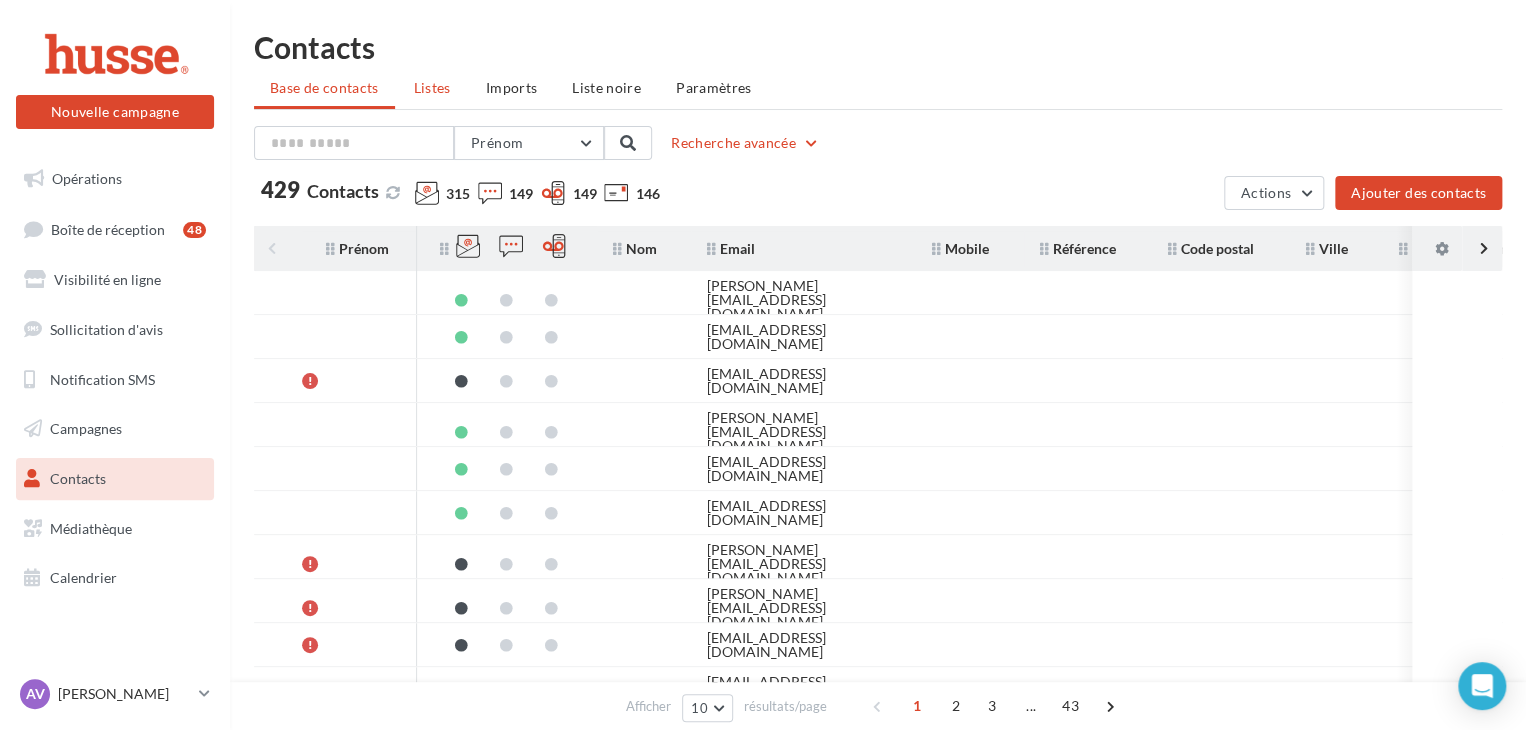 click on "Listes" at bounding box center [432, 87] 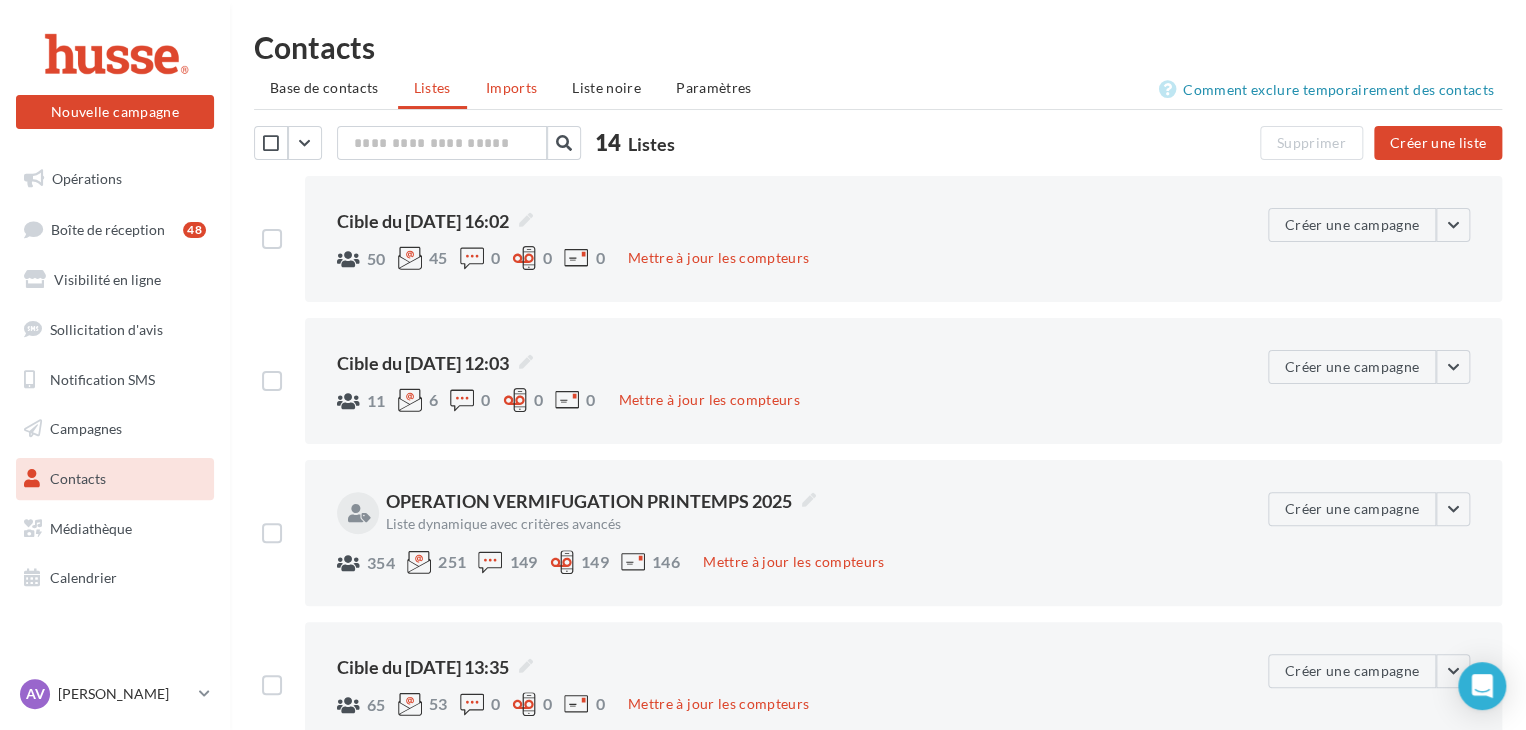 click on "Imports" at bounding box center [511, 88] 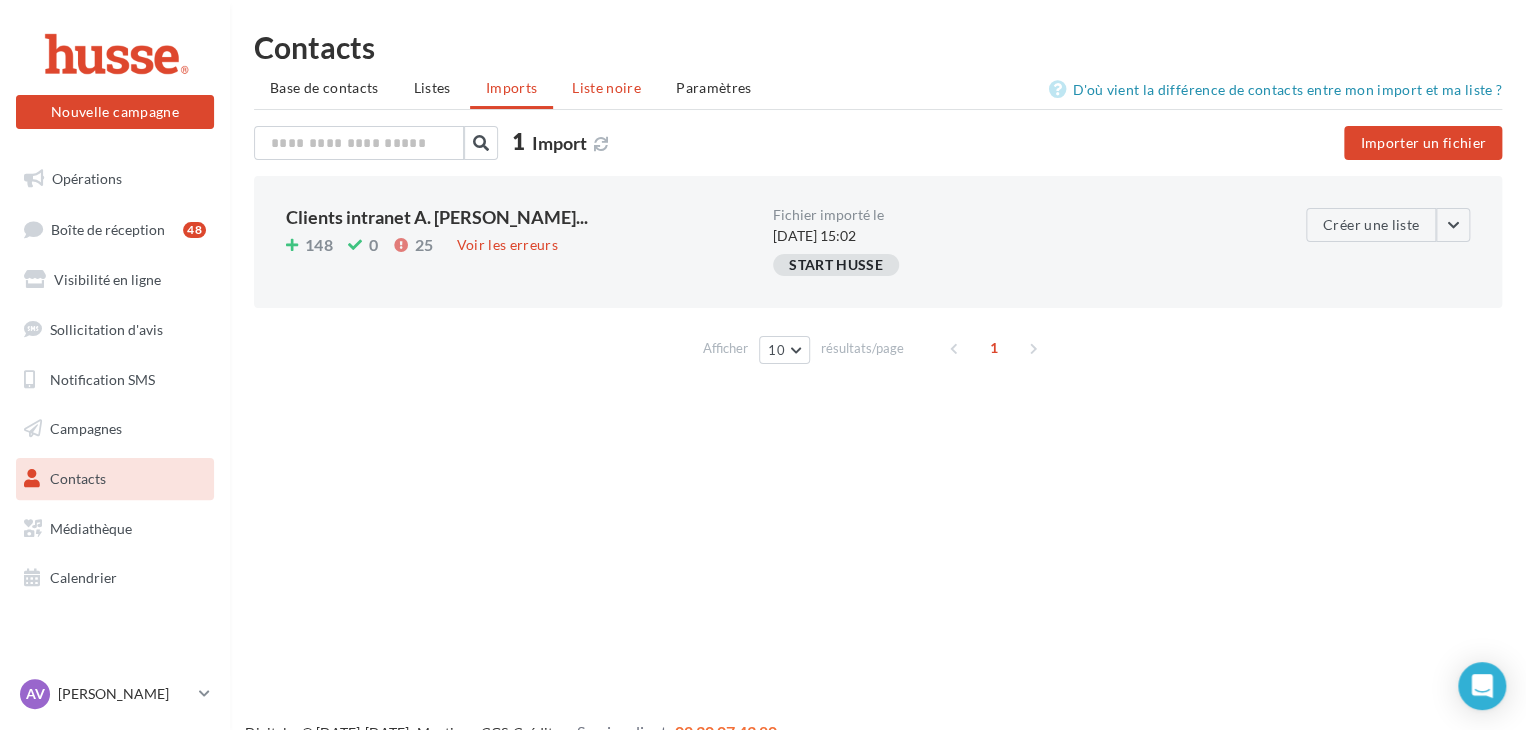 click on "Liste noire" at bounding box center (606, 87) 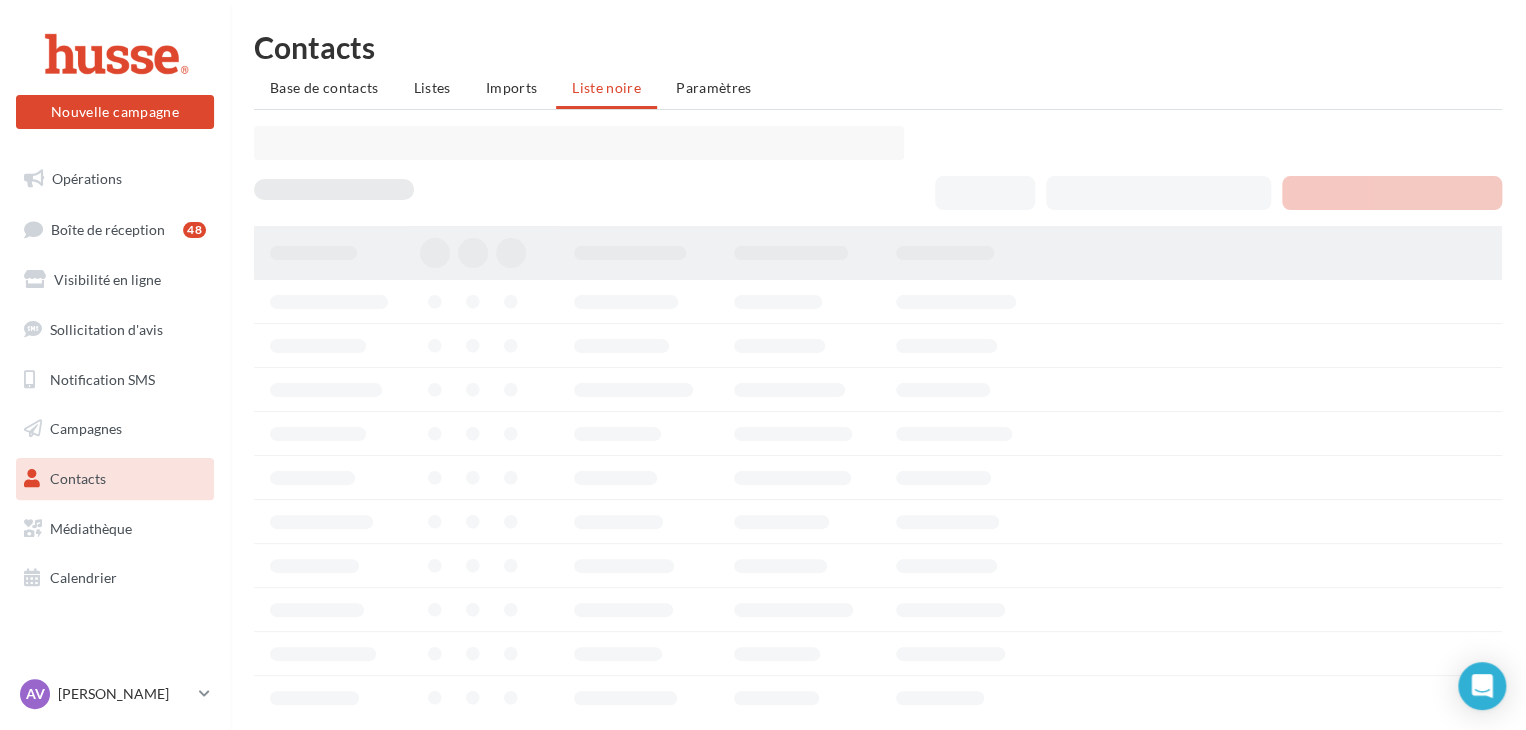 click on "Base de contacts
Listes
Imports
Liste noire
Paramètres" at bounding box center (878, 90) 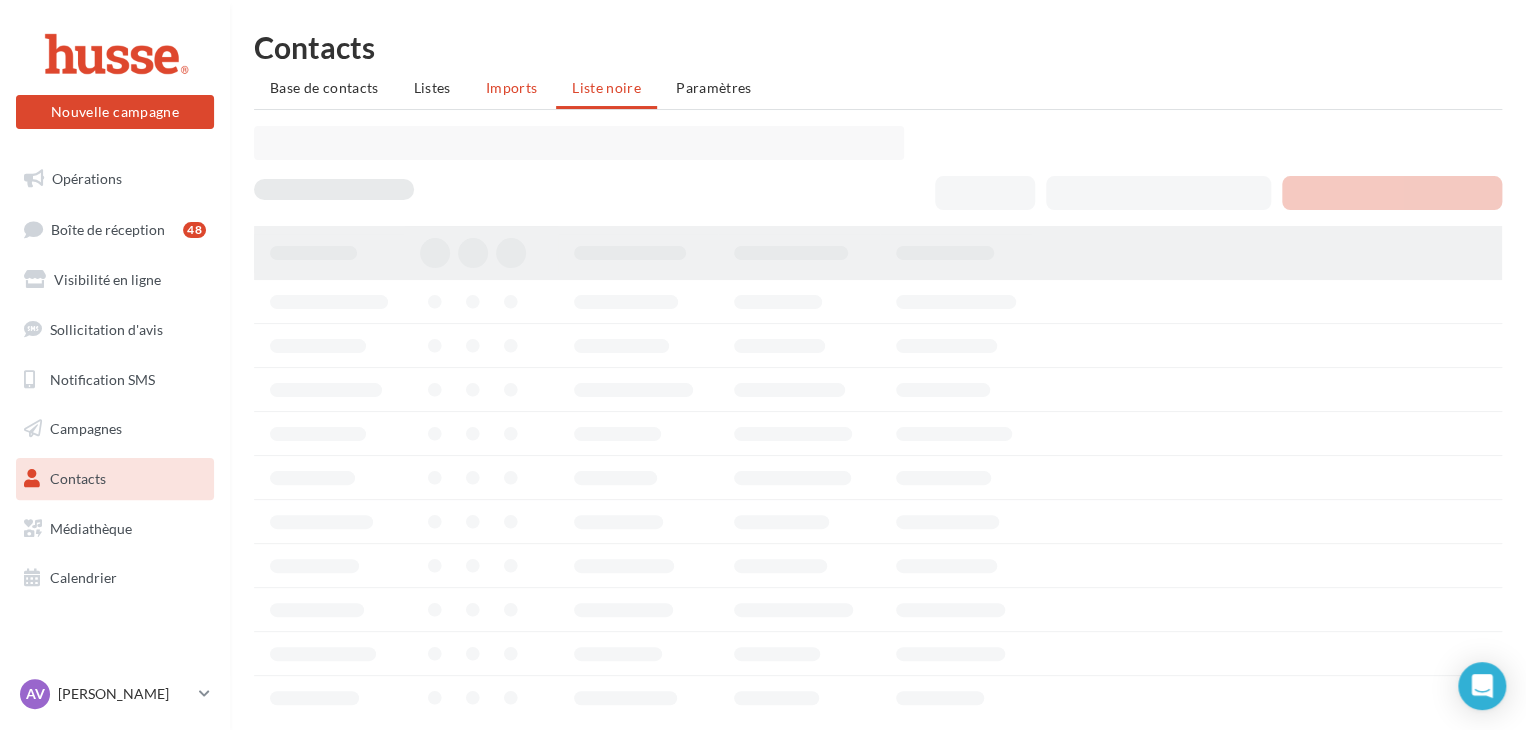 click on "Imports" at bounding box center [511, 88] 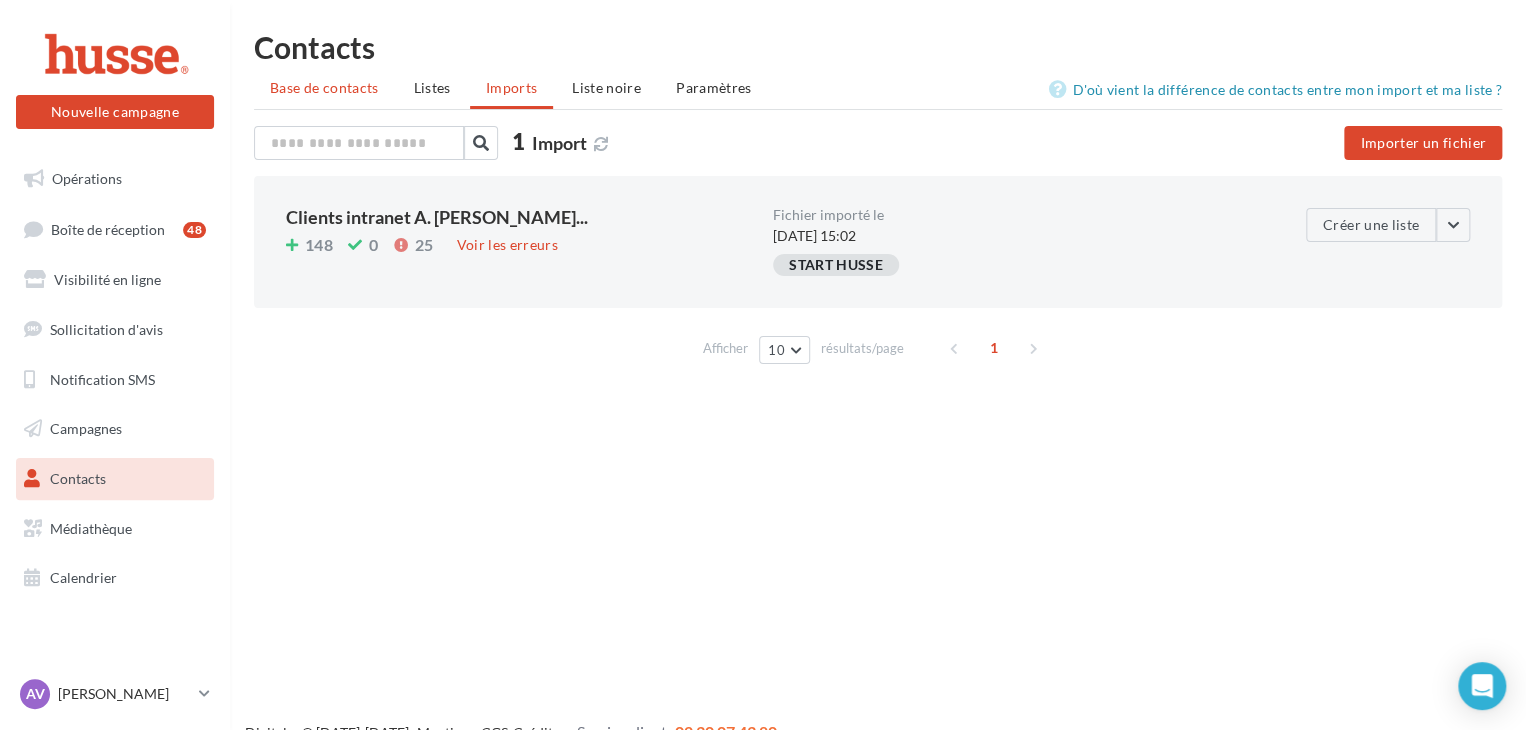 click on "Base de contacts" at bounding box center [324, 88] 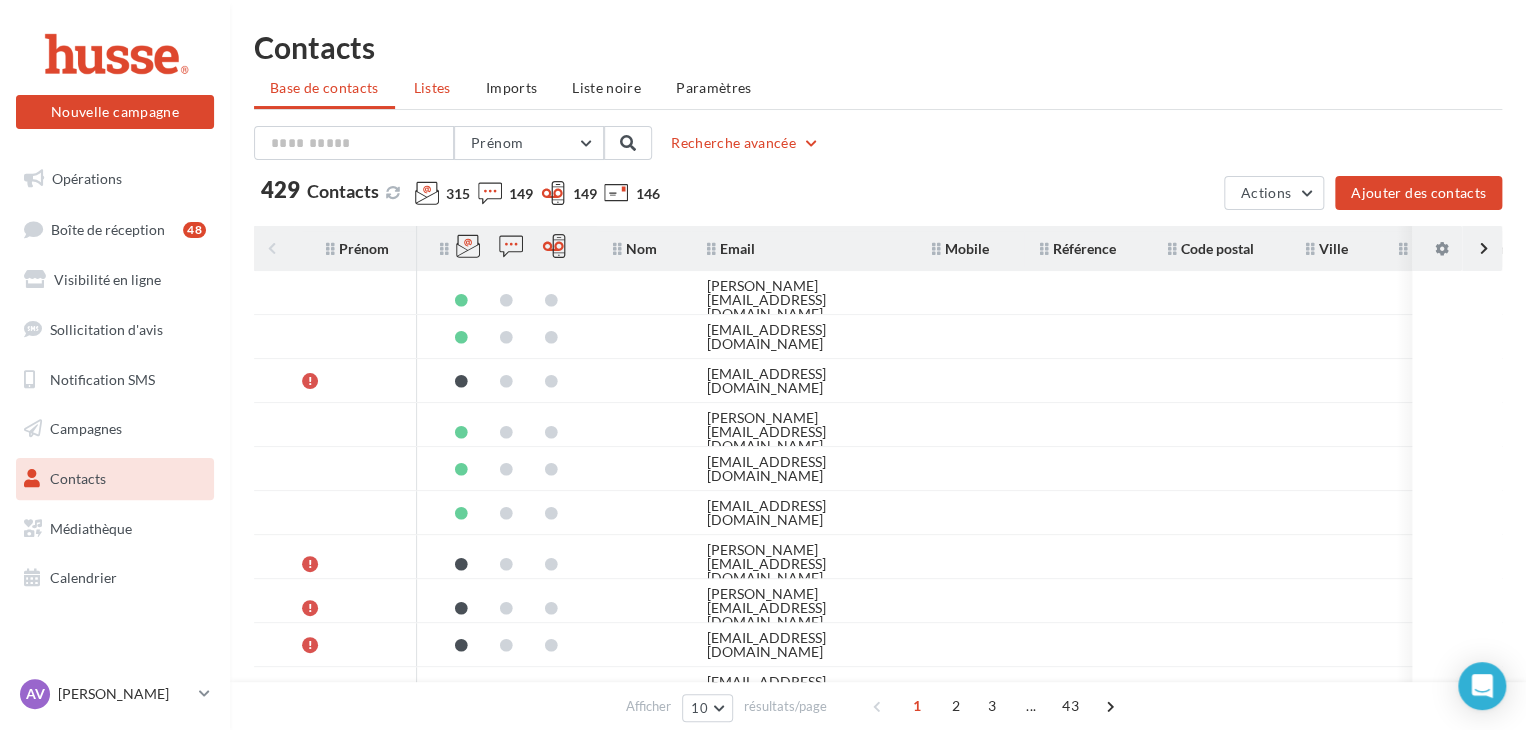 click on "Listes" at bounding box center (432, 87) 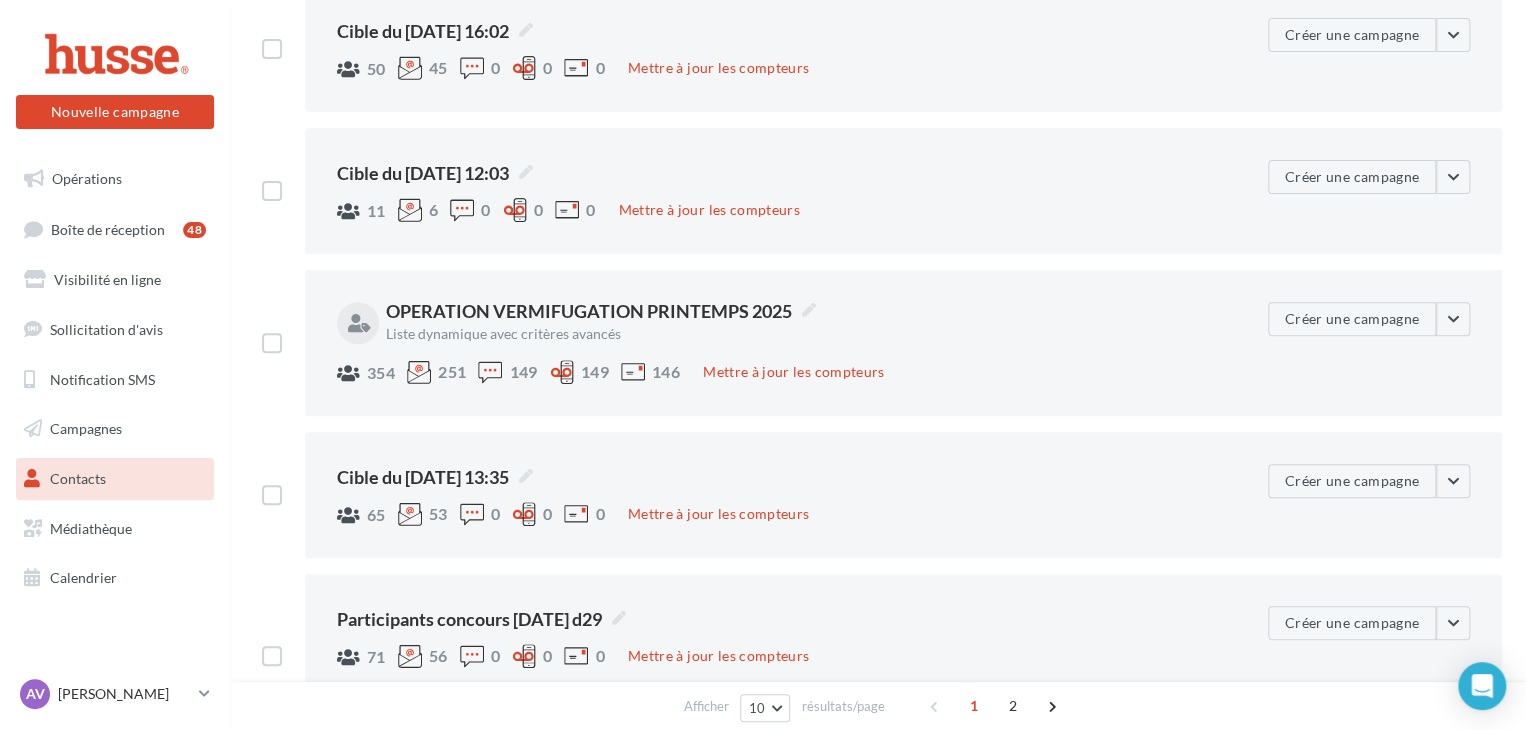 scroll, scrollTop: 0, scrollLeft: 0, axis: both 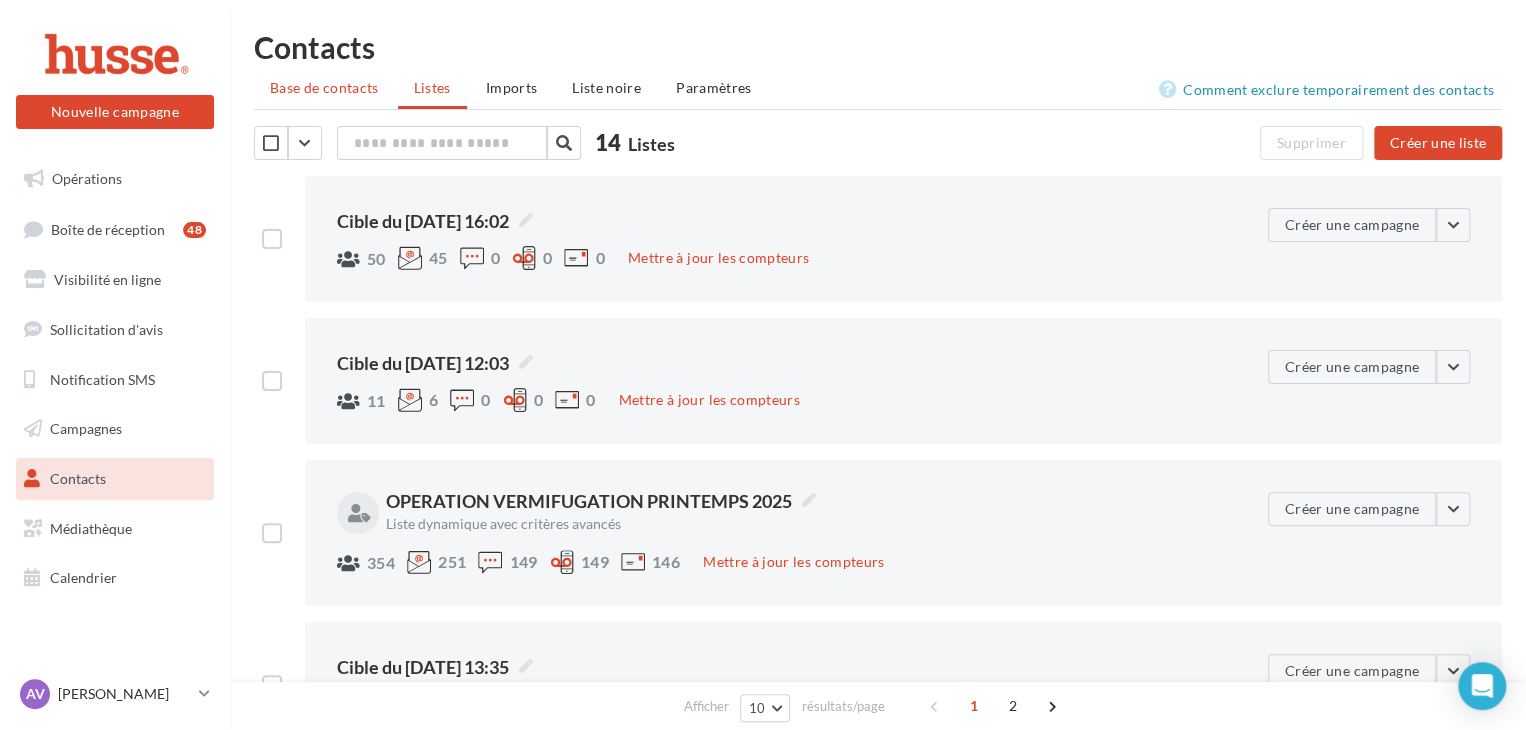 click on "Base de contacts" at bounding box center [324, 87] 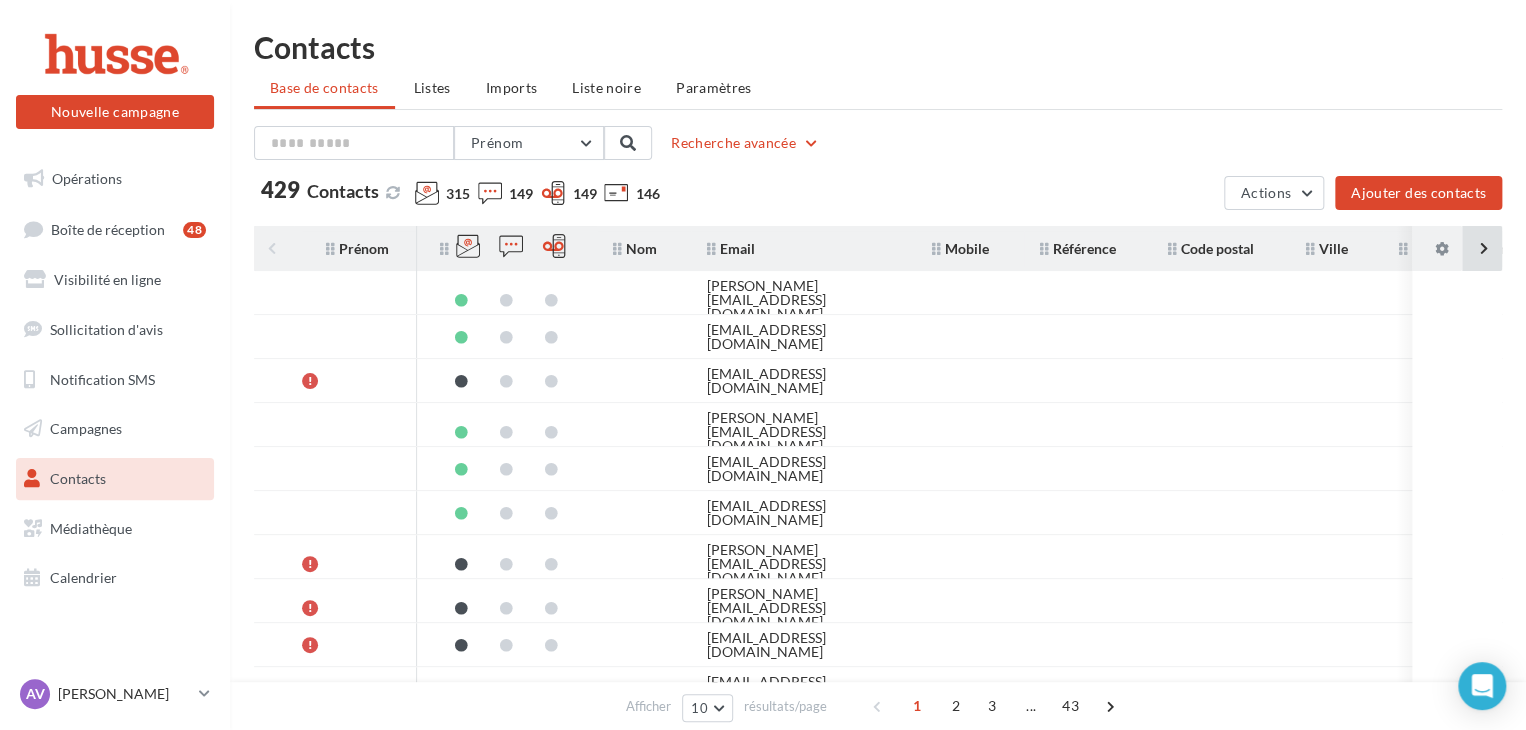 click at bounding box center [1482, 248] 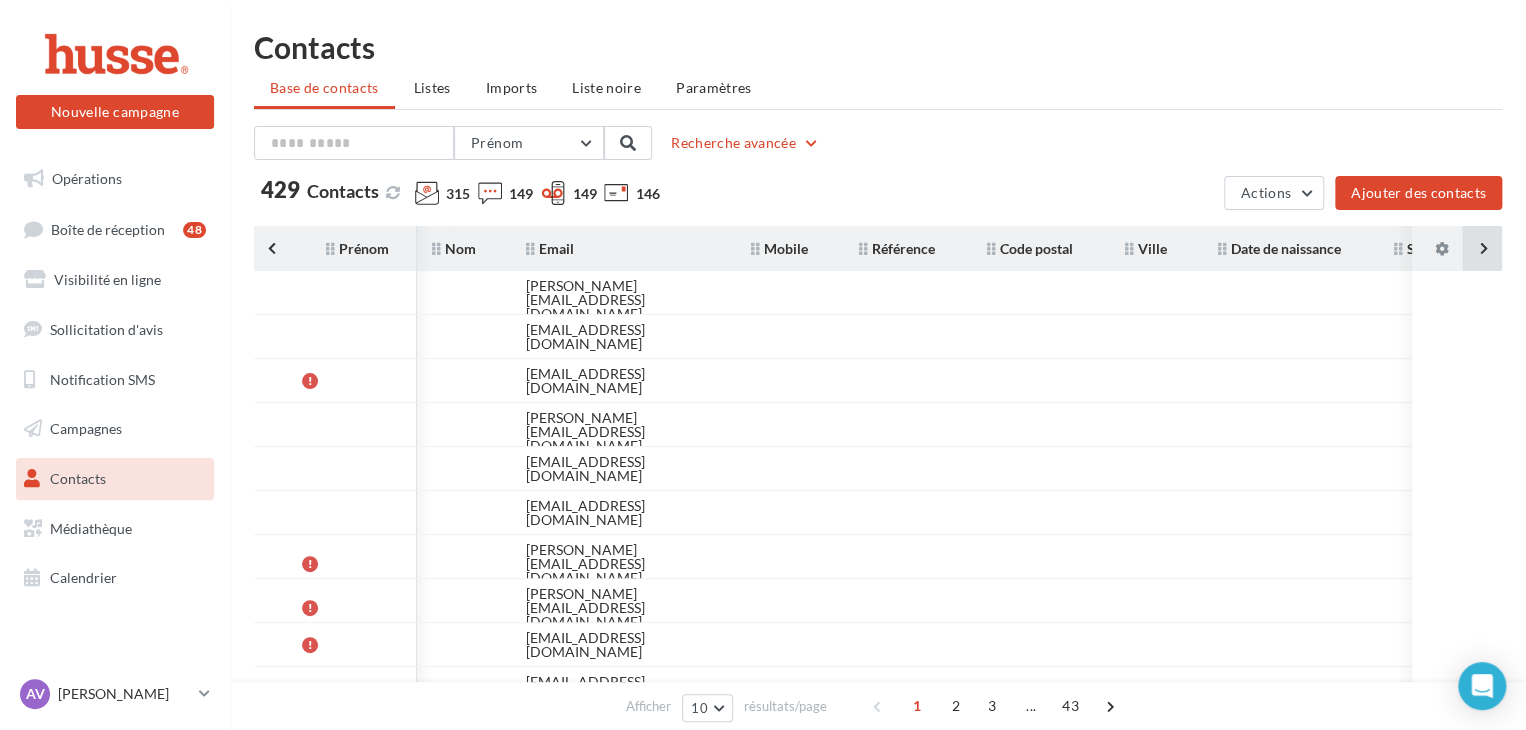click at bounding box center (1482, 248) 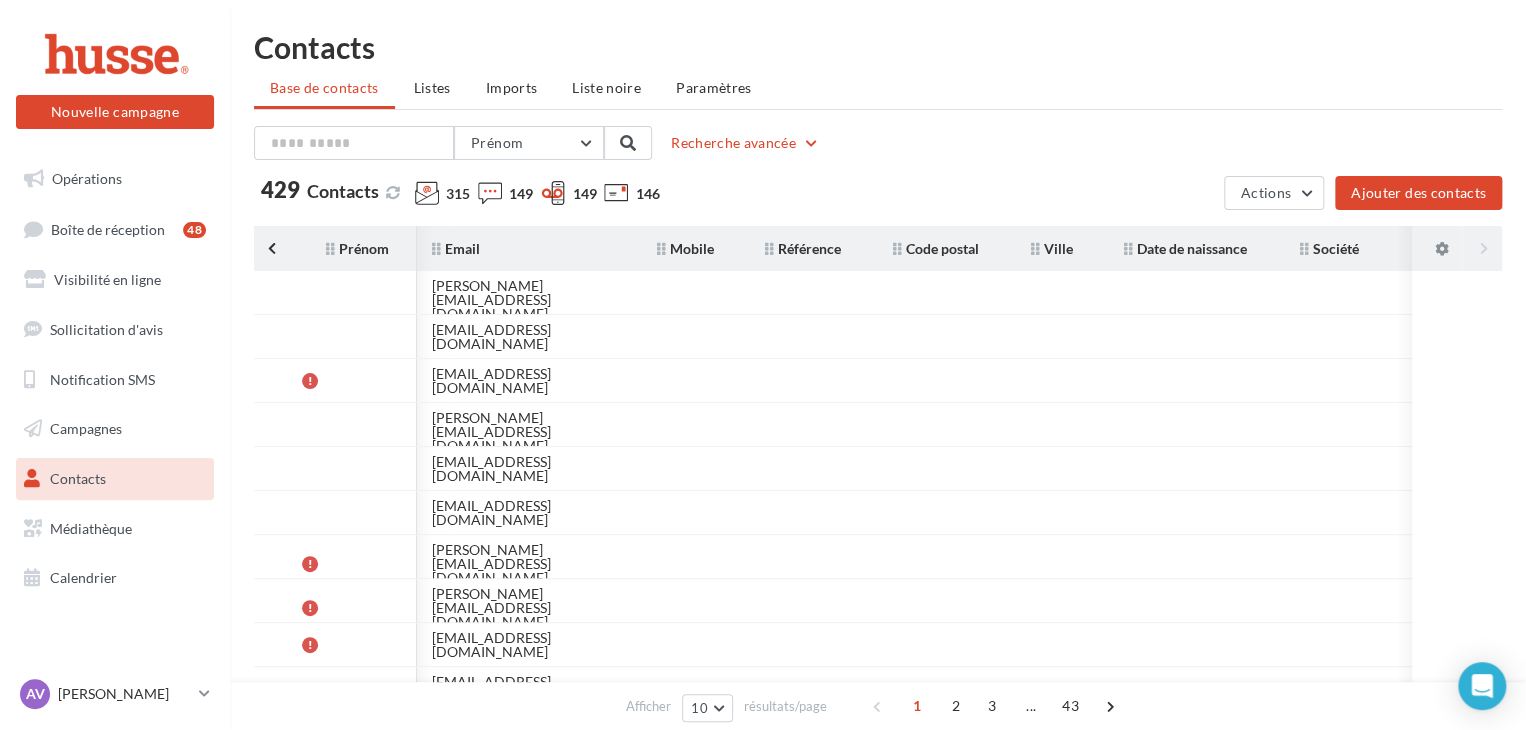 click on "Prénom
Nom
Email
Mobile
Référence
Code postal
Ville
Date de naissance
Société
mathilde.tomporski@gmail.com" at bounding box center (878, 468) 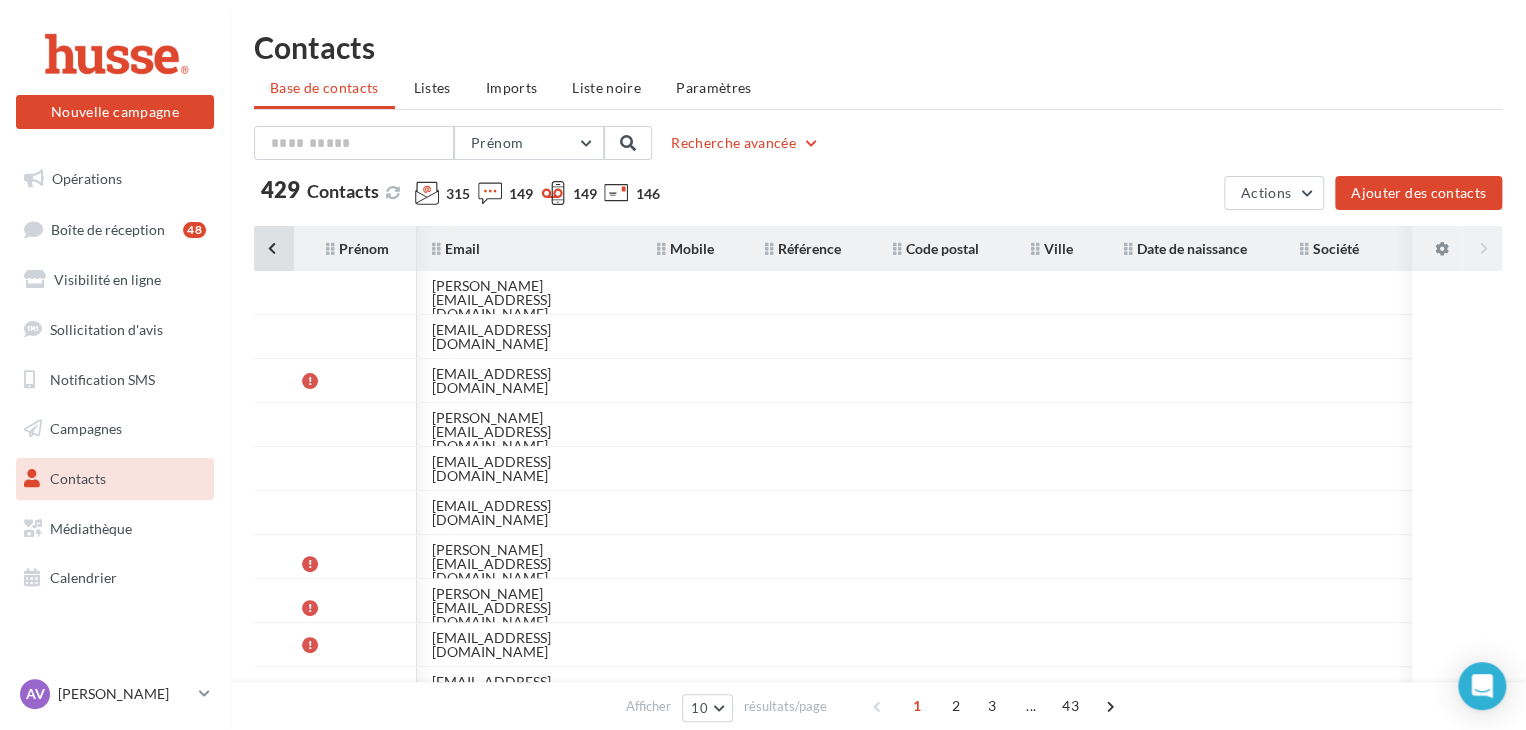 click at bounding box center [274, 248] 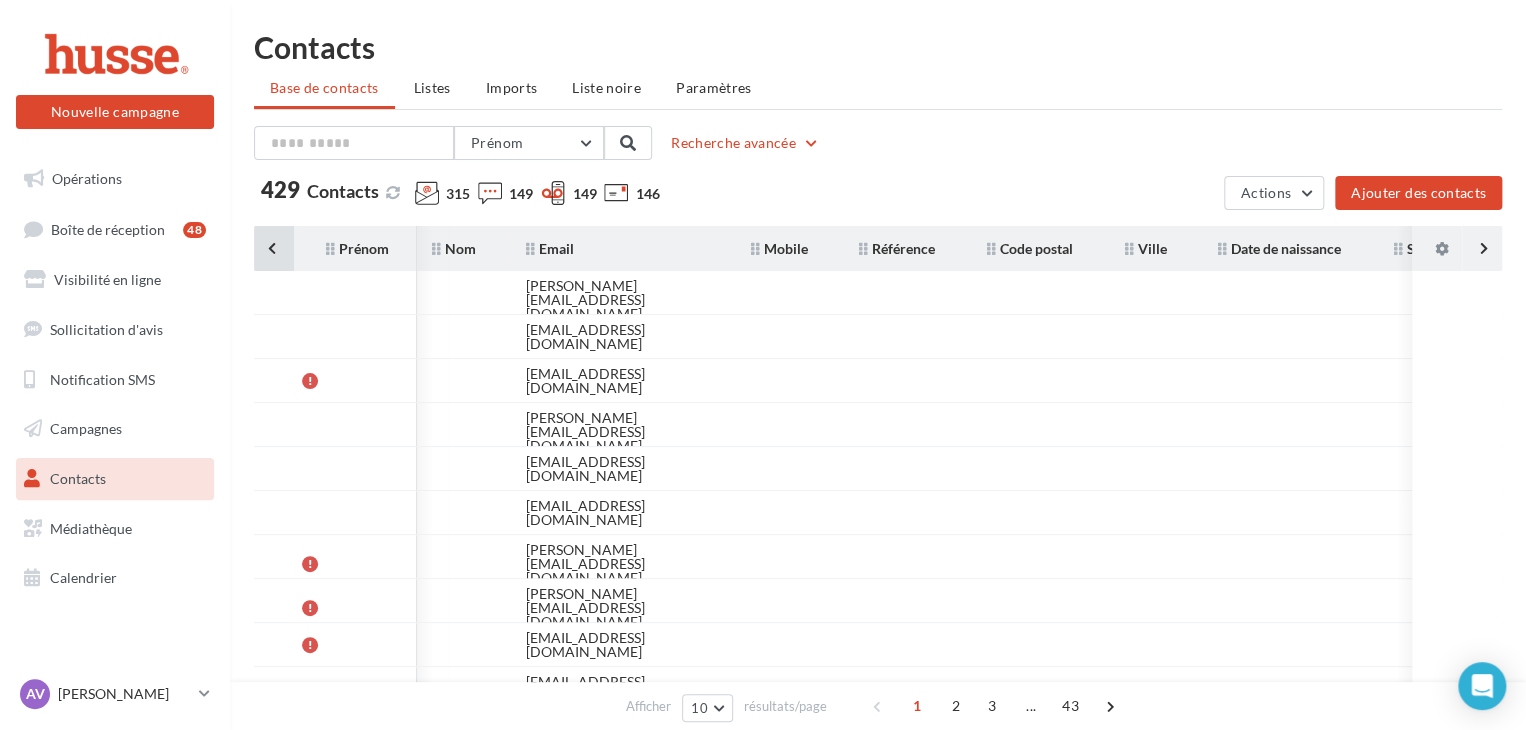click at bounding box center [274, 248] 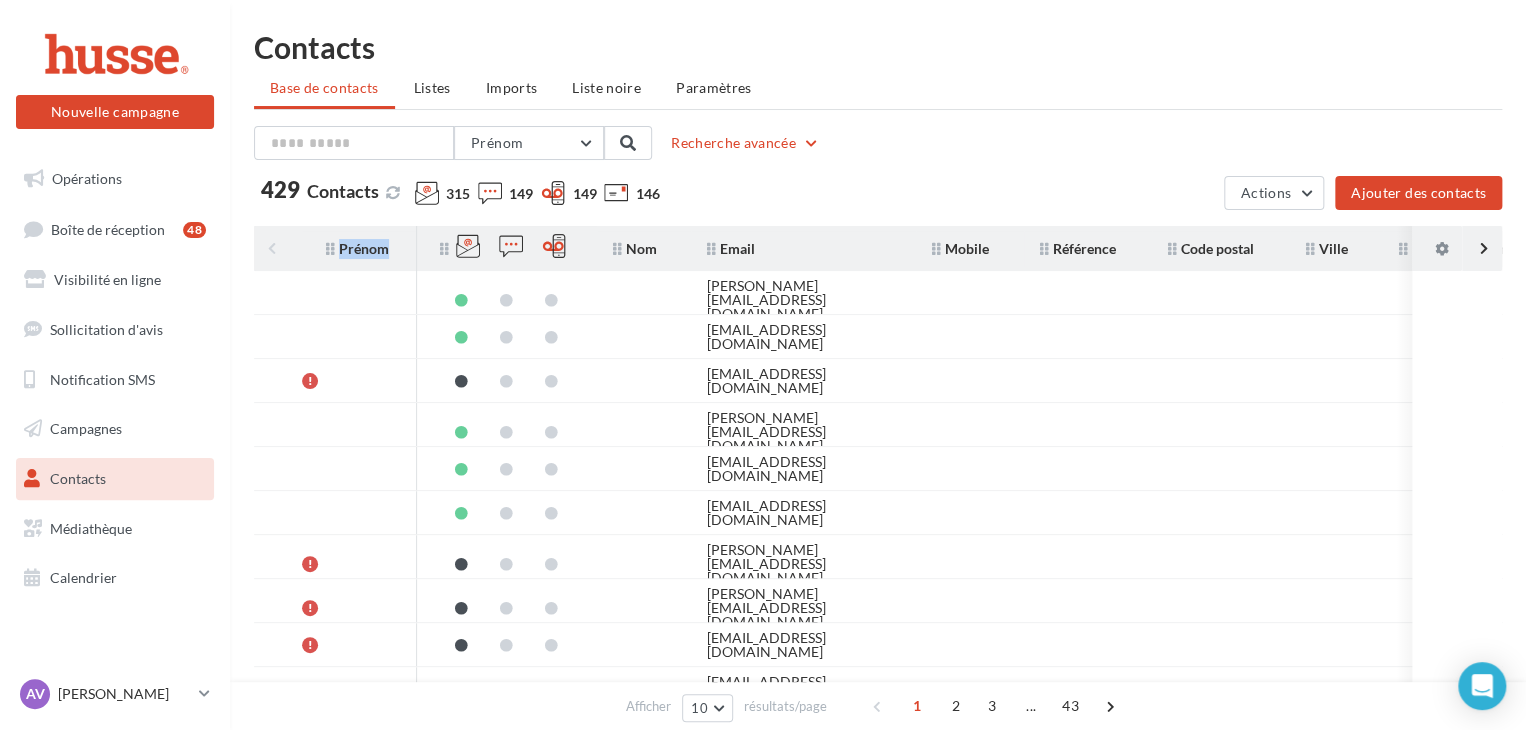 click on "Prénom
Nom
Email
Mobile
Référence
Code postal
Ville
Date de naissance
Société" at bounding box center [886, 248] 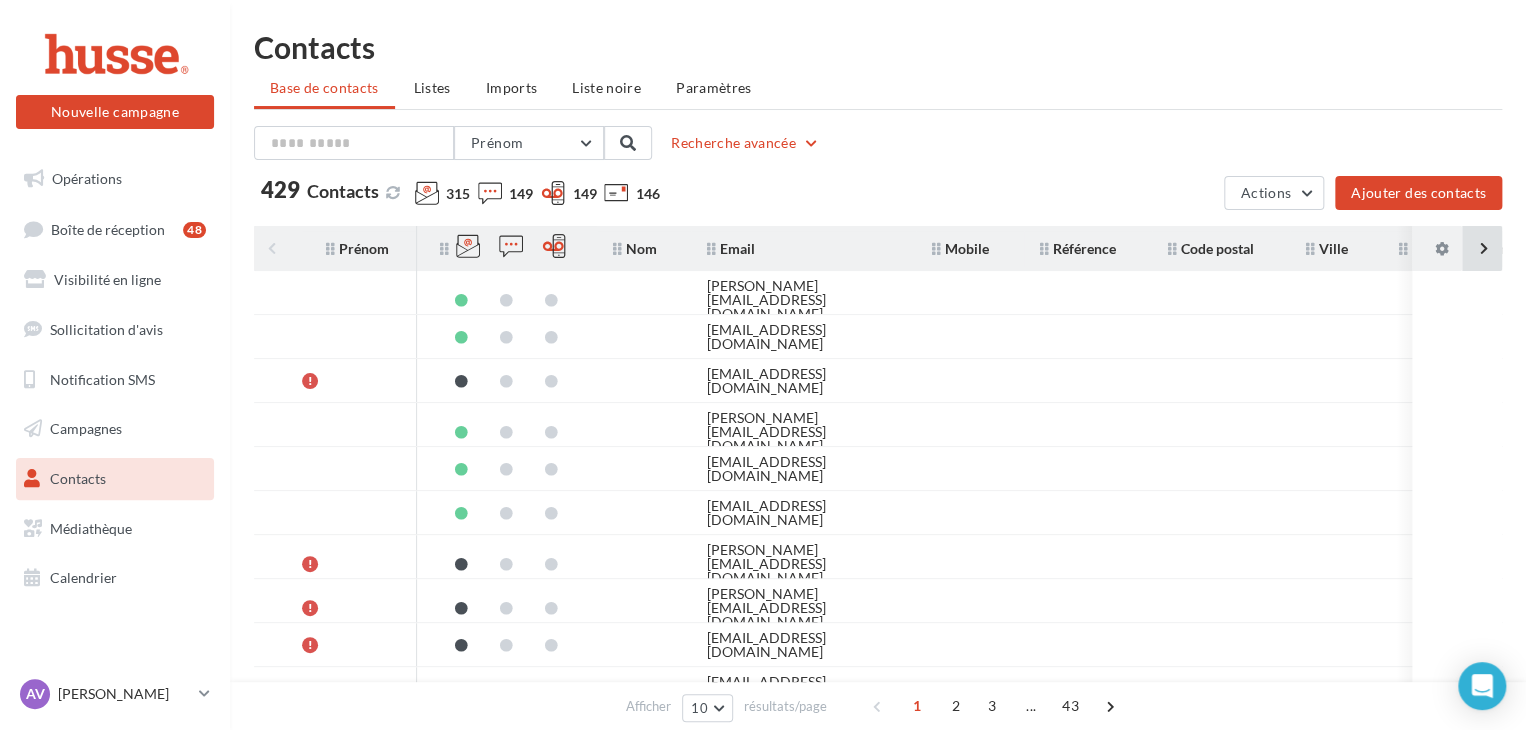 click at bounding box center (1482, 248) 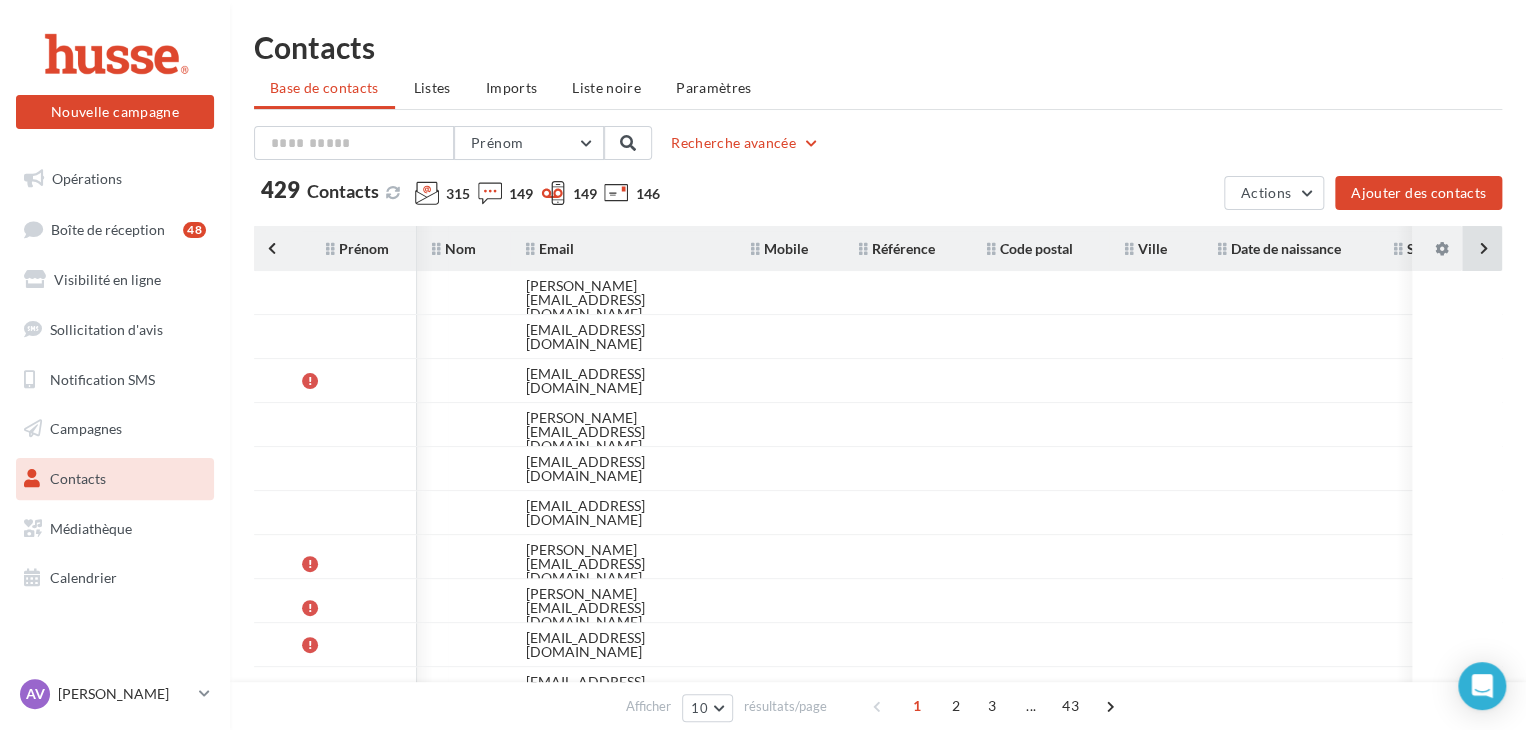 click at bounding box center (1482, 248) 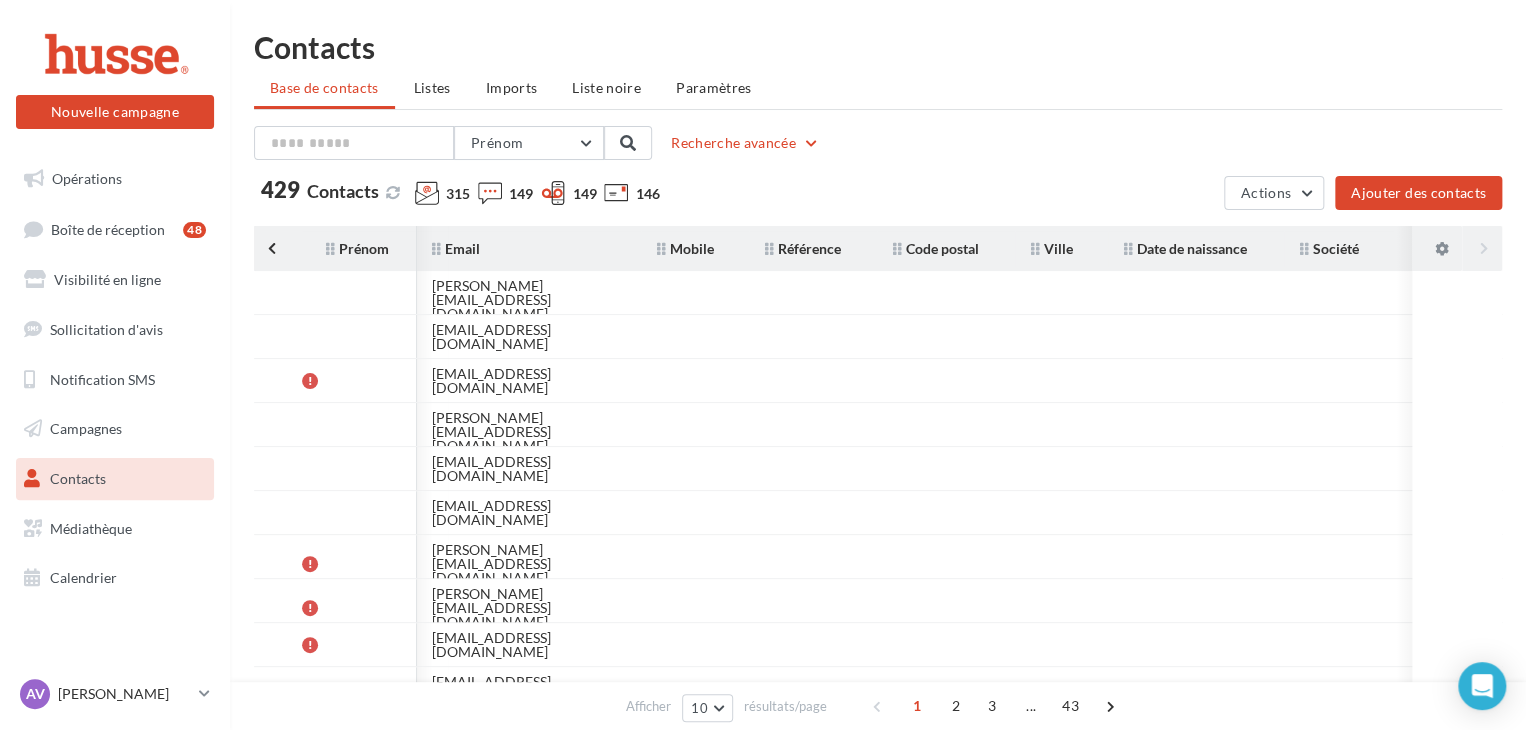 click on "Prénom
Nom
Email
Mobile
Référence
Code postal
Ville
Date de naissance
Société
mathilde.tomporski@gmail.com" at bounding box center (878, 468) 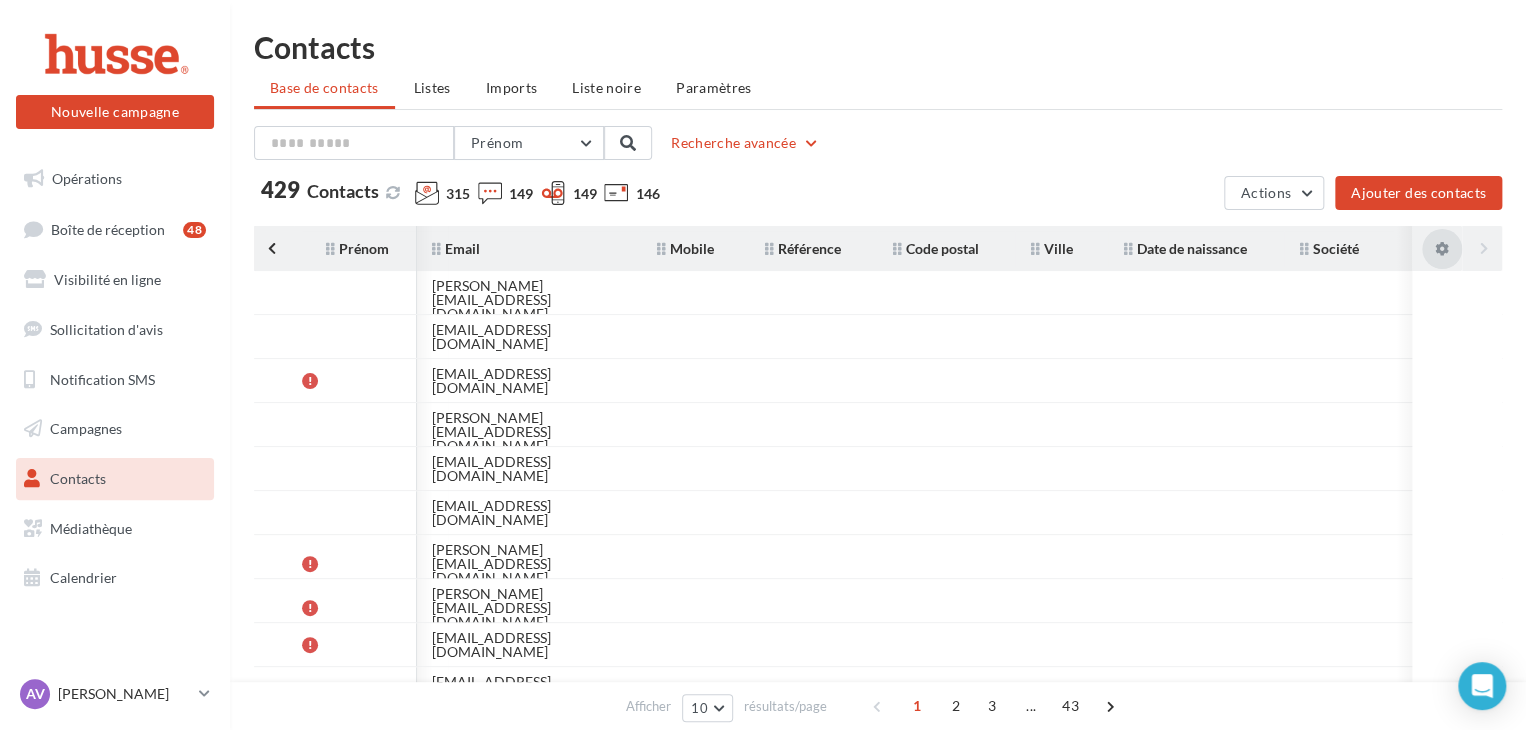 click at bounding box center (1437, 248) 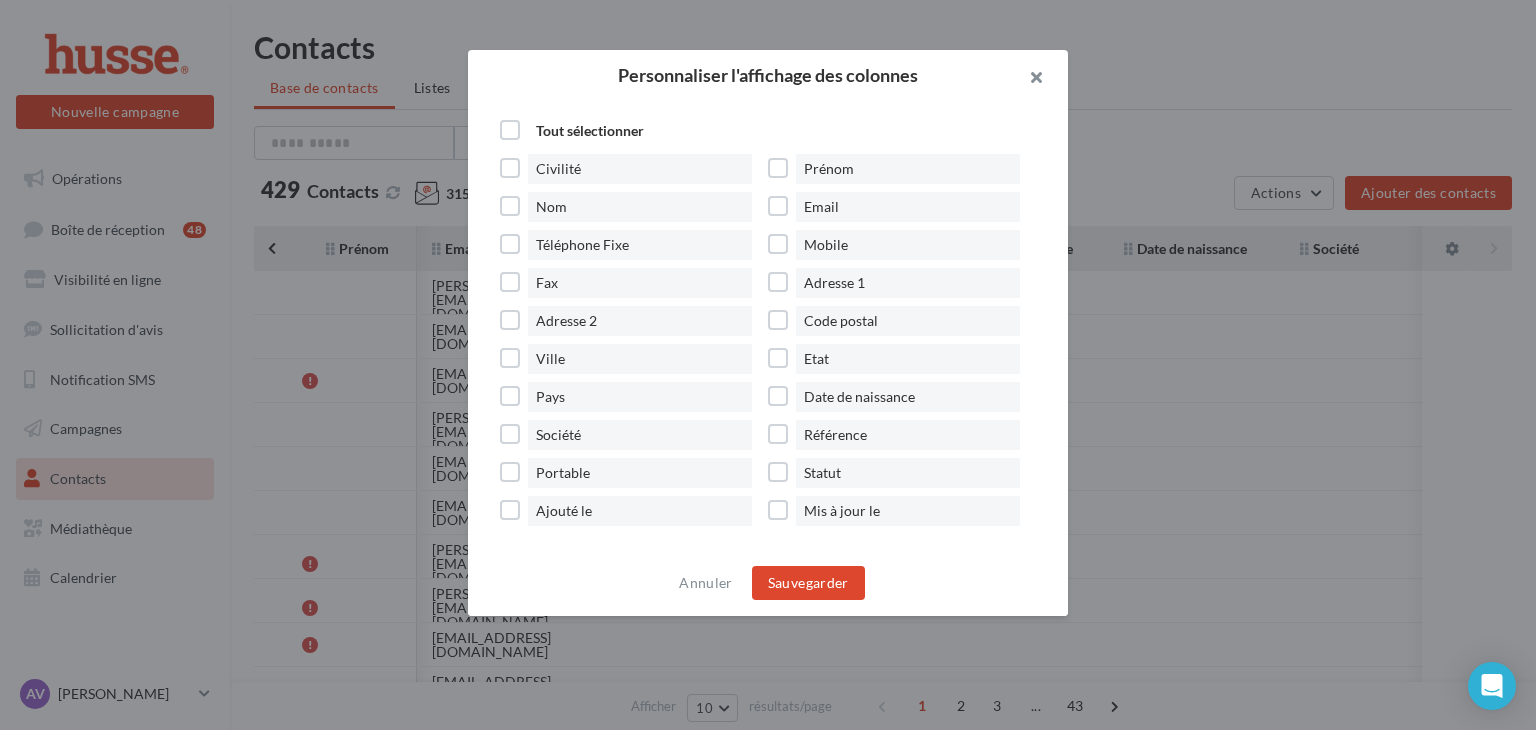 click at bounding box center [1028, 80] 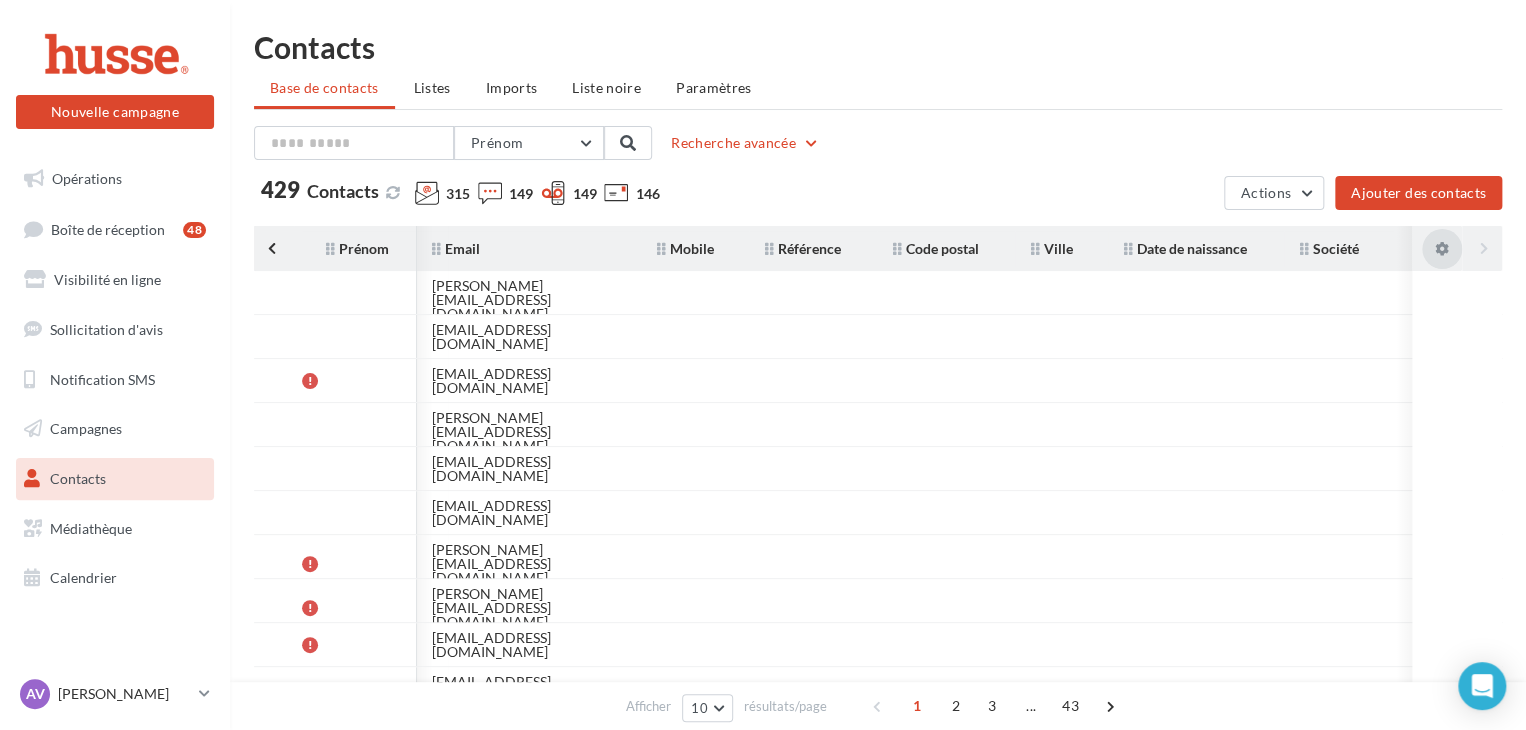 click at bounding box center [1437, 248] 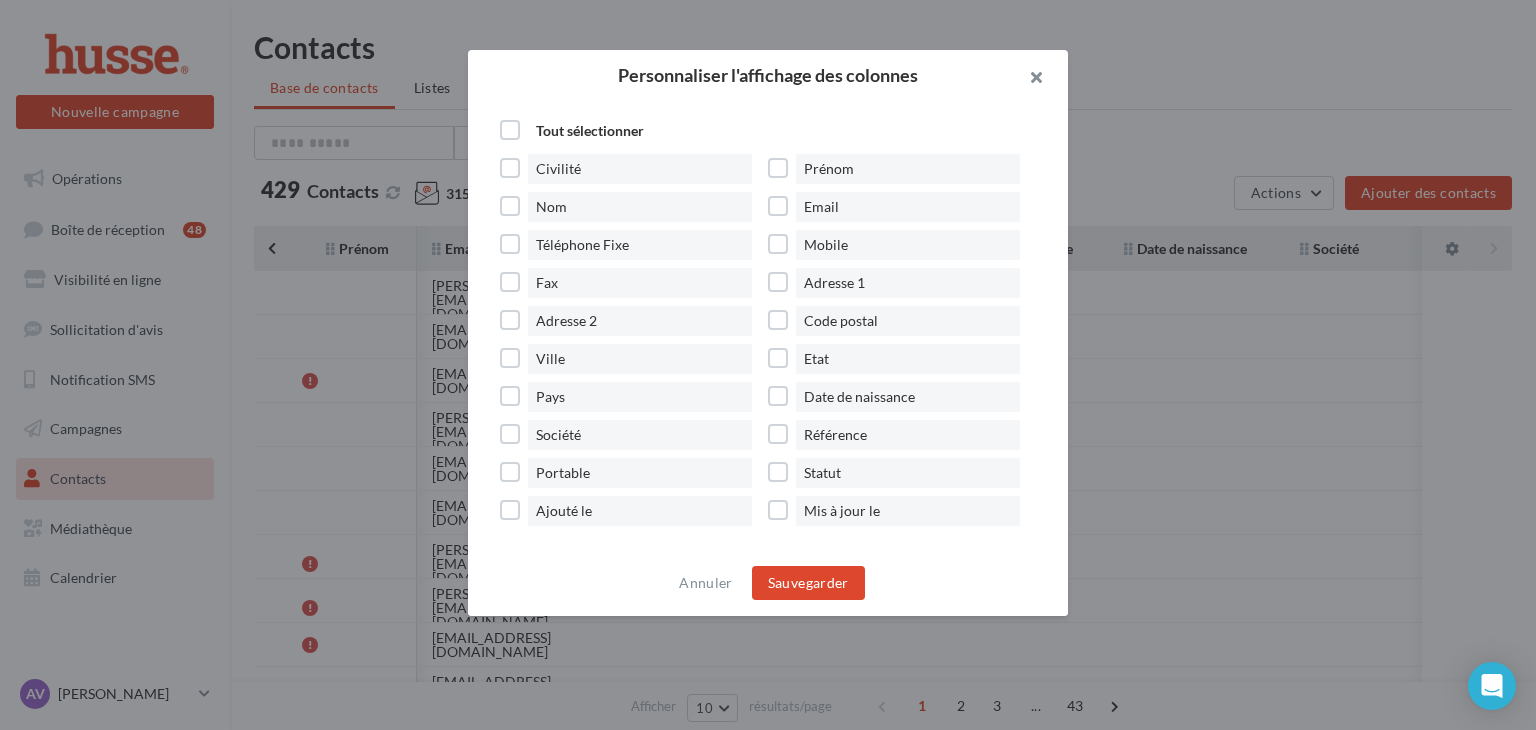 click at bounding box center (1028, 80) 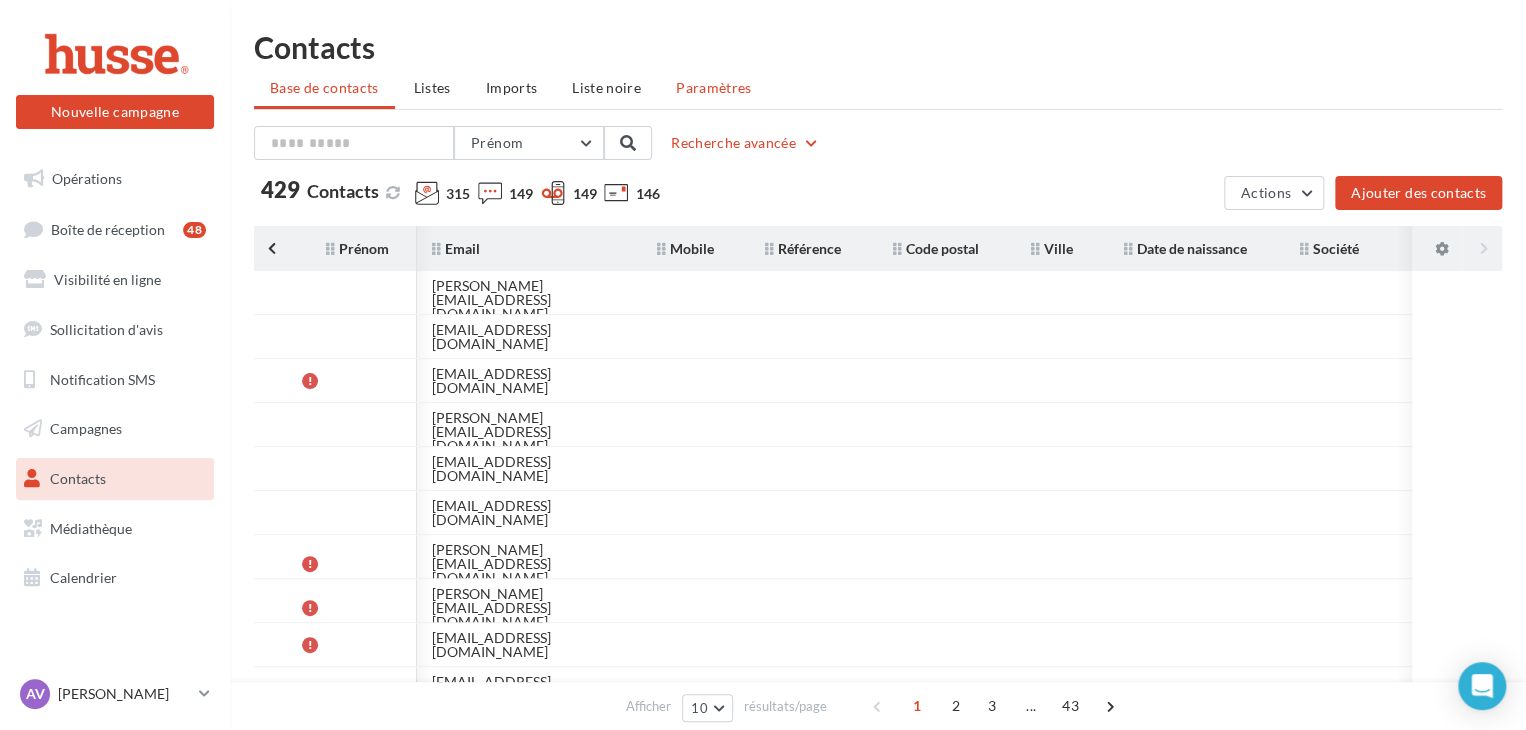 click on "Paramètres" at bounding box center (714, 87) 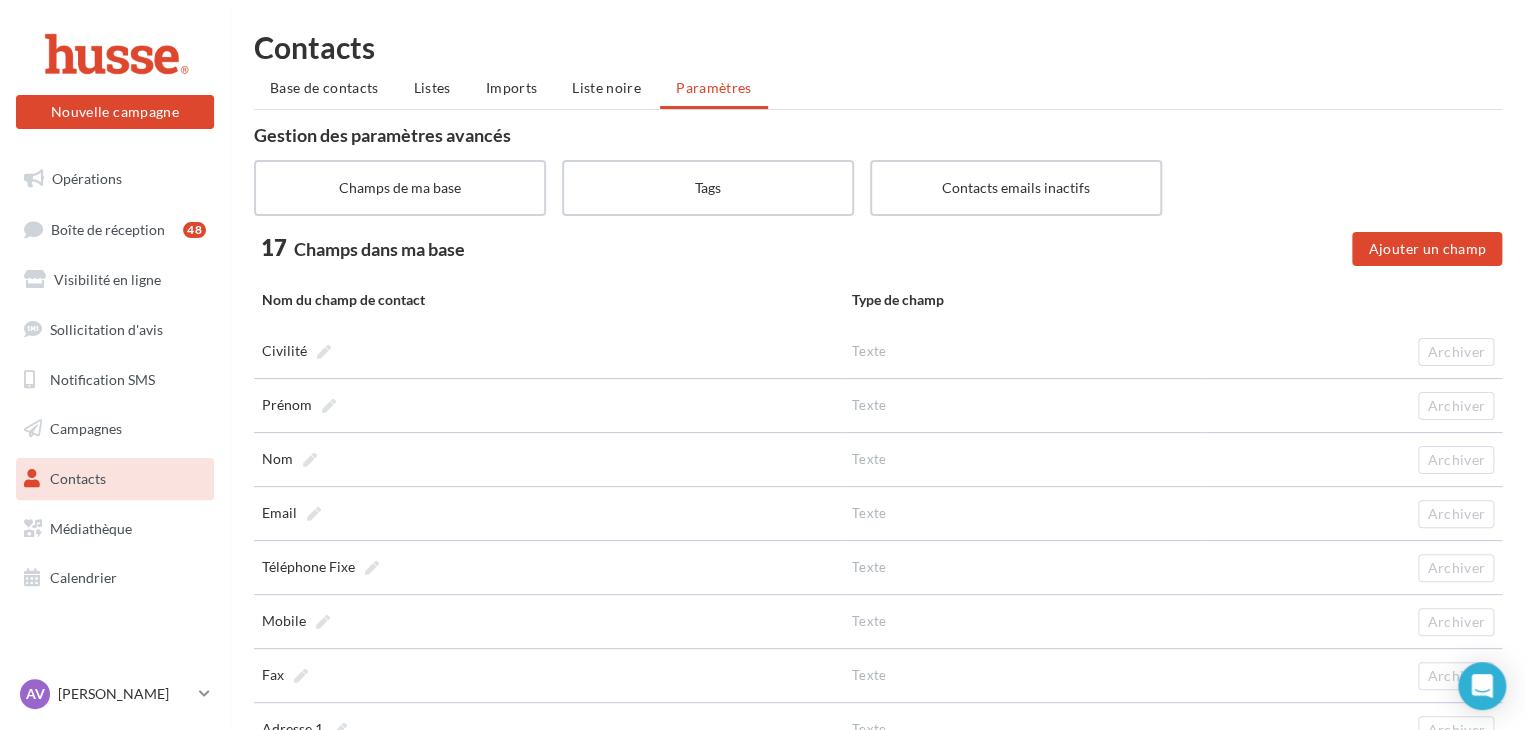 scroll, scrollTop: 58, scrollLeft: 0, axis: vertical 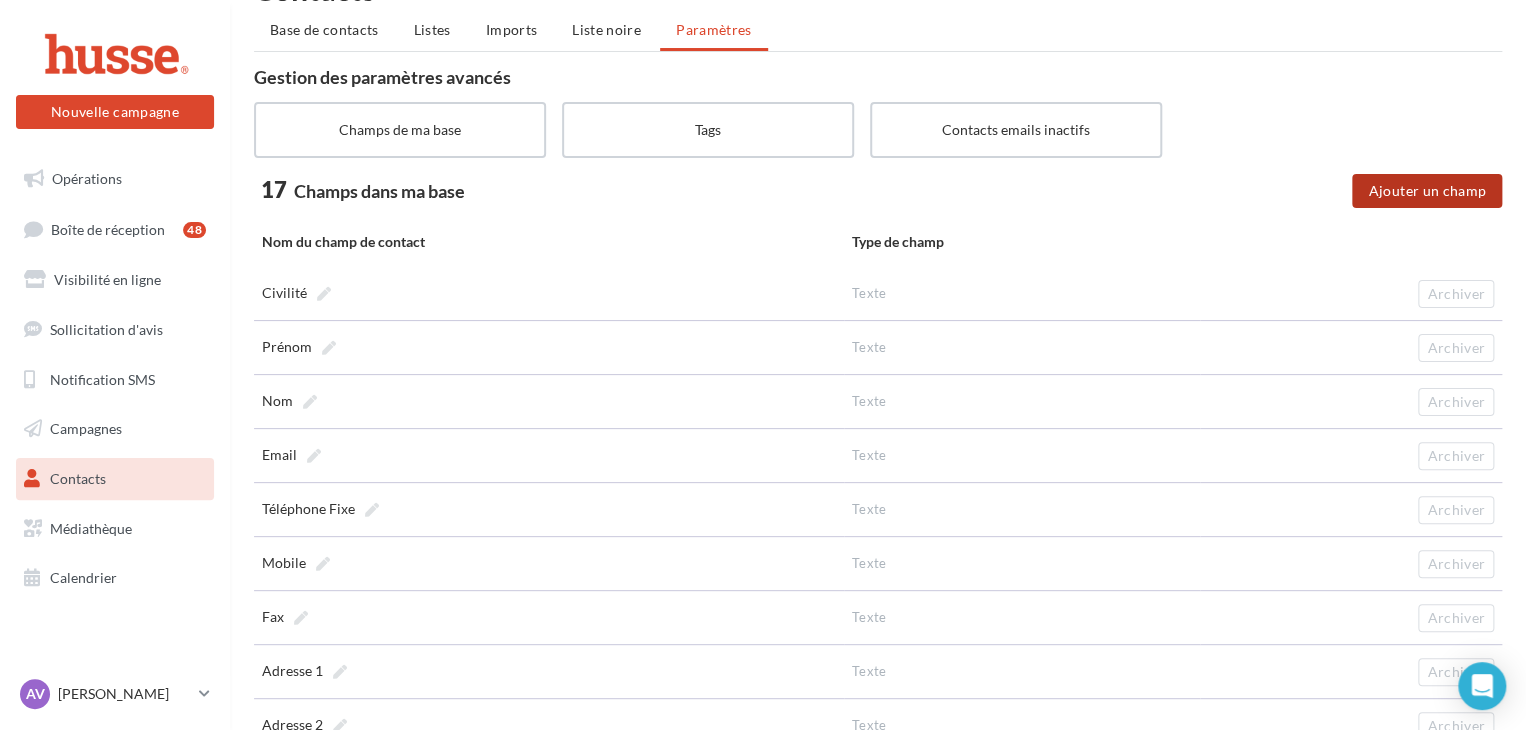 click on "Ajouter un champ" at bounding box center [1427, 191] 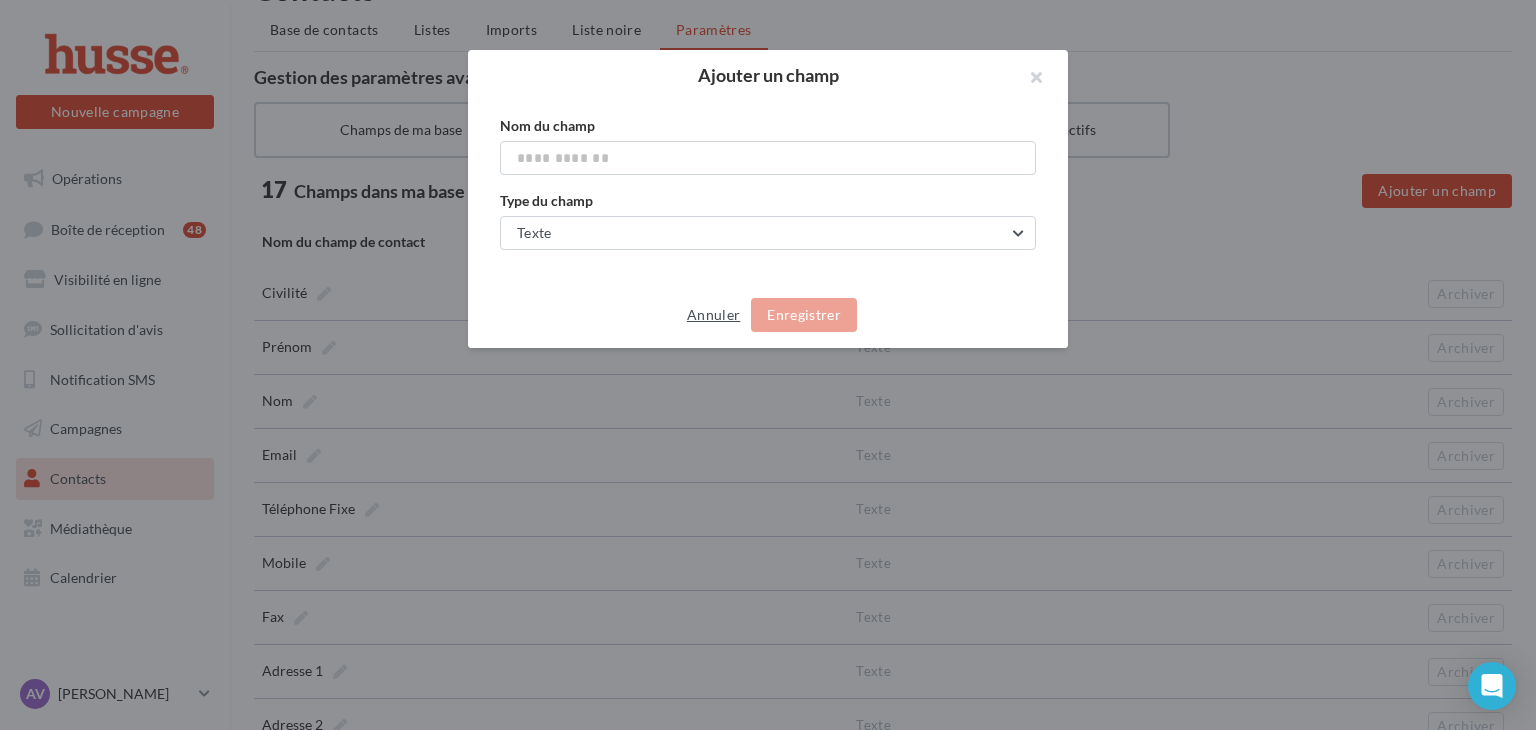 click on "Annuler" at bounding box center (713, 315) 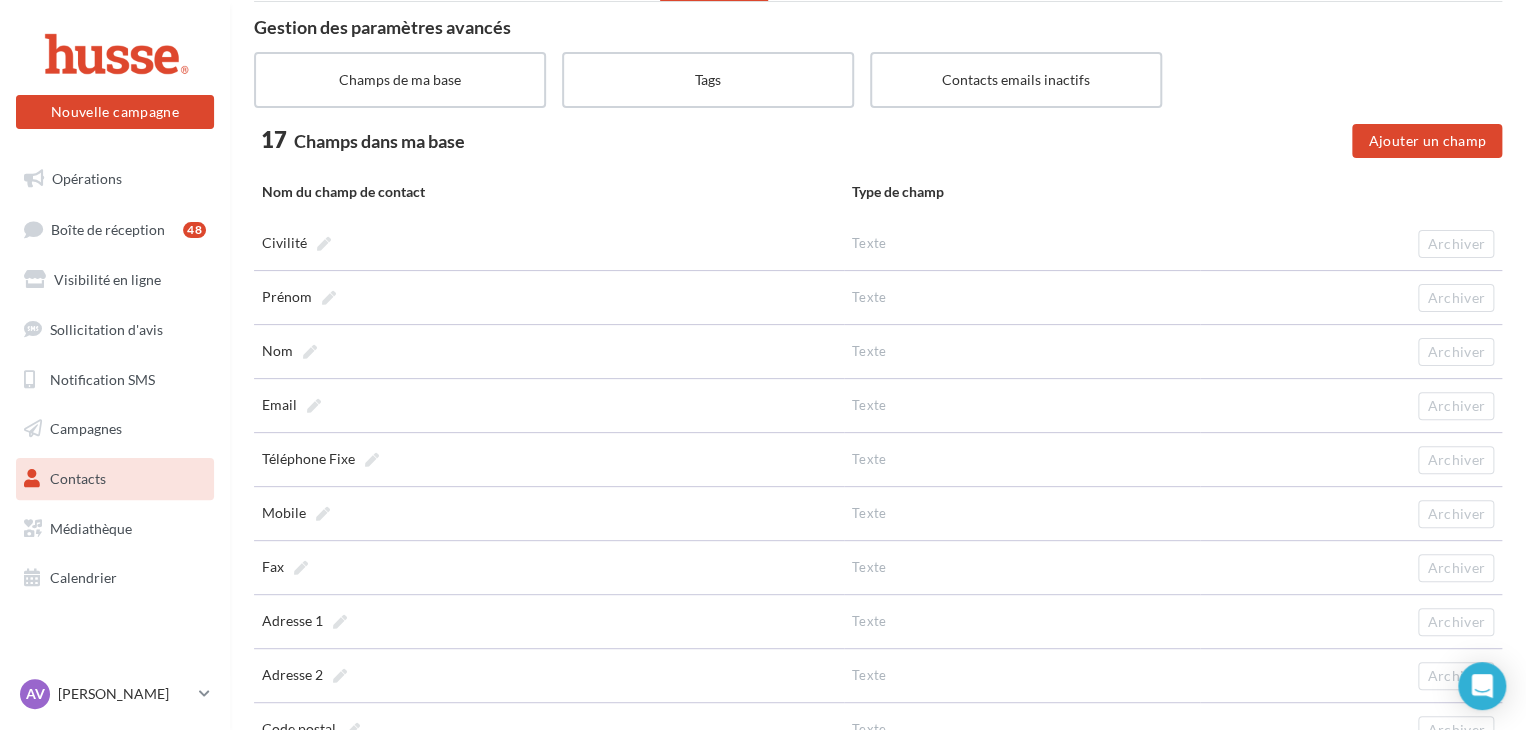 scroll, scrollTop: 0, scrollLeft: 0, axis: both 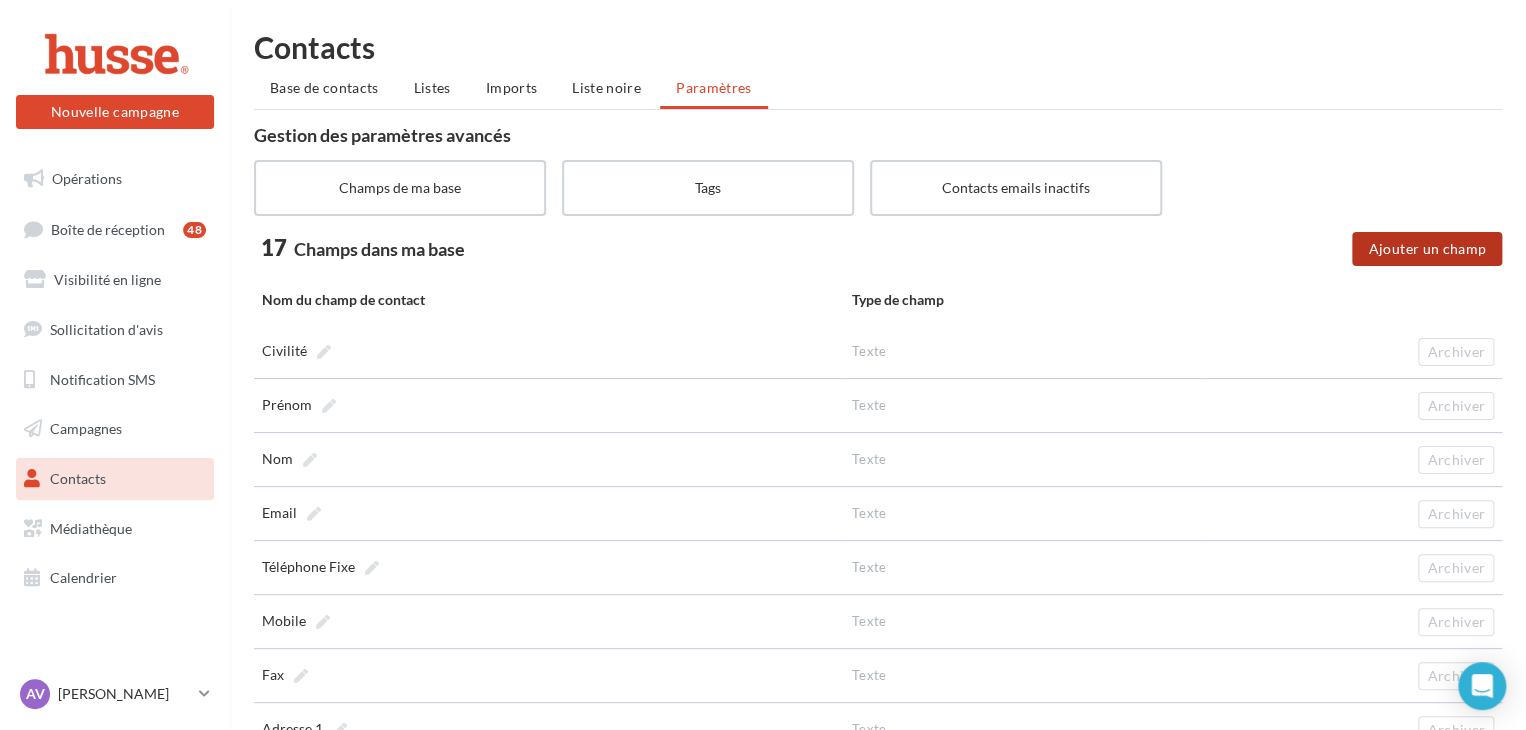 click on "Ajouter un champ" at bounding box center (1427, 249) 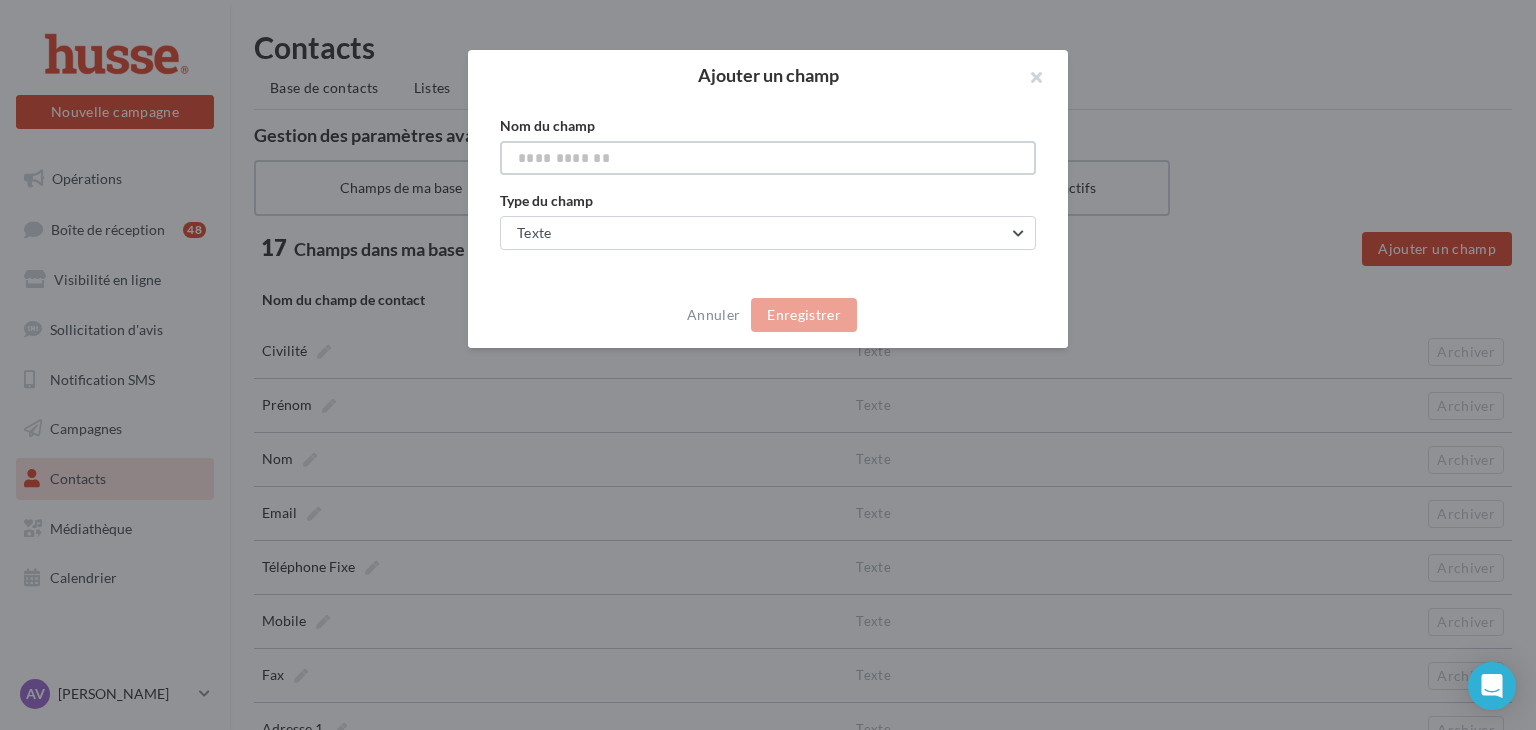 click at bounding box center (768, 158) 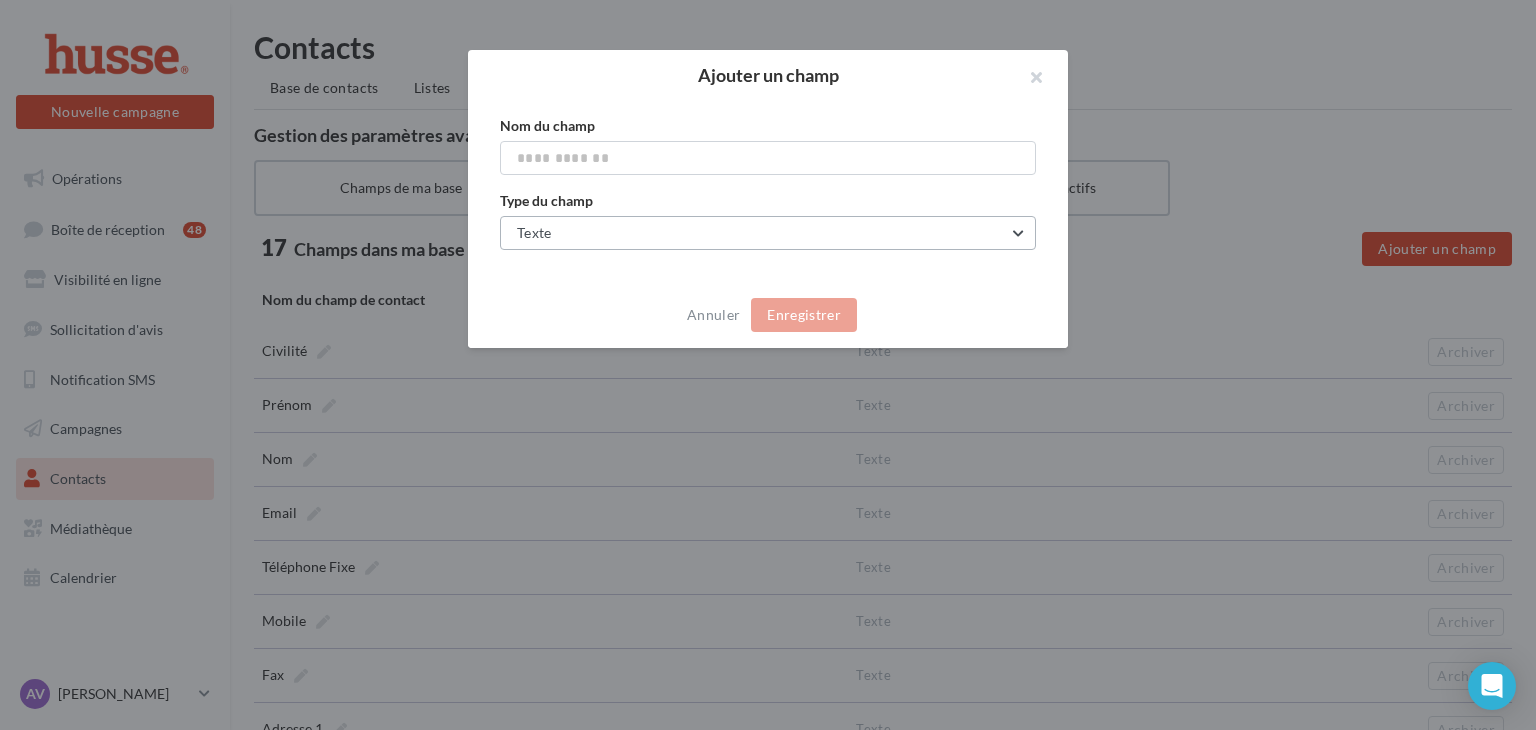 click on "Texte" at bounding box center (768, 233) 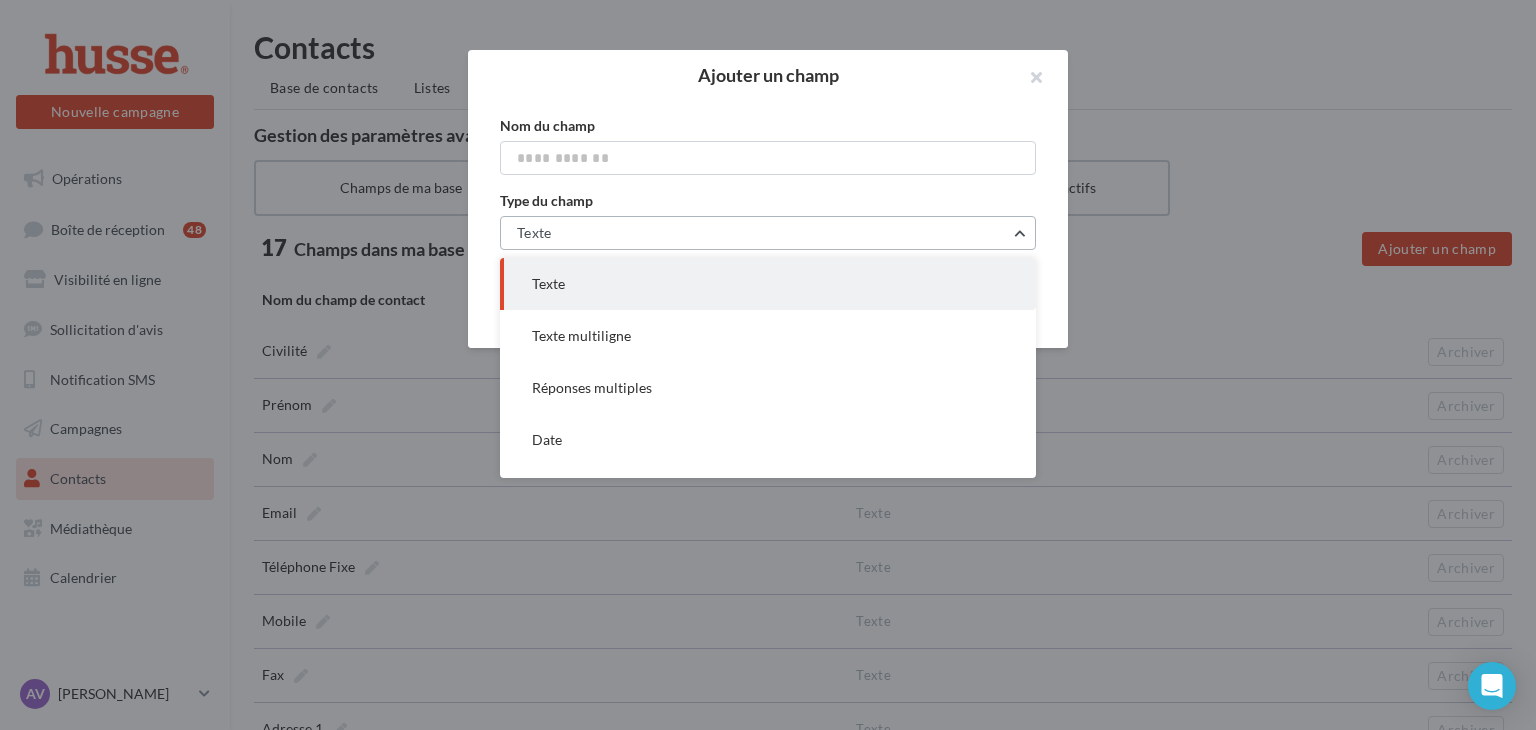 click on "Texte" at bounding box center (768, 233) 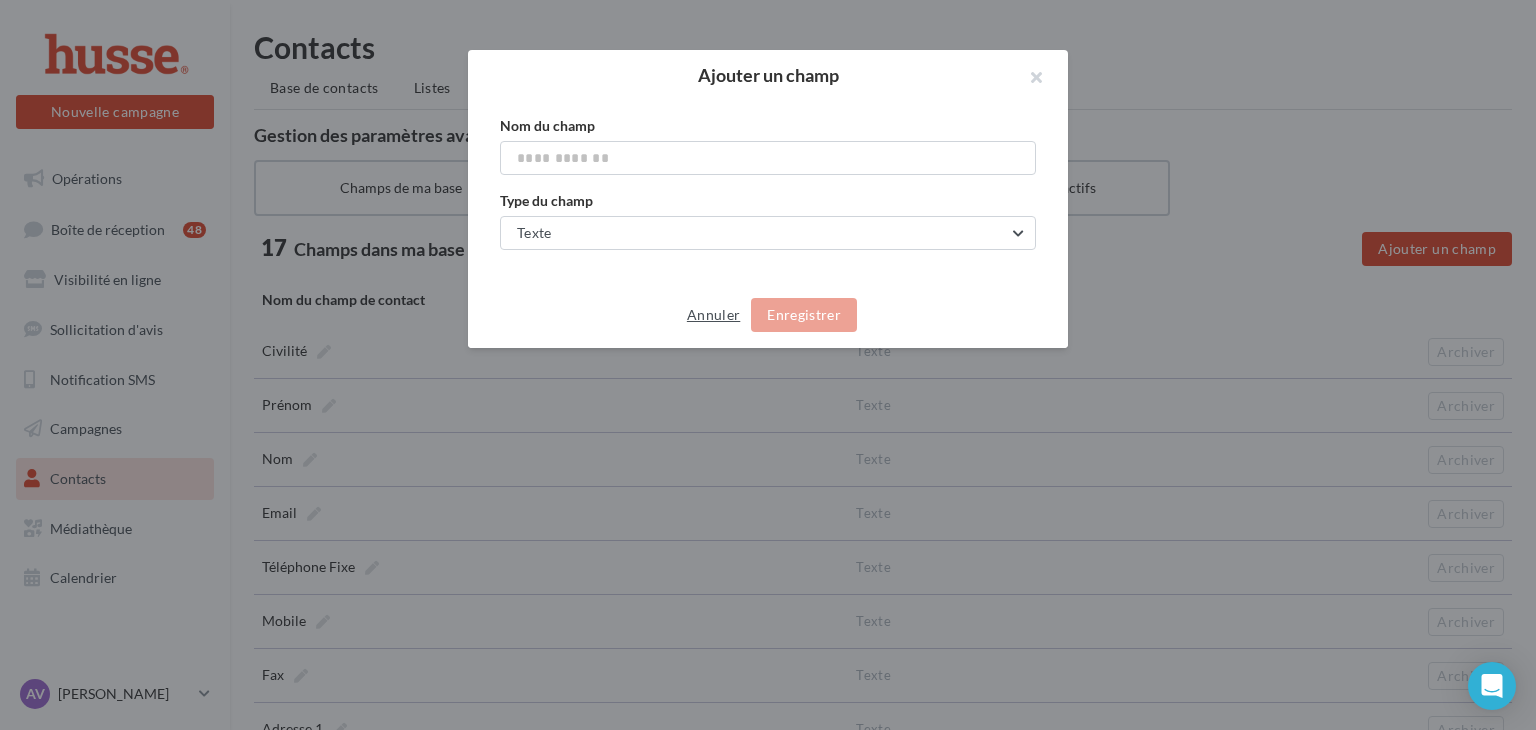 click on "Annuler" at bounding box center (713, 315) 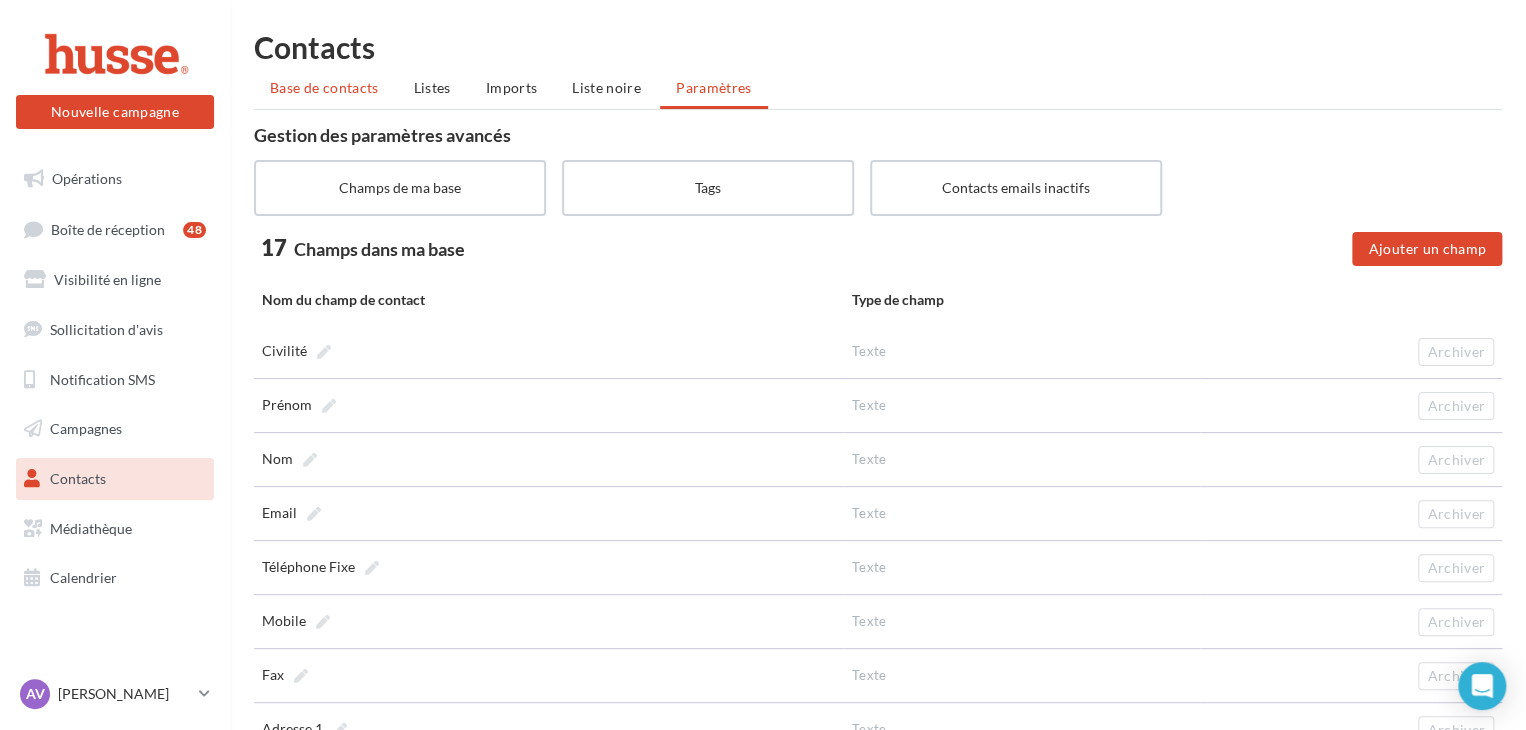 click on "Base de contacts" at bounding box center [324, 87] 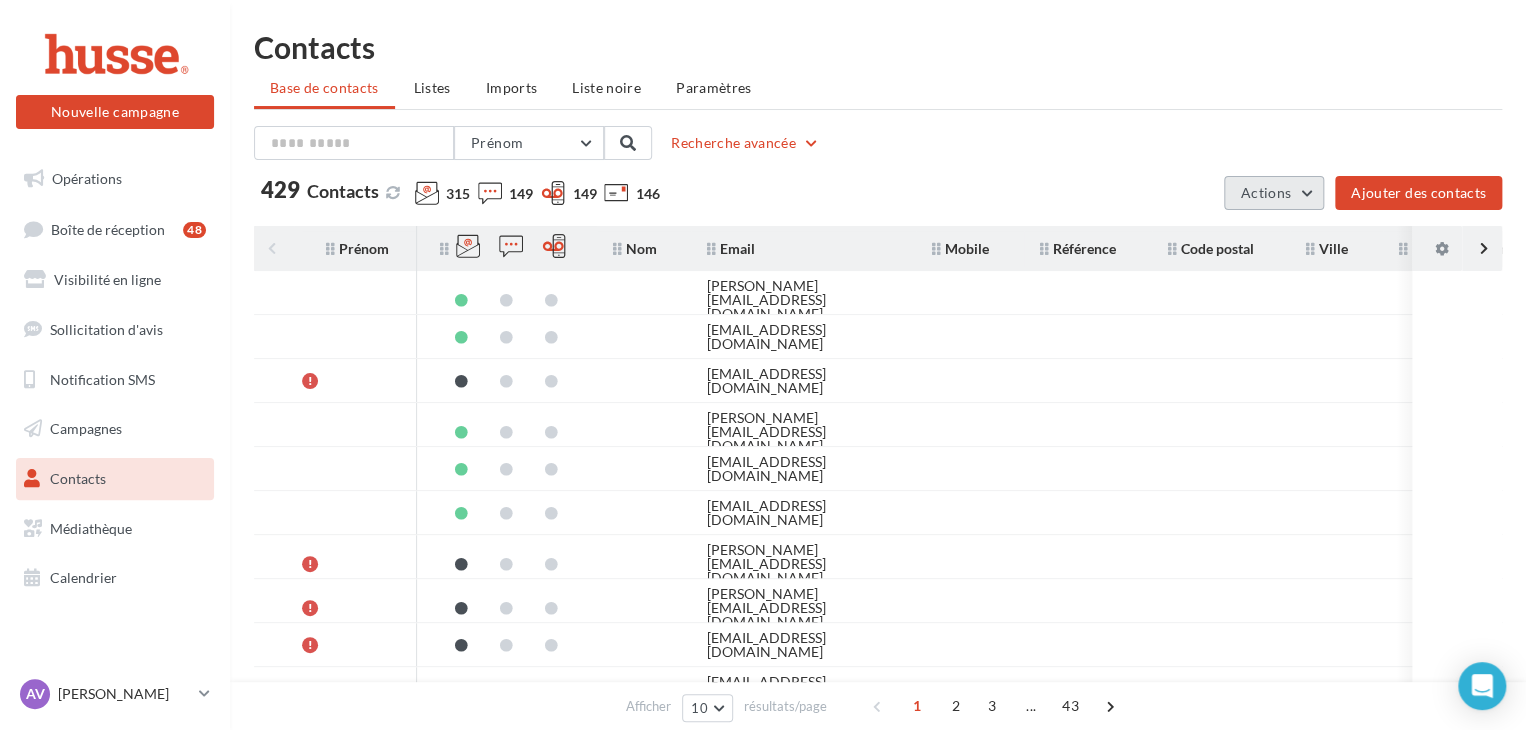 click on "Actions" at bounding box center (1274, 193) 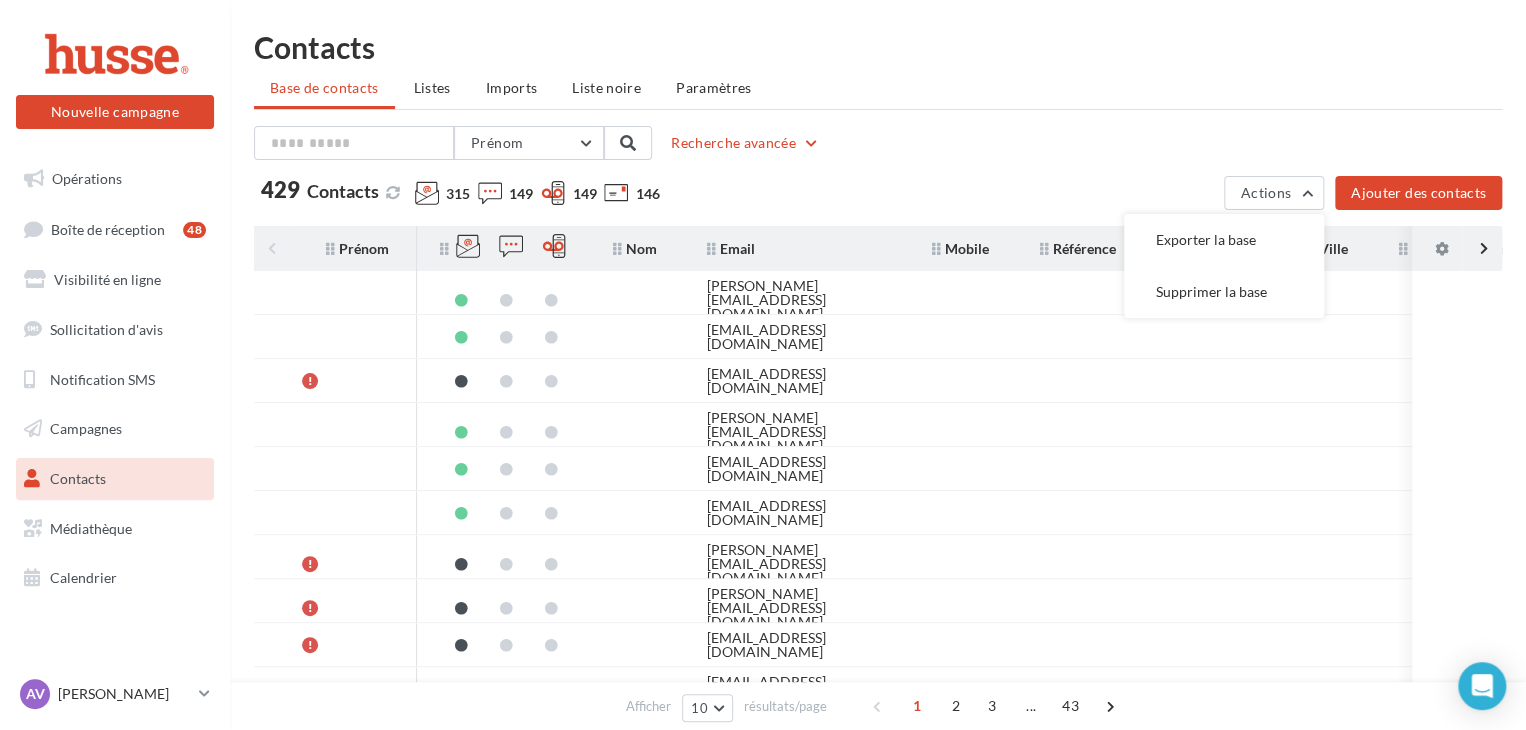click on "Prénom         Prénom     Nom     Email     Mobile     Téléphone Fixe           Recherche avancée" at bounding box center (878, 143) 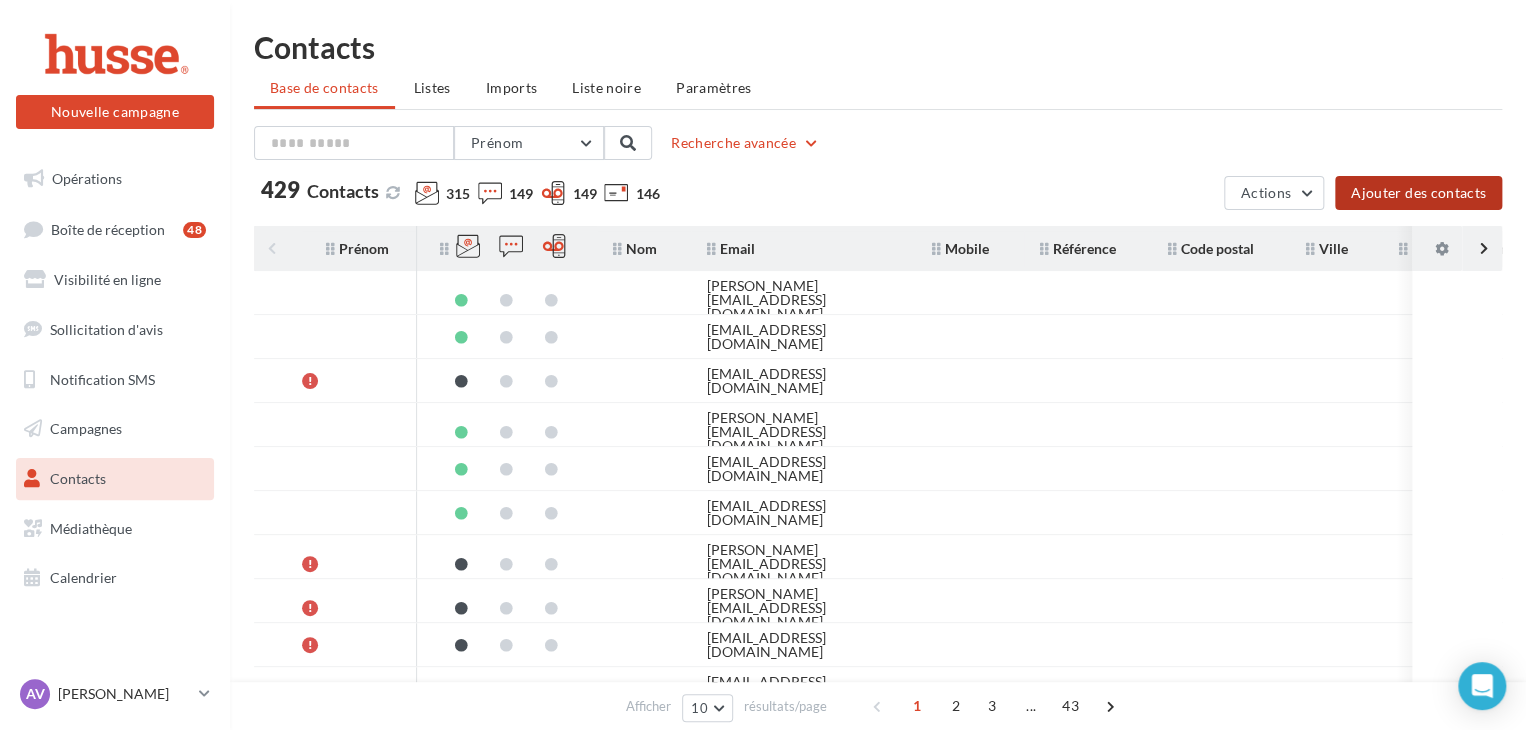 click on "Ajouter des contacts" at bounding box center [1418, 193] 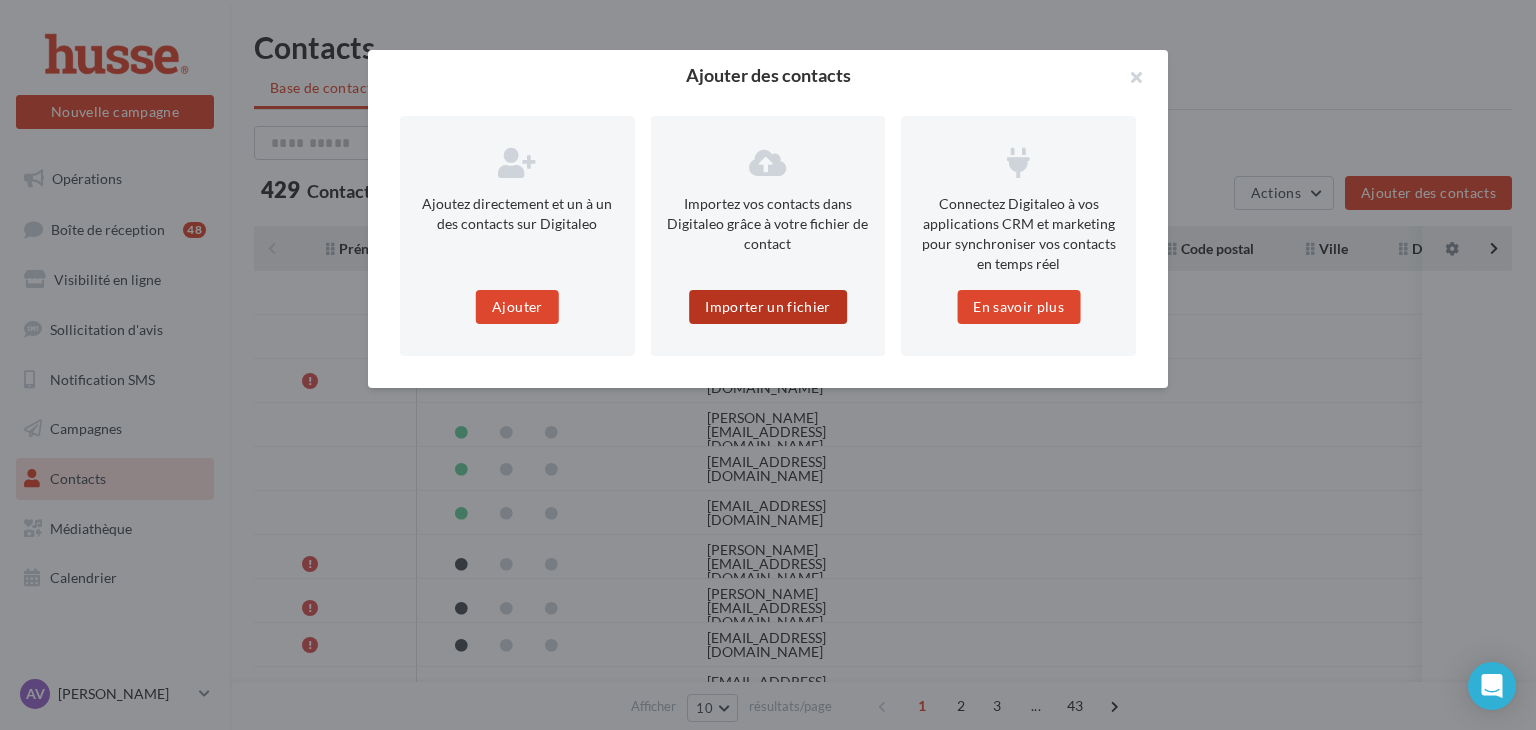 click on "Importer un fichier" at bounding box center (768, 307) 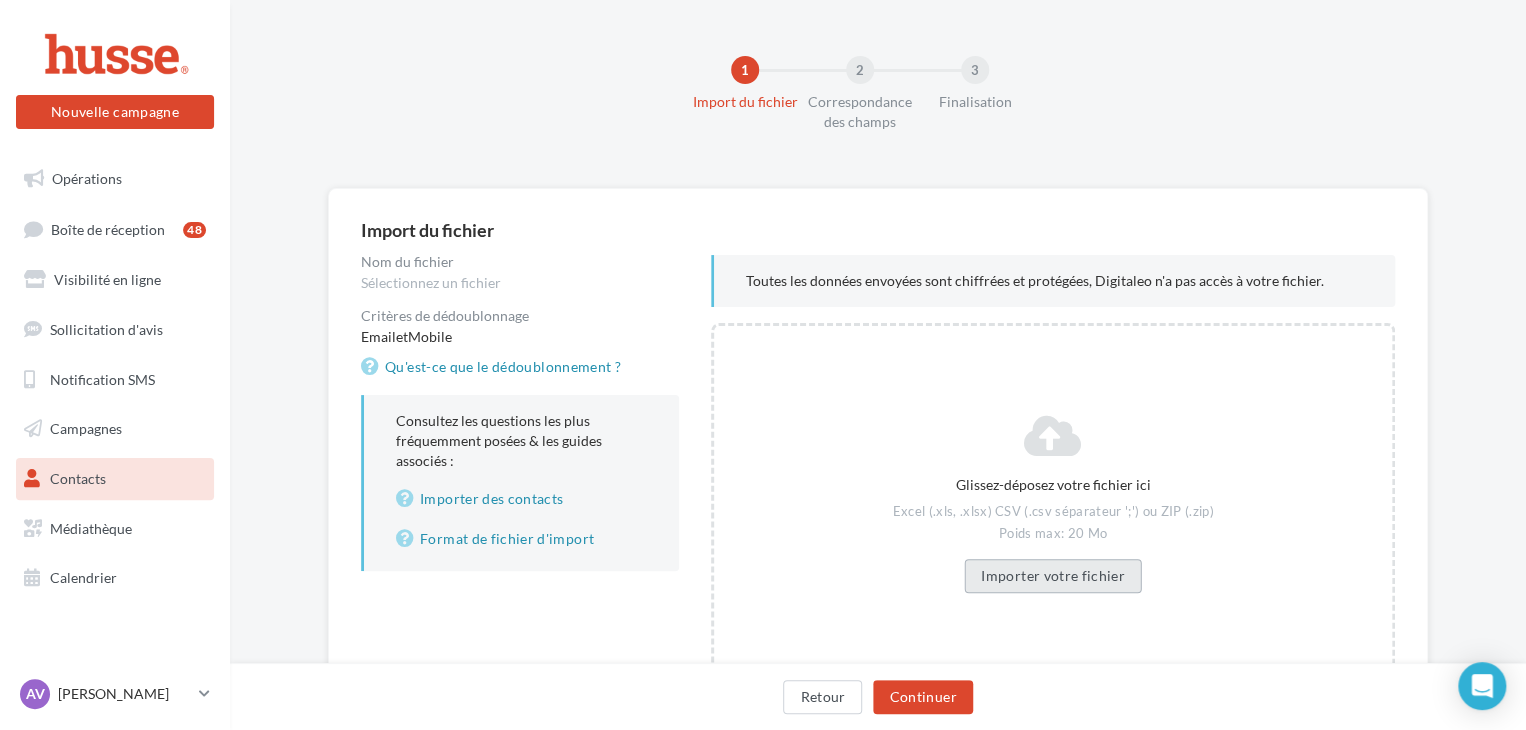 click on "Importer votre fichier" at bounding box center [1053, 576] 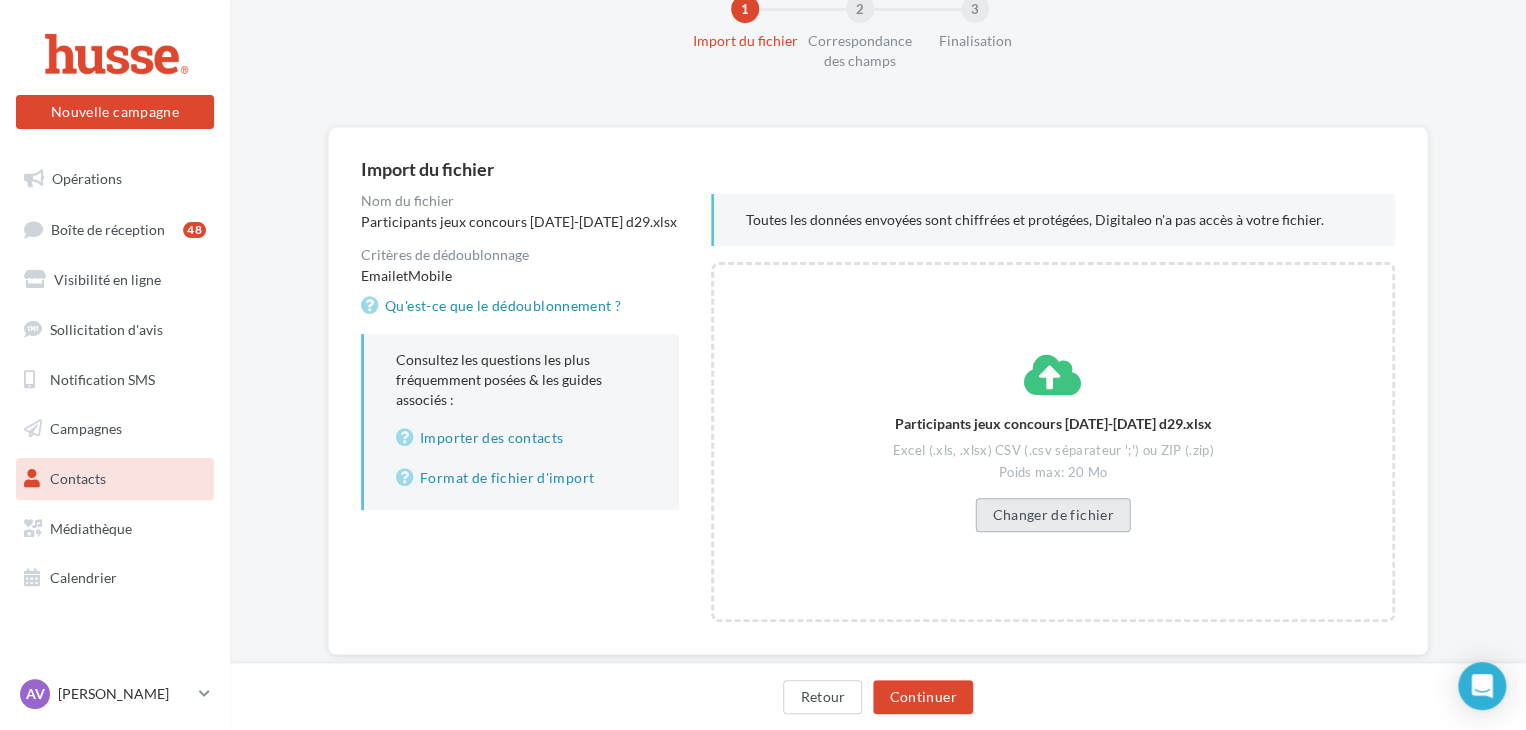 scroll, scrollTop: 104, scrollLeft: 0, axis: vertical 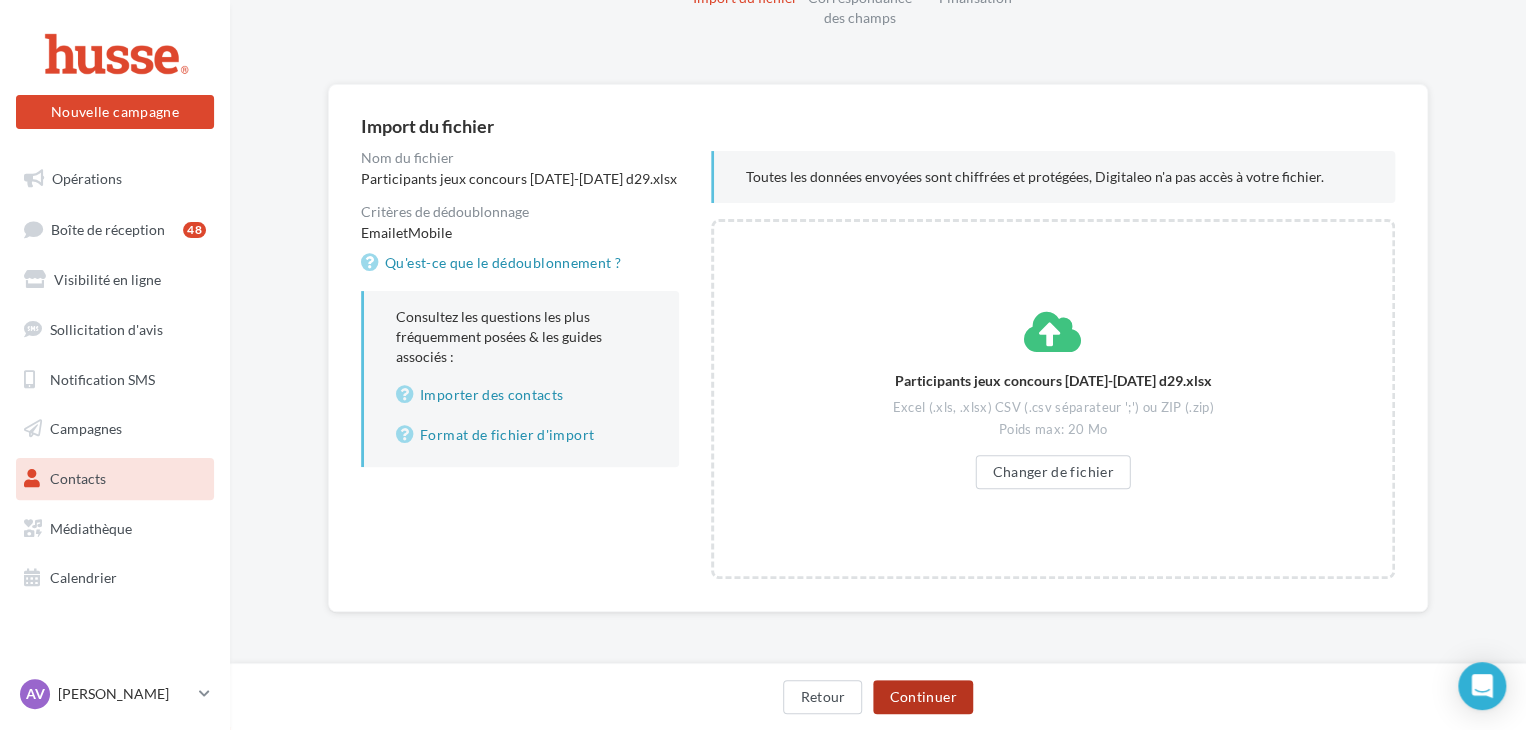 click on "Continuer" at bounding box center [922, 697] 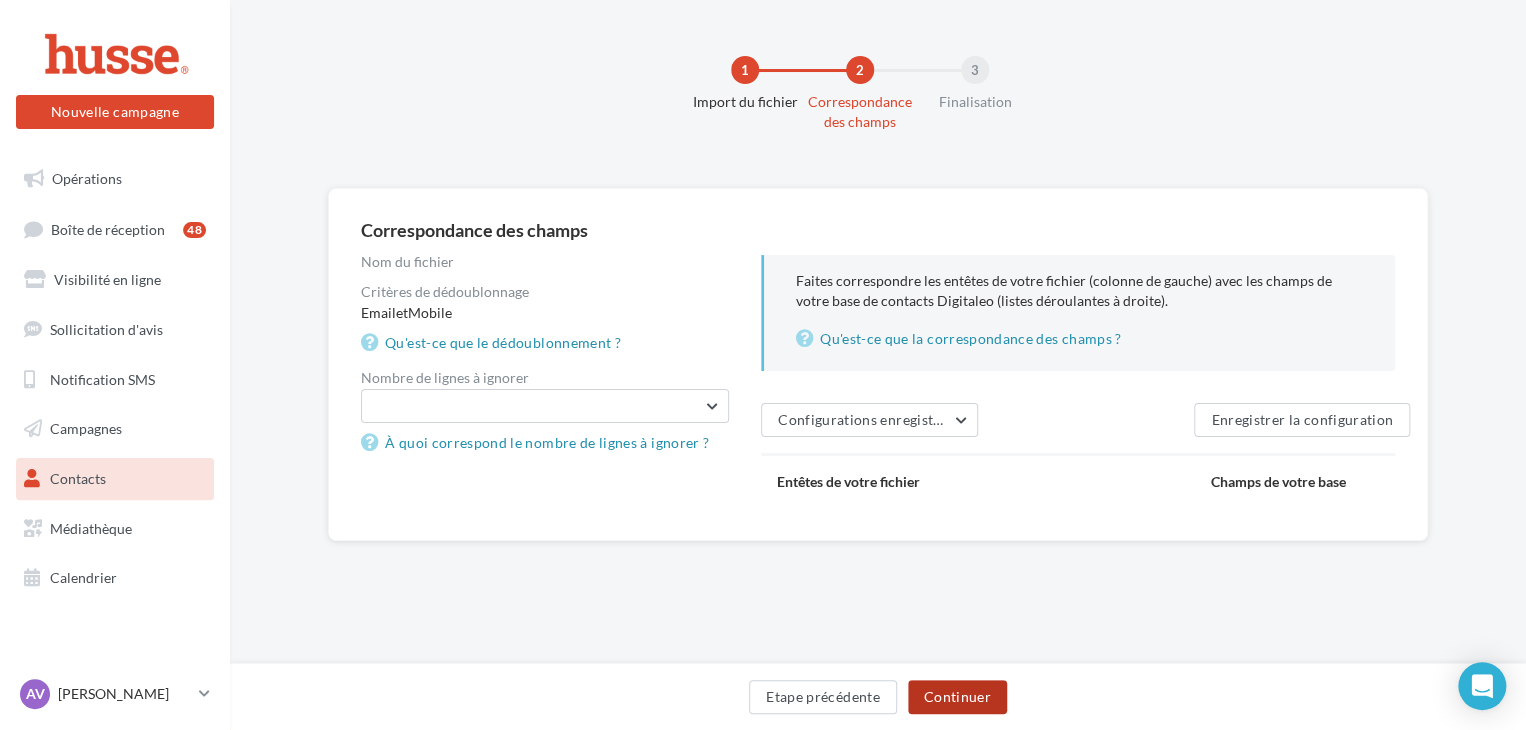 scroll, scrollTop: 0, scrollLeft: 0, axis: both 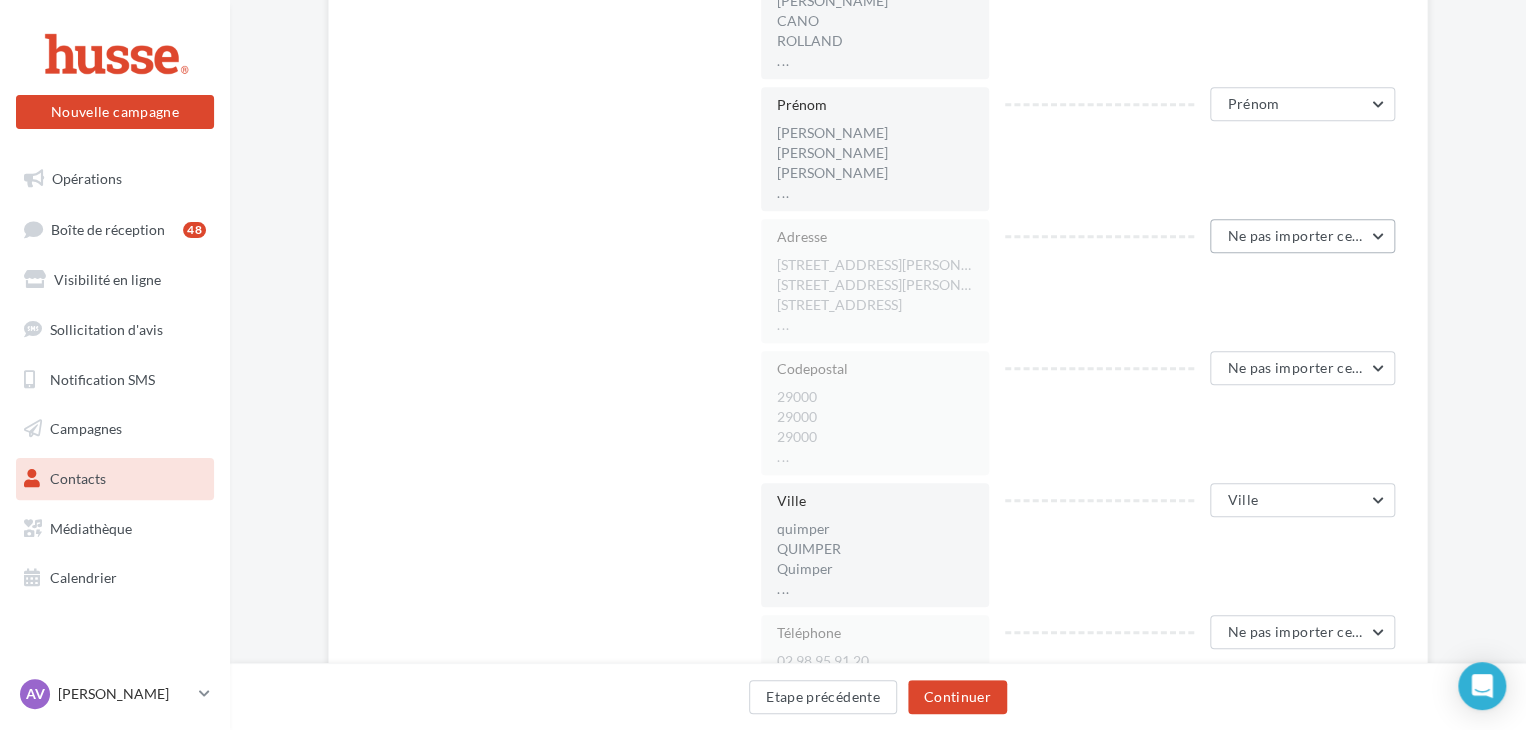 click on "Ne pas importer cette colonne" at bounding box center [1302, 236] 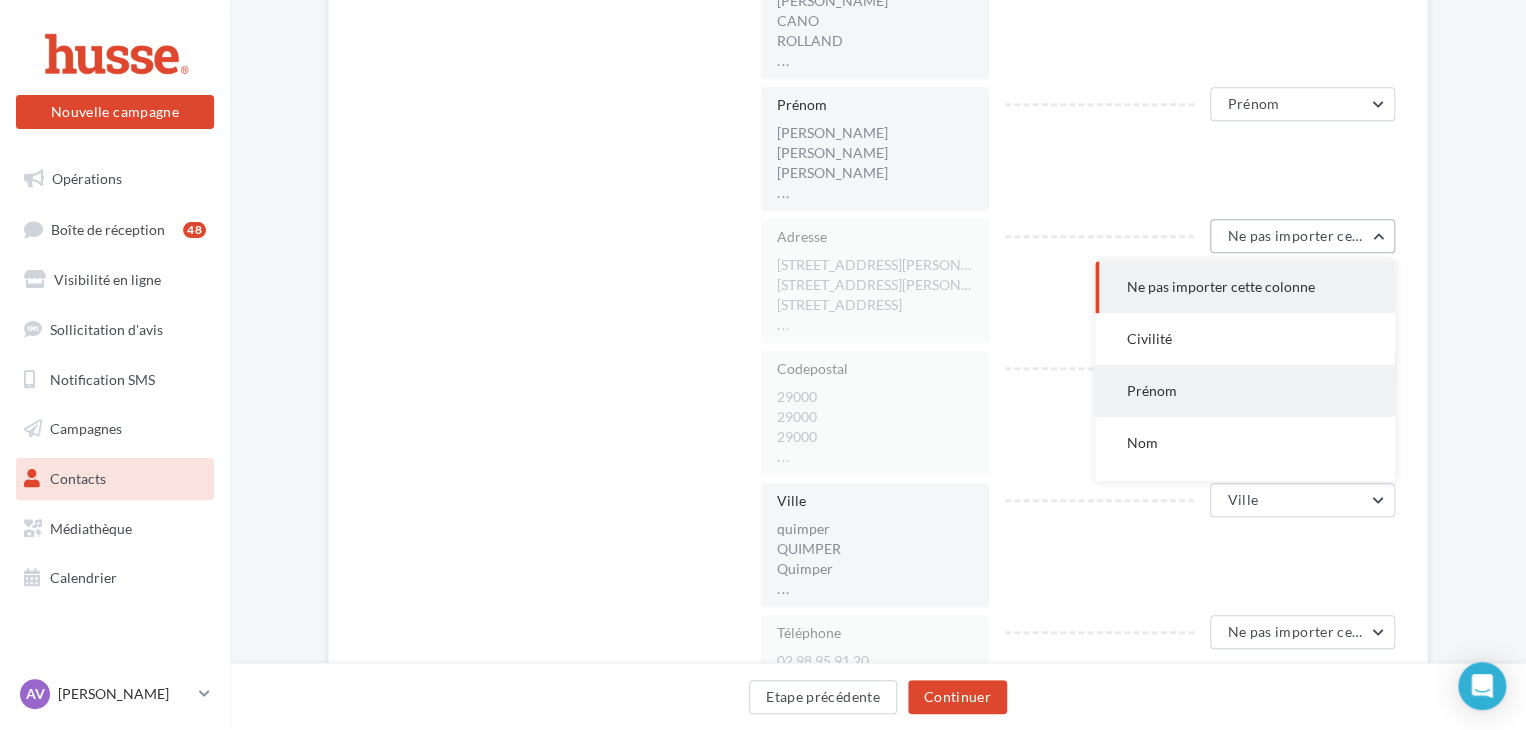 type 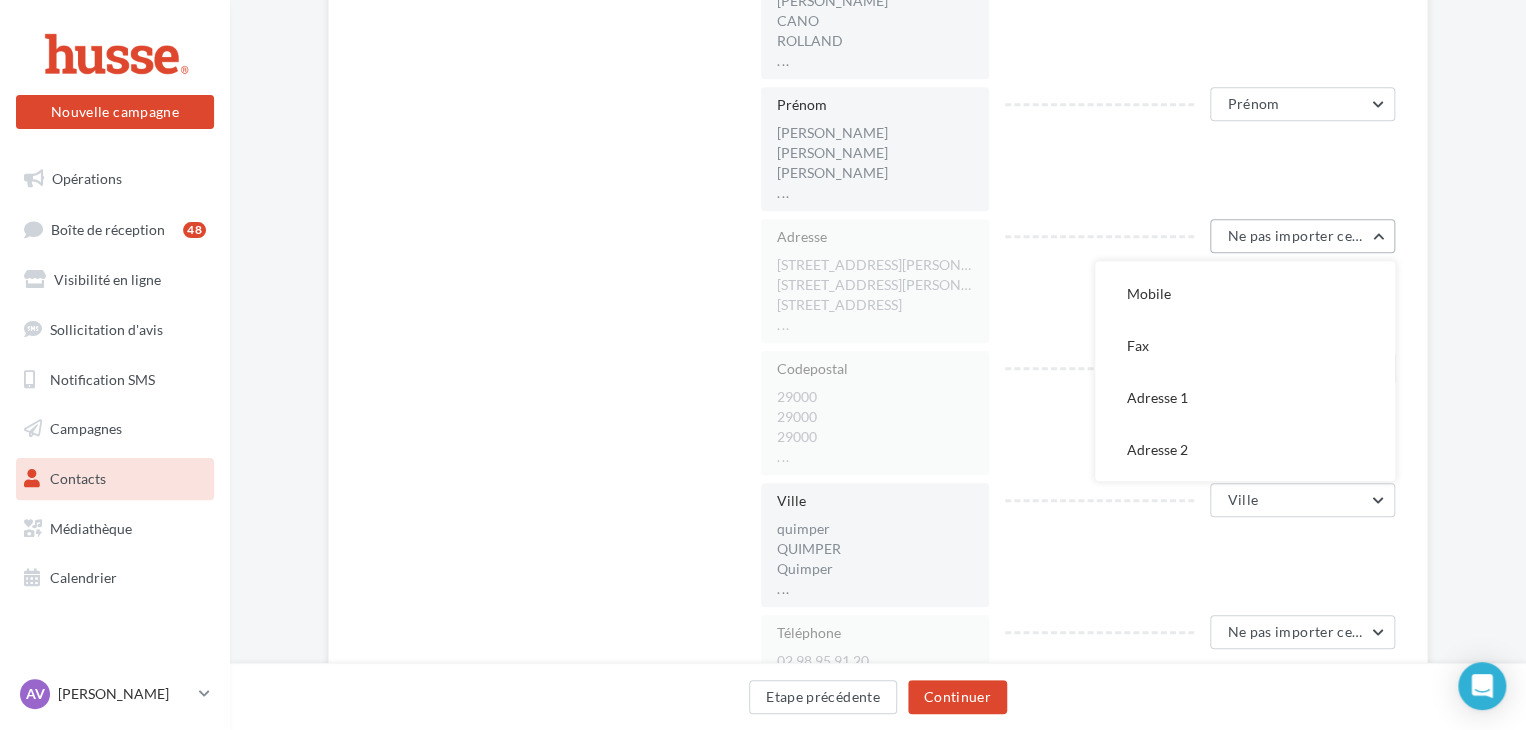 scroll, scrollTop: 320, scrollLeft: 0, axis: vertical 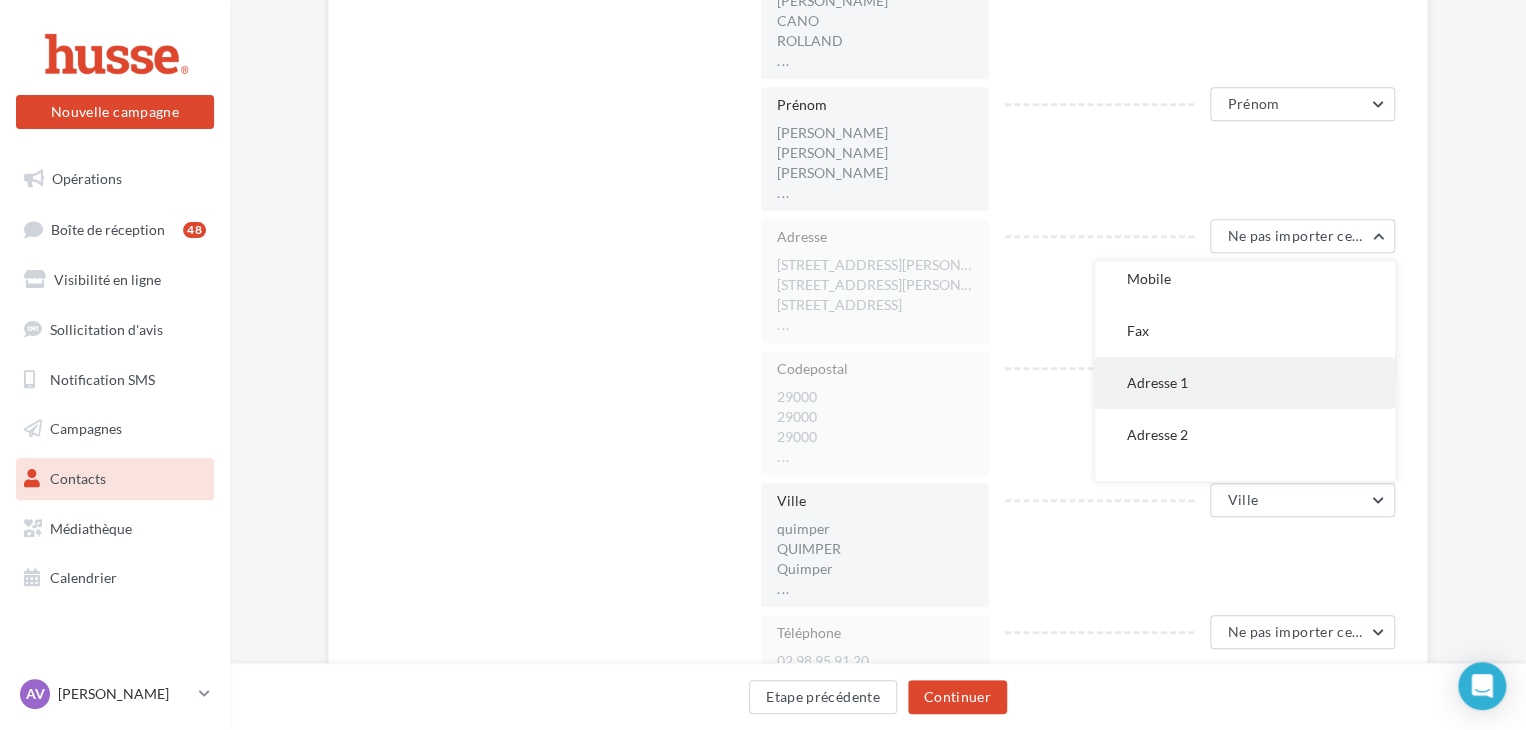 click on "Adresse 1" at bounding box center (1245, 383) 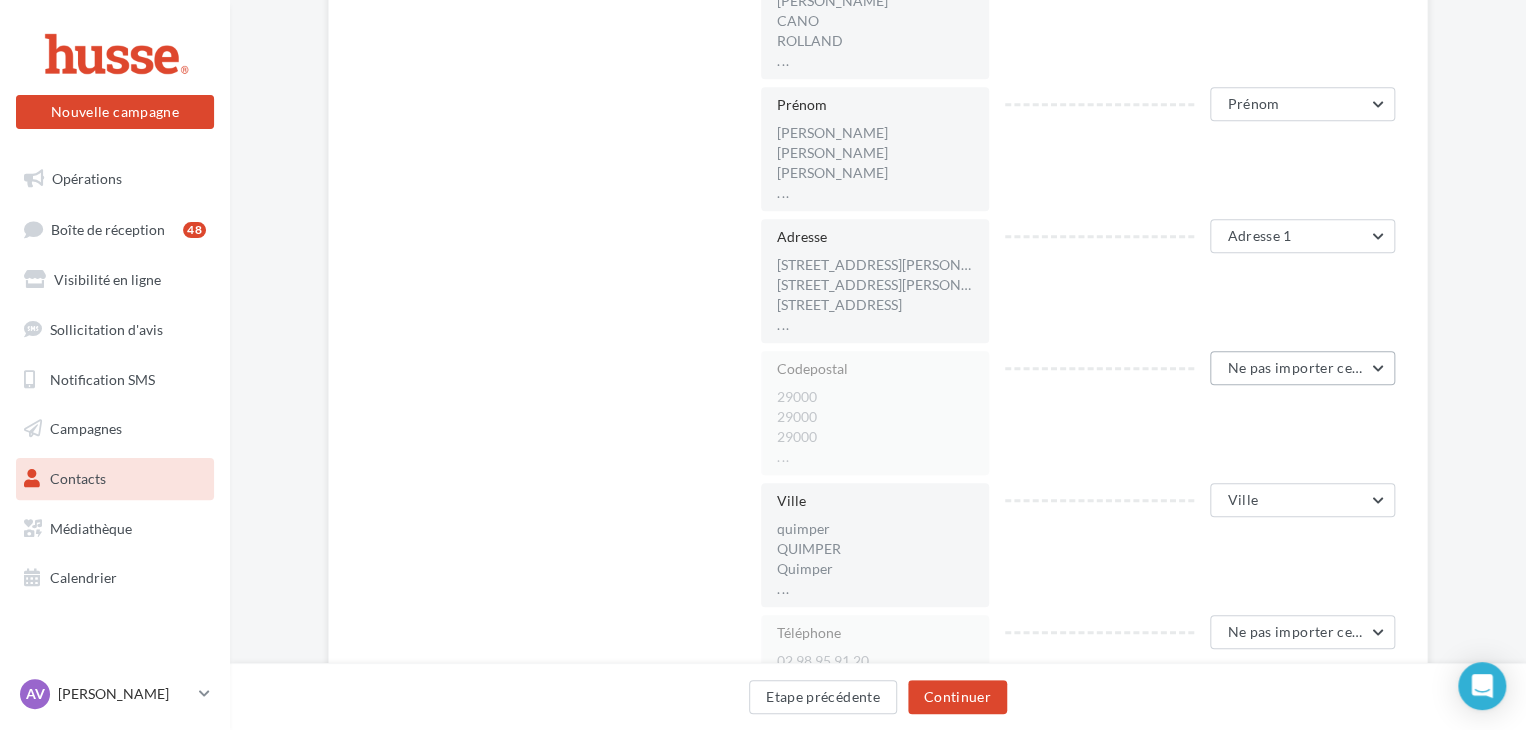click on "Ne pas importer cette colonne" at bounding box center [1302, 368] 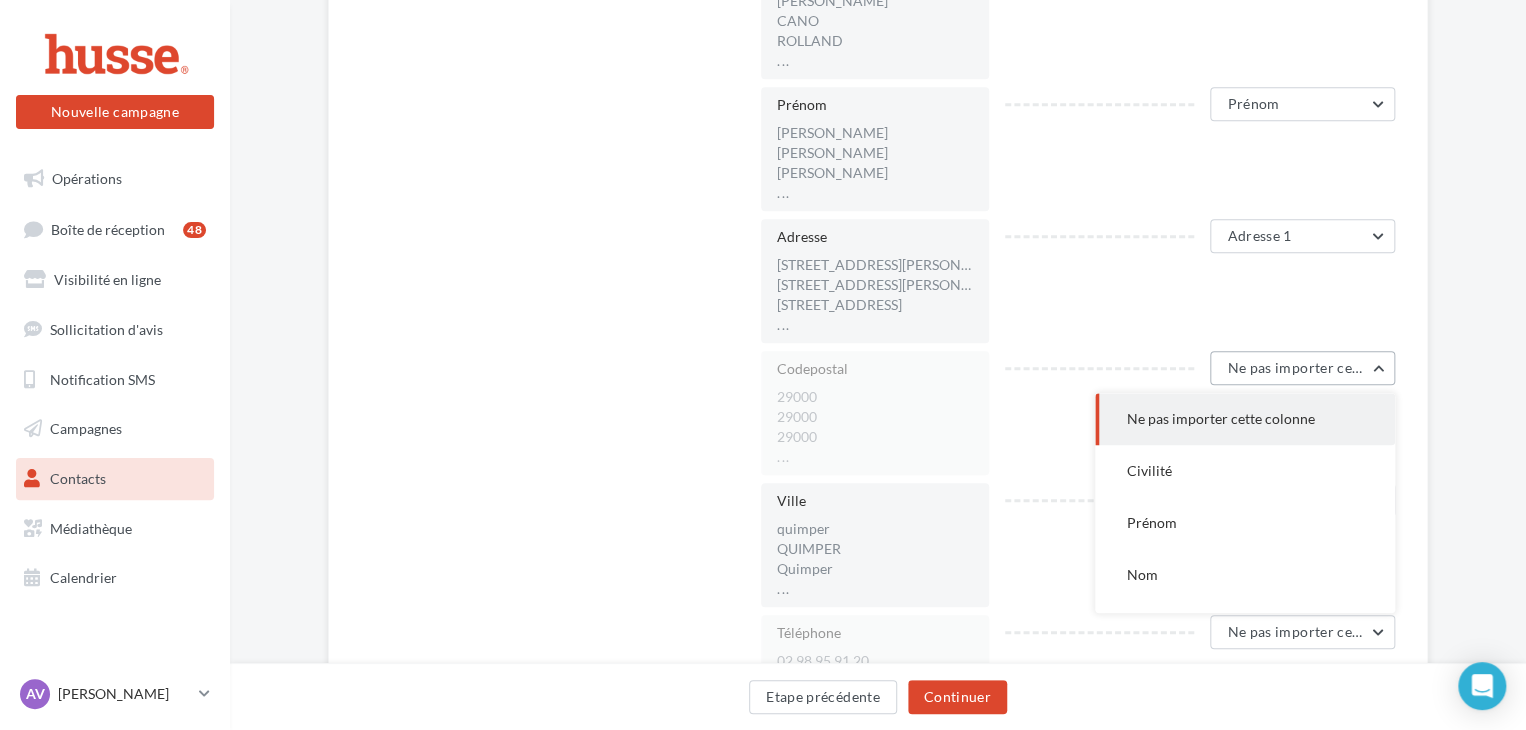 type 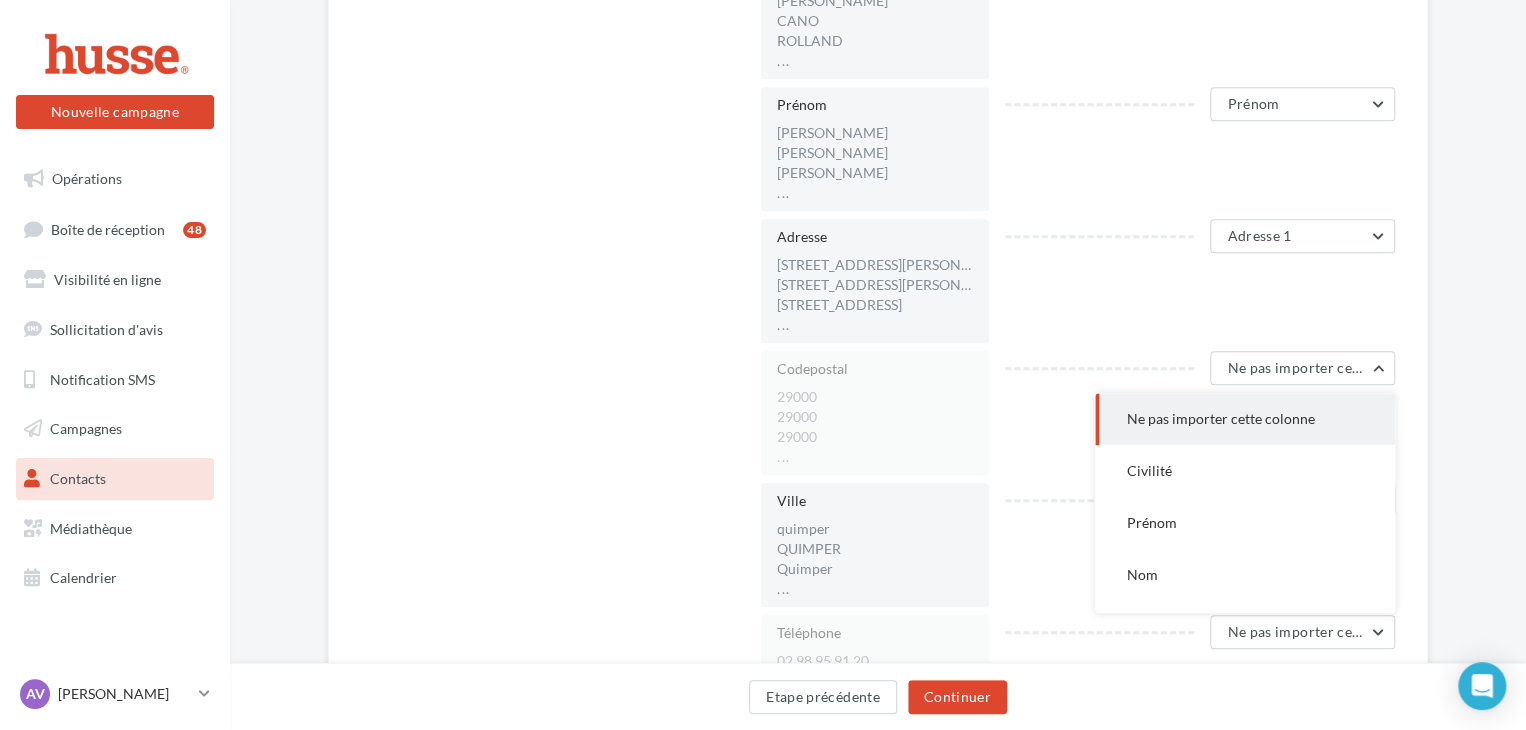 drag, startPoint x: 1383, startPoint y: 435, endPoint x: 1383, endPoint y: 446, distance: 11 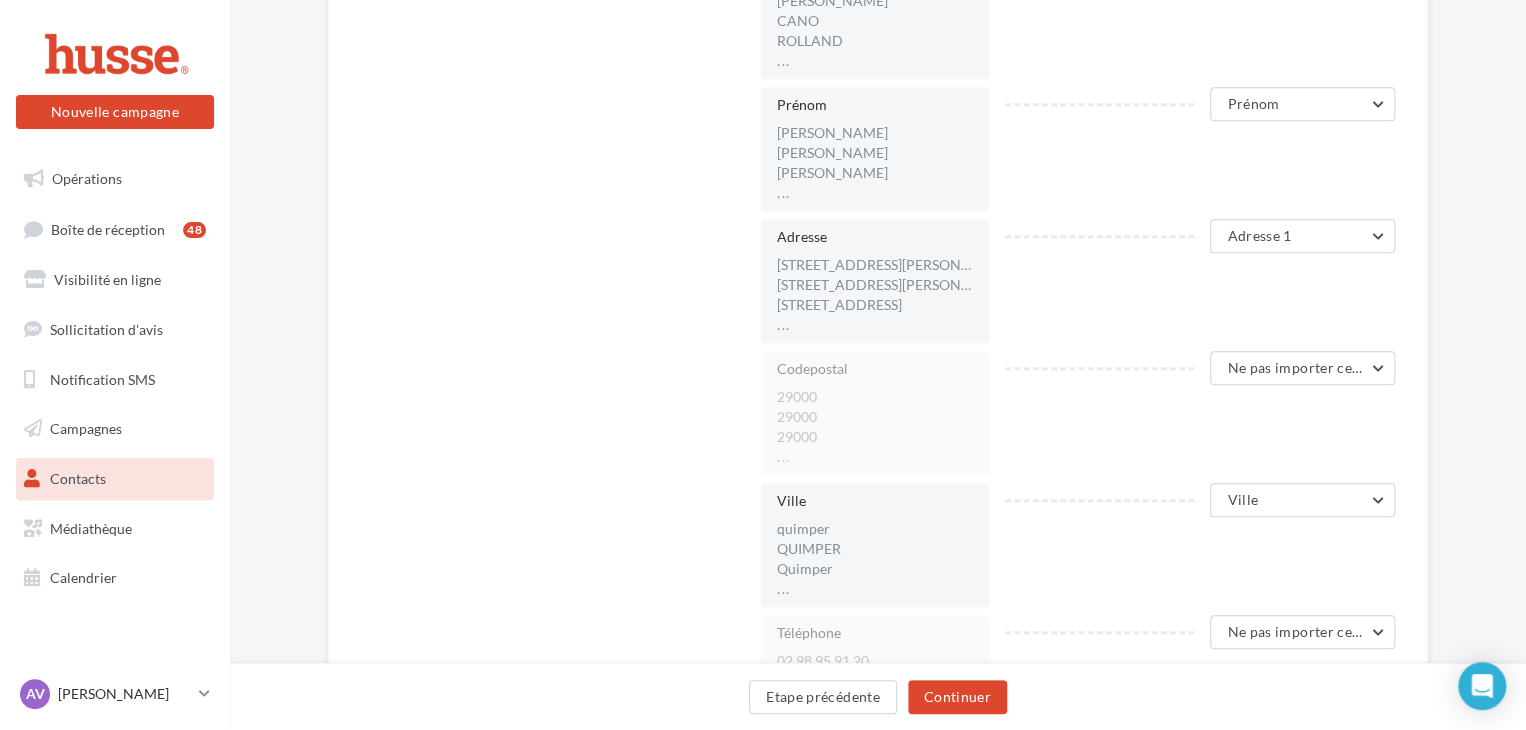 click on "Codepostal
29000 29000 29000
...
Ne pas importer cette colonne         Ne pas importer cette colonne     Civilité     Prénom     Nom     Email     Téléphone Fixe     Mobile     Fax     Adresse 1     Adresse 2     Code postal     Ville     Etat     Pays     Date de naissance     Société     Référence     Portable" at bounding box center [1086, 413] 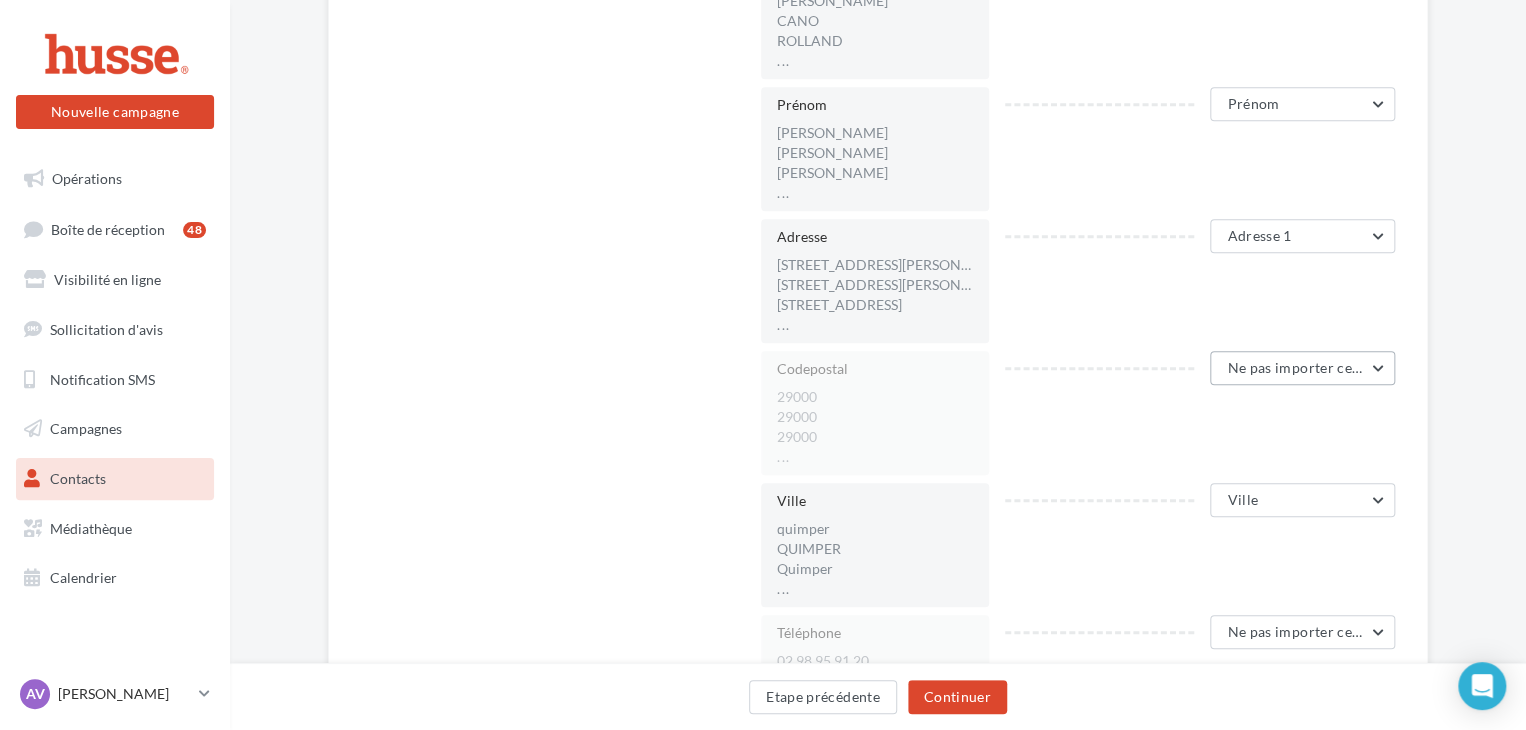 click on "Ne pas importer cette colonne" at bounding box center (1302, 368) 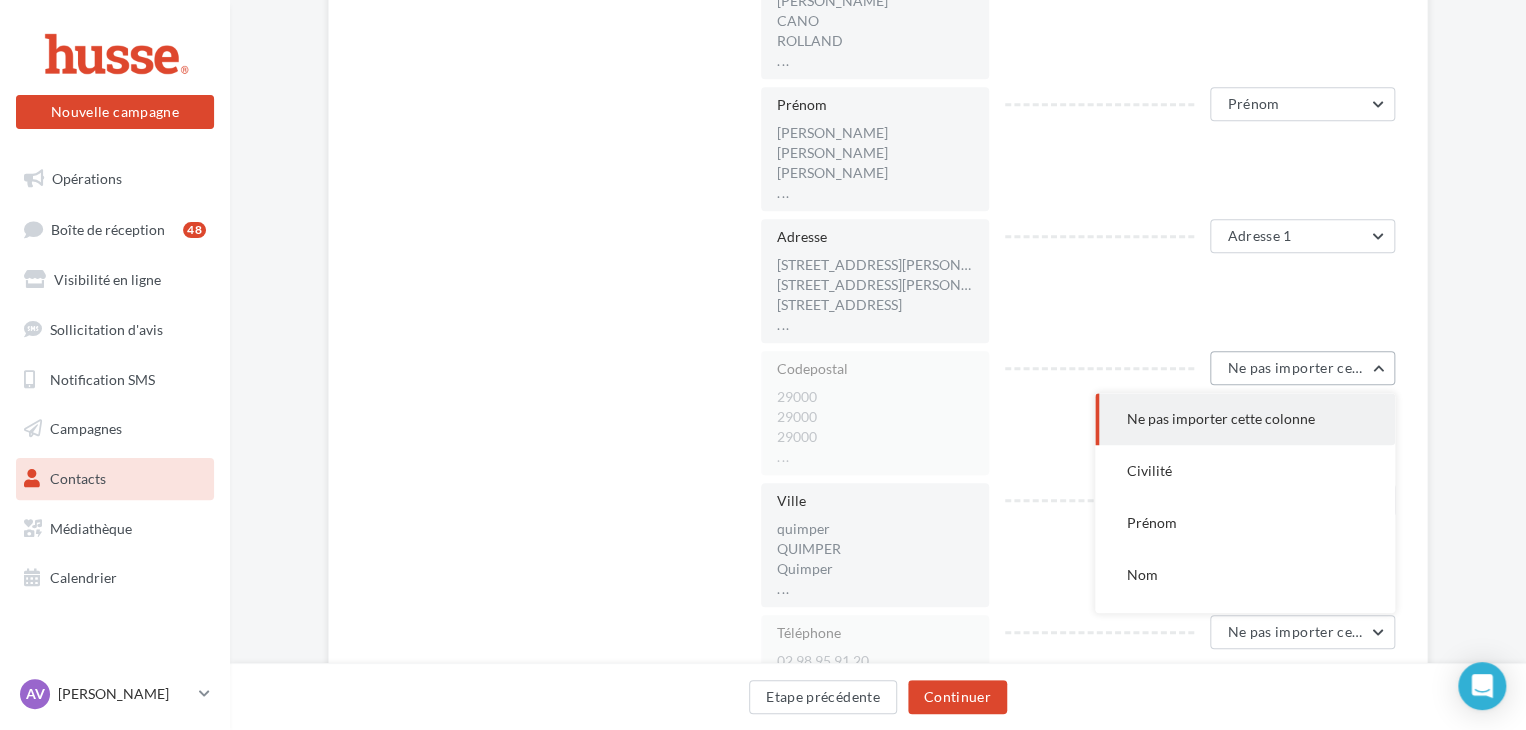 scroll, scrollTop: 481, scrollLeft: 0, axis: vertical 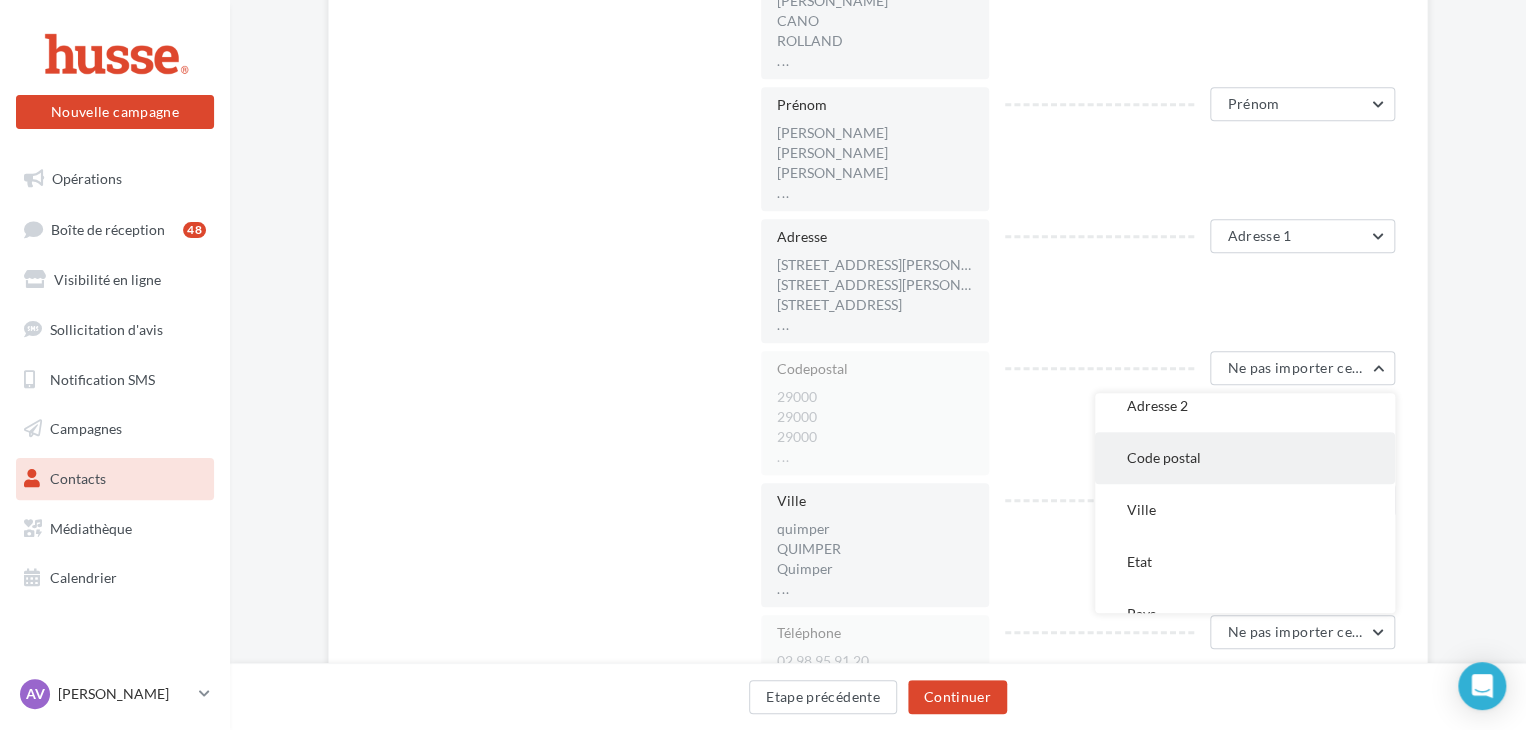 click on "Code postal" at bounding box center (1245, 458) 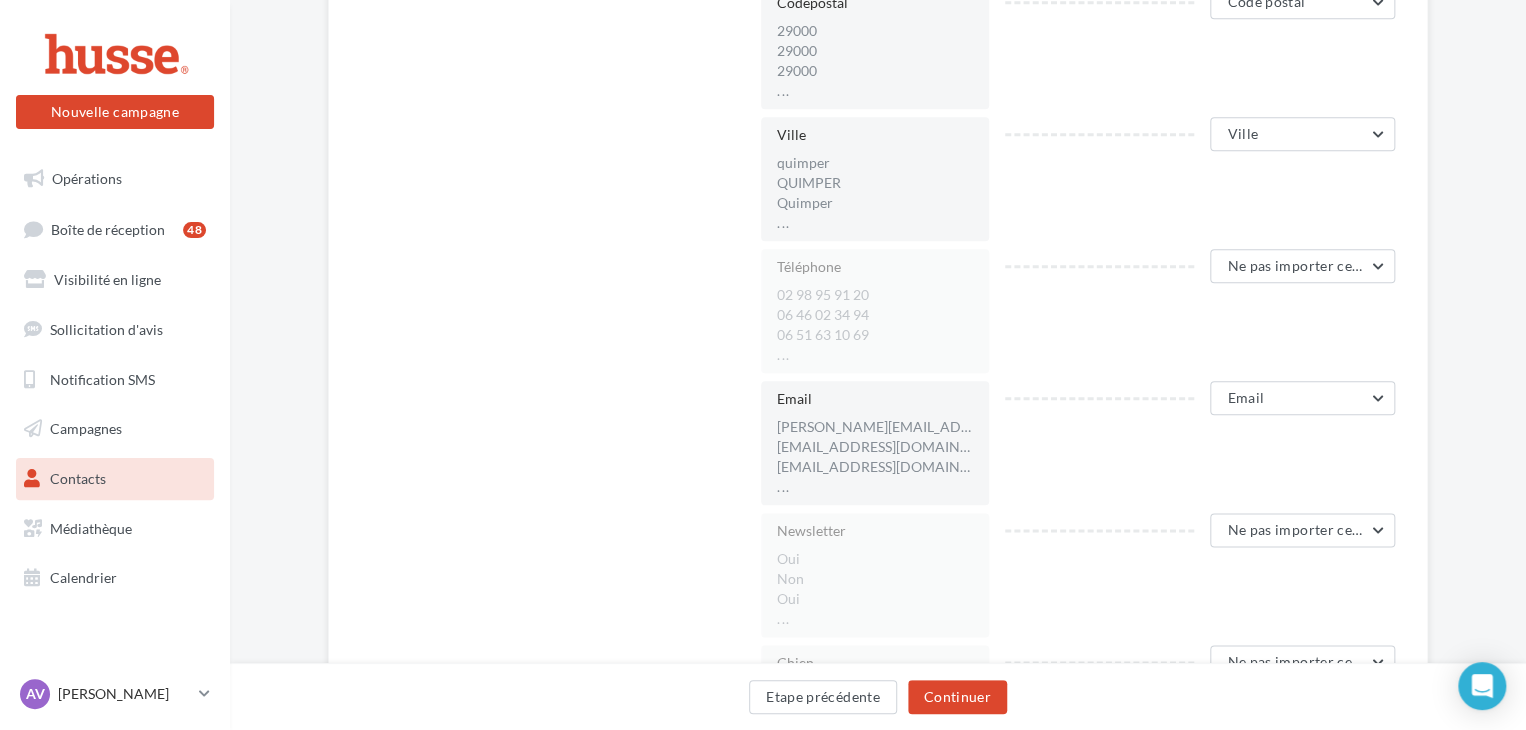 scroll, scrollTop: 924, scrollLeft: 0, axis: vertical 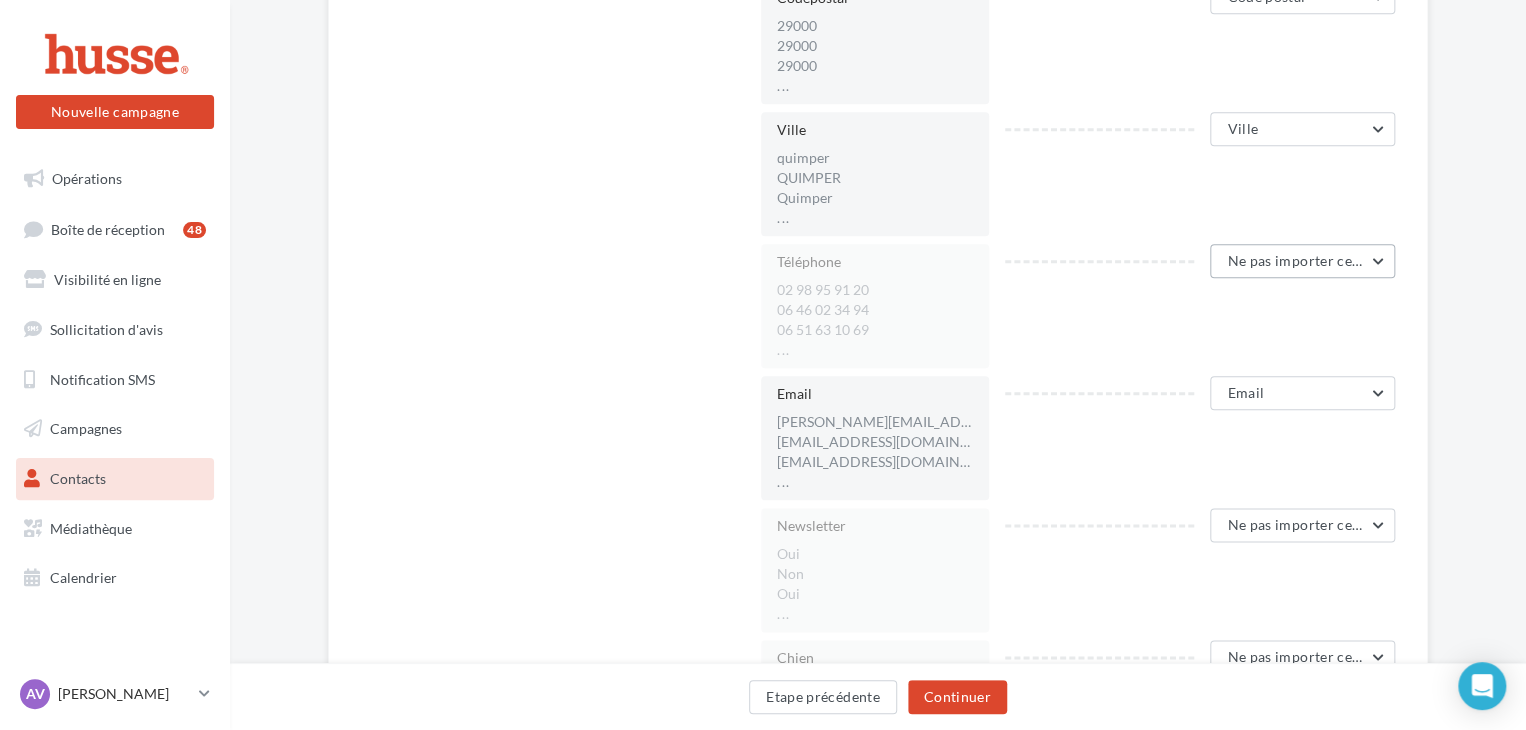 click on "Ne pas importer cette colonne" at bounding box center [1326, 260] 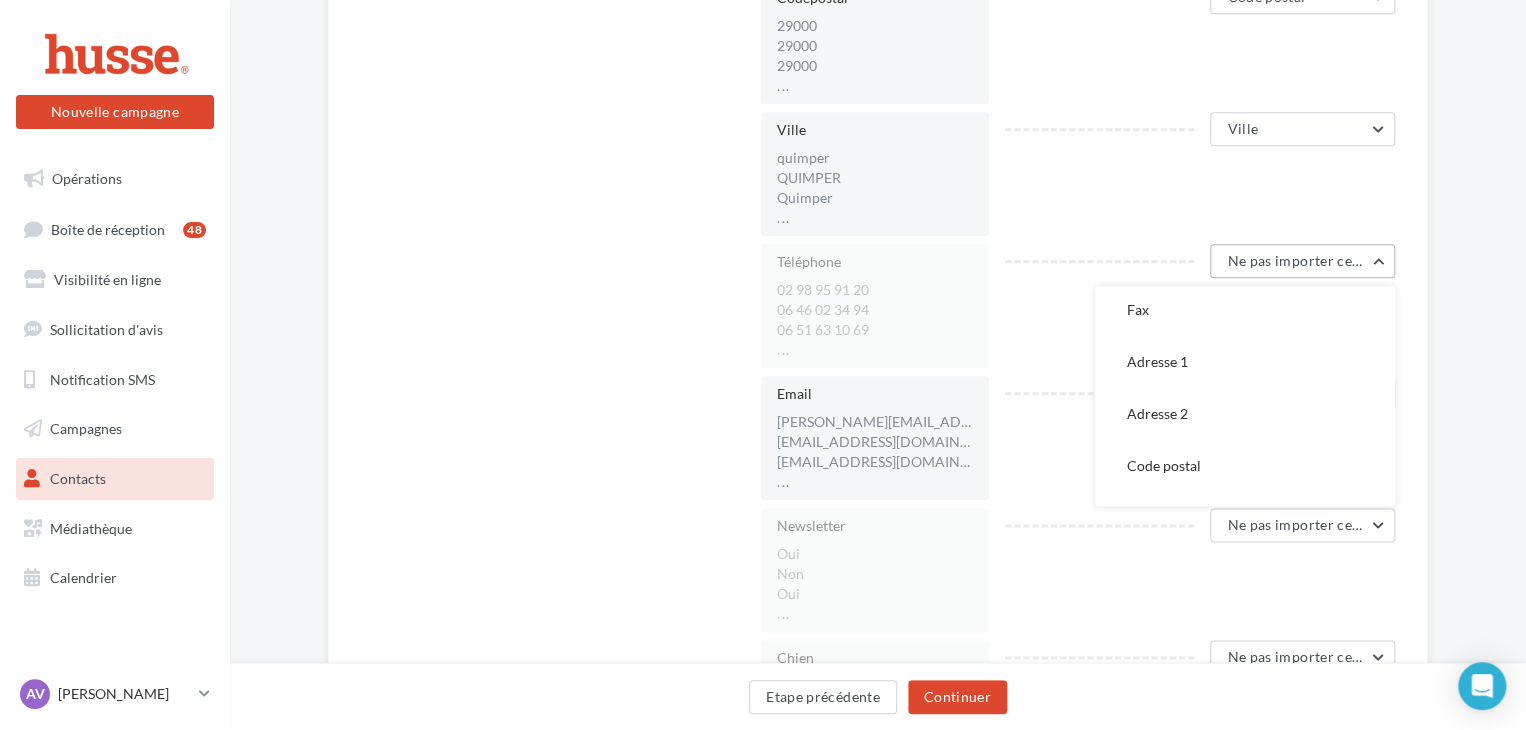 scroll, scrollTop: 205, scrollLeft: 0, axis: vertical 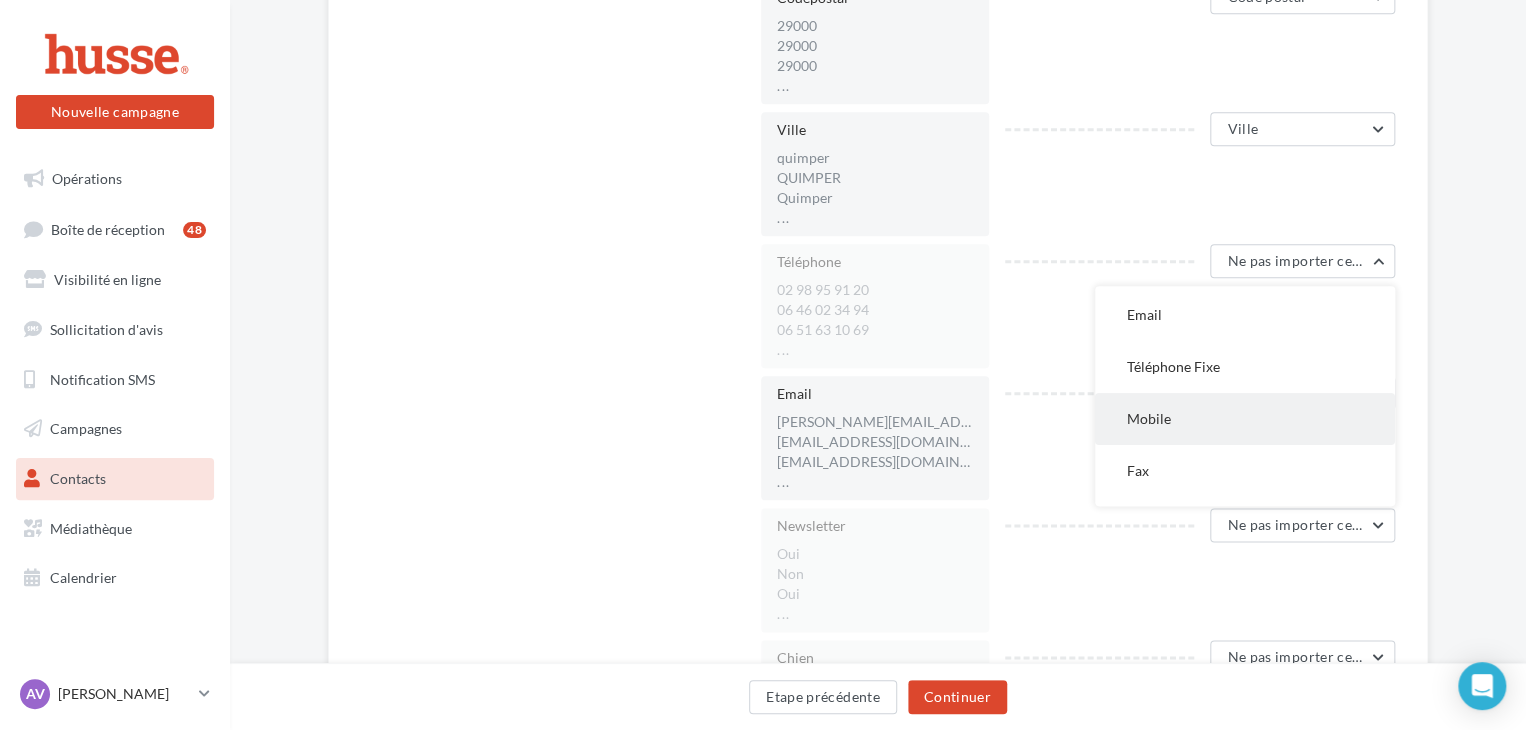 click on "Mobile" at bounding box center (1245, 419) 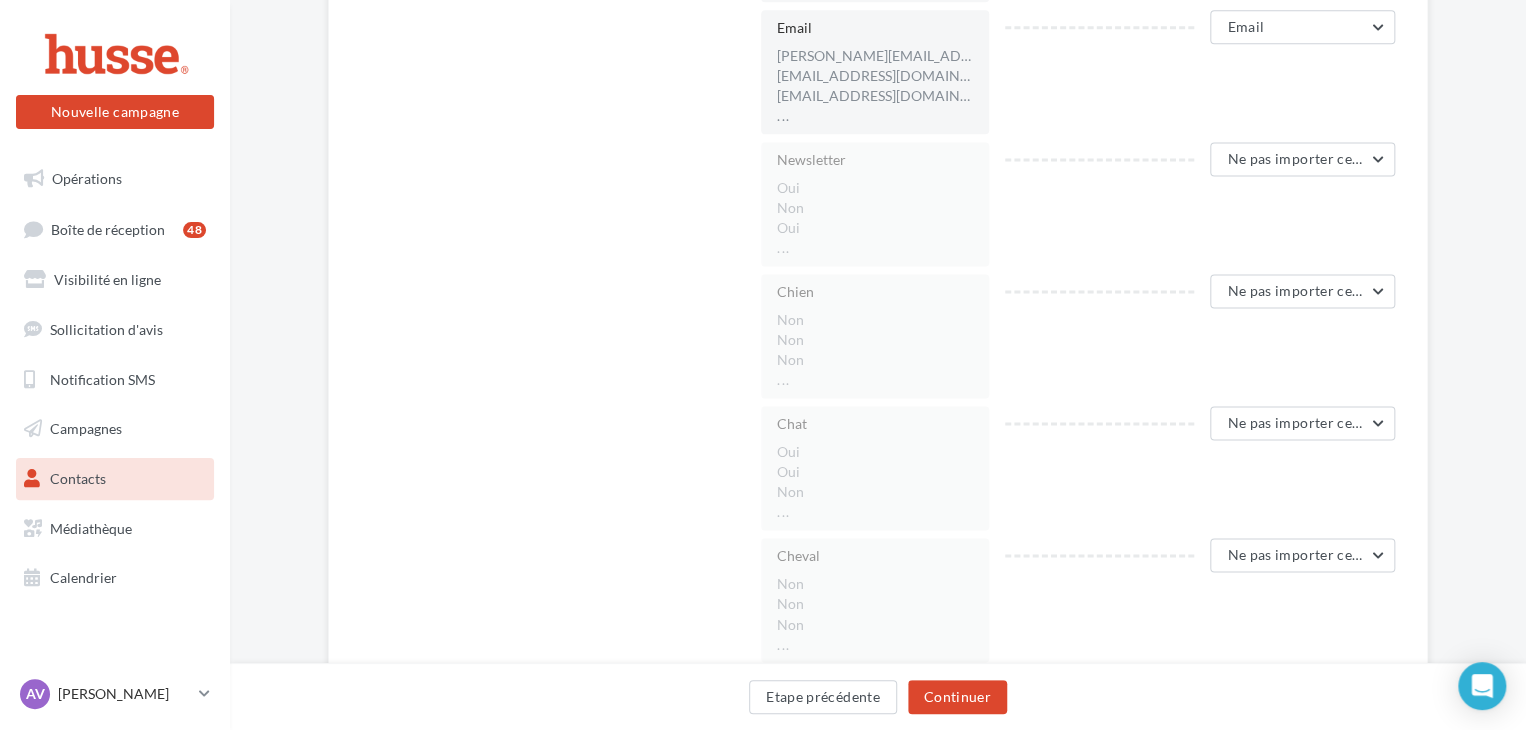 scroll, scrollTop: 1271, scrollLeft: 0, axis: vertical 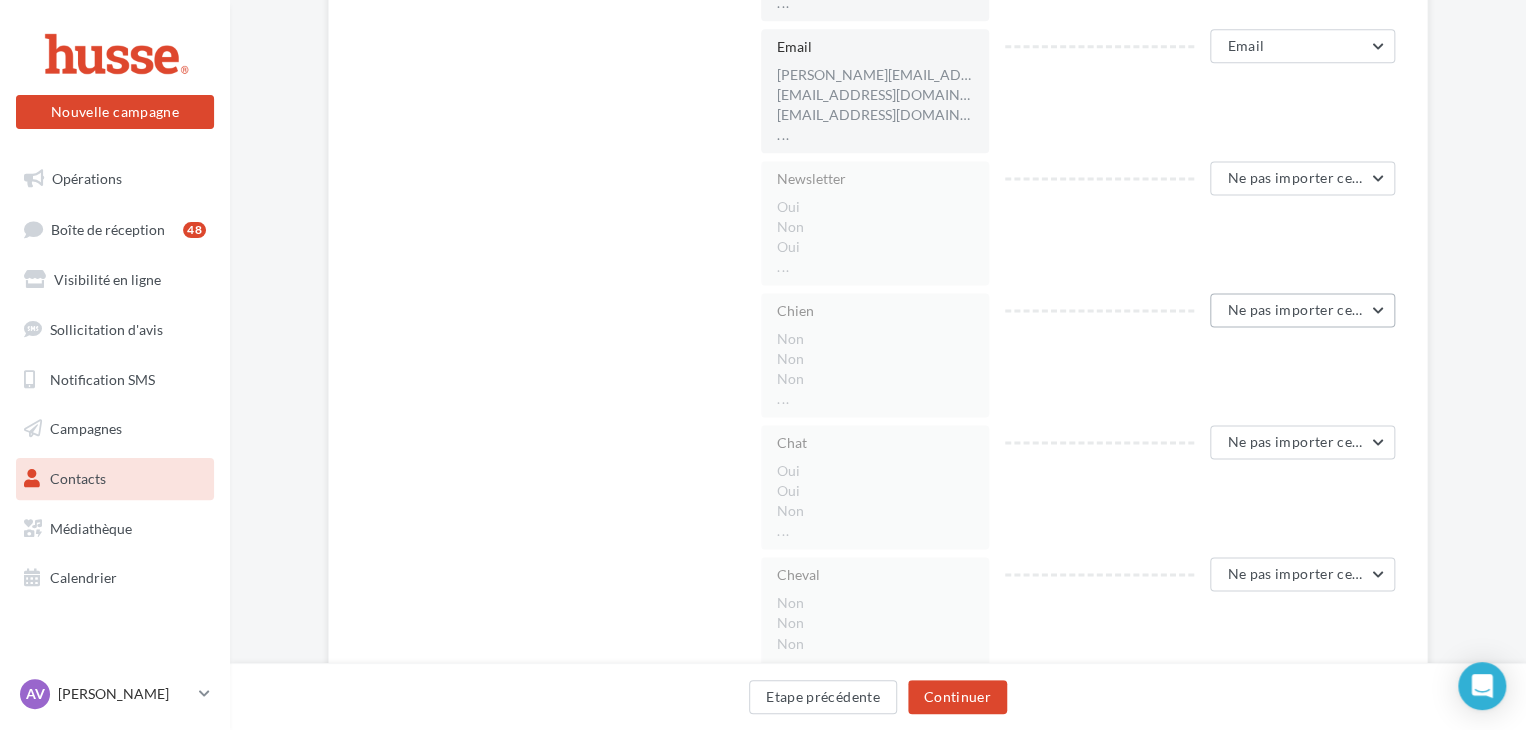 click on "Ne pas importer cette colonne" at bounding box center (1326, 309) 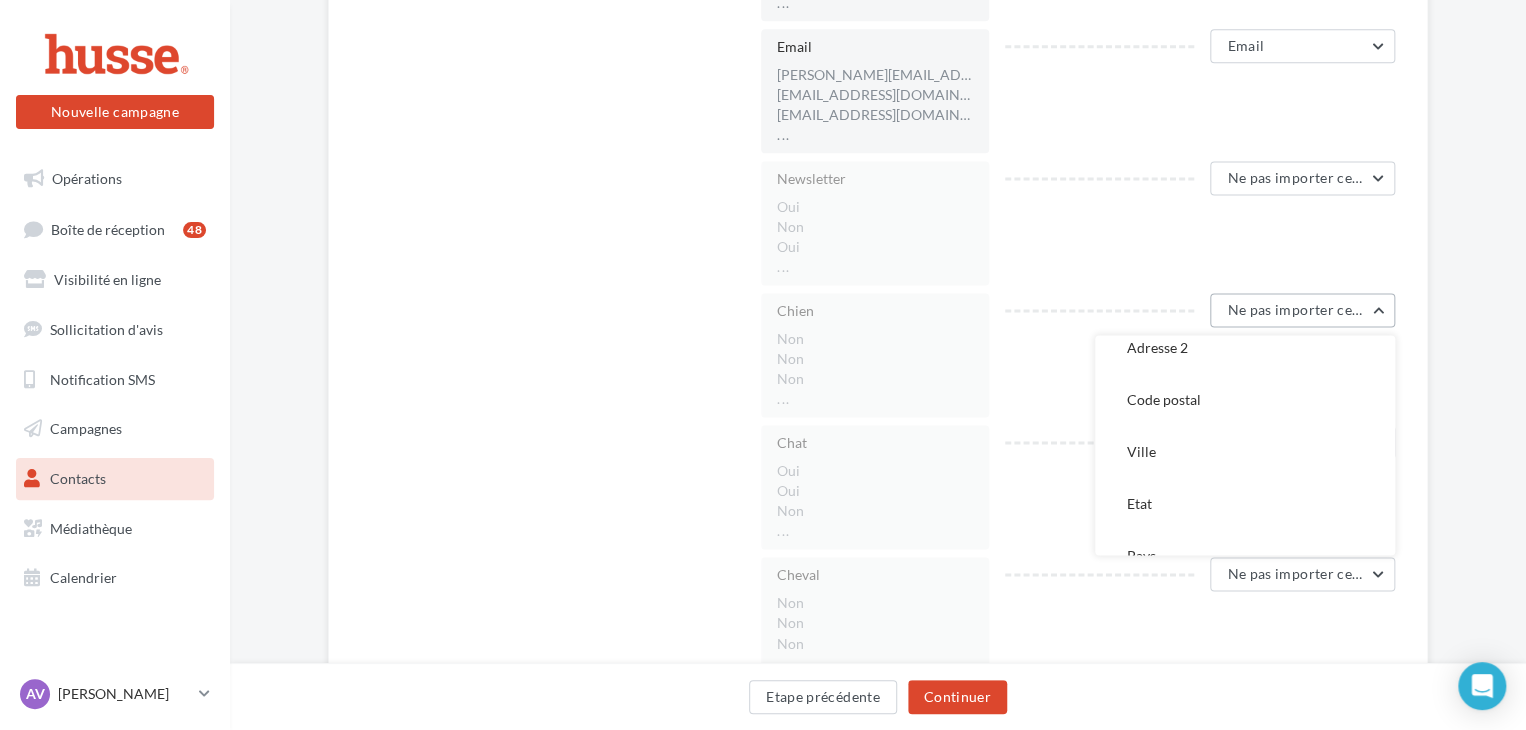 scroll, scrollTop: 716, scrollLeft: 0, axis: vertical 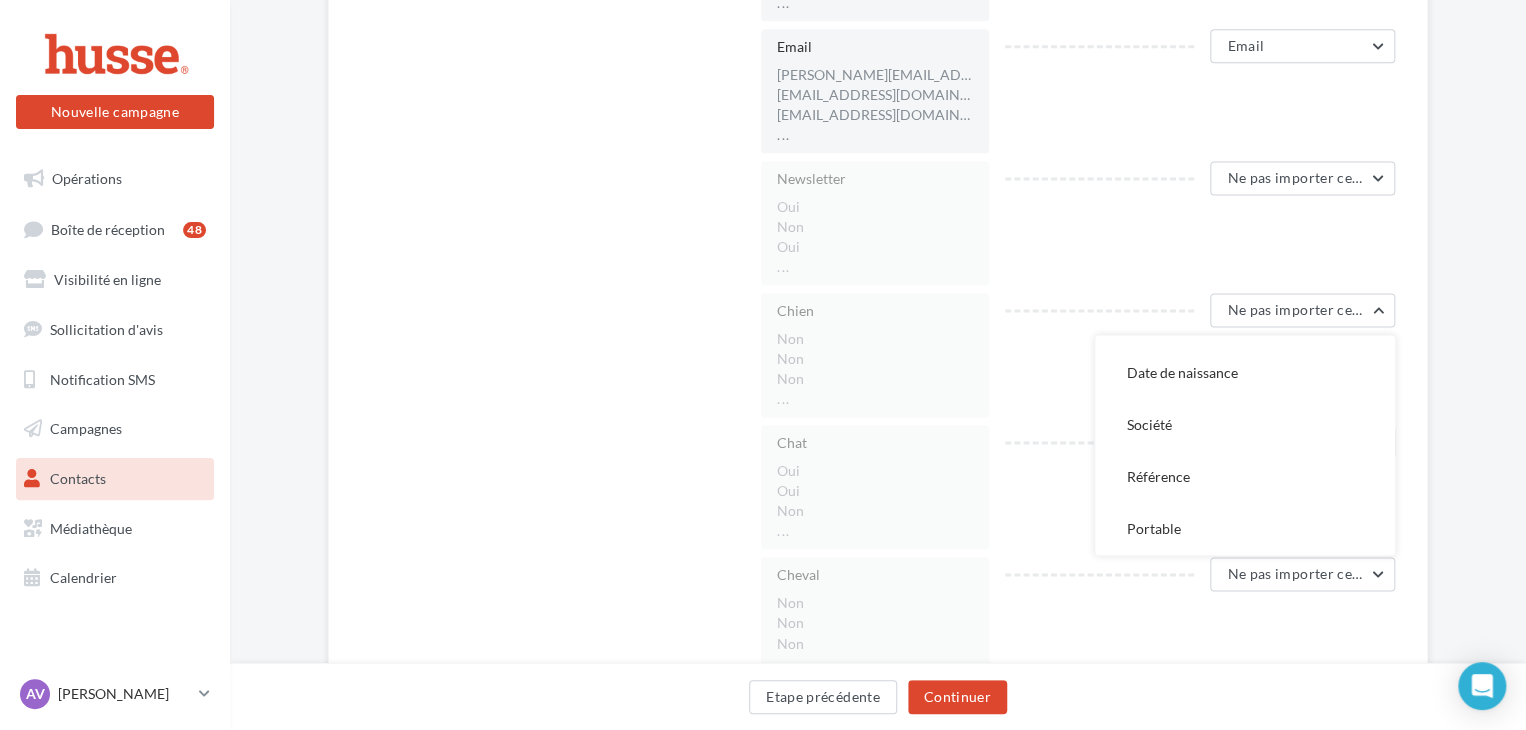 click on "Chien
Non Non Non
...
Ne pas importer cette colonne         Ne pas importer cette colonne     Civilité     Prénom     Nom     Email     Téléphone Fixe     Mobile     Fax     Adresse 1     Adresse 2     Code postal     Ville     Etat     Pays     Date de naissance     Société     Référence     Portable" at bounding box center [1086, 355] 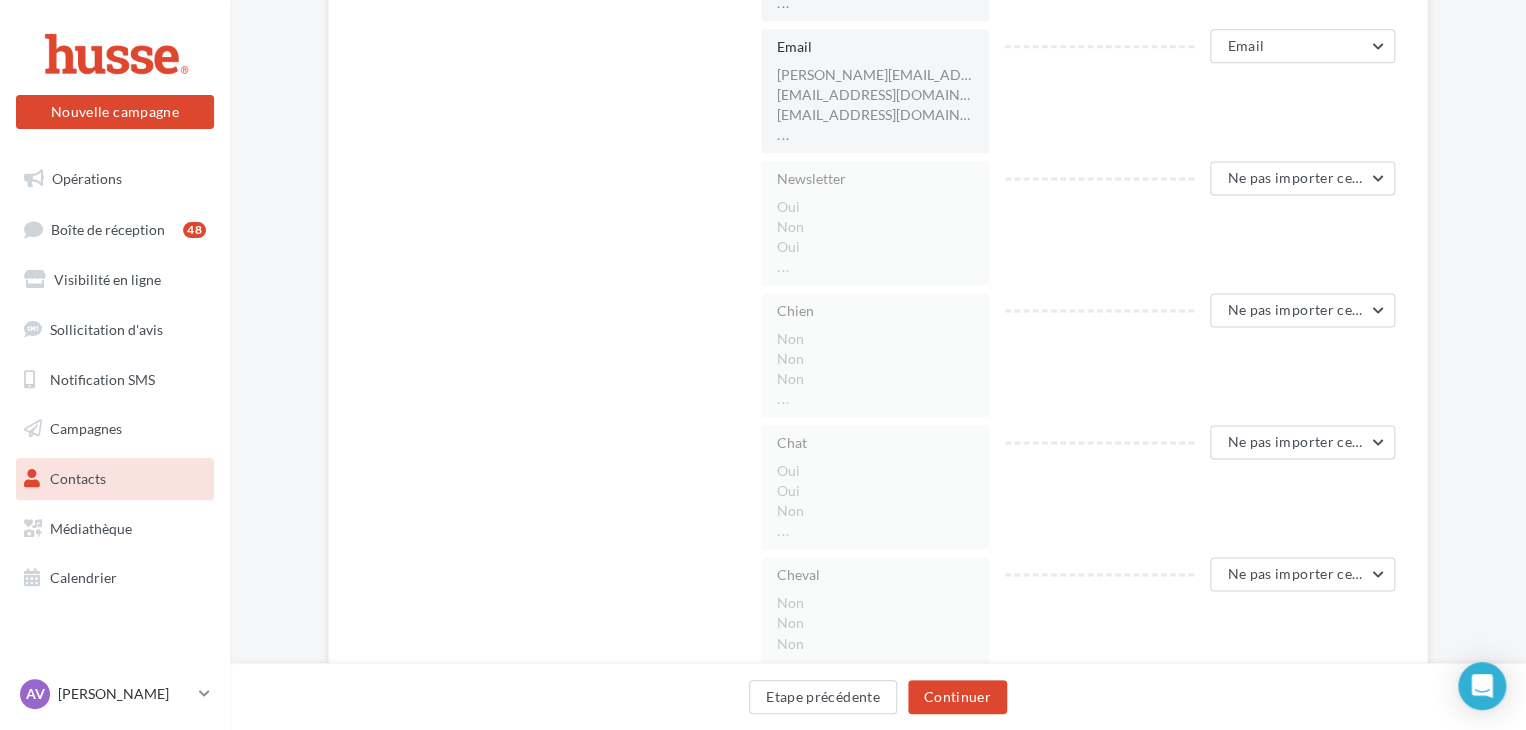 scroll, scrollTop: 1644, scrollLeft: 0, axis: vertical 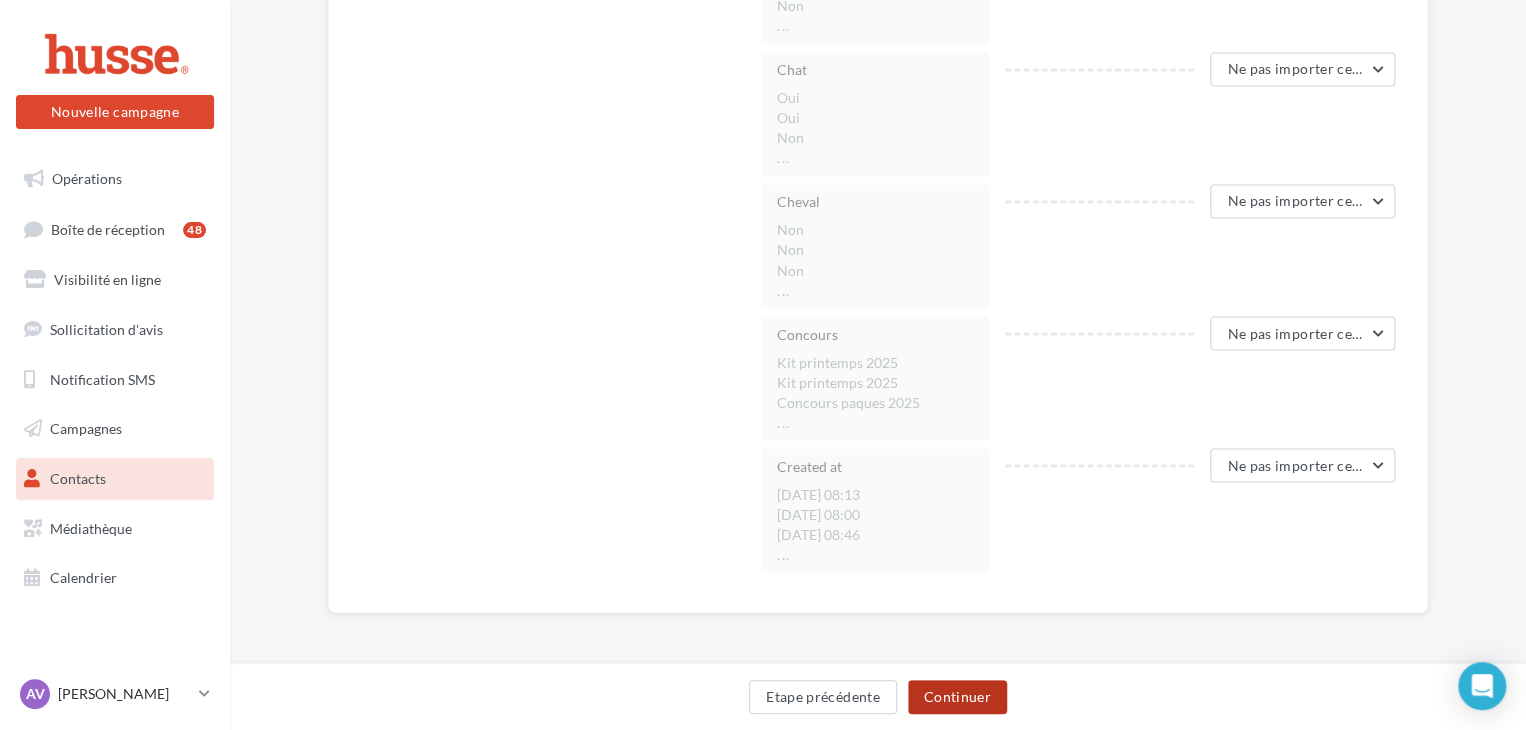 click on "Continuer" at bounding box center (957, 697) 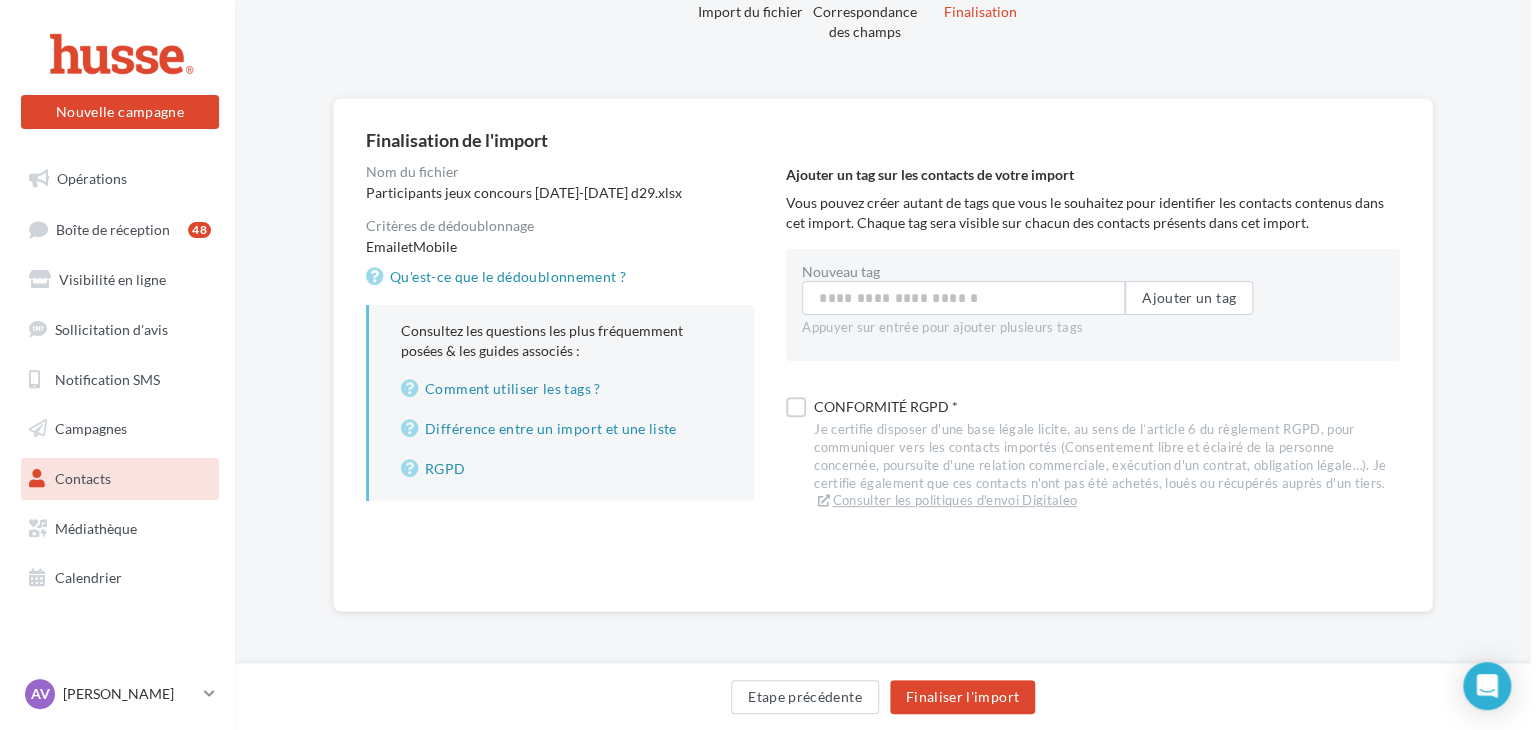 scroll, scrollTop: 90, scrollLeft: 0, axis: vertical 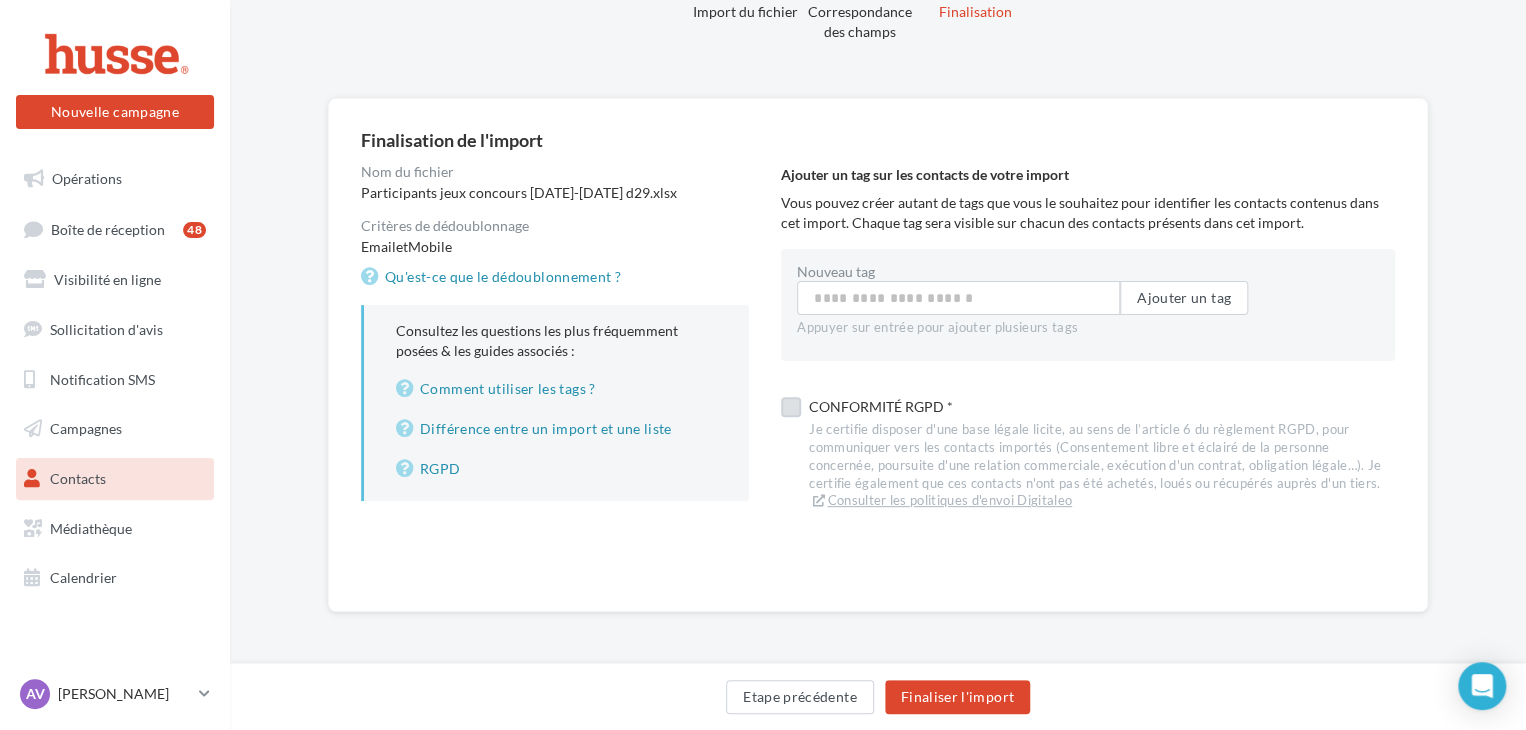 click at bounding box center [791, 407] 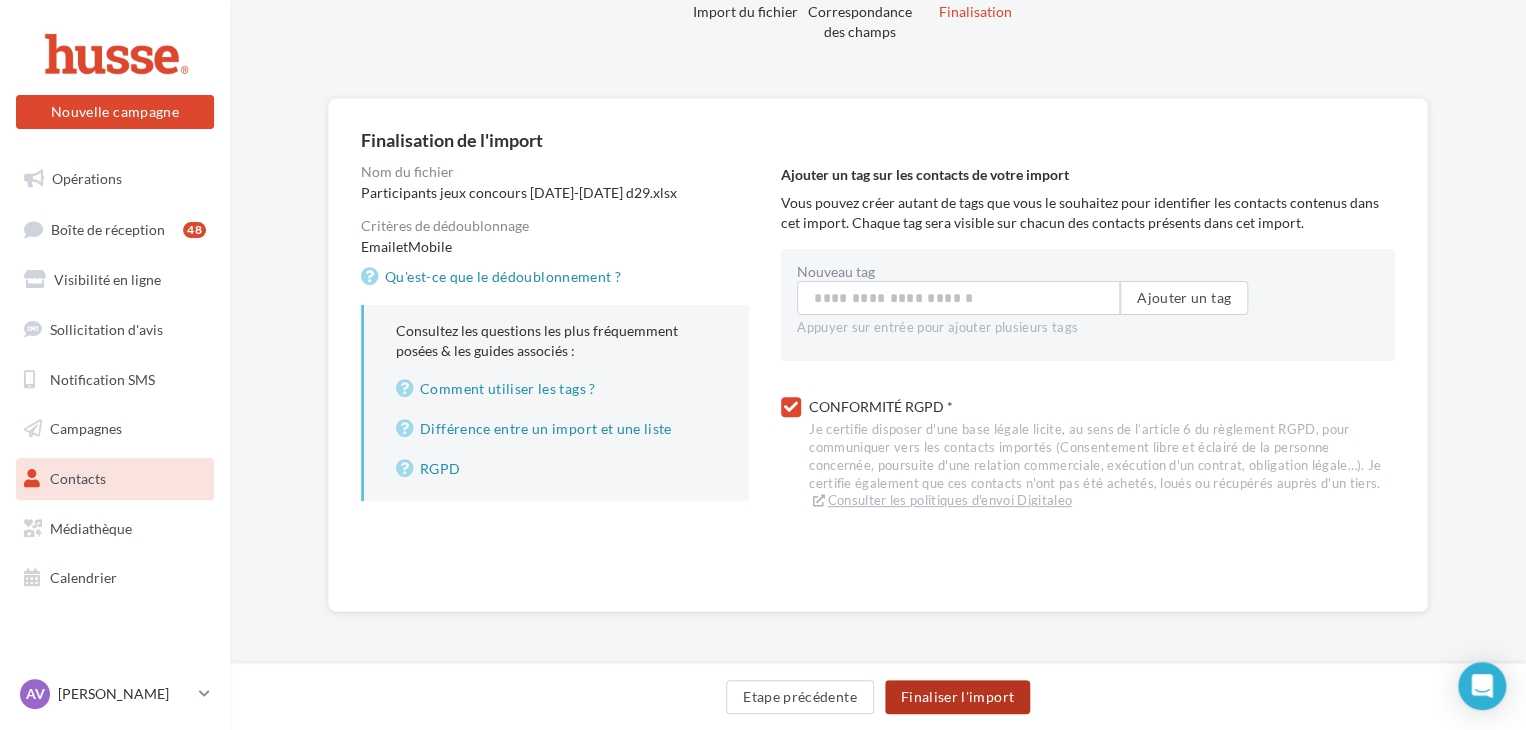 click on "Finaliser l'import" at bounding box center (957, 697) 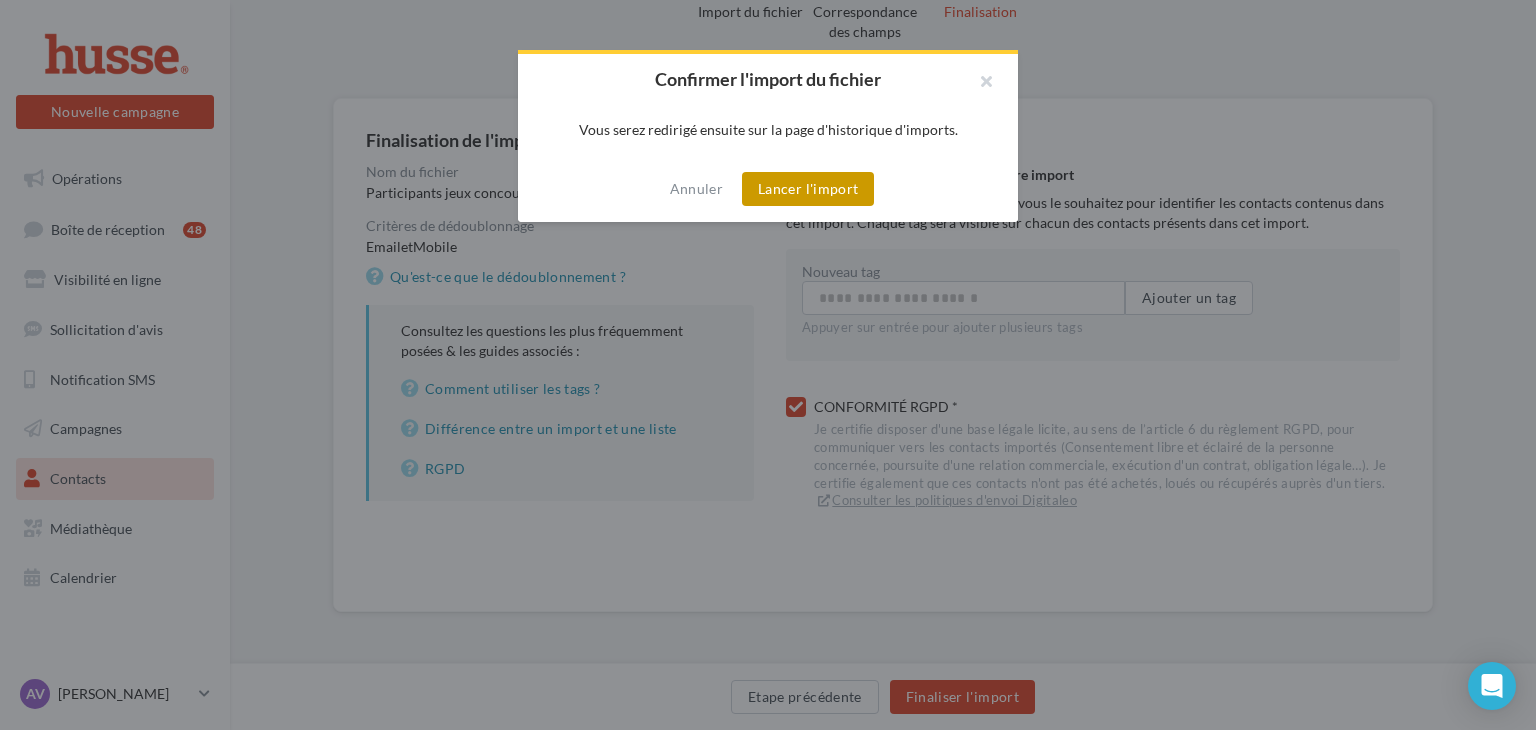 click on "Lancer l'import" at bounding box center [808, 189] 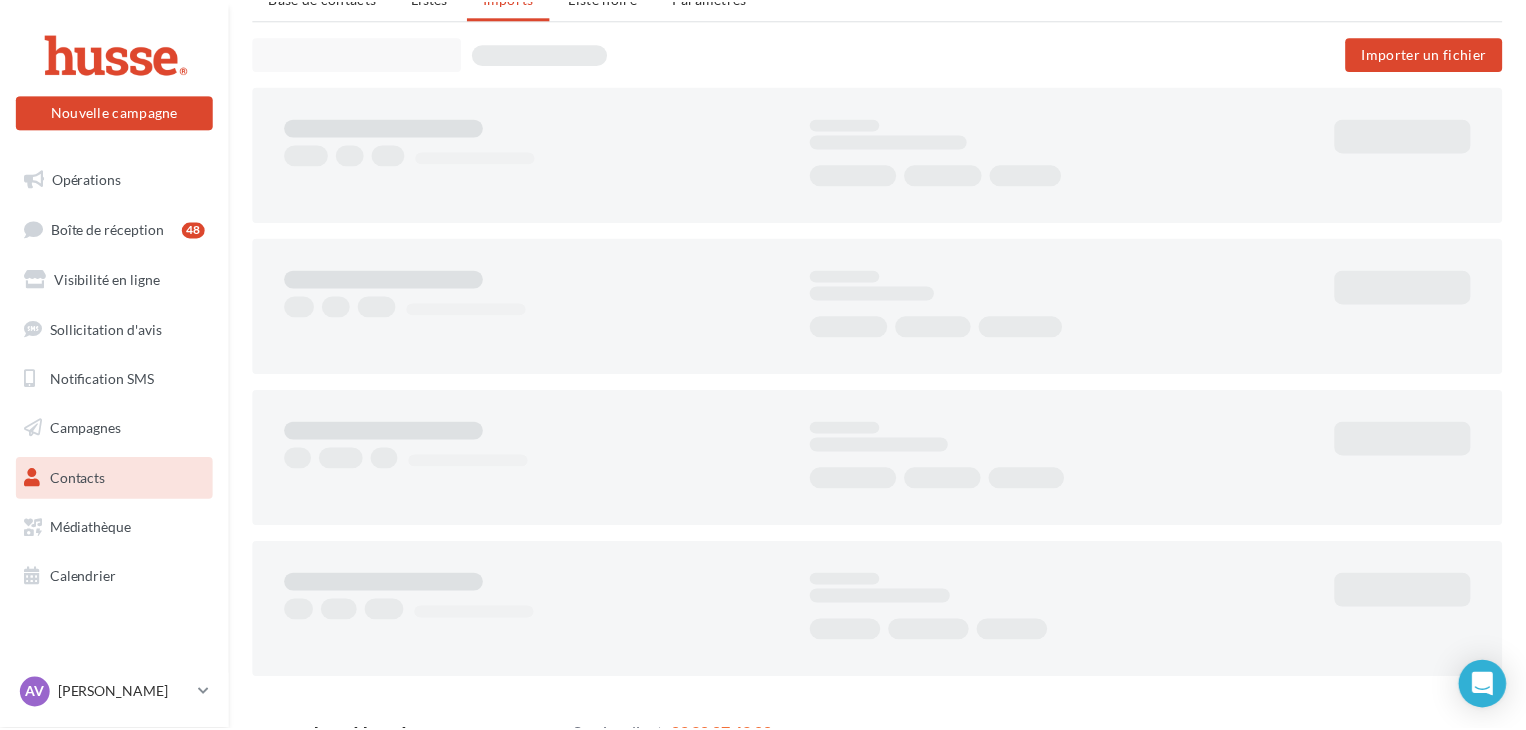 scroll, scrollTop: 0, scrollLeft: 0, axis: both 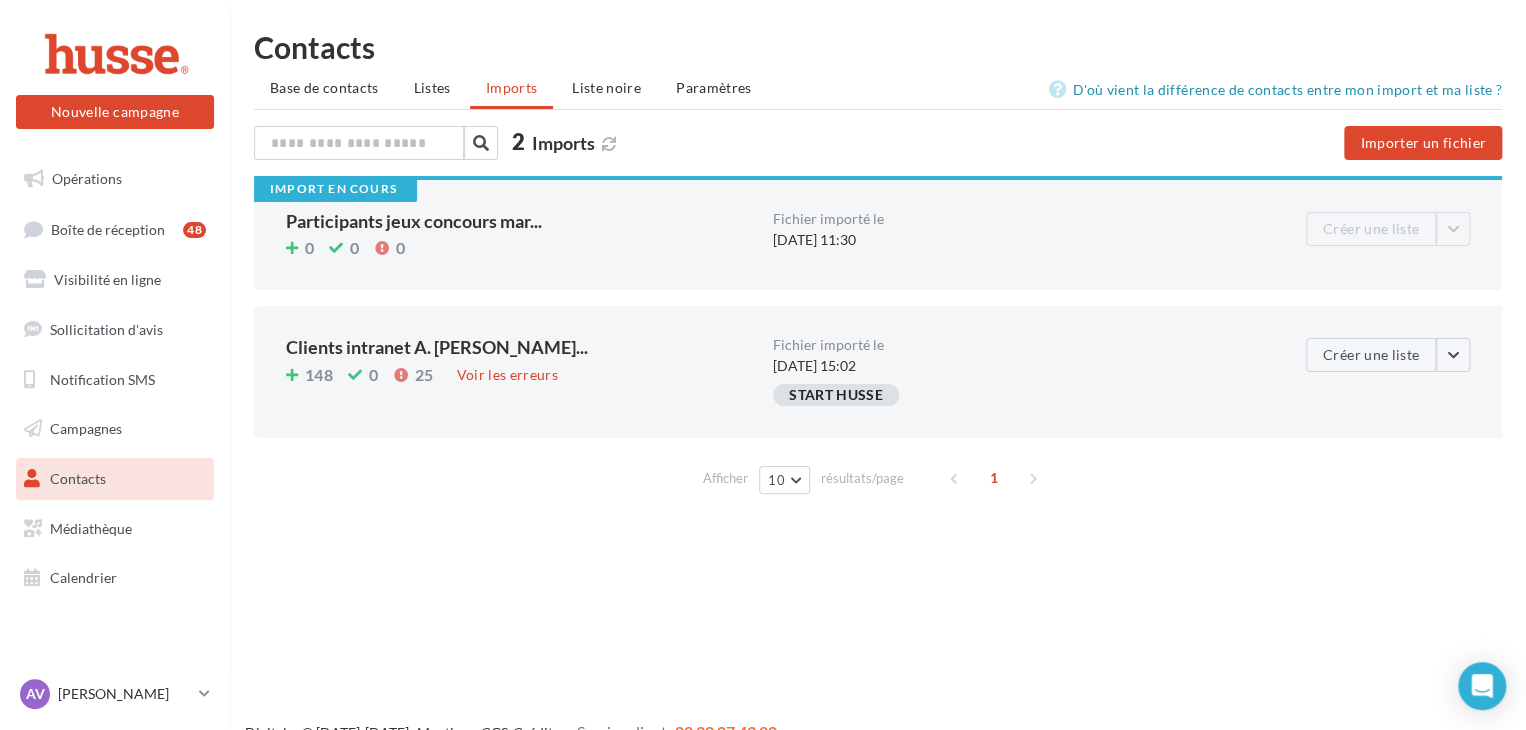click on "0         0         0" at bounding box center (521, 249) 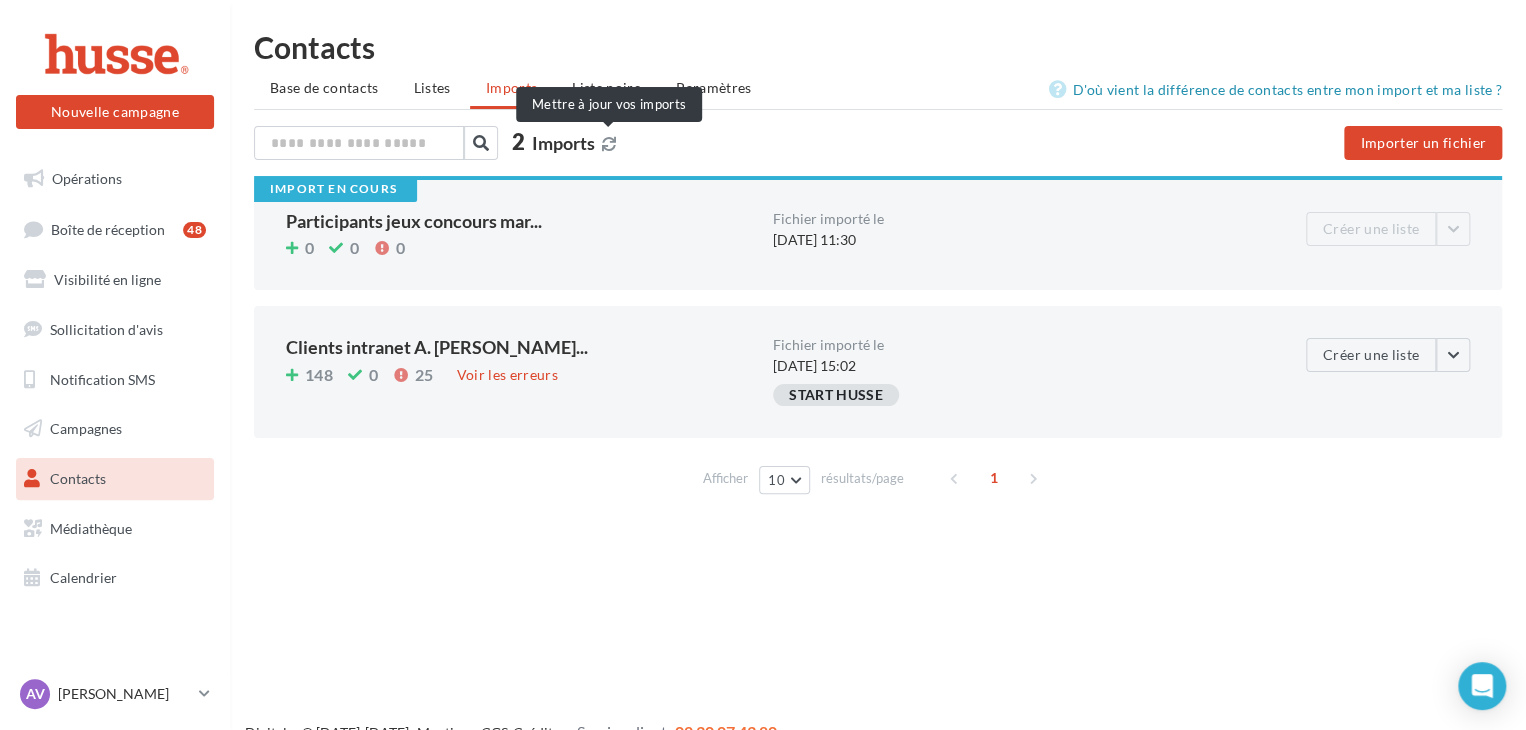 click at bounding box center [609, 144] 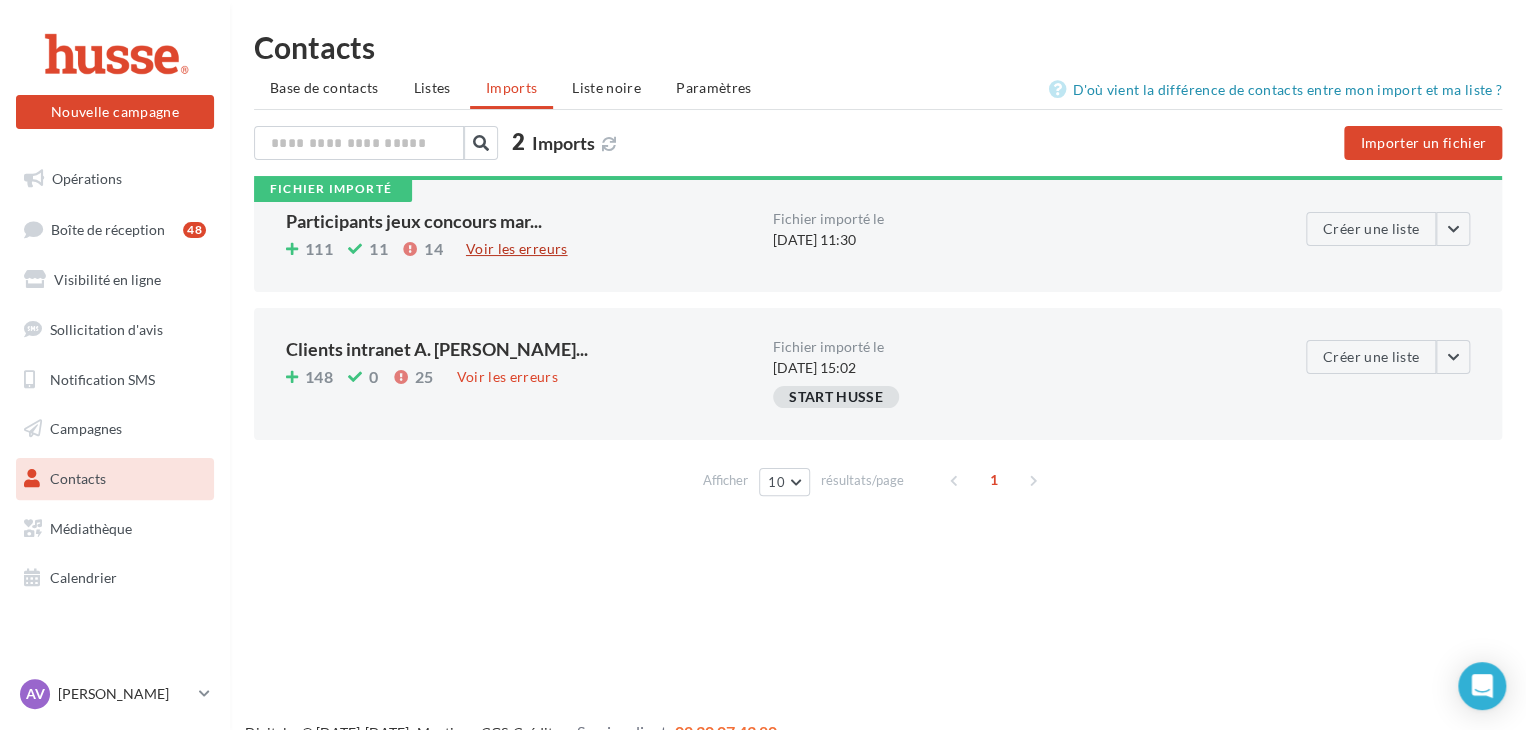 click on "Voir les erreurs" at bounding box center (517, 249) 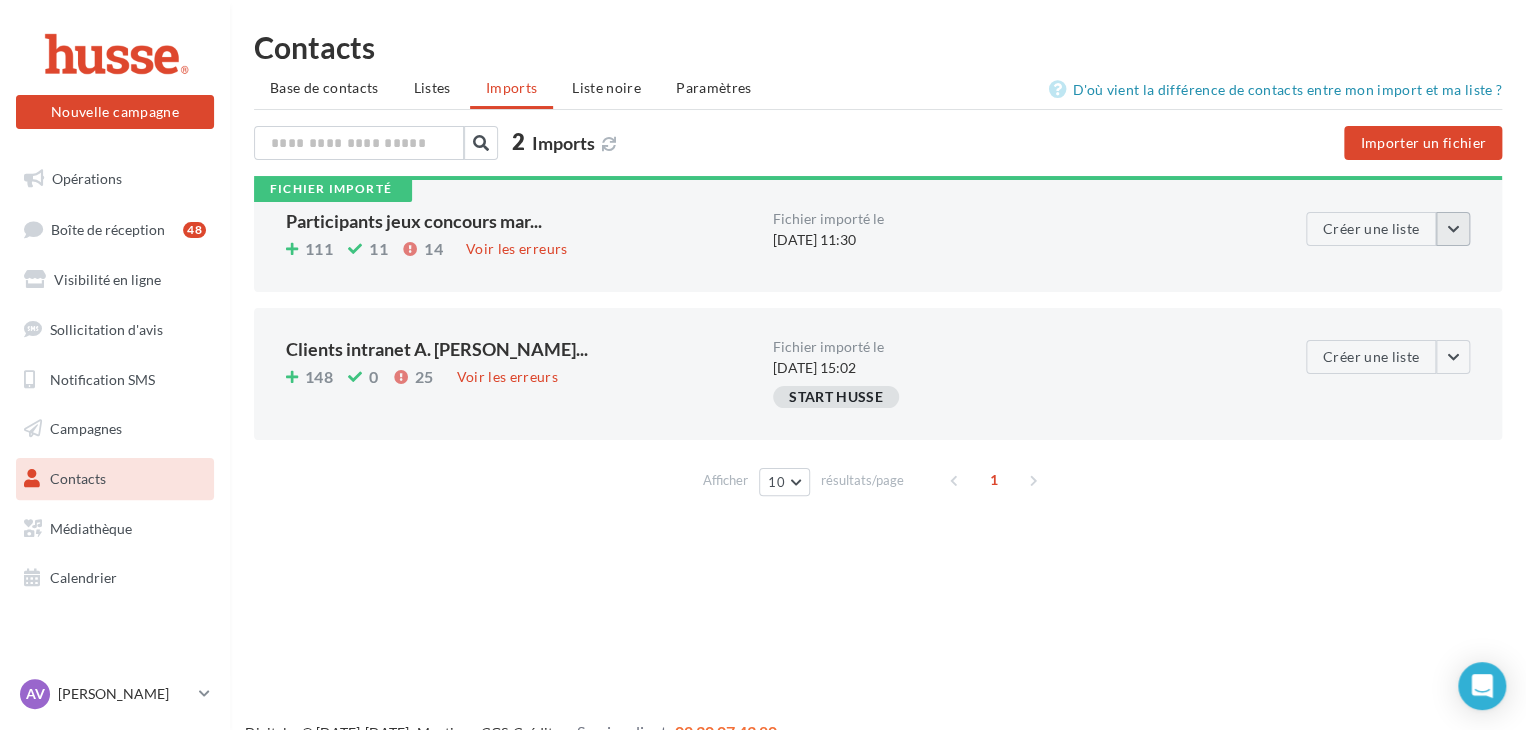 click at bounding box center (1453, 229) 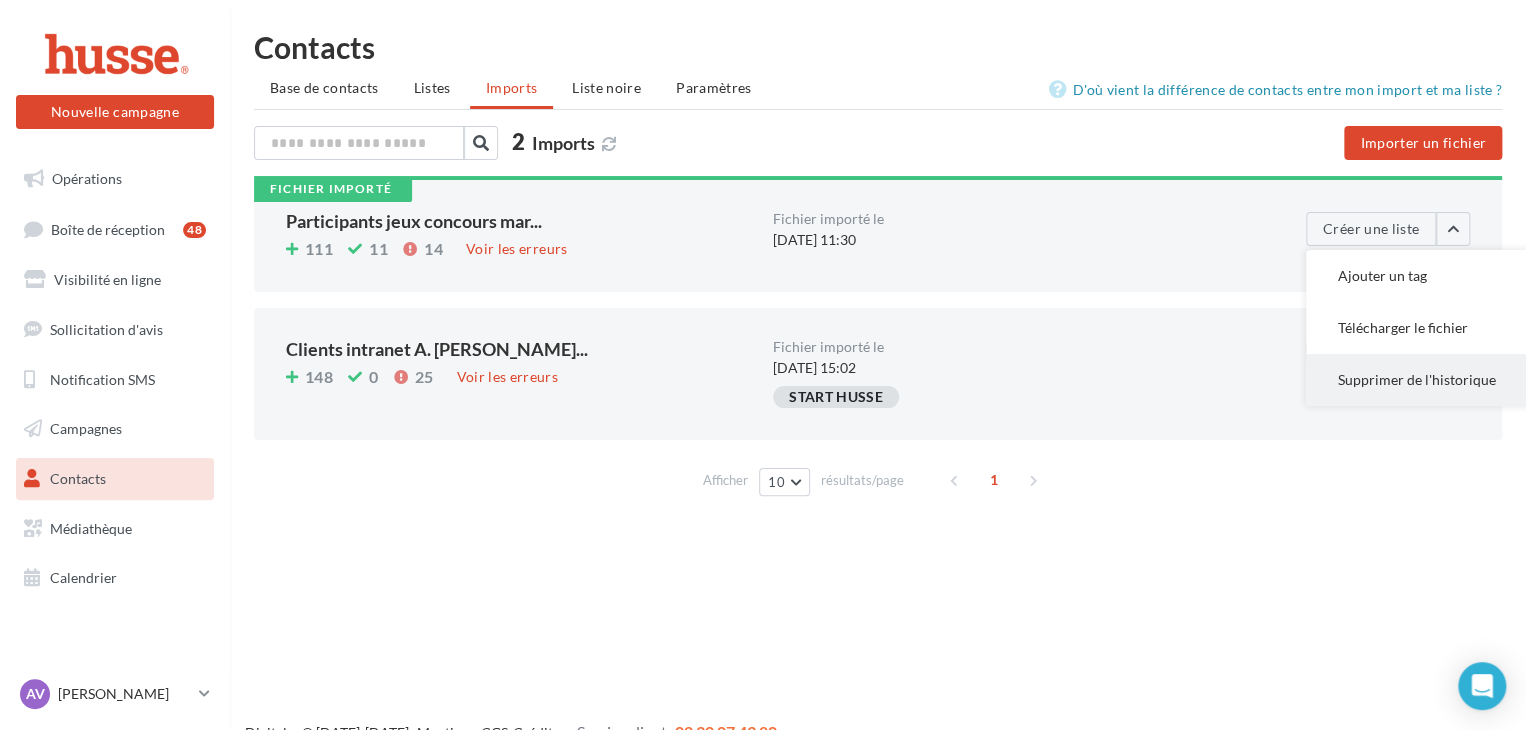click on "Supprimer de l'historique" at bounding box center (1417, 380) 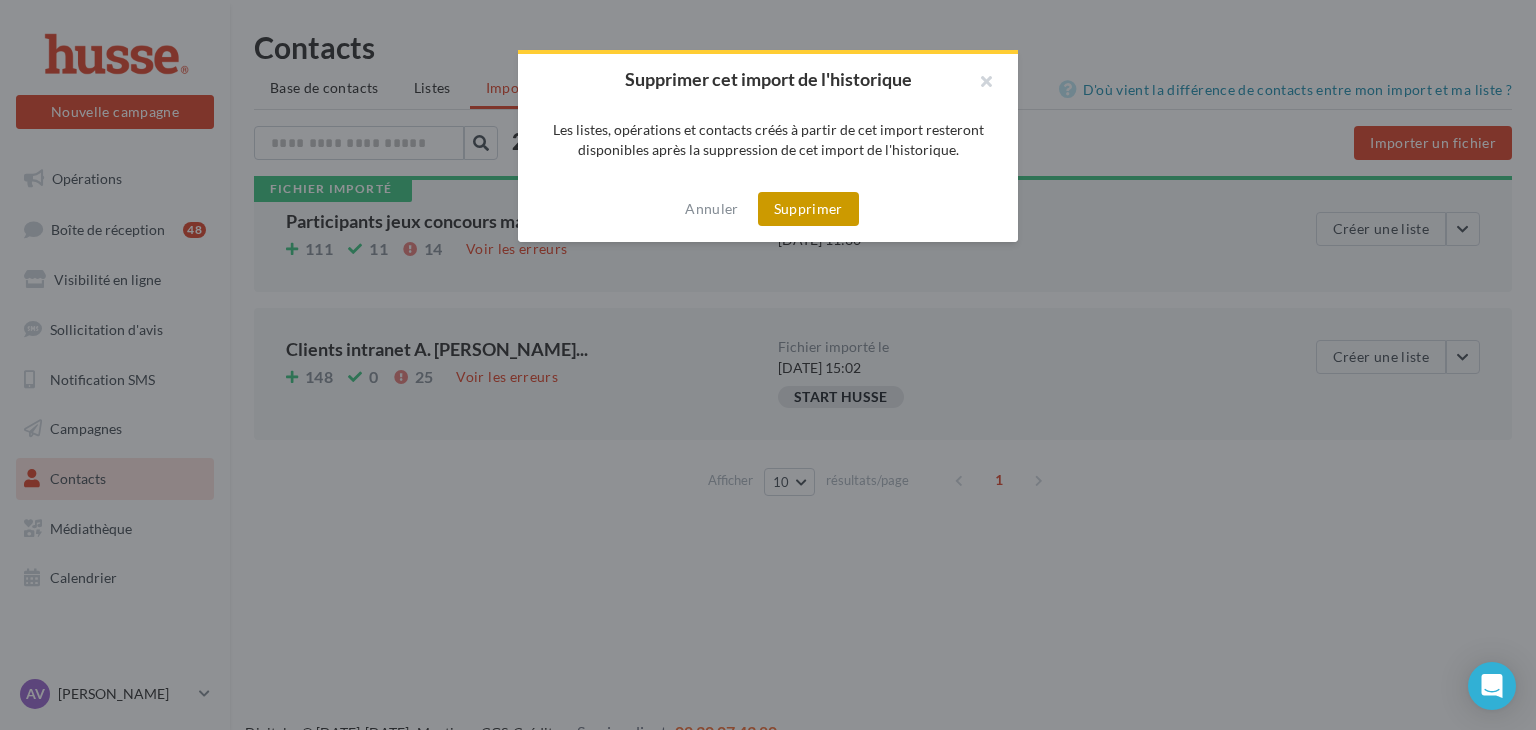 click on "Supprimer" at bounding box center (808, 209) 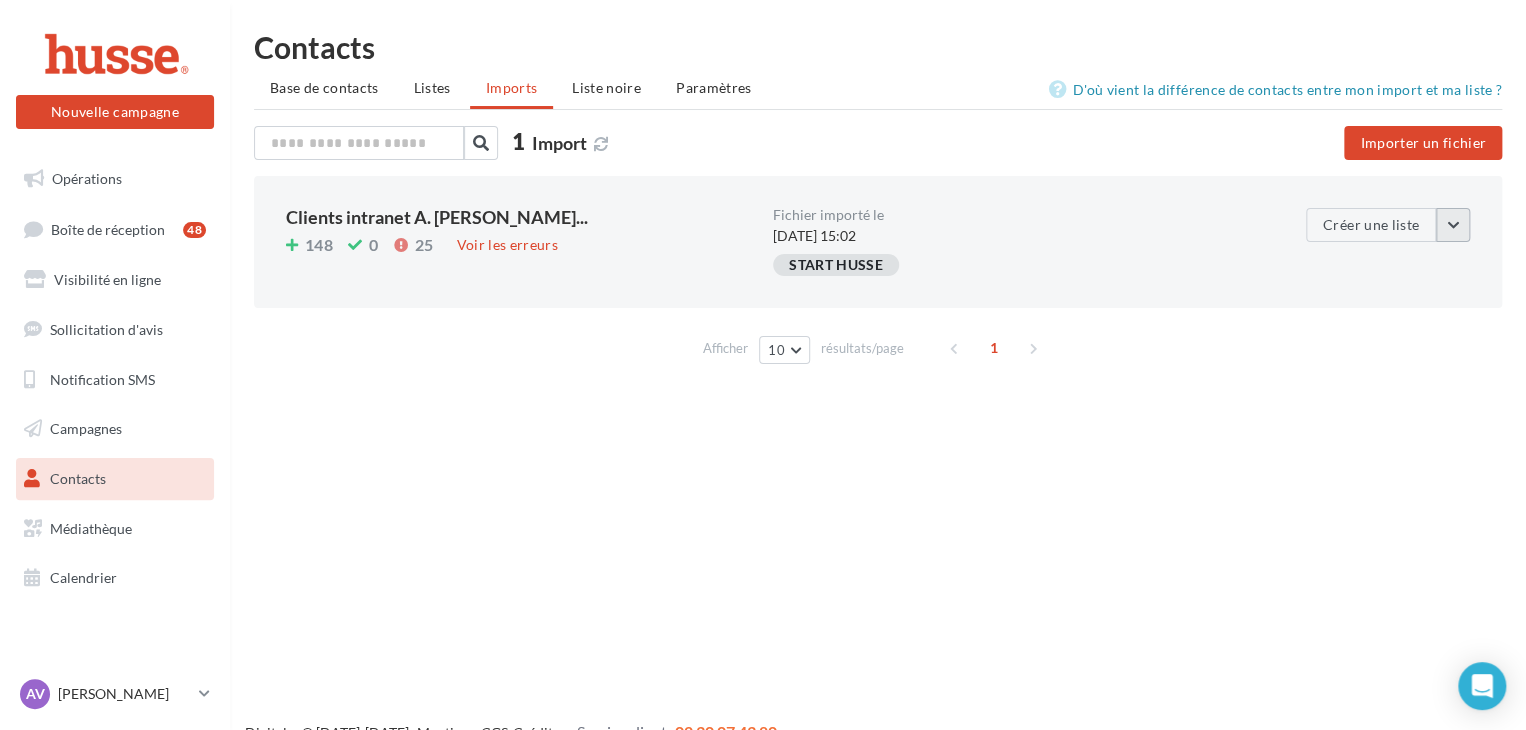 click at bounding box center (1453, 225) 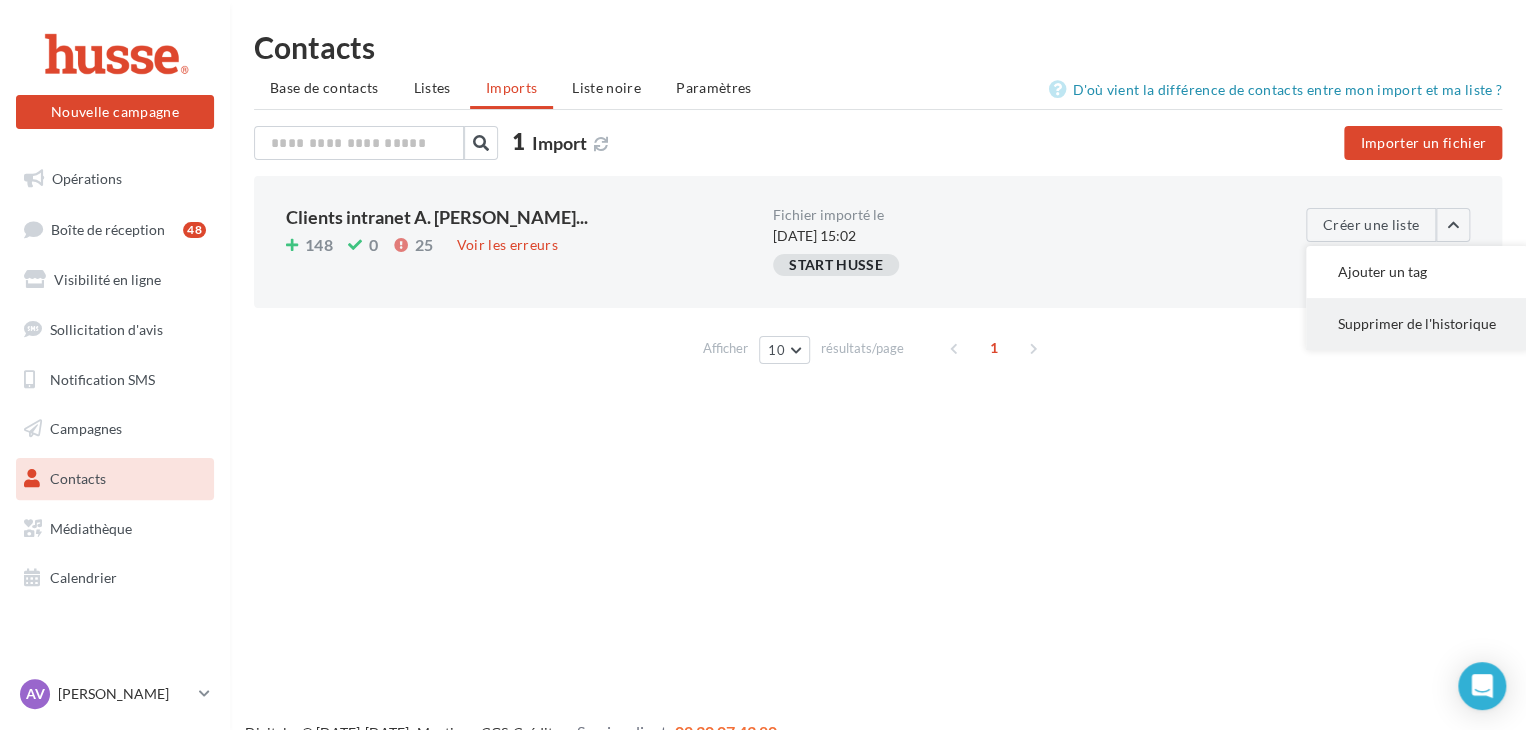 click on "Supprimer de l'historique" at bounding box center [1417, 324] 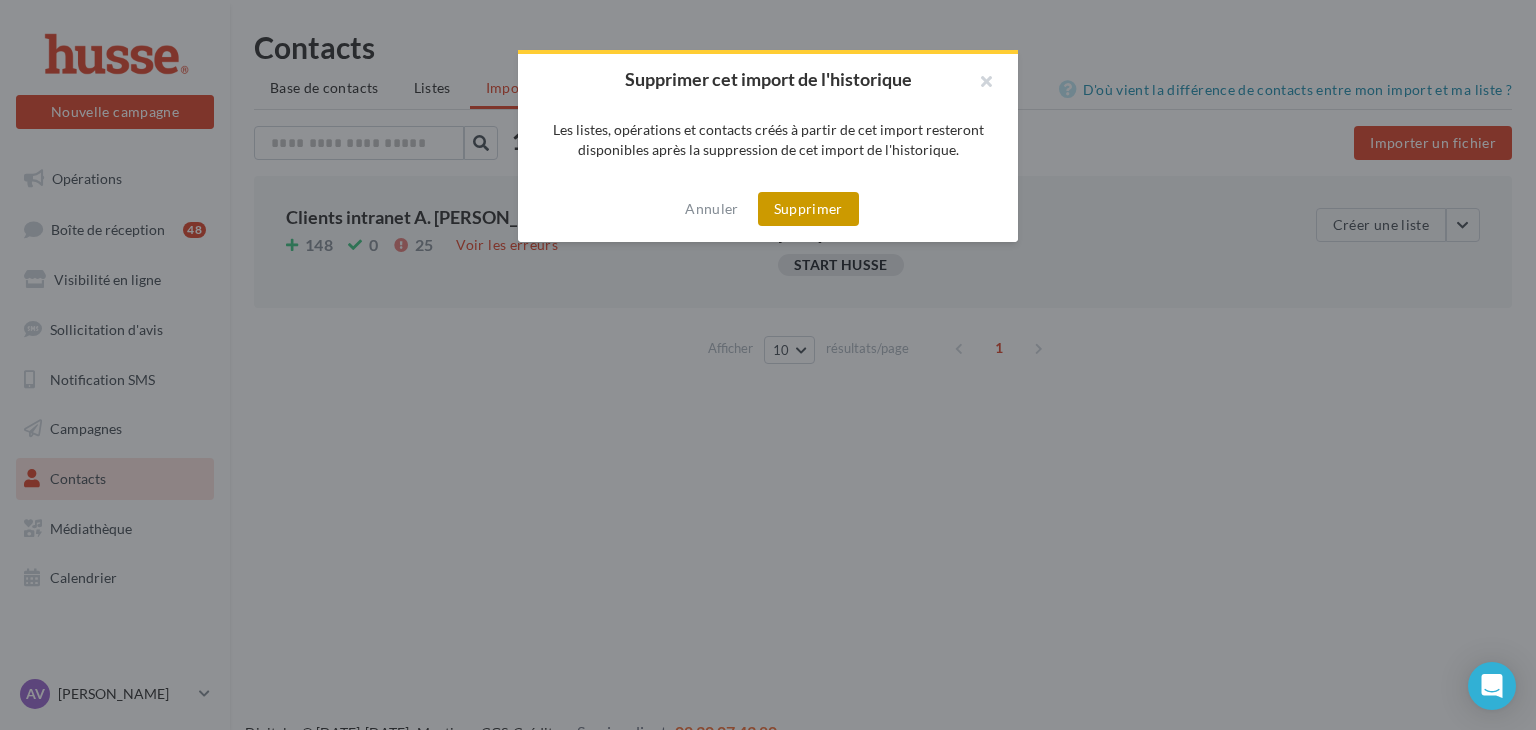 click on "Supprimer" at bounding box center [808, 209] 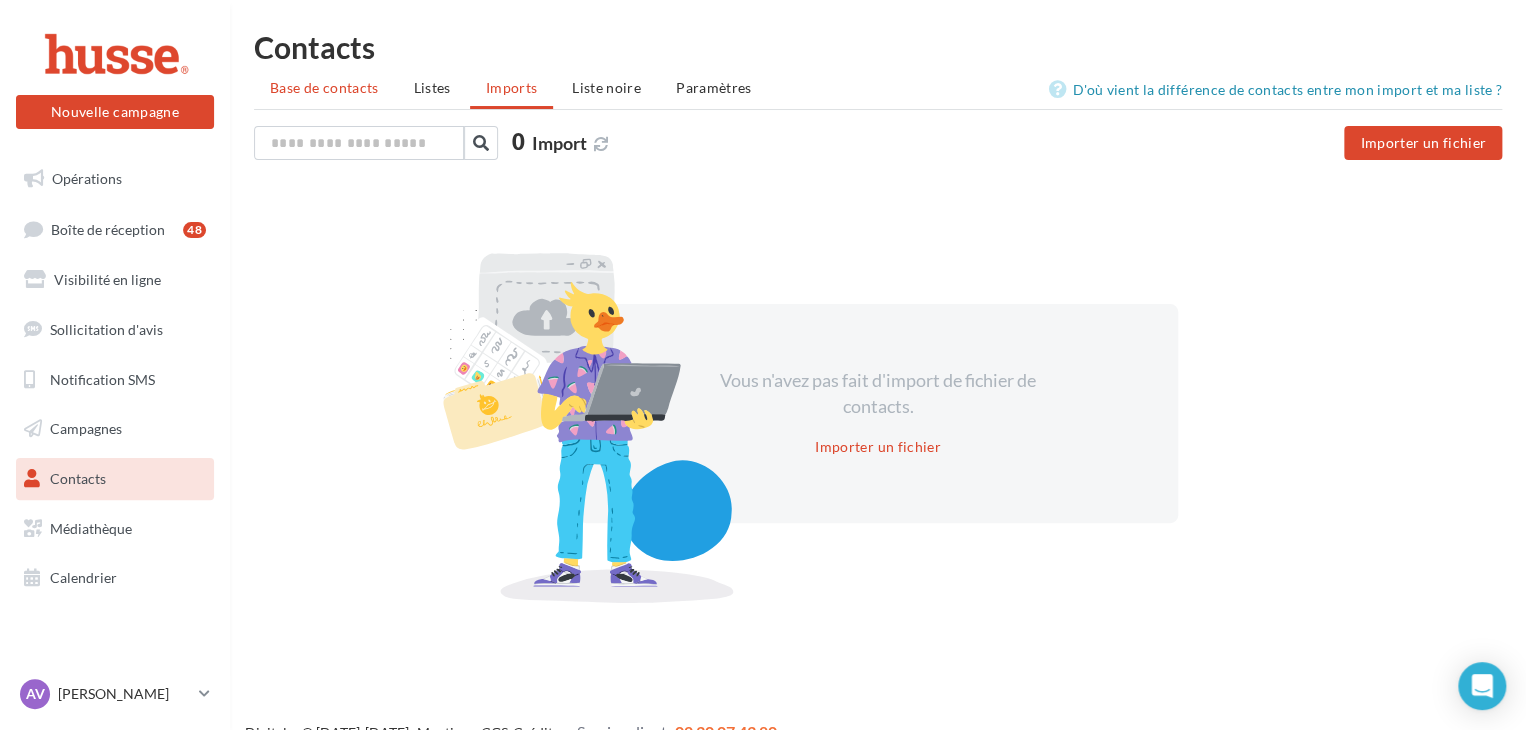 click on "Base de contacts" at bounding box center [324, 87] 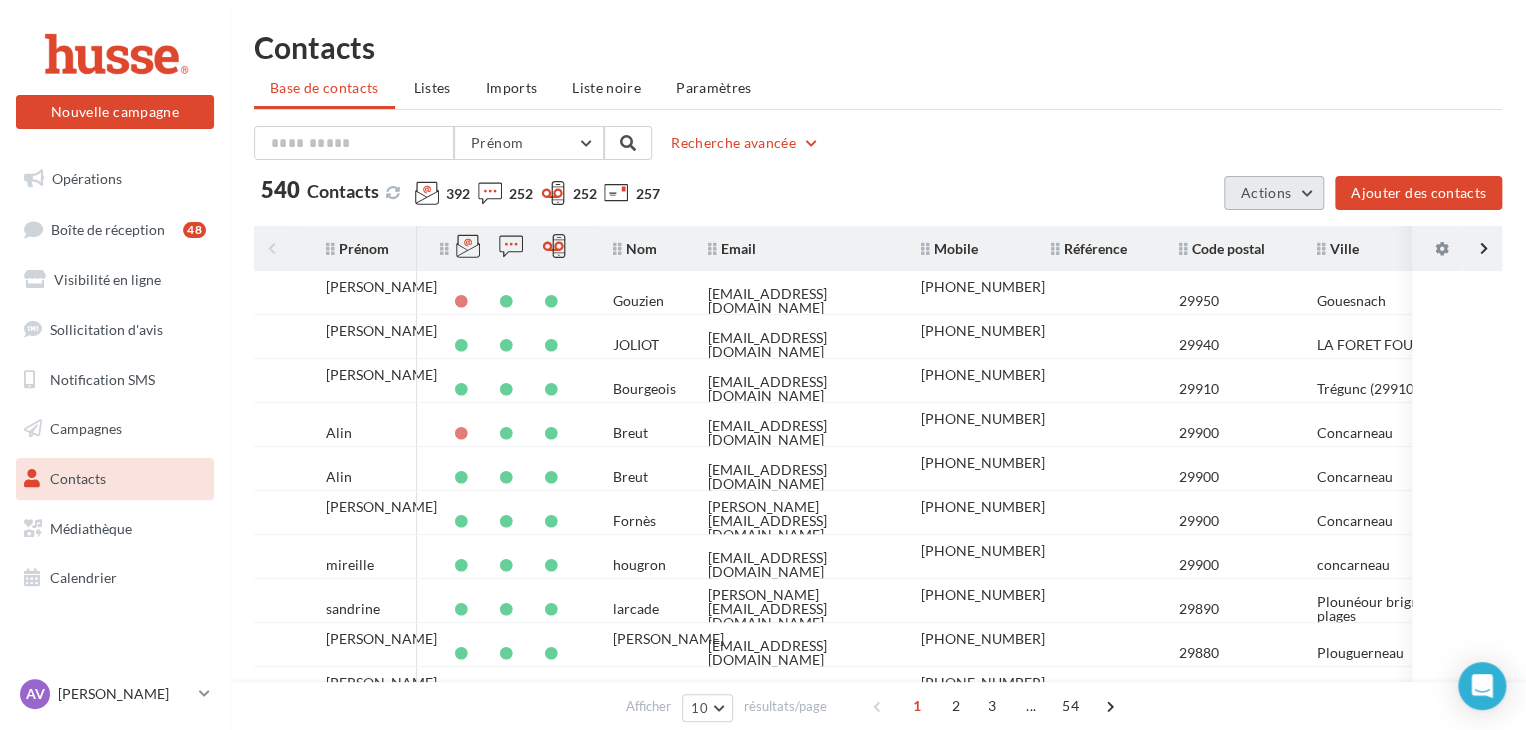 click on "Actions" at bounding box center (1274, 193) 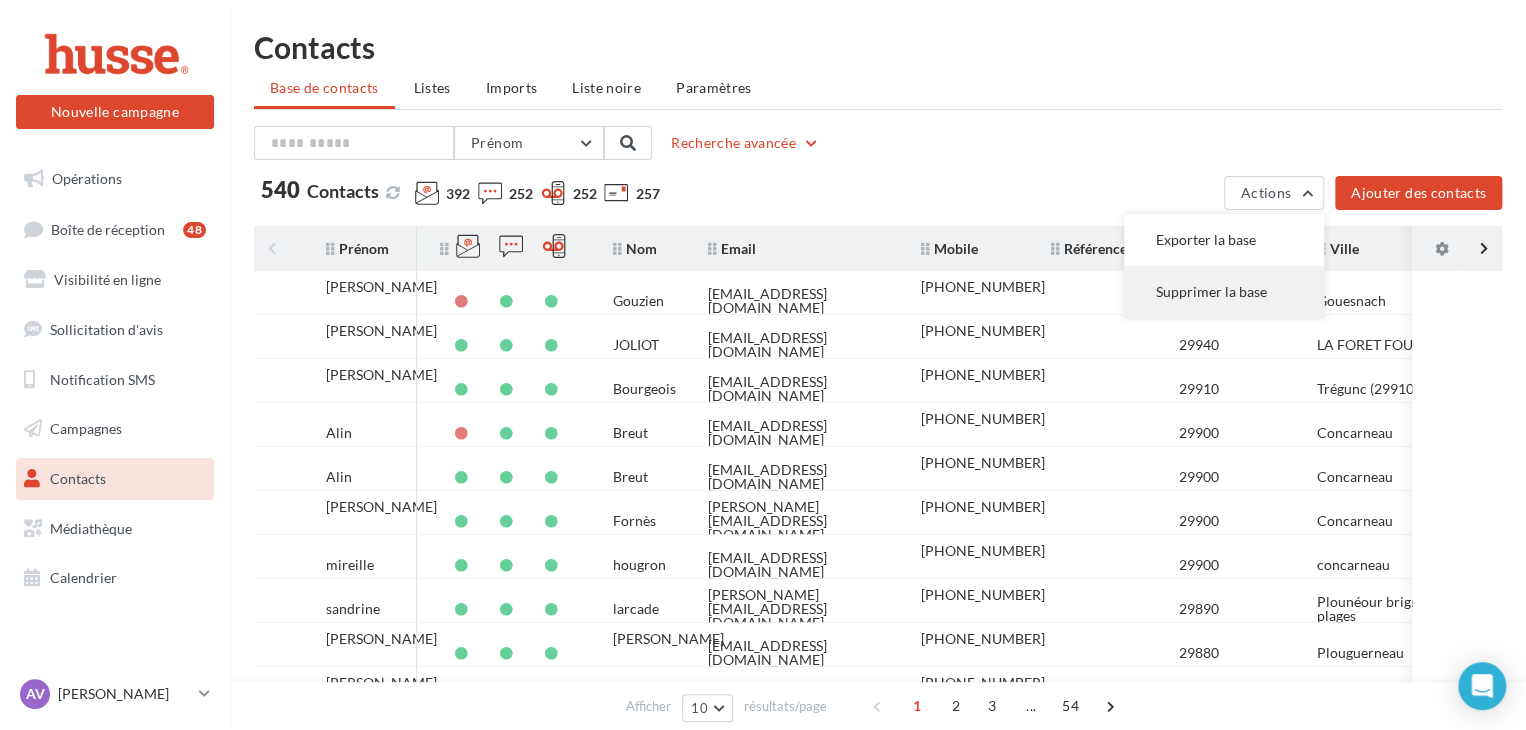 click on "Supprimer la base" at bounding box center [1224, 292] 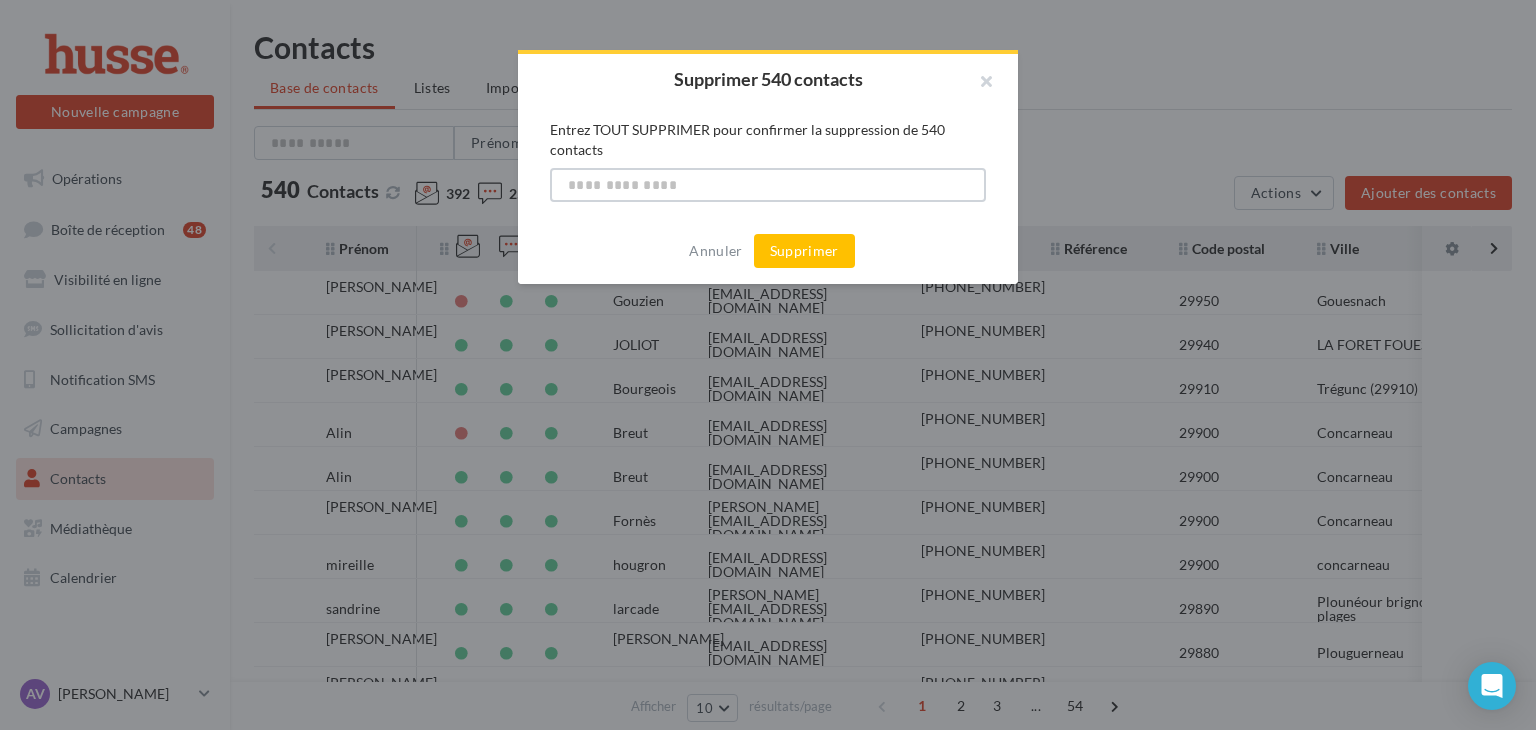click at bounding box center (768, 185) 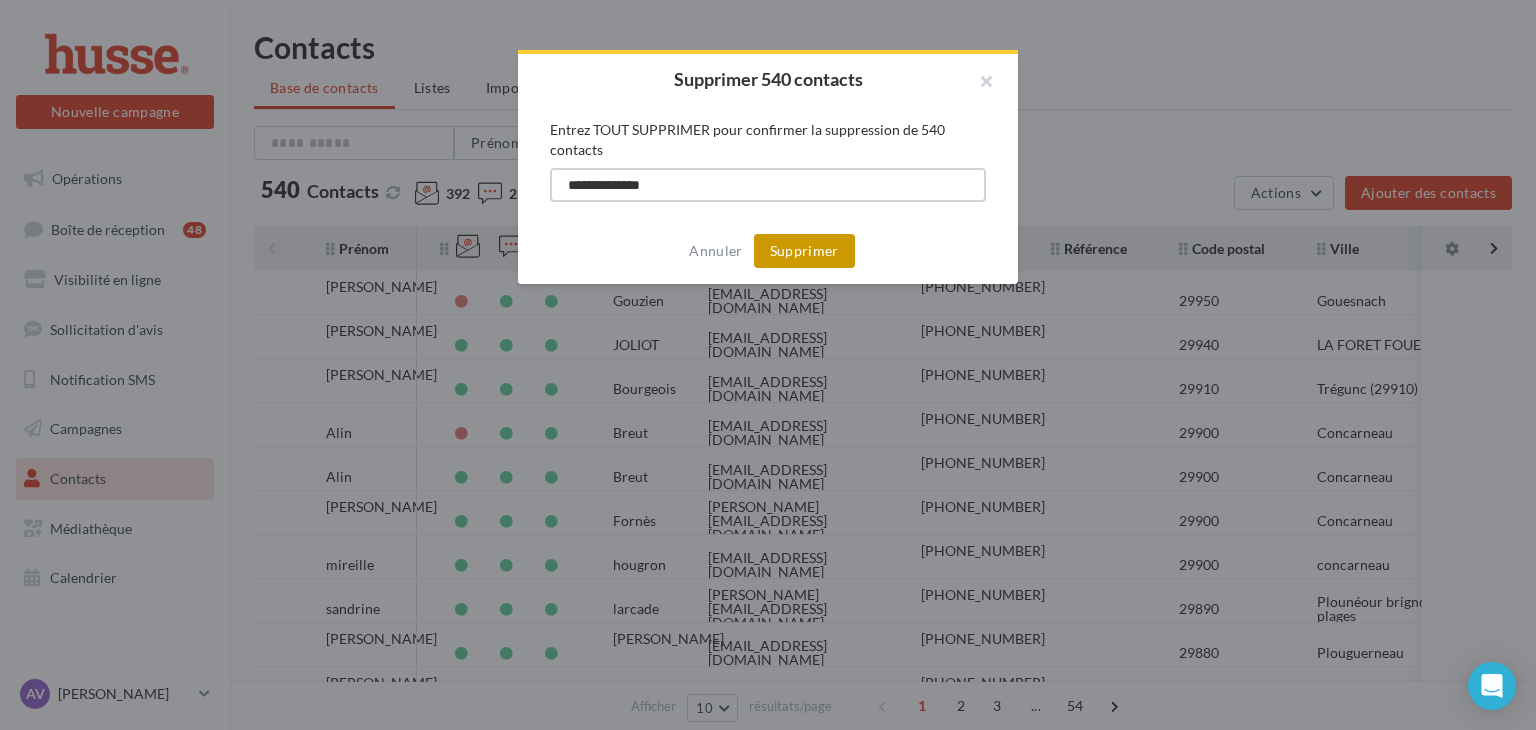 type on "**********" 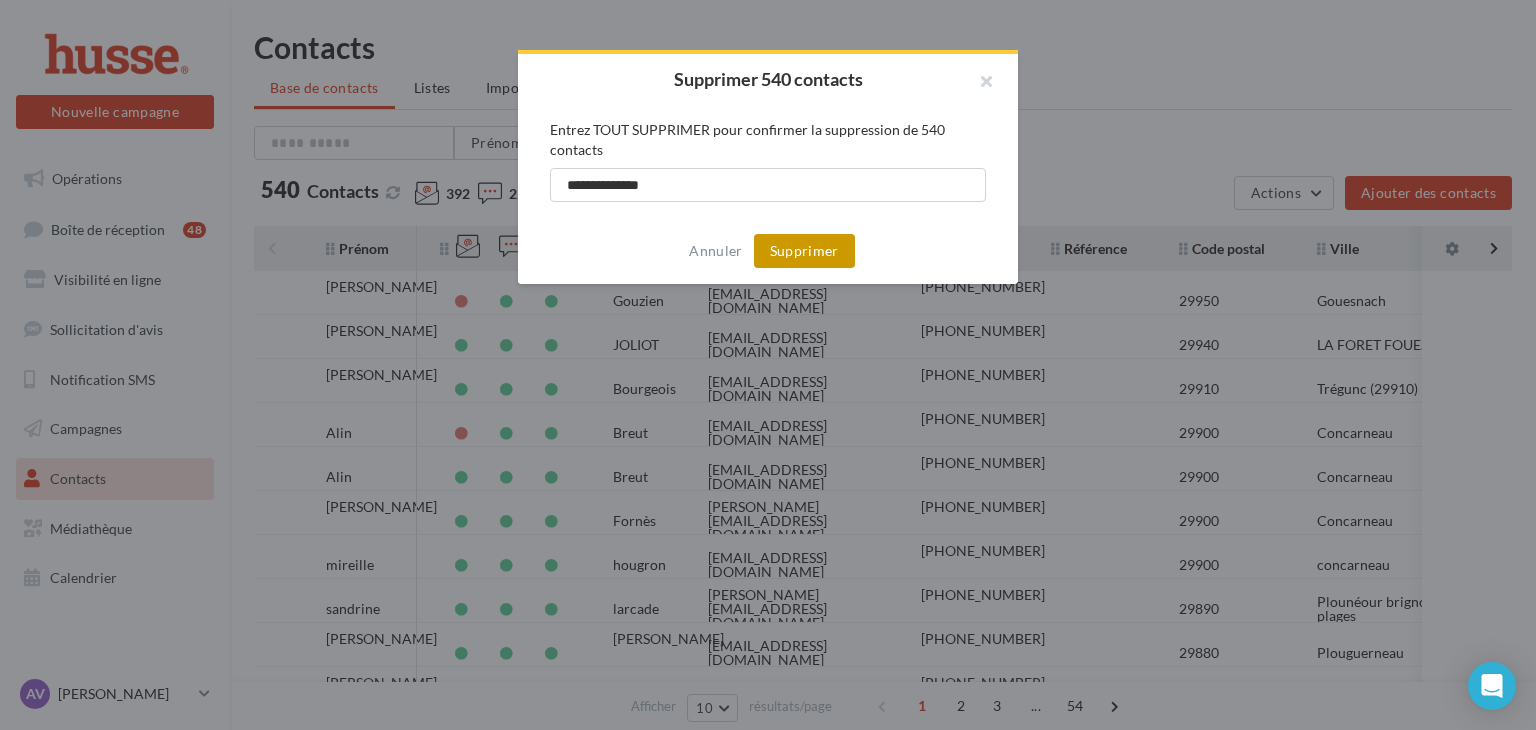 click on "Supprimer" at bounding box center (804, 251) 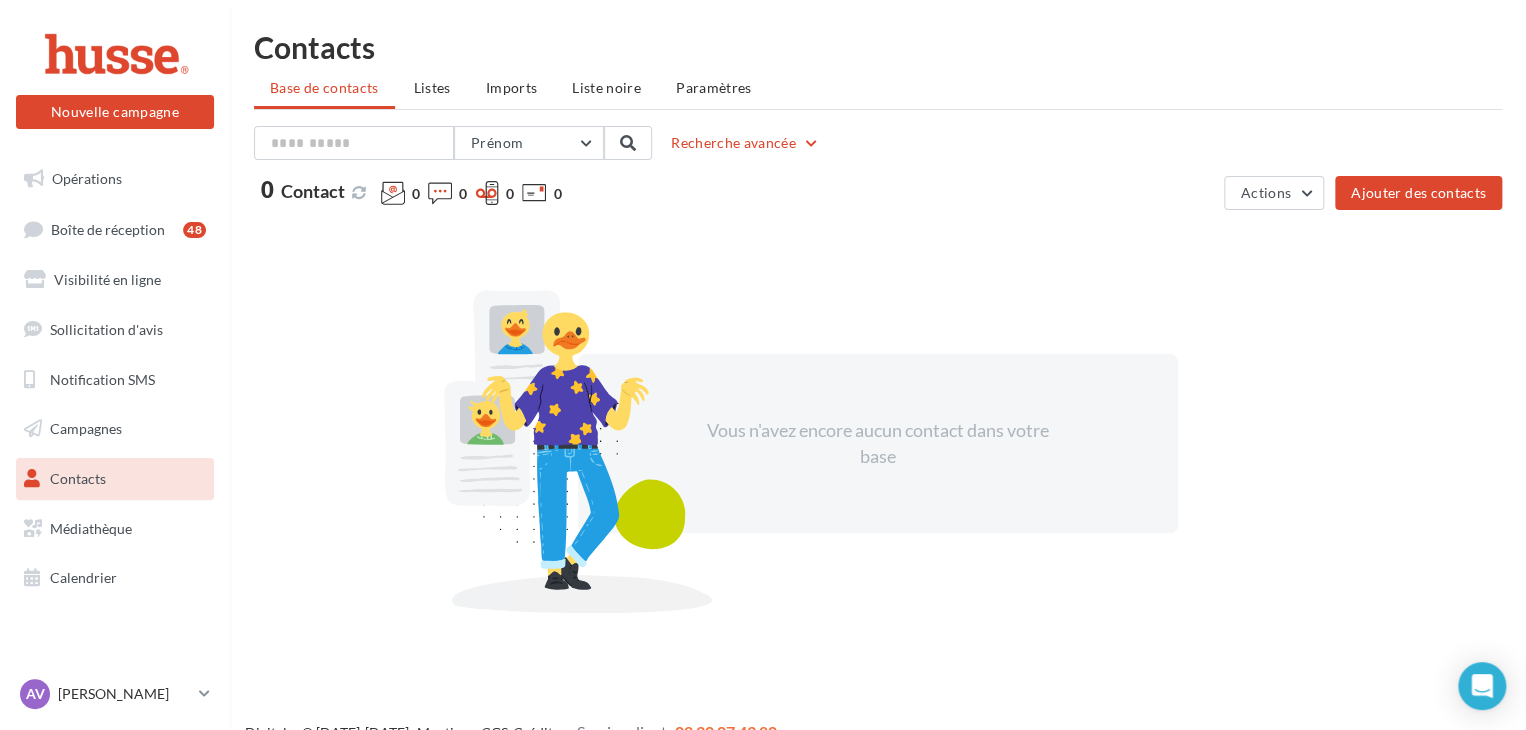 click on "Vous n'avez encore aucun contact dans votre base" at bounding box center (878, 443) 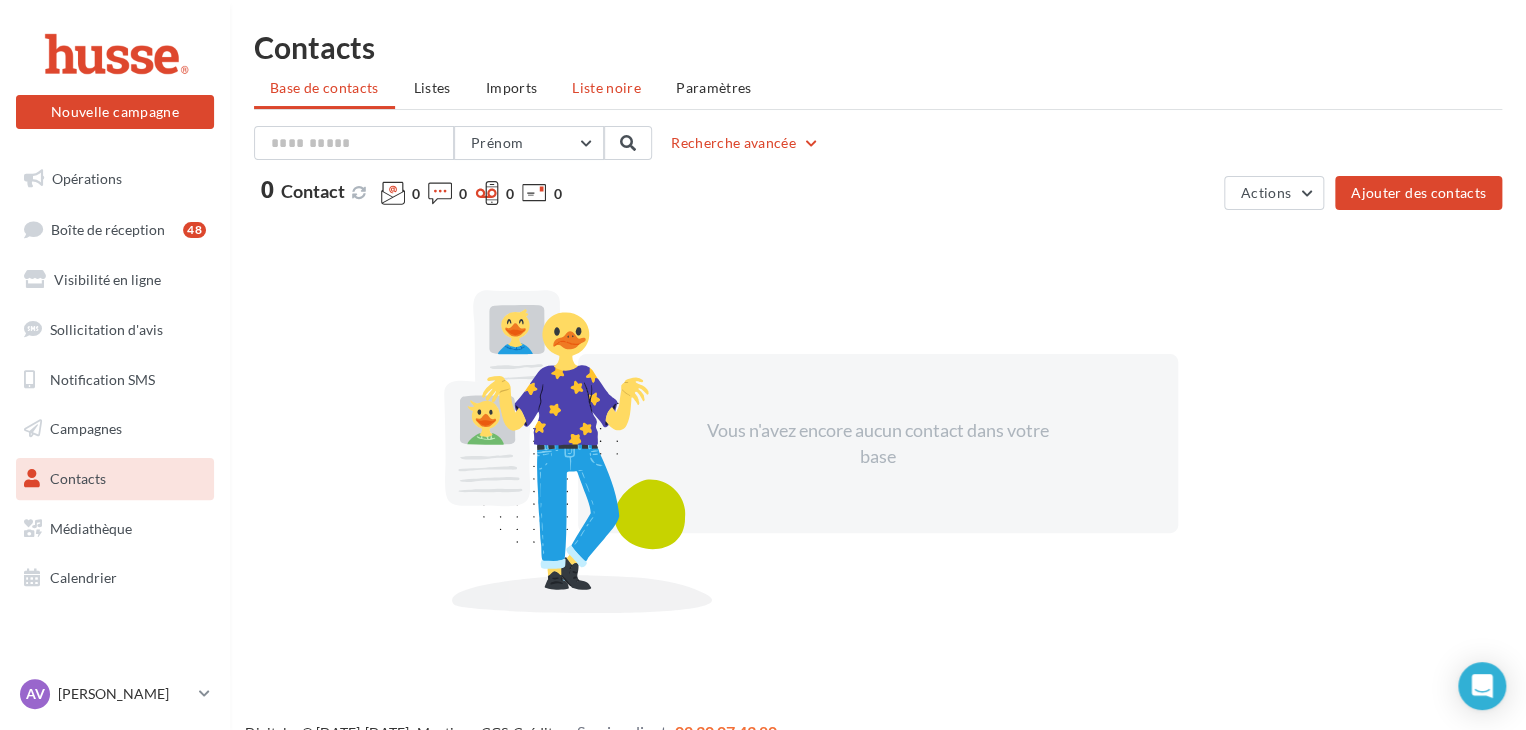 click on "Liste noire" at bounding box center (606, 87) 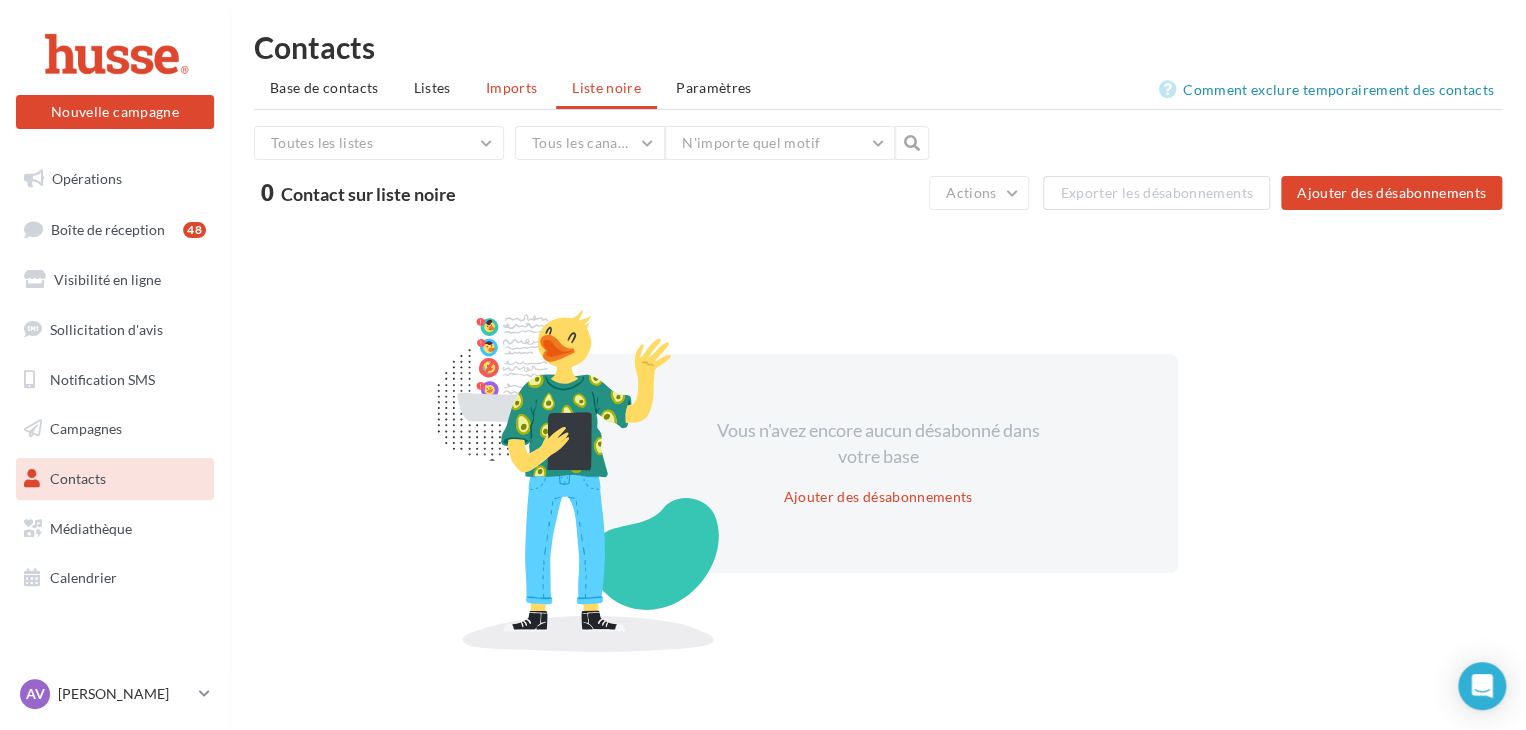 click on "Imports" at bounding box center (511, 87) 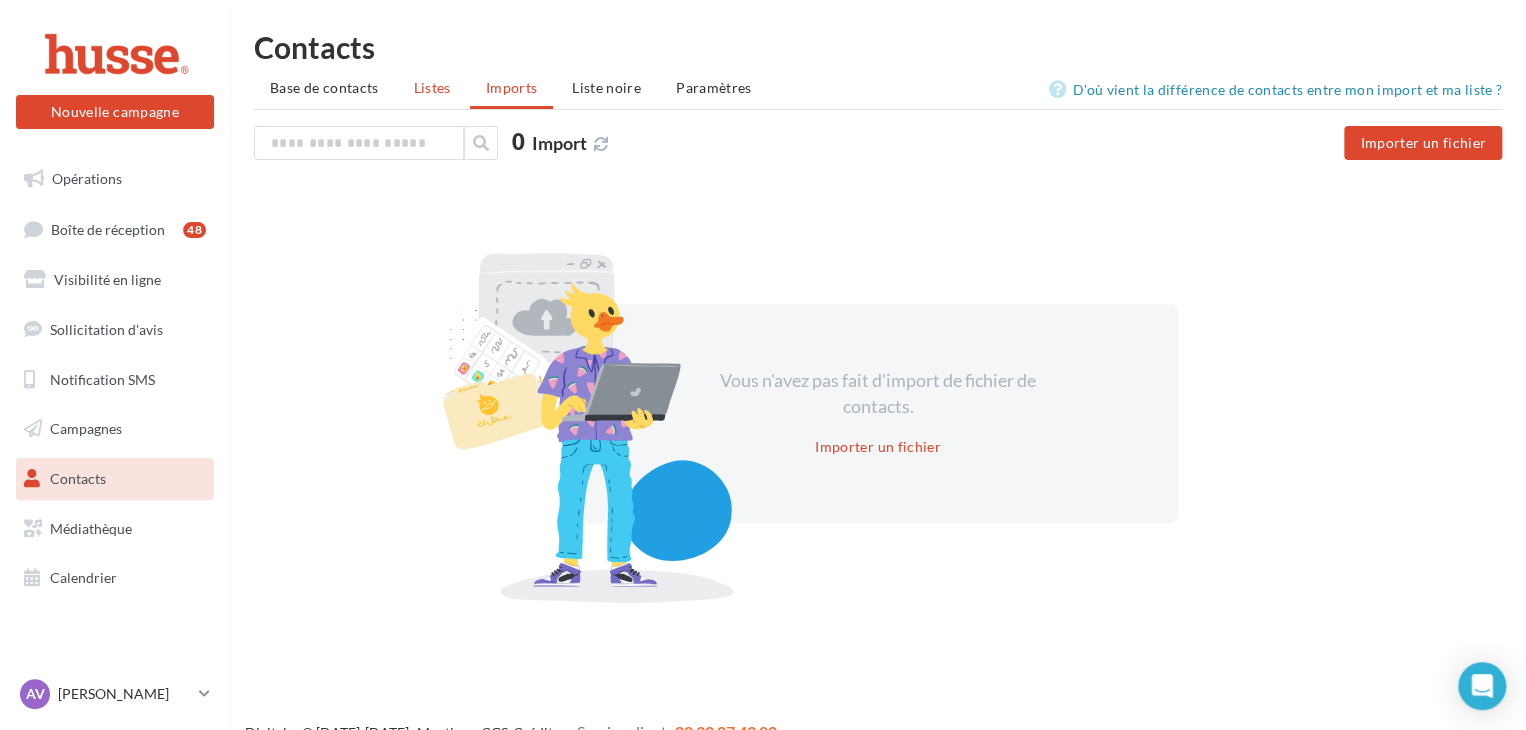 click on "Listes" at bounding box center (432, 87) 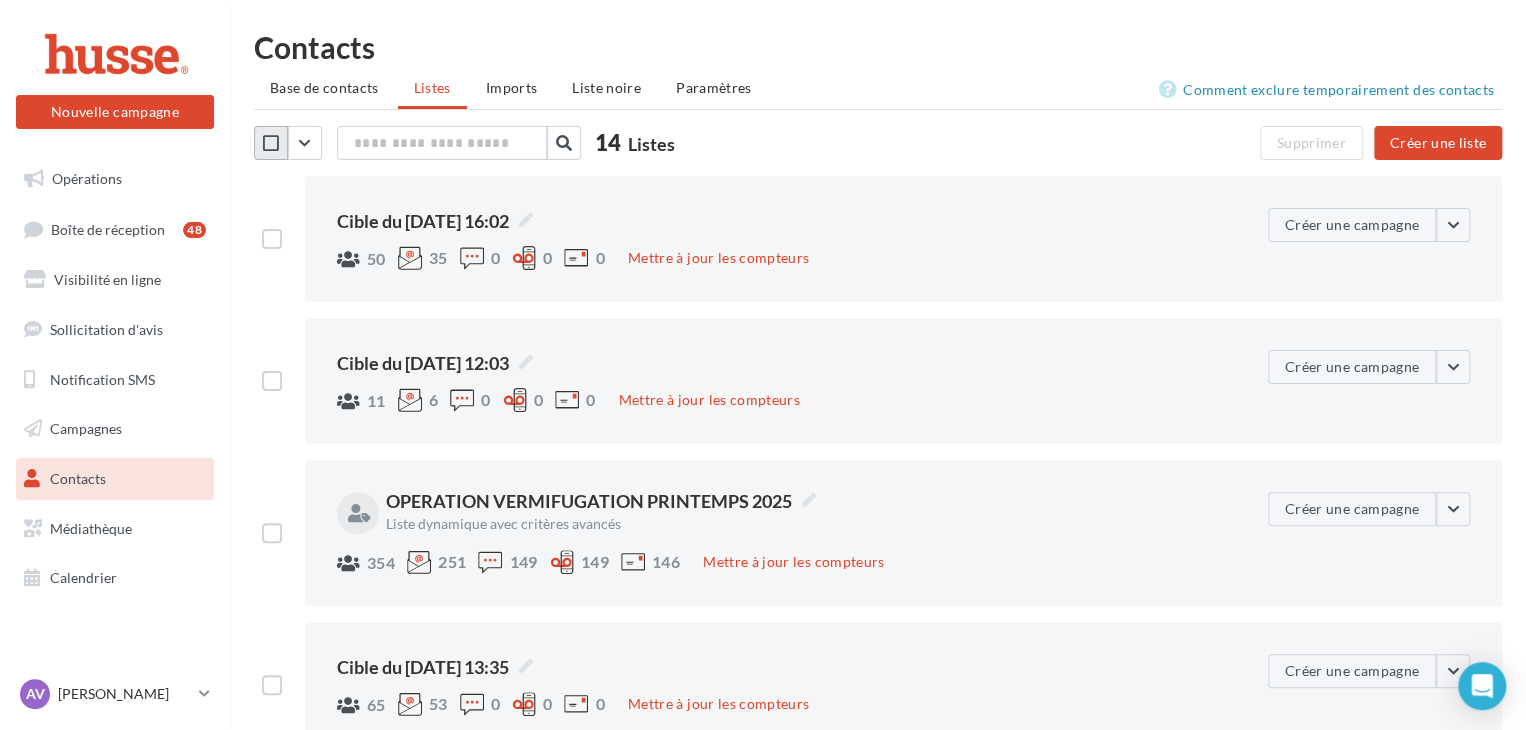 click at bounding box center (271, 143) 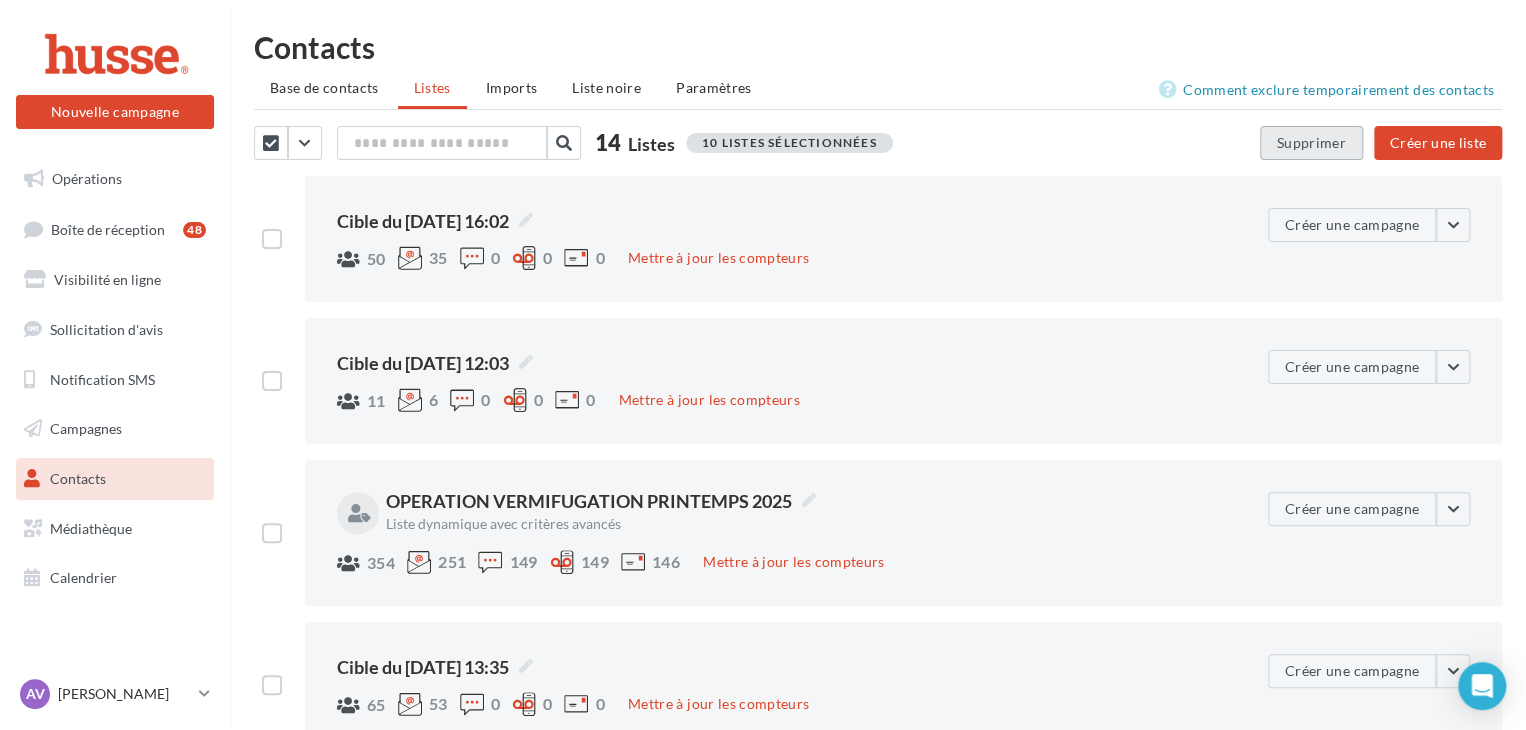 click on "Supprimer" at bounding box center (1311, 143) 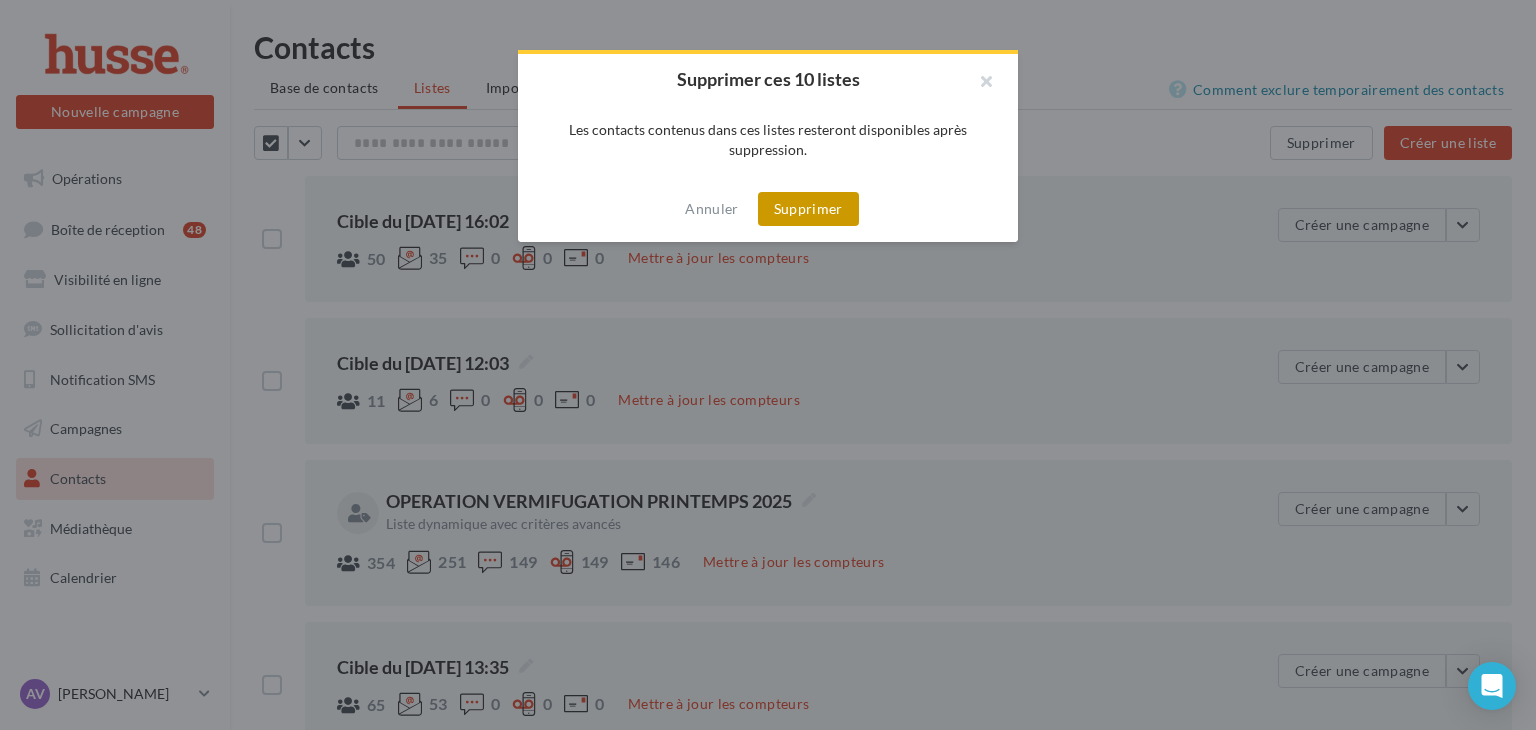 click on "Supprimer" at bounding box center [808, 209] 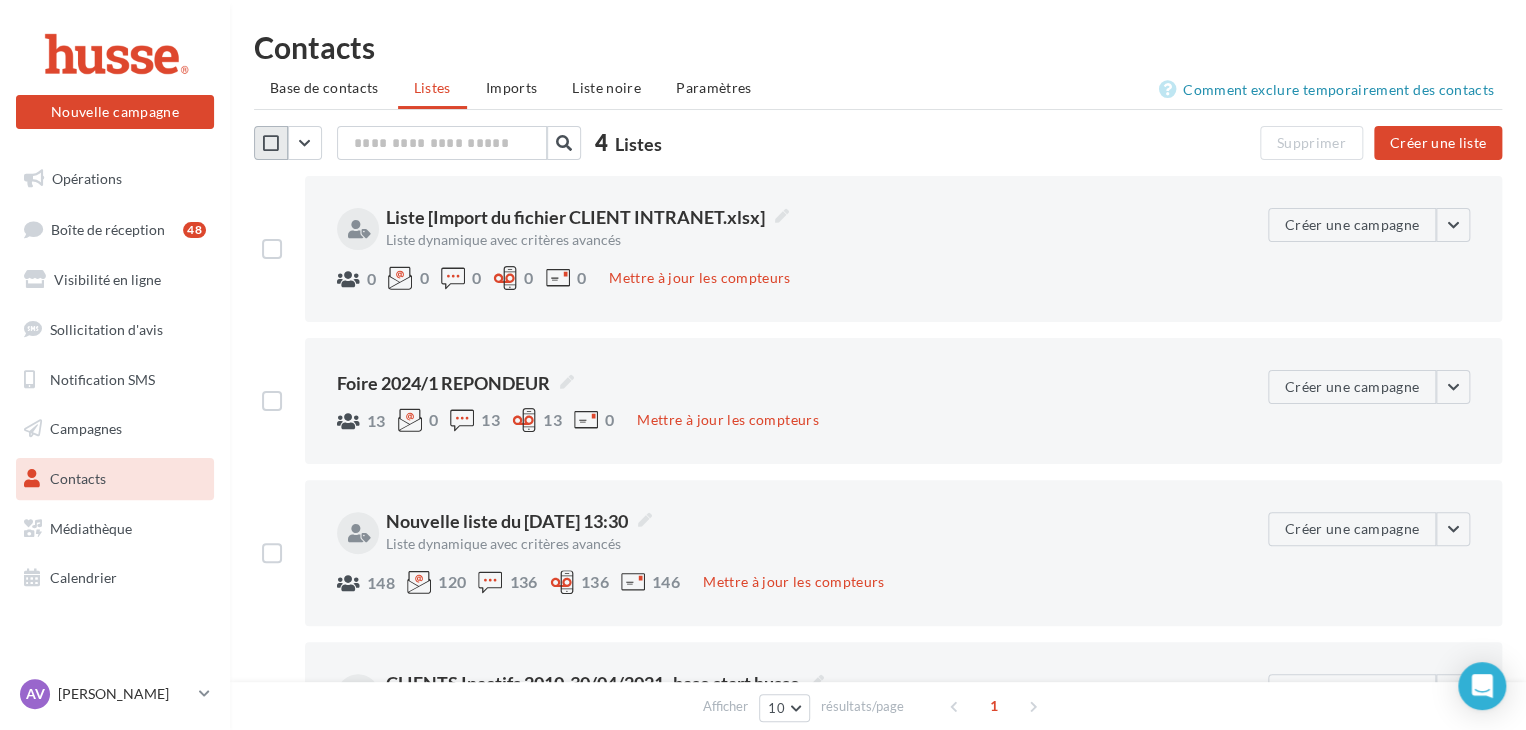 click at bounding box center [271, 143] 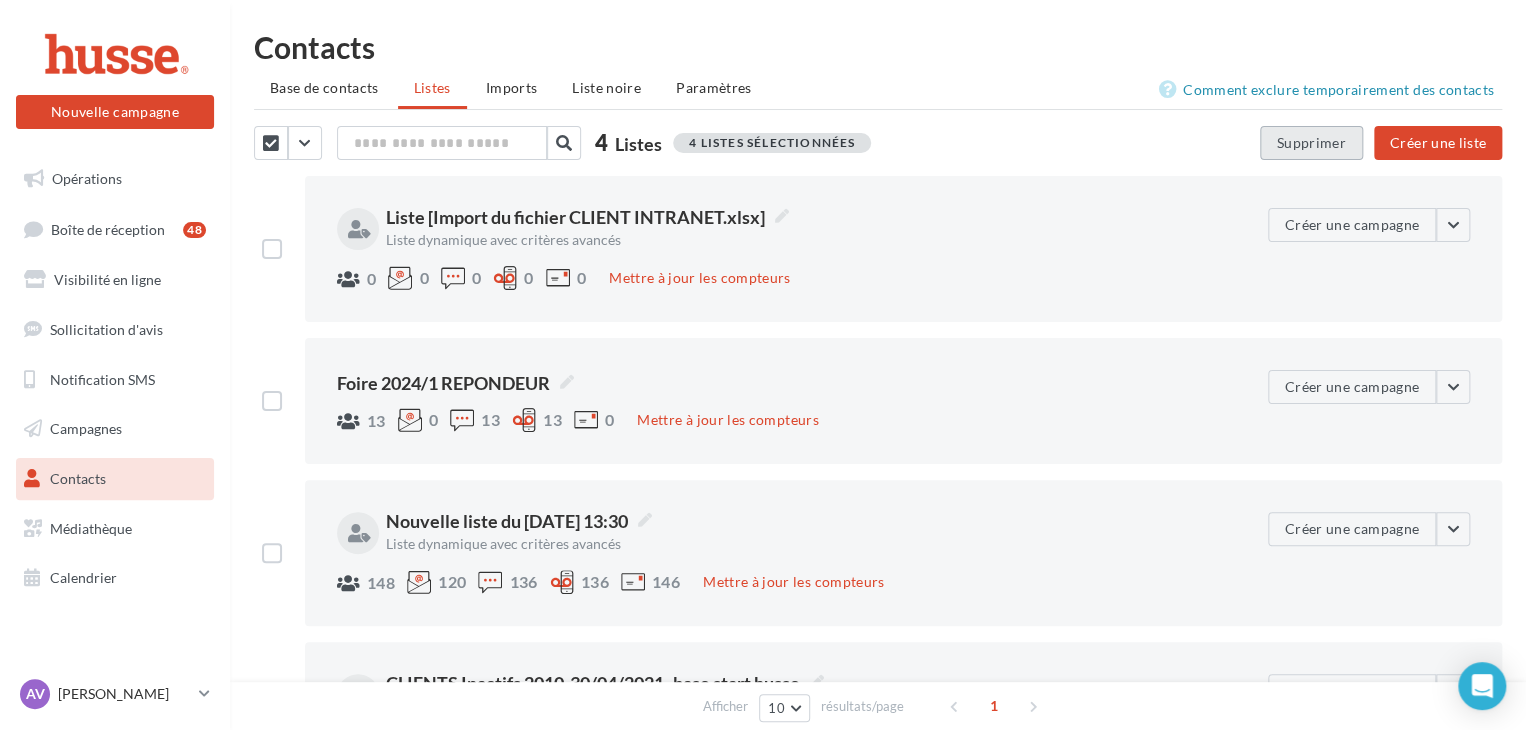 click on "Supprimer" at bounding box center (1311, 143) 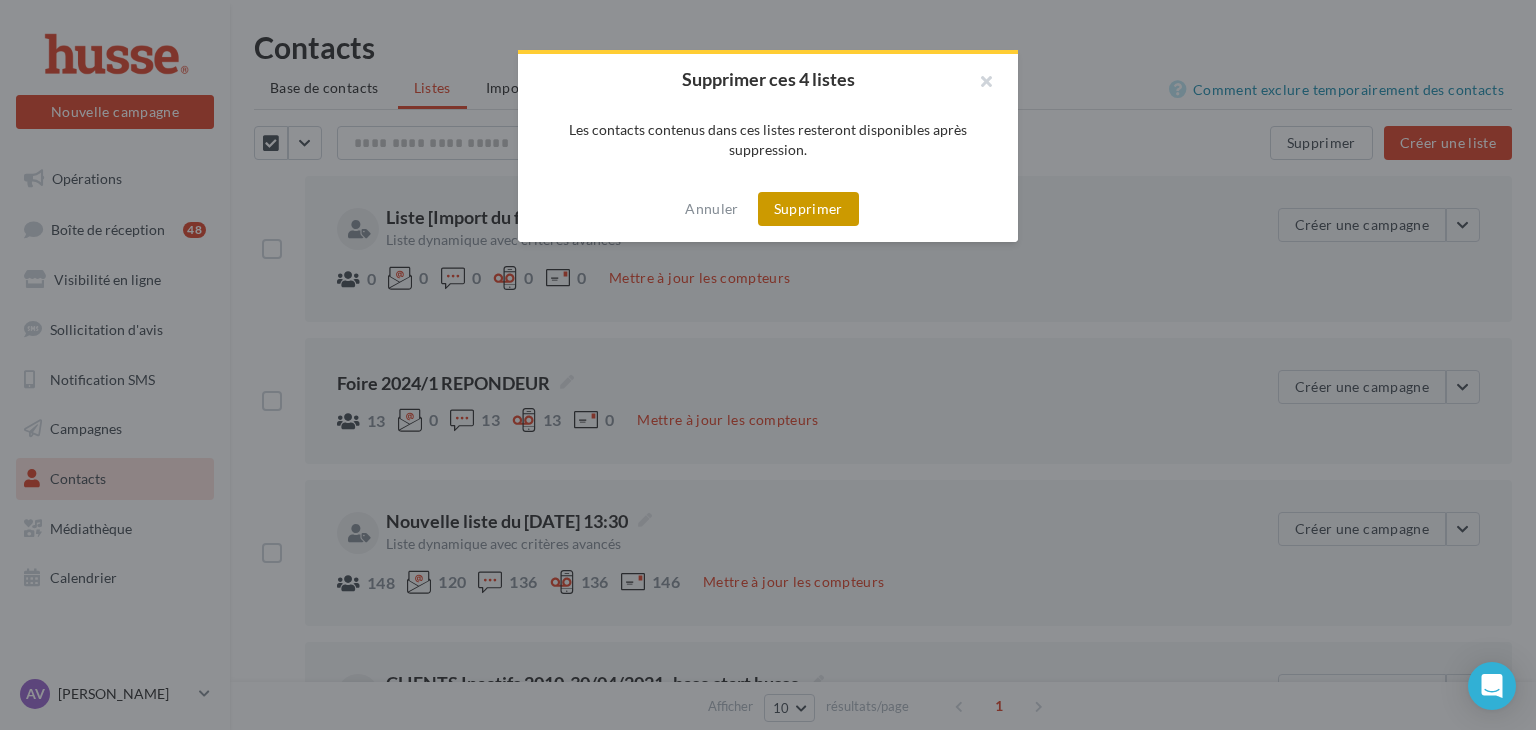 click on "Supprimer" at bounding box center (808, 209) 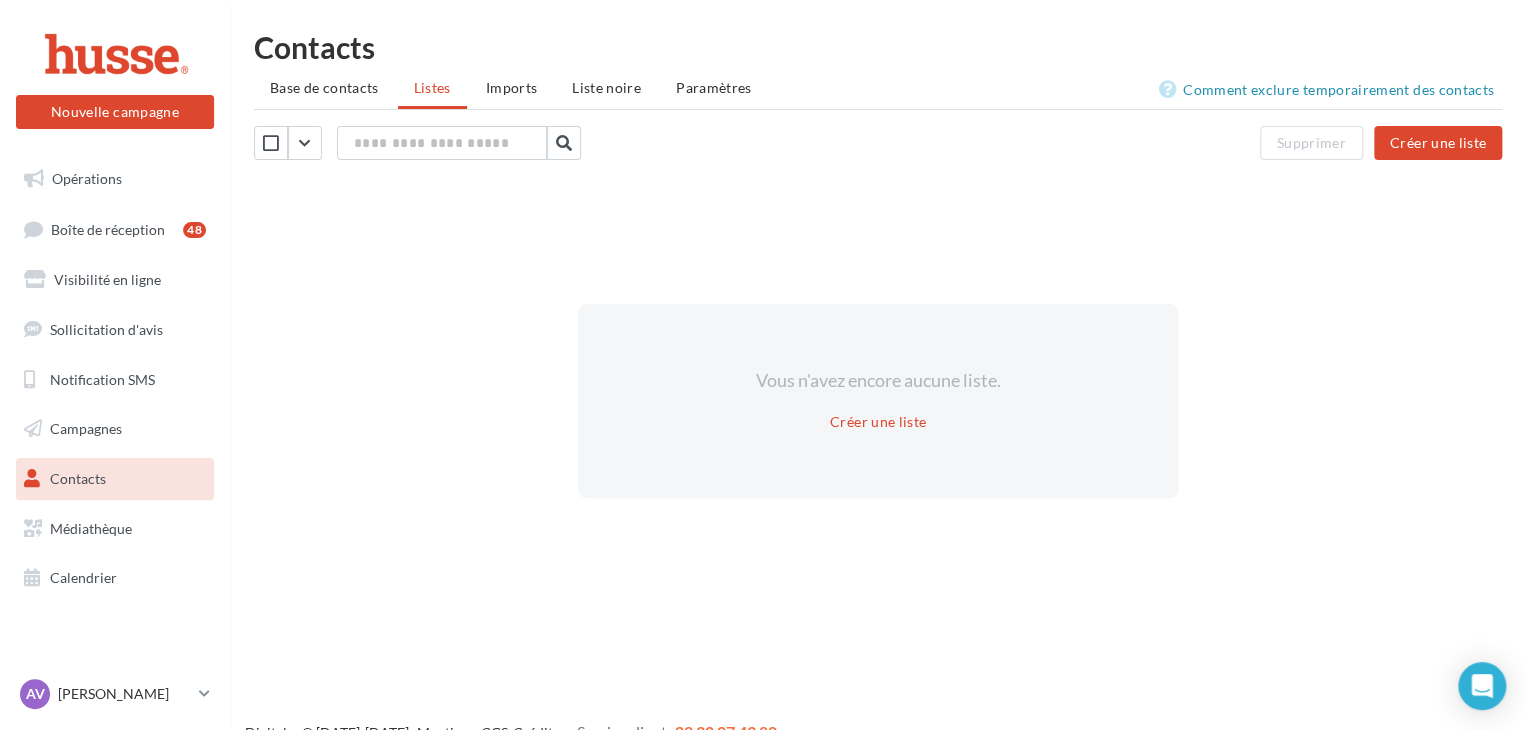 click on "Vous n'avez encore aucune liste.
Créer une liste" at bounding box center (878, 401) 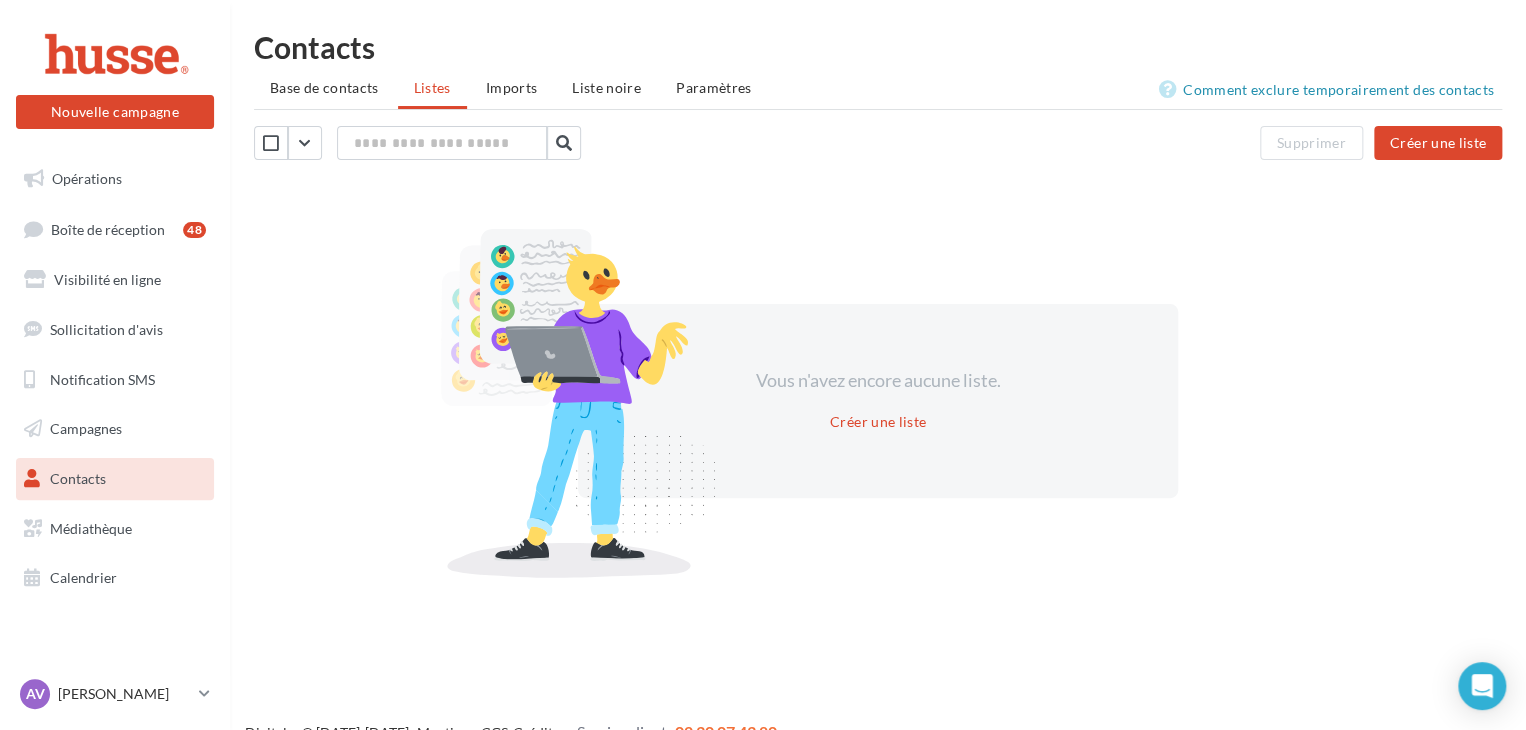 click on "Supprimer
Créer une liste
Comment exclure temporairement des contacts
Vous n'avez encore aucune liste.
Créer une liste" at bounding box center (878, 376) 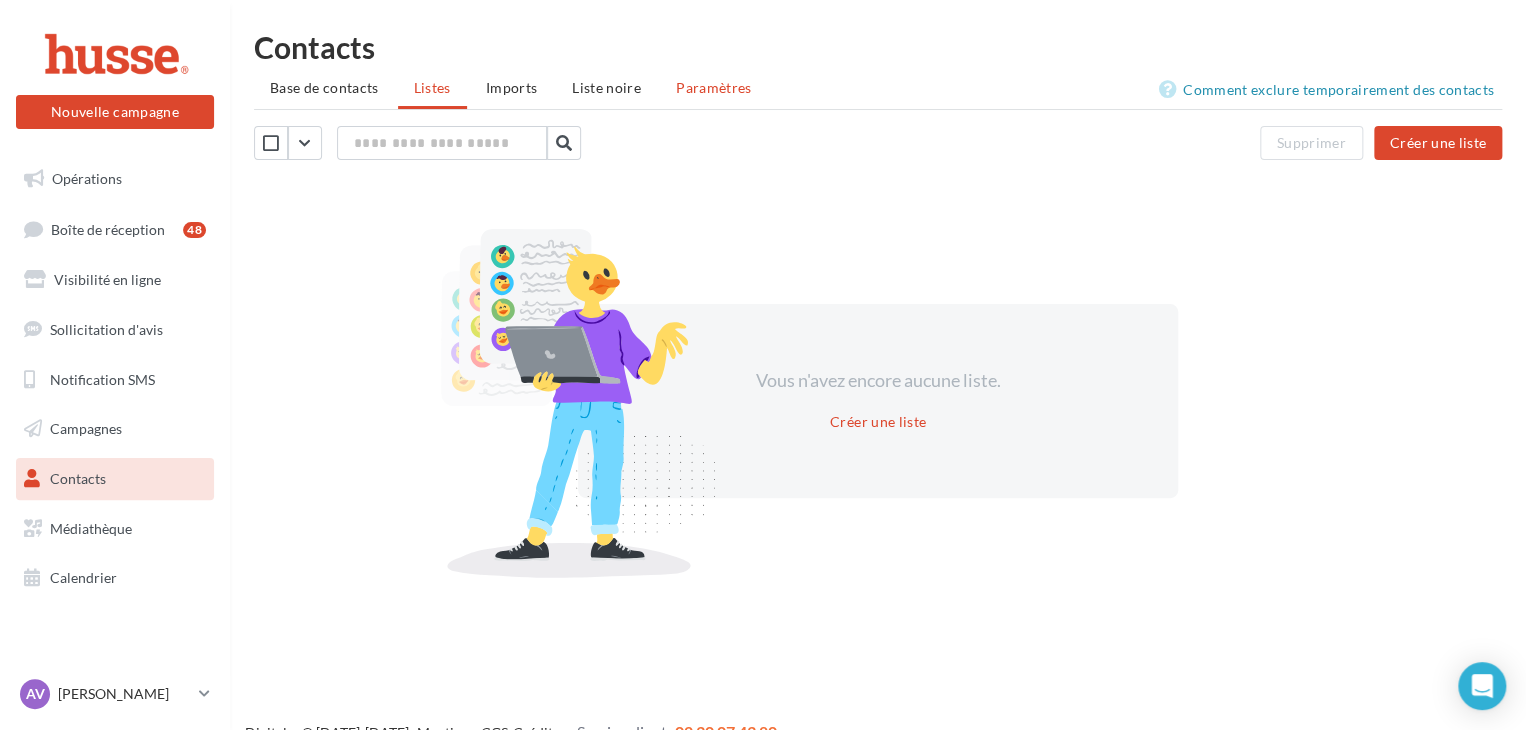click on "Paramètres" at bounding box center (714, 87) 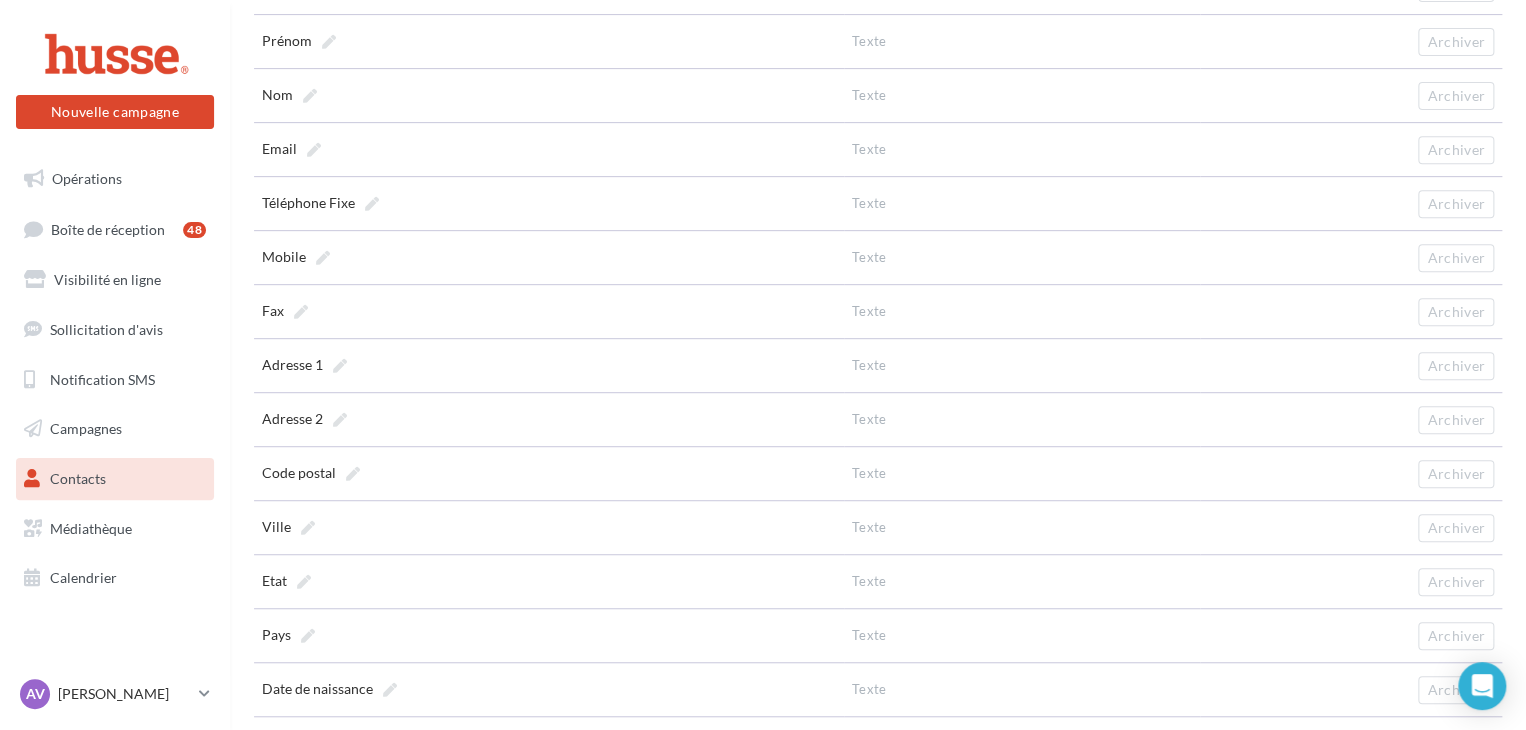 scroll, scrollTop: 369, scrollLeft: 0, axis: vertical 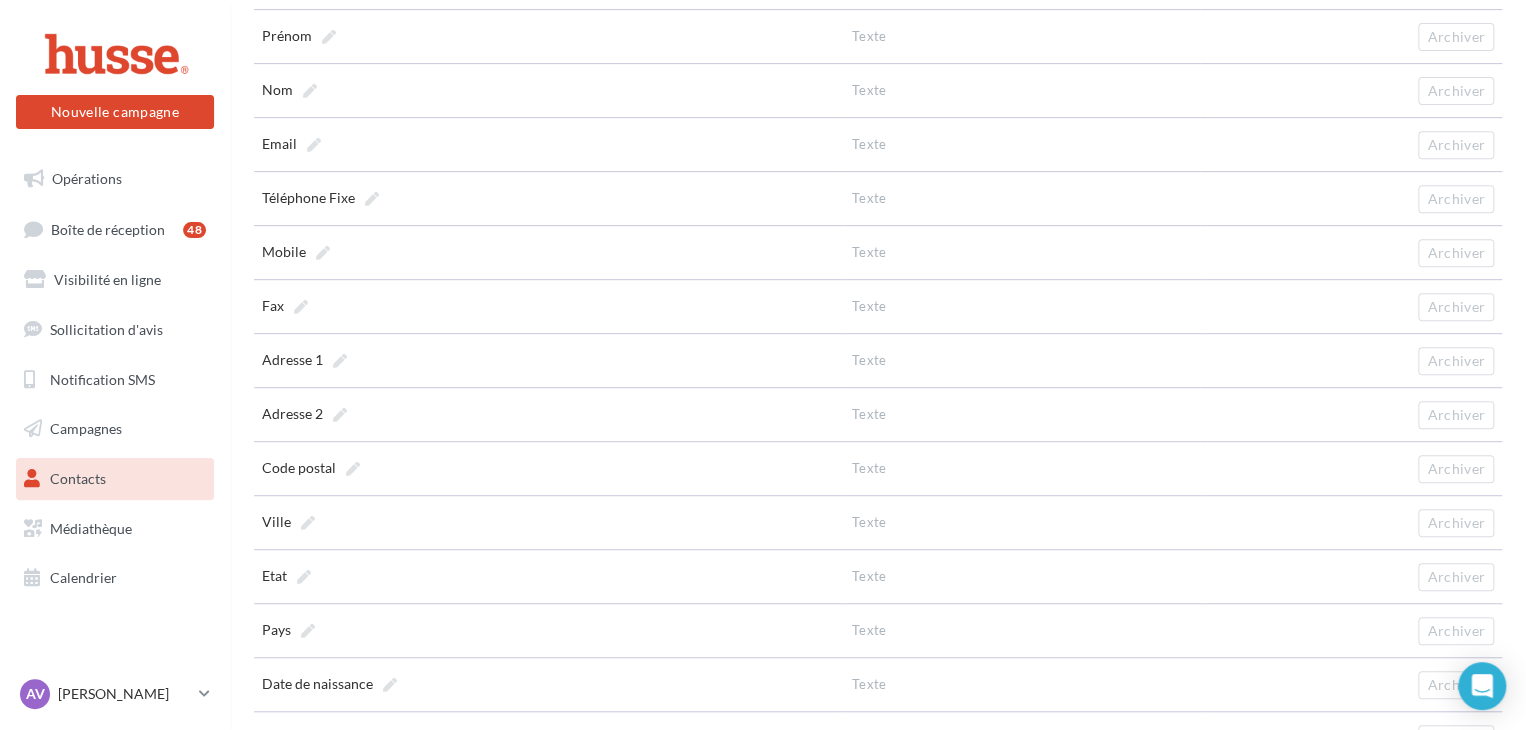 click on "Texte" at bounding box center (1022, 307) 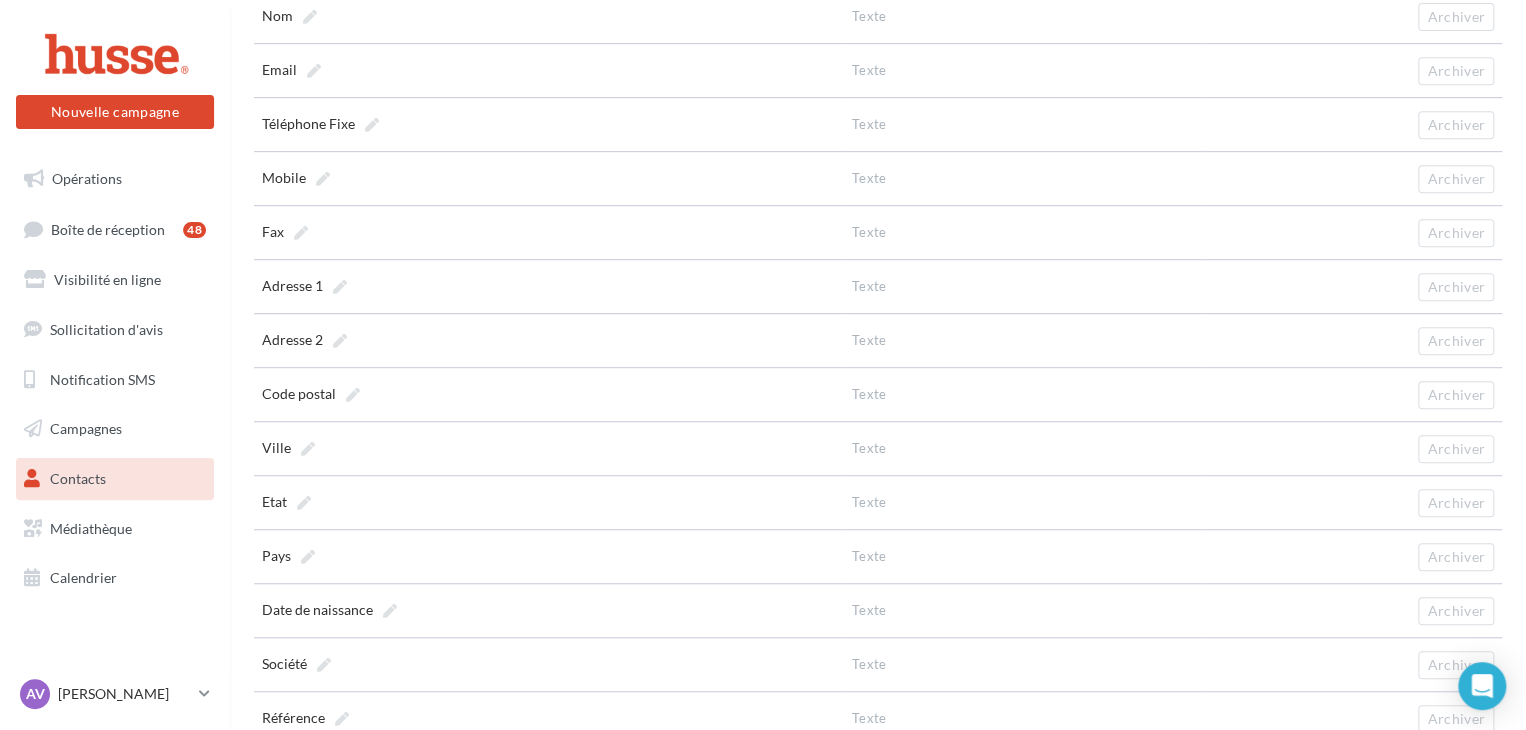 scroll, scrollTop: 449, scrollLeft: 0, axis: vertical 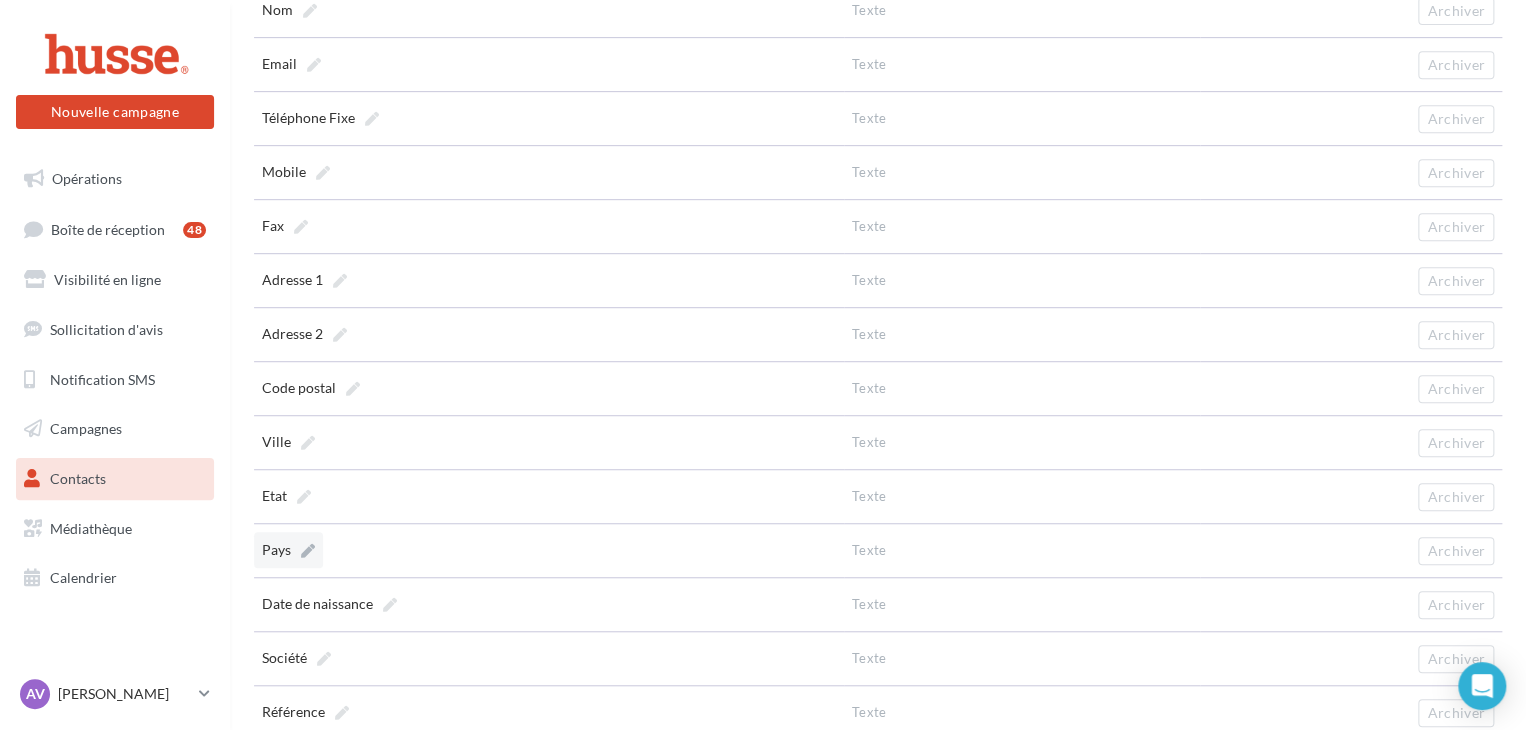 click on "Pays" at bounding box center [288, 550] 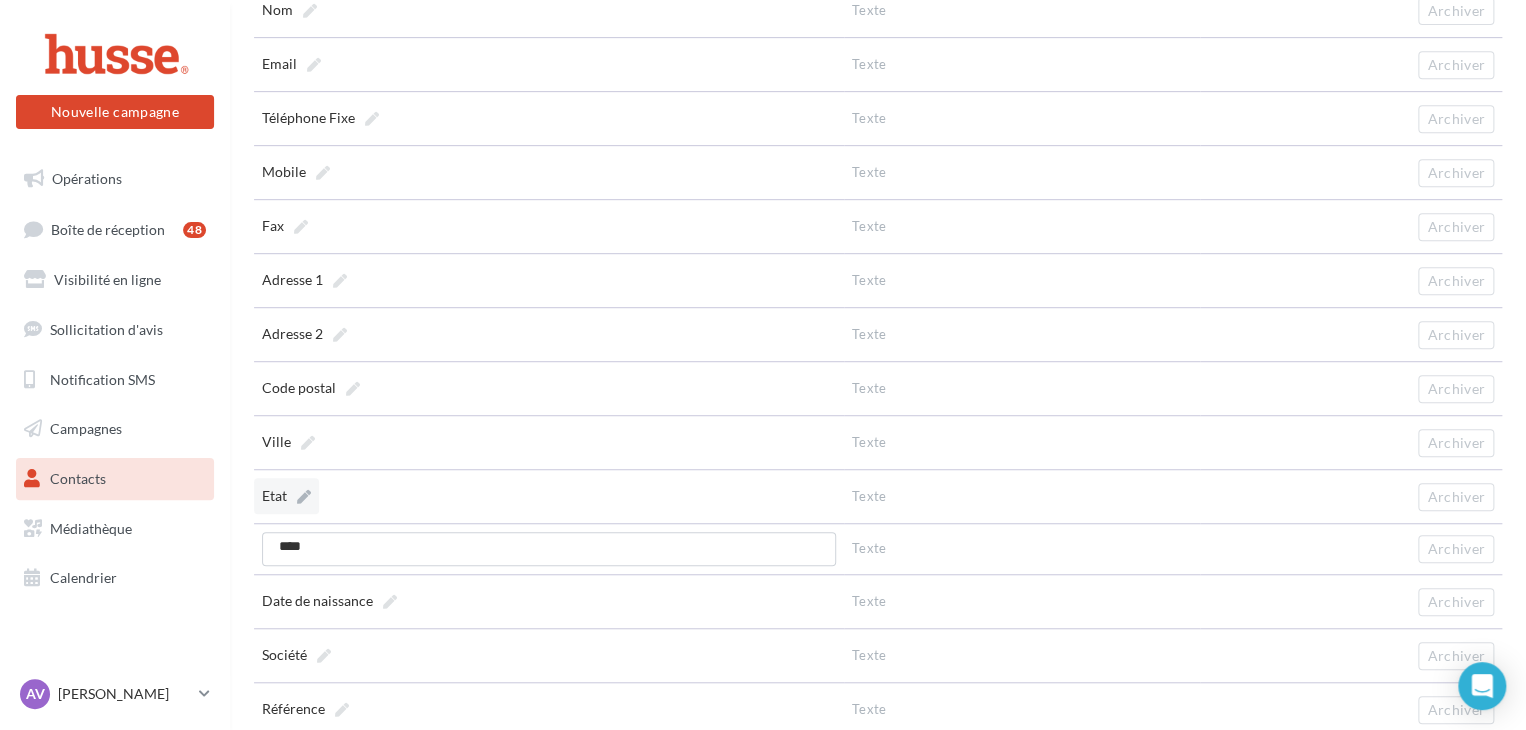 click on "****   ****   Etat" at bounding box center (549, 496) 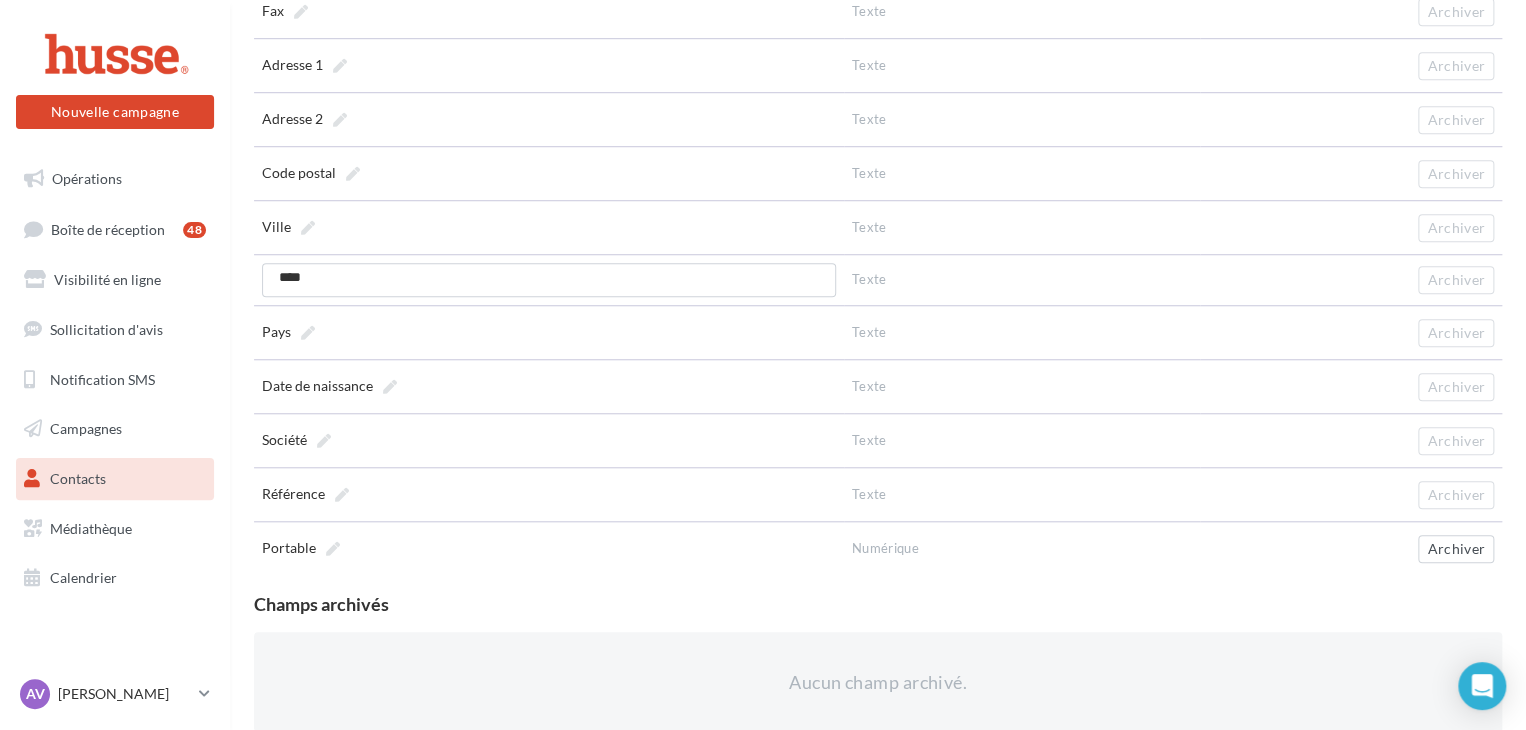 scroll, scrollTop: 660, scrollLeft: 0, axis: vertical 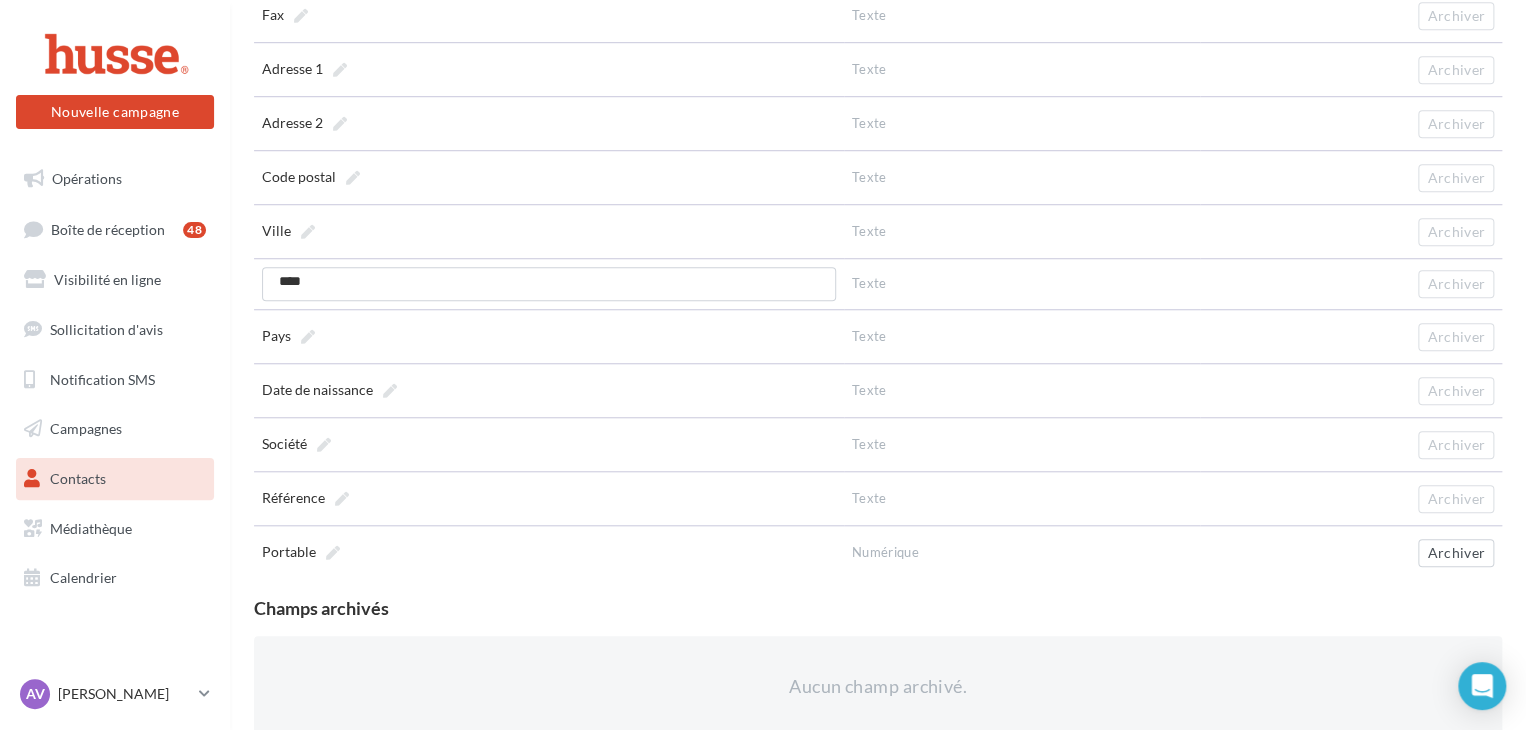 click on "Archiver" at bounding box center [1351, 337] 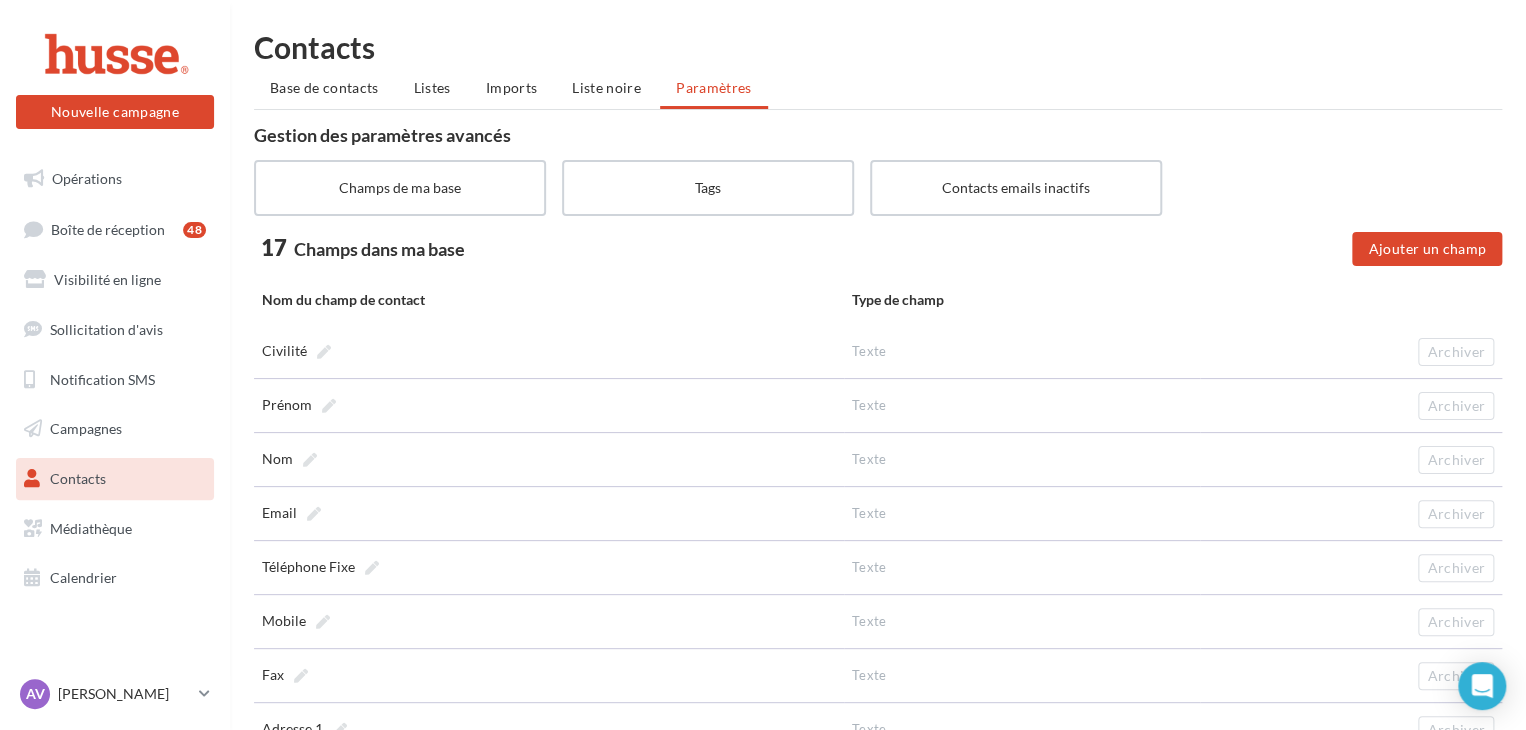 click on "Champs de ma base     Tags     Contacts emails inactifs" at bounding box center [886, 188] 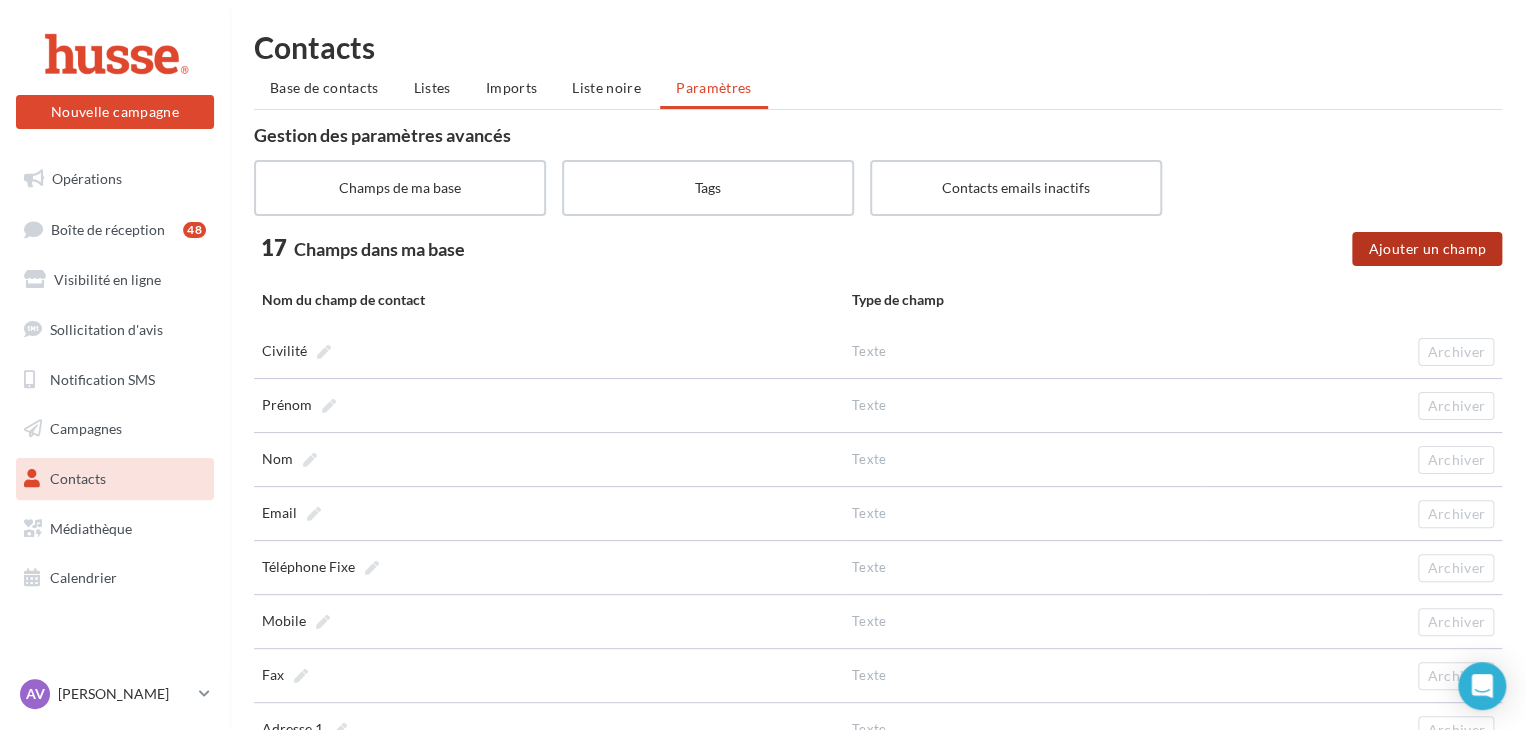 click on "Ajouter un champ" at bounding box center (1427, 249) 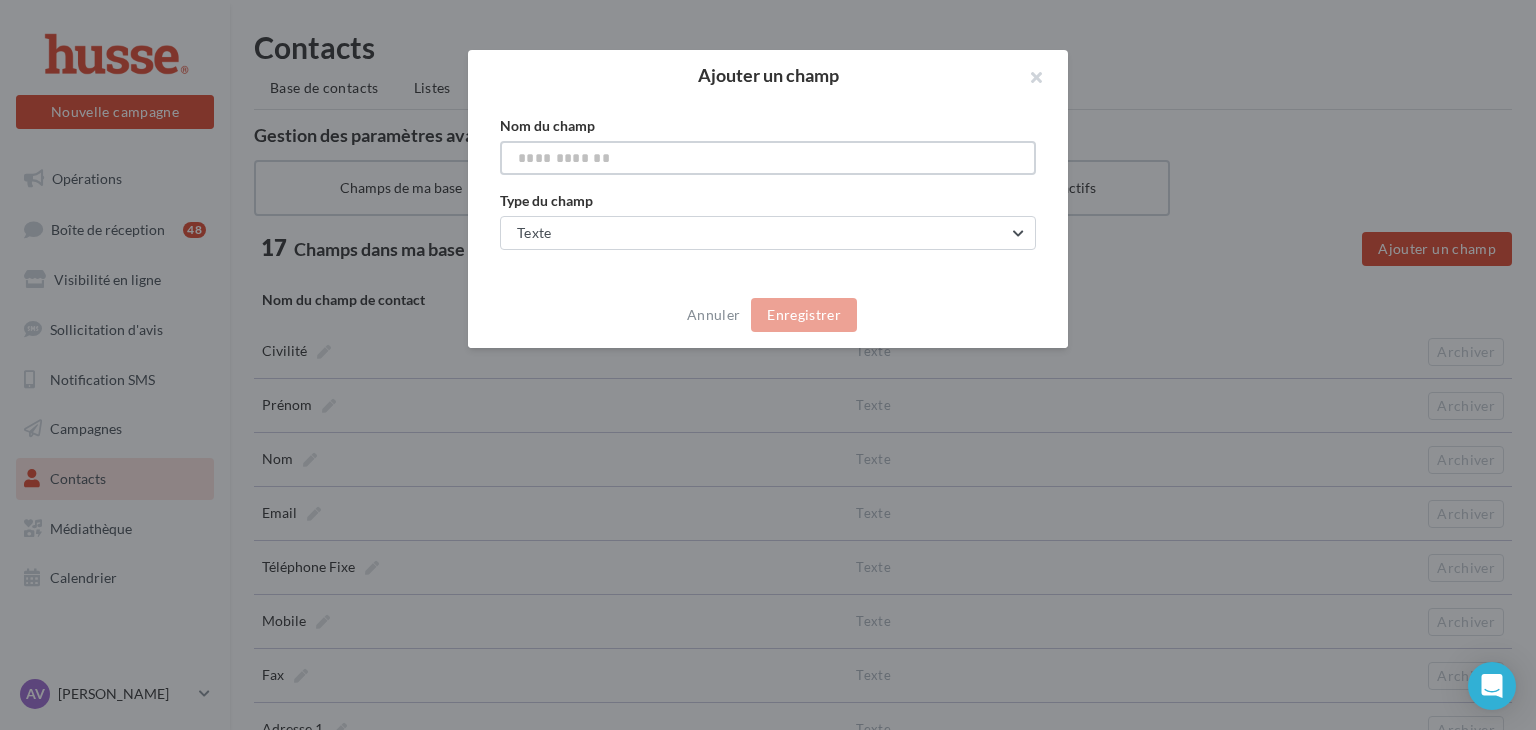 click at bounding box center (768, 158) 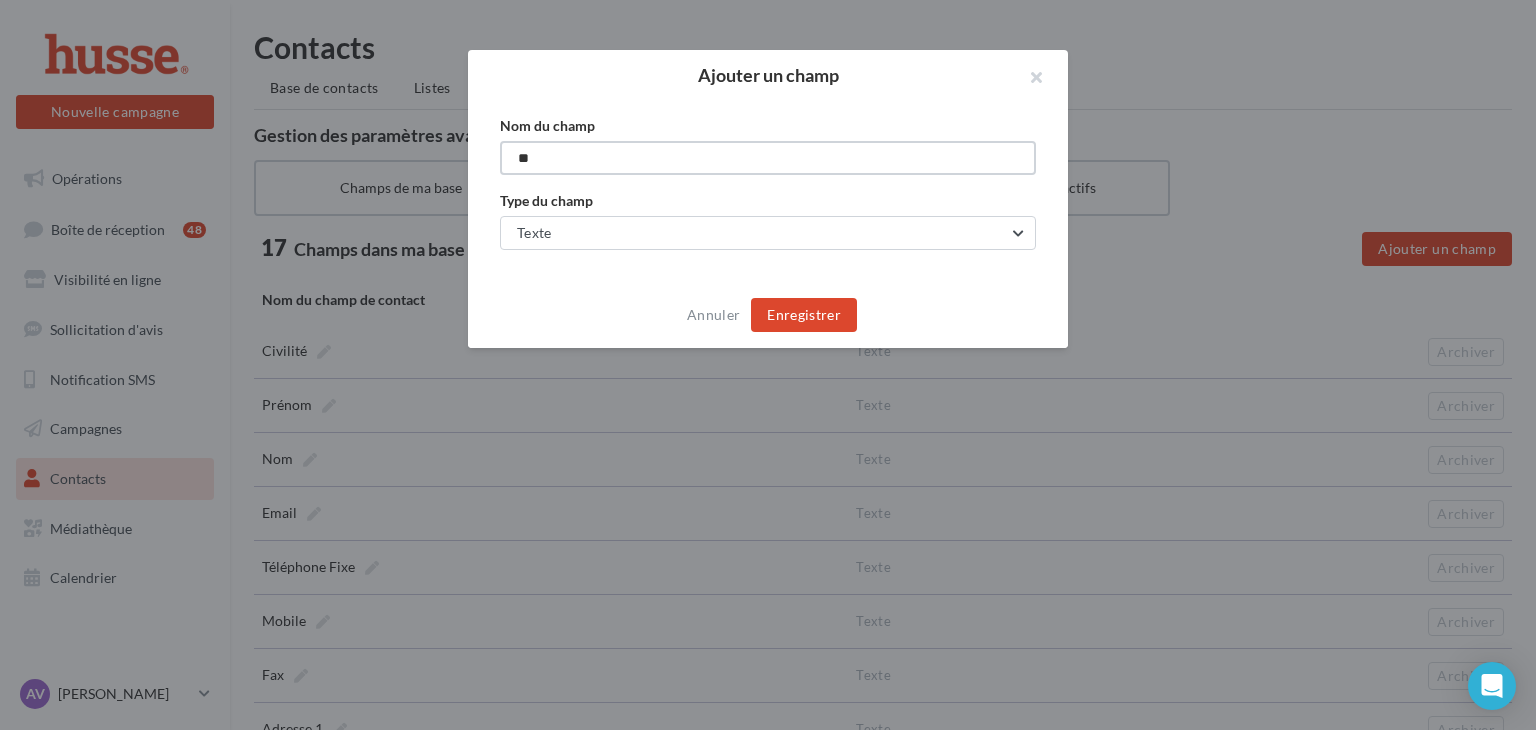 type on "*" 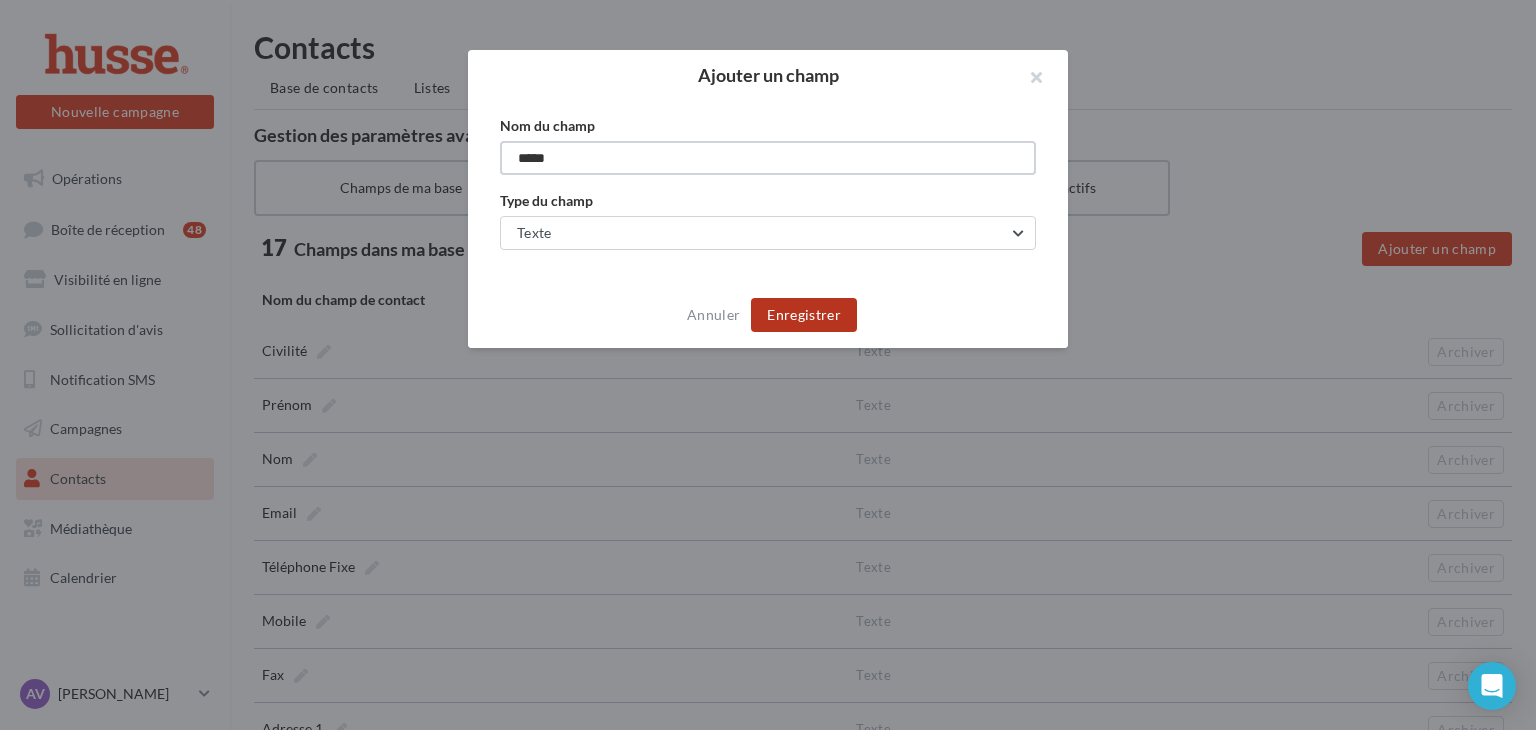 type on "*****" 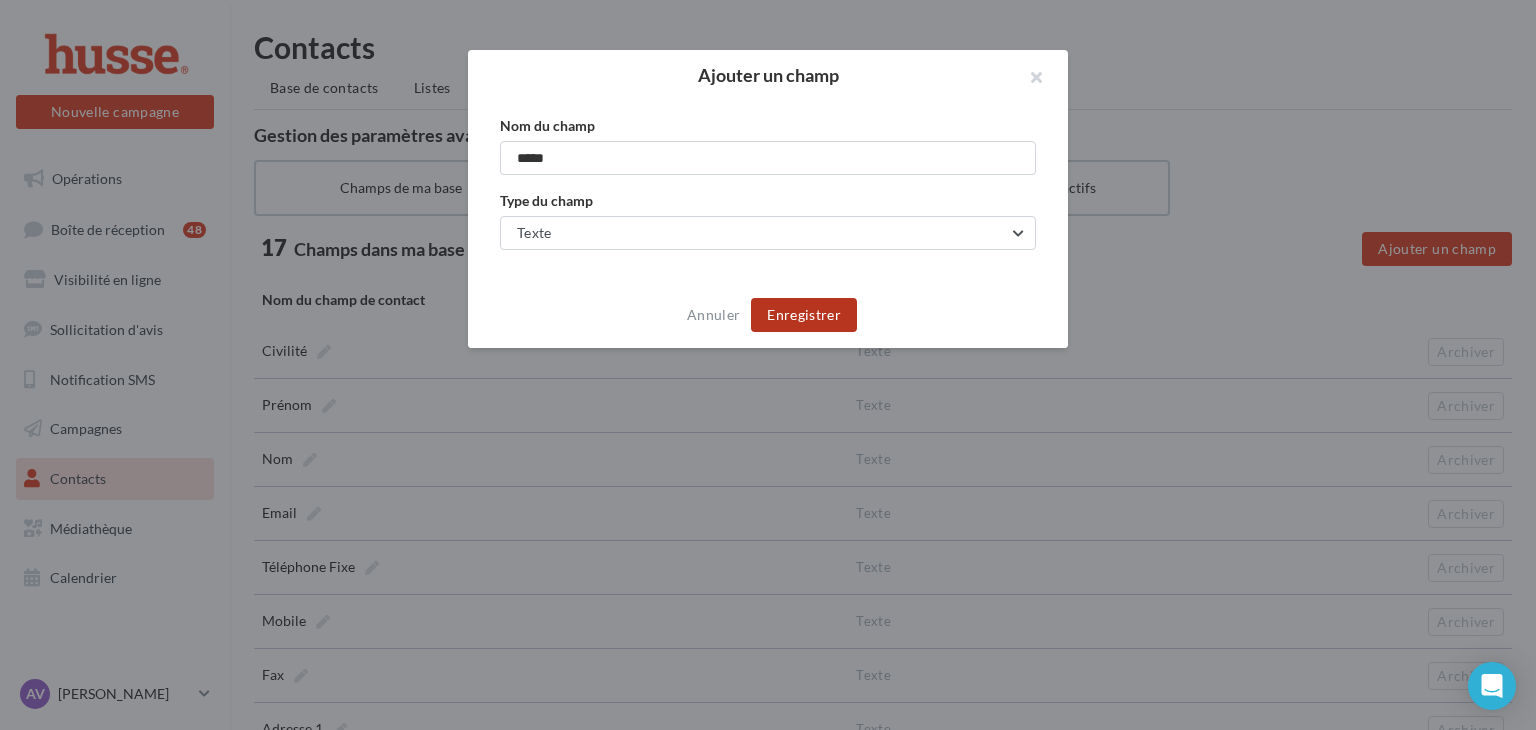 click on "Enregistrer" at bounding box center [804, 315] 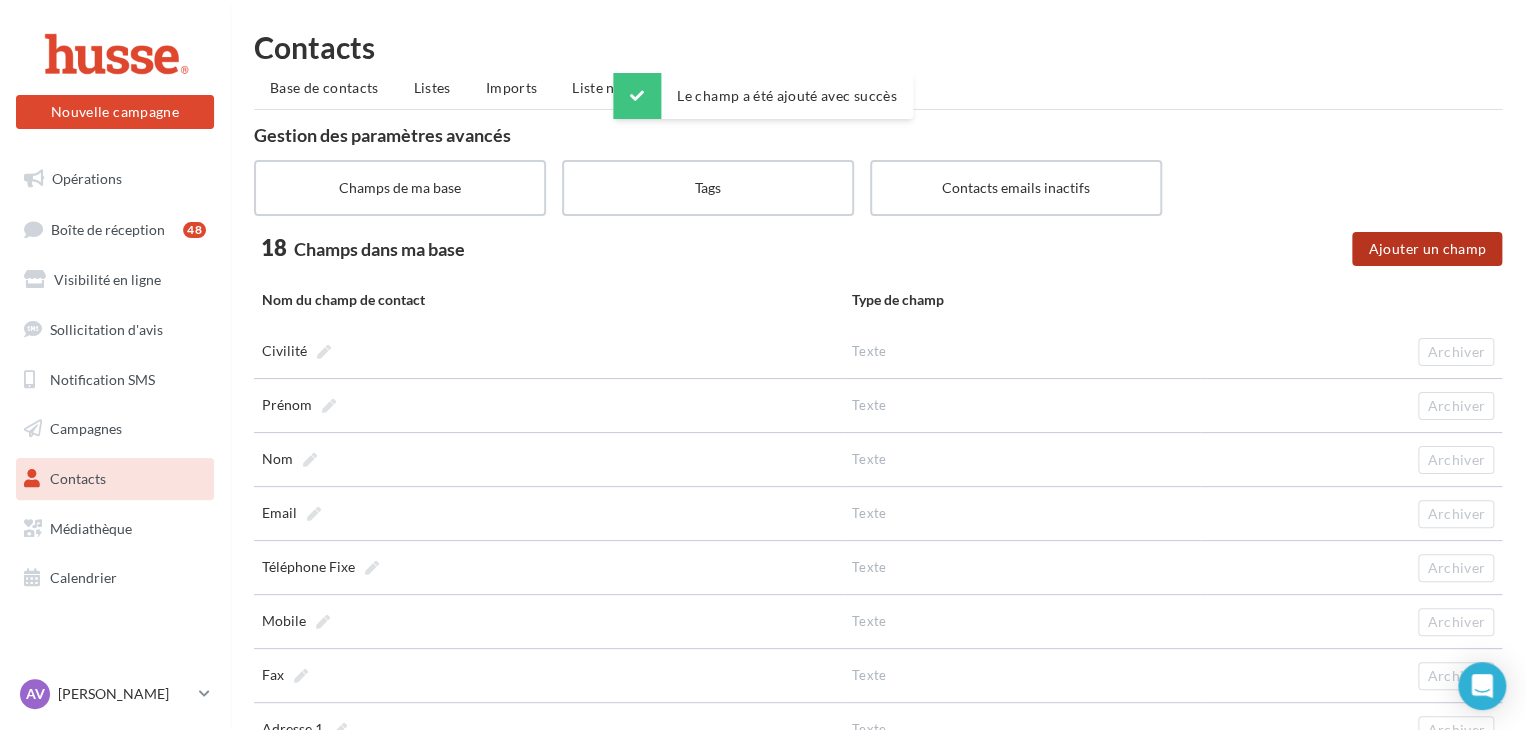 click on "Ajouter un champ" at bounding box center (1427, 249) 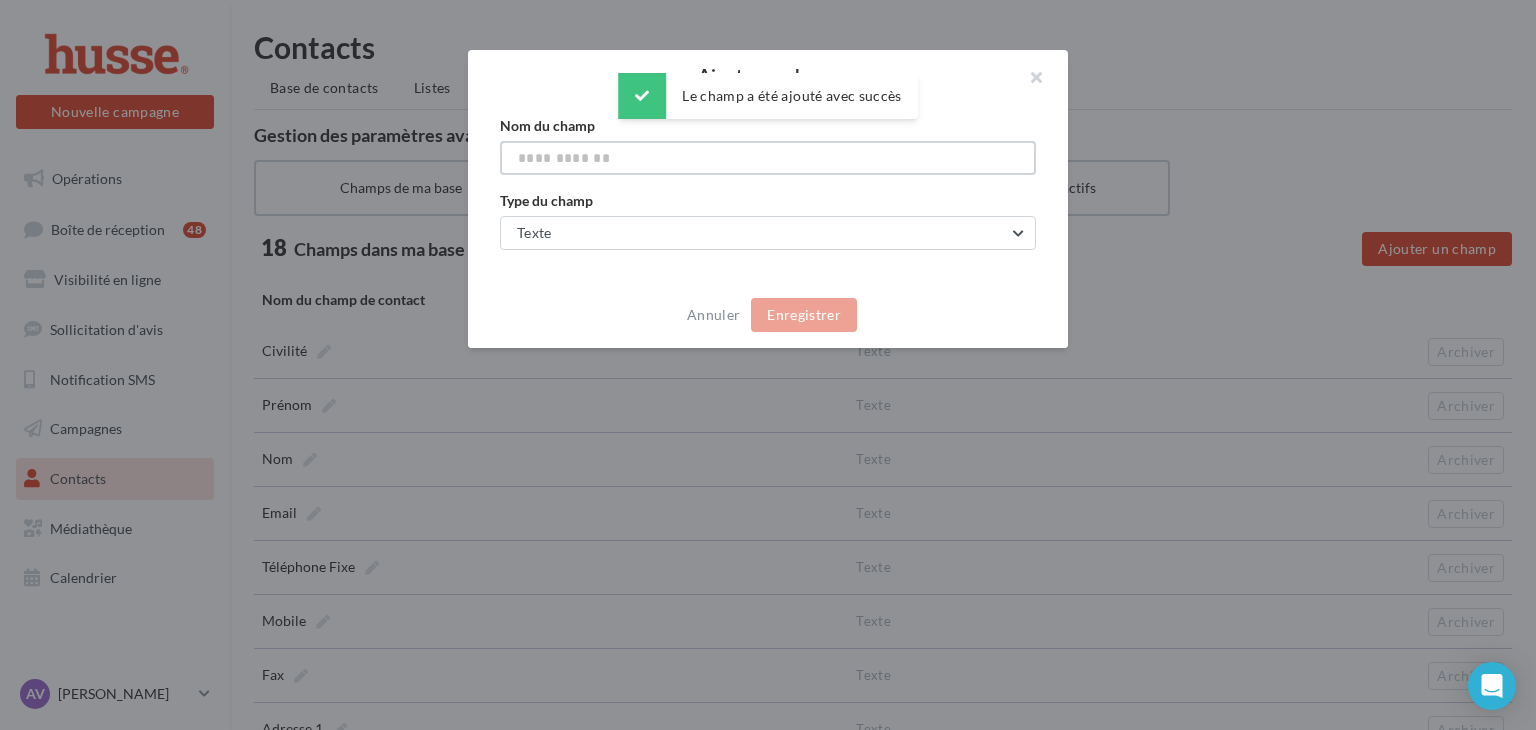click at bounding box center [768, 158] 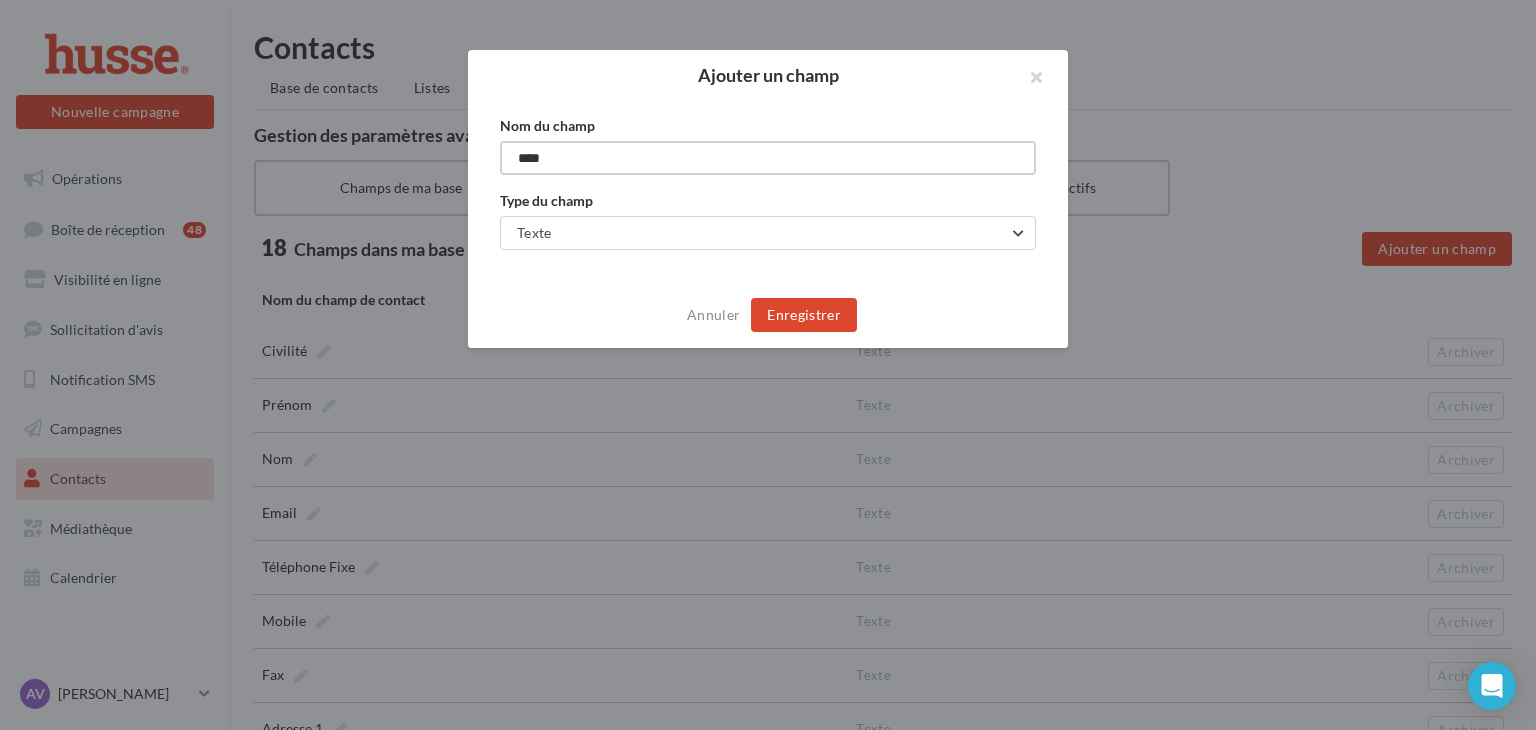 type on "****" 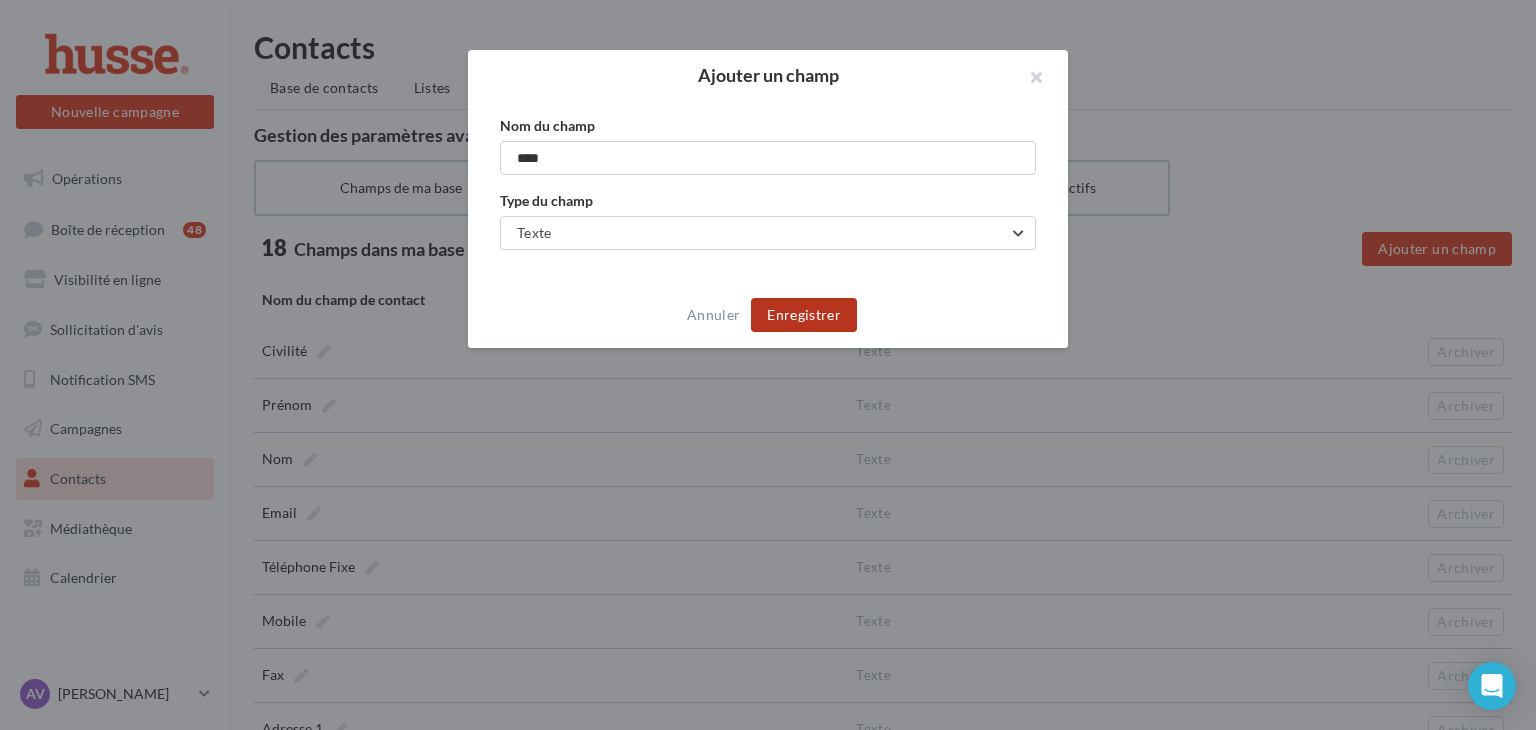 click on "Enregistrer" at bounding box center [804, 315] 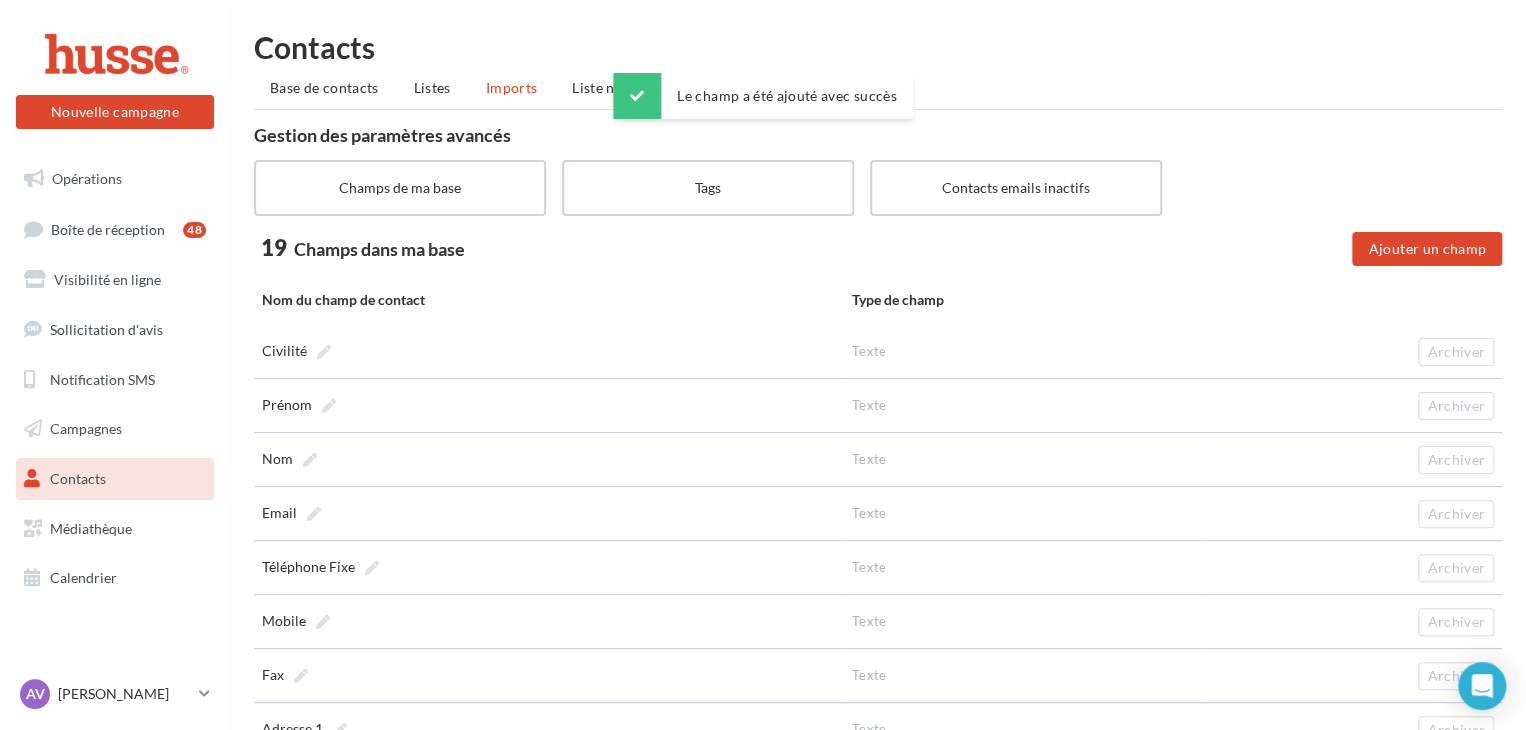 click on "Imports" at bounding box center (511, 87) 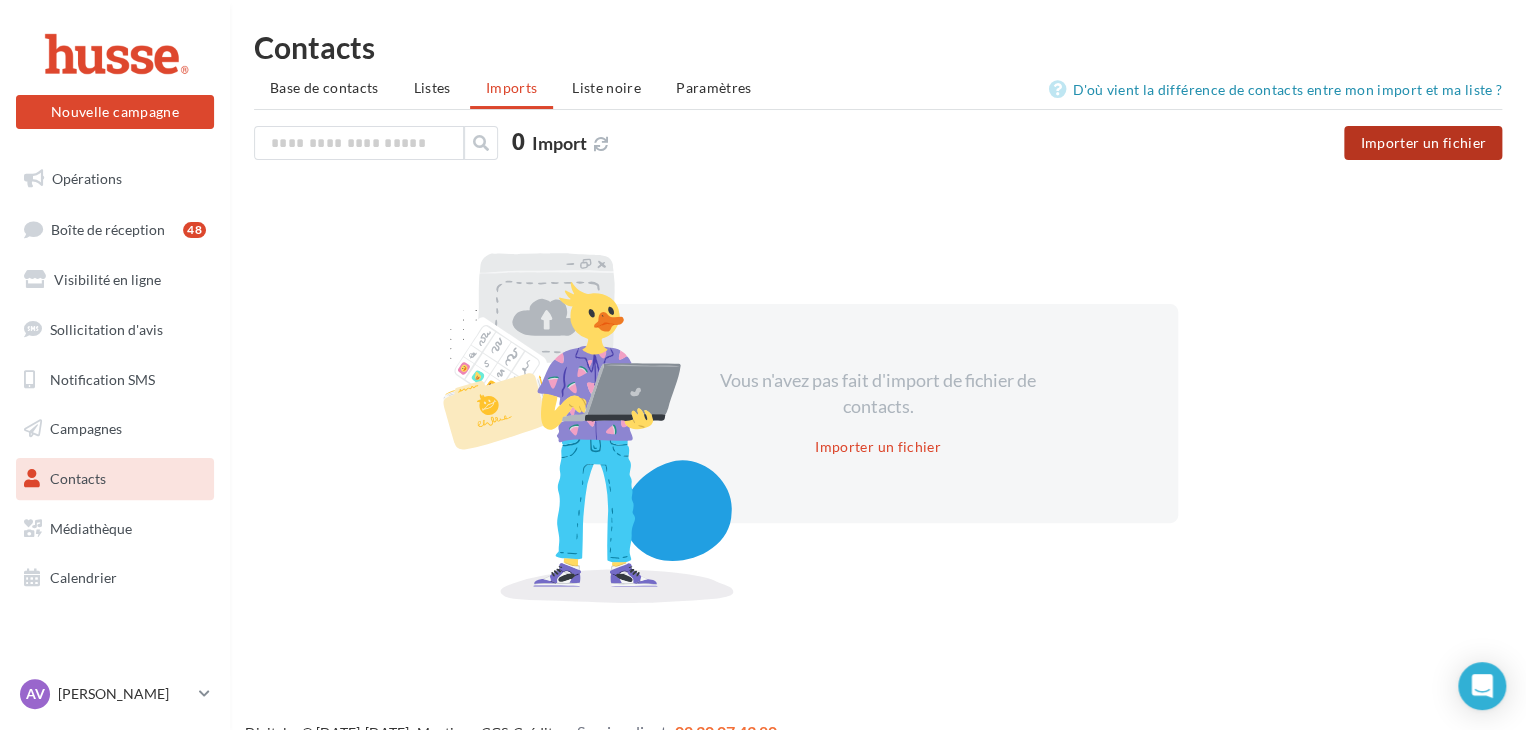 click on "Importer un fichier" at bounding box center [1423, 143] 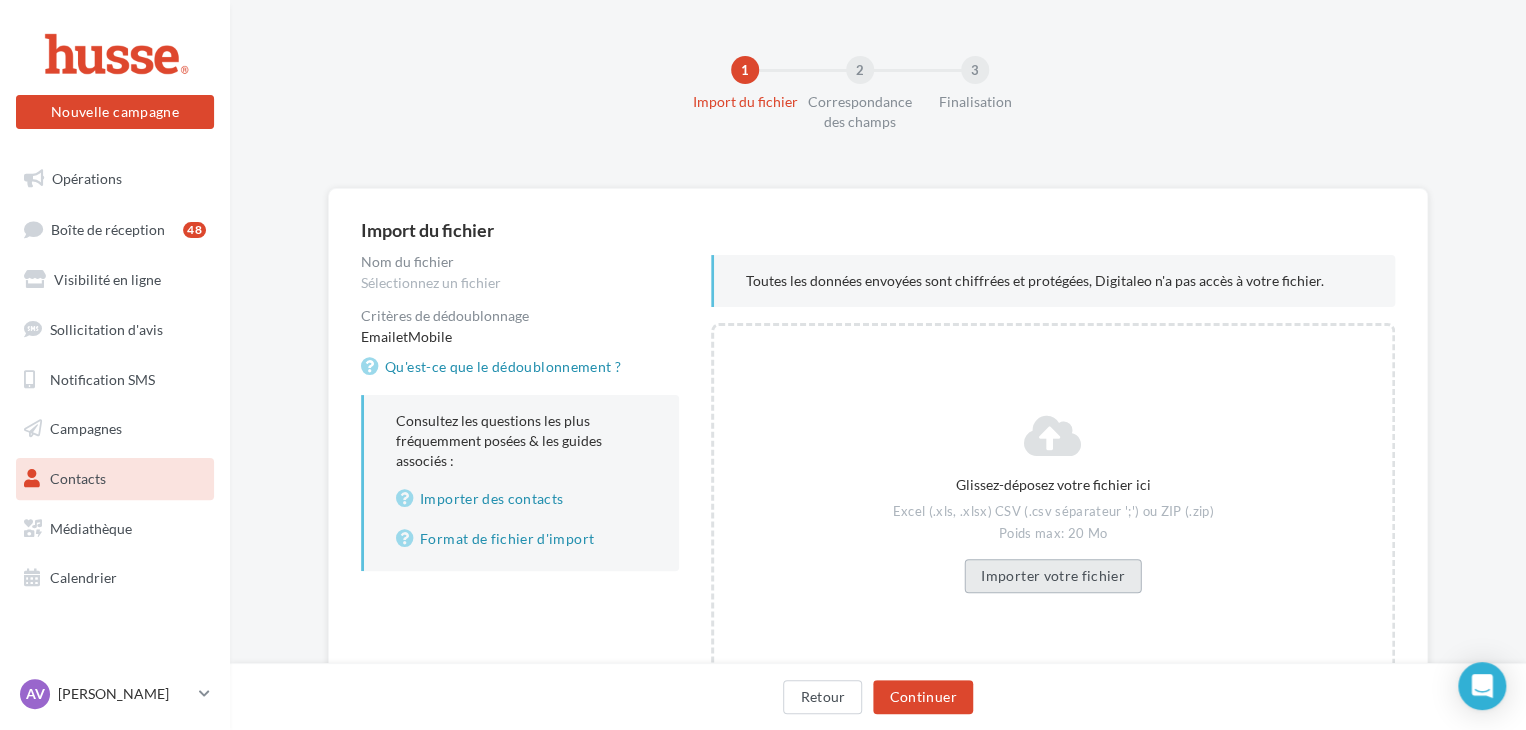 click on "Importer votre fichier" at bounding box center [1053, 576] 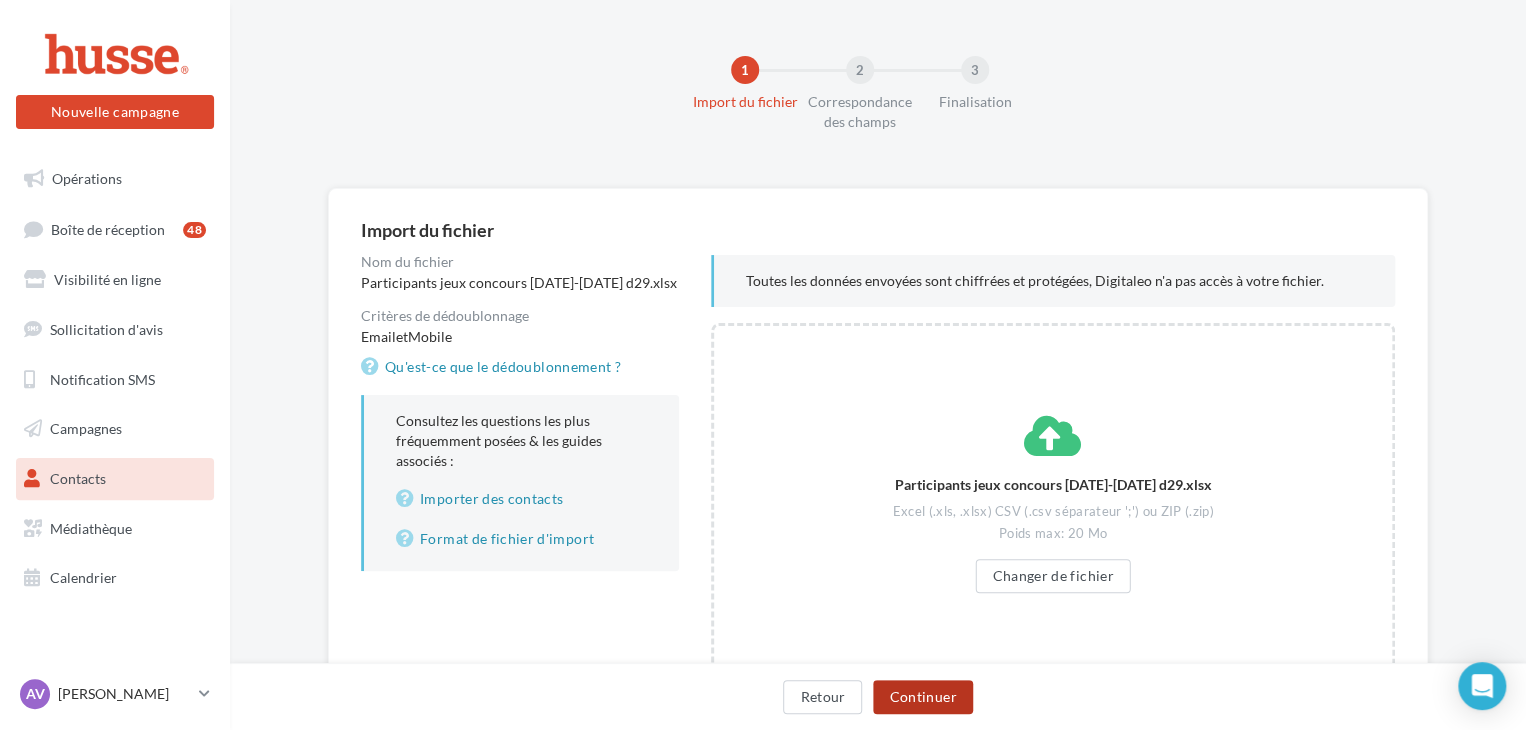 click on "Continuer" at bounding box center (922, 697) 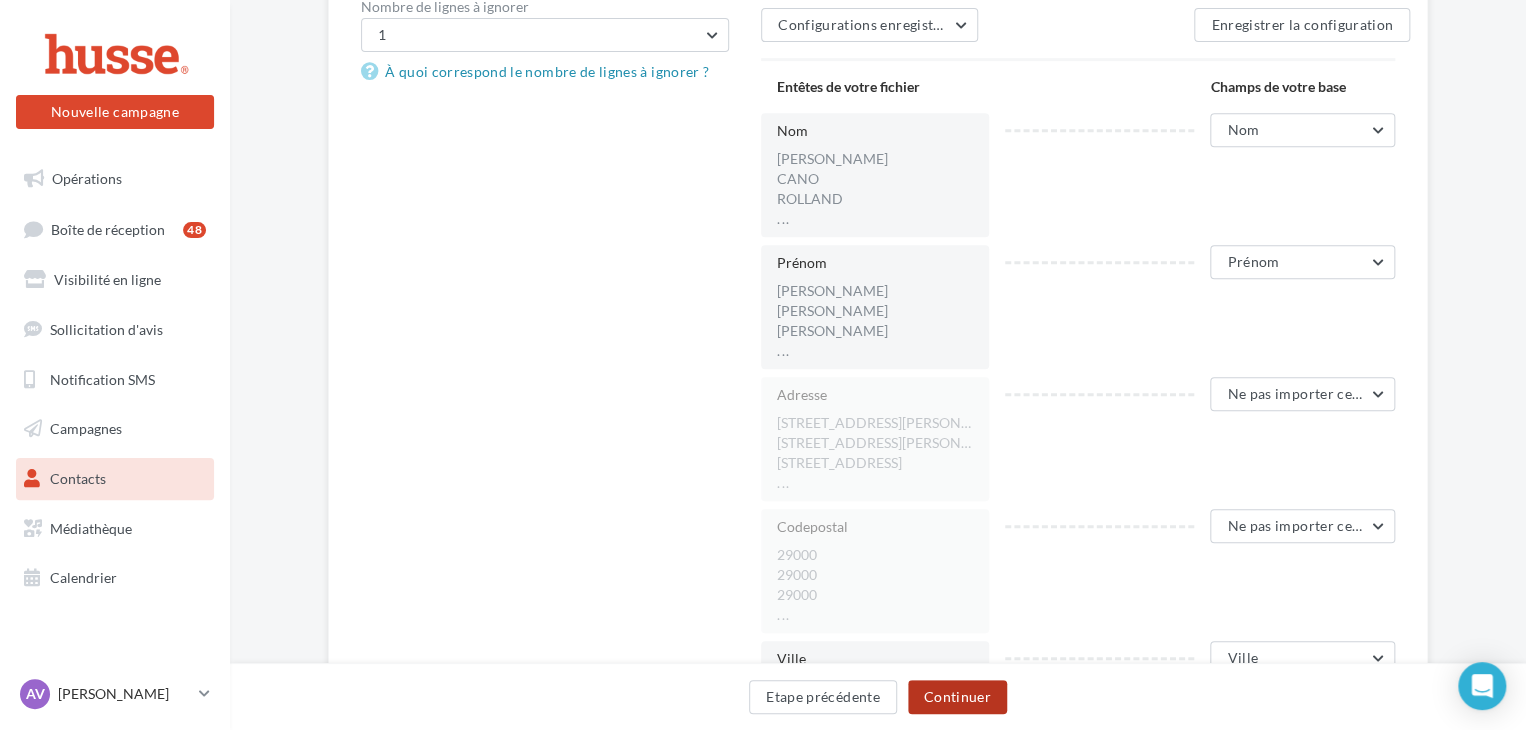 scroll, scrollTop: 408, scrollLeft: 0, axis: vertical 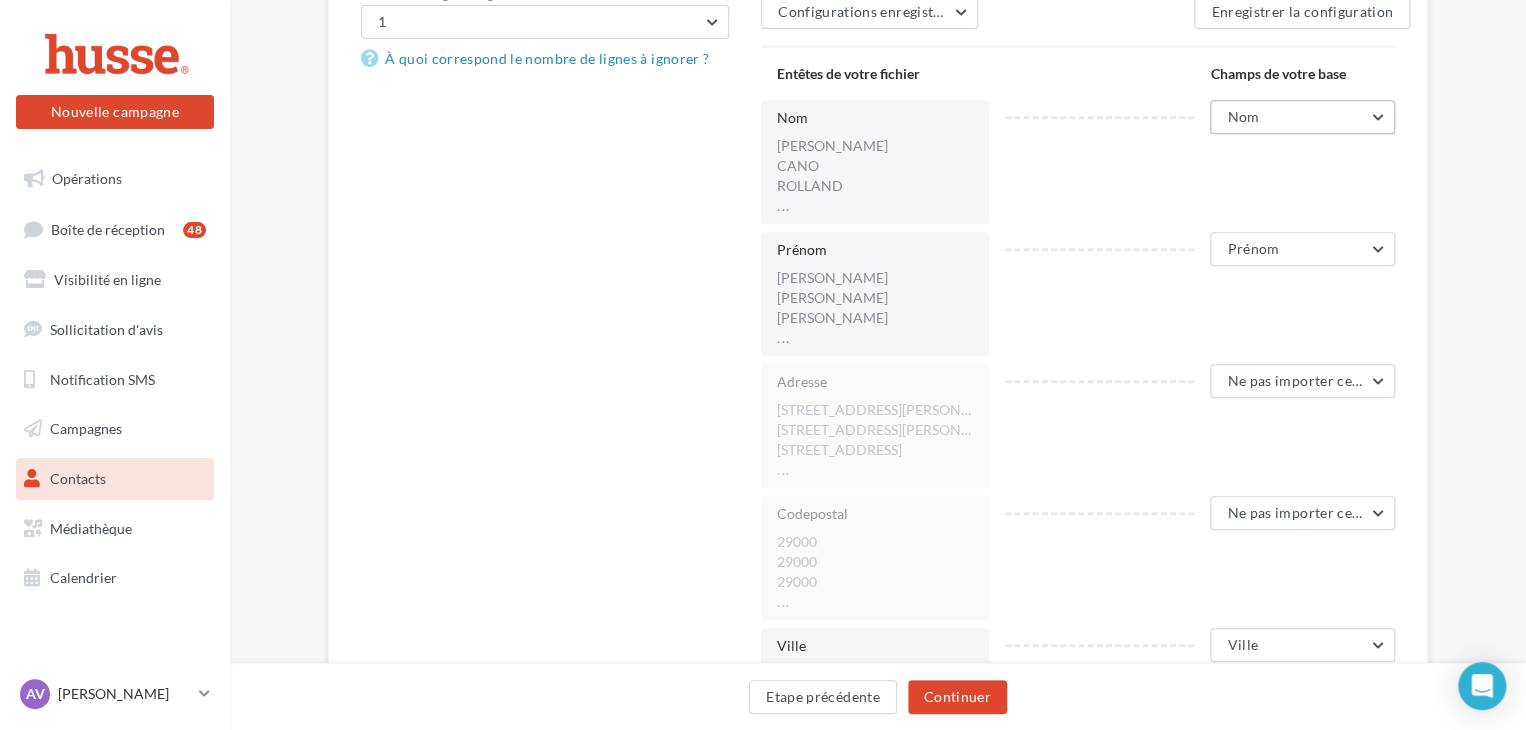 click on "Nom" at bounding box center (1302, 117) 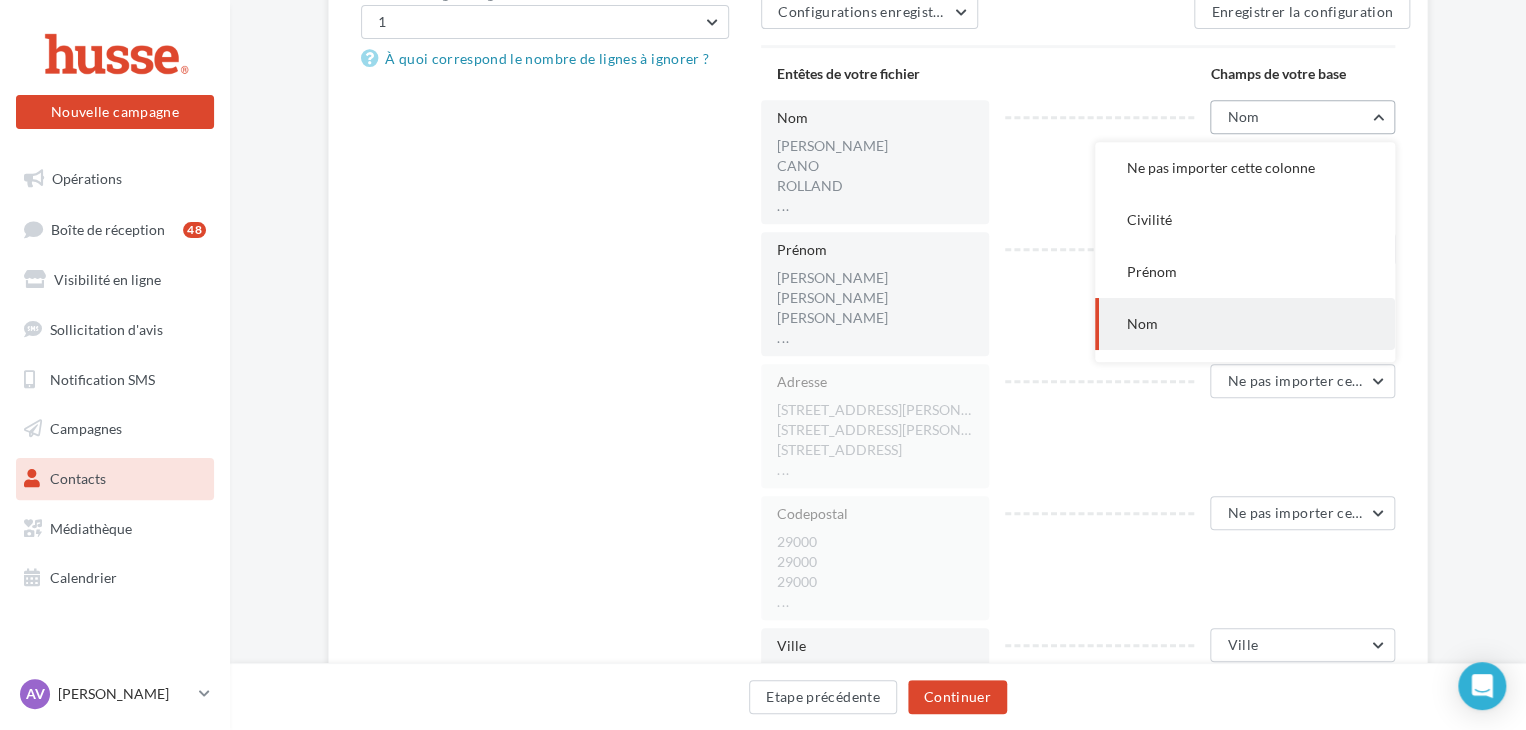 scroll, scrollTop: 104, scrollLeft: 0, axis: vertical 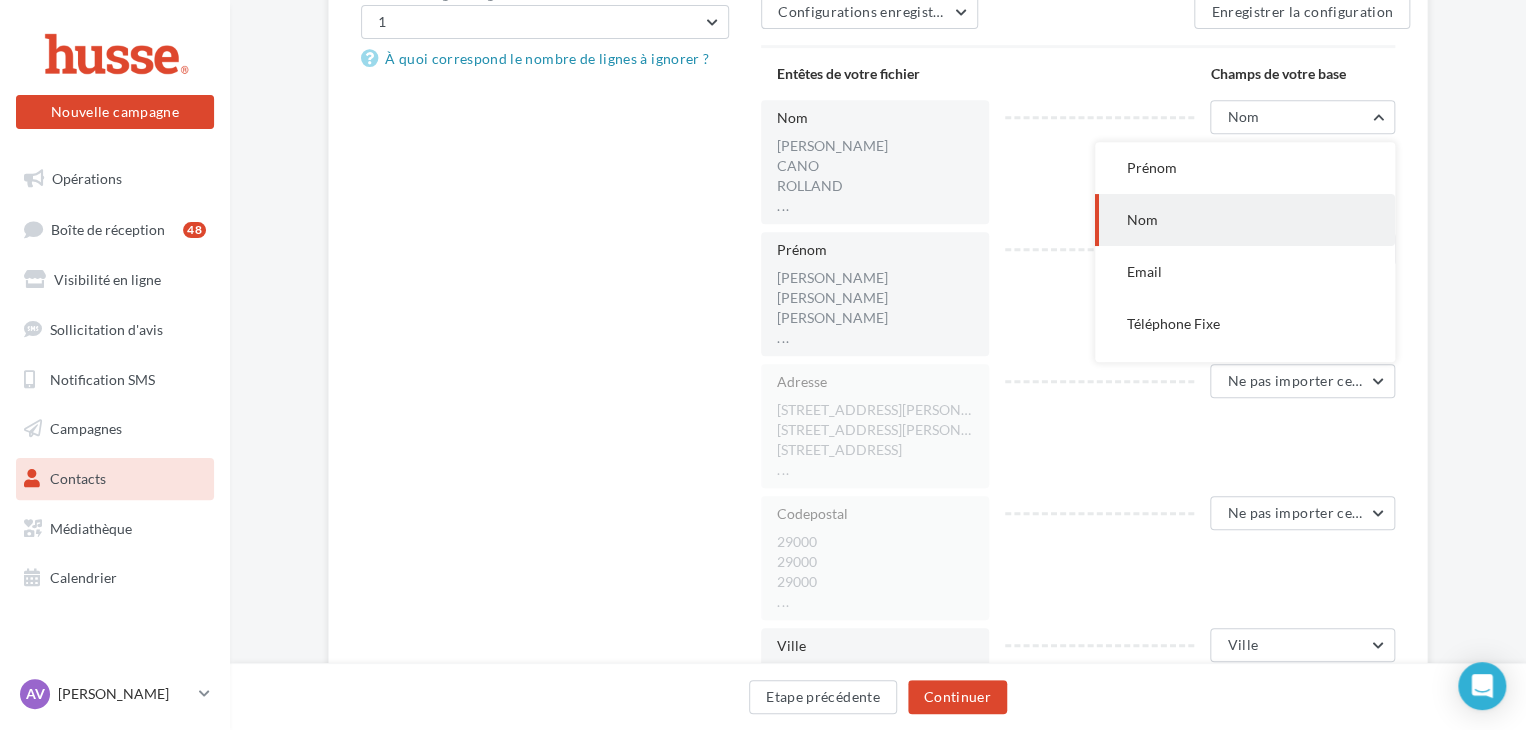 click on "Nom" at bounding box center (1245, 220) 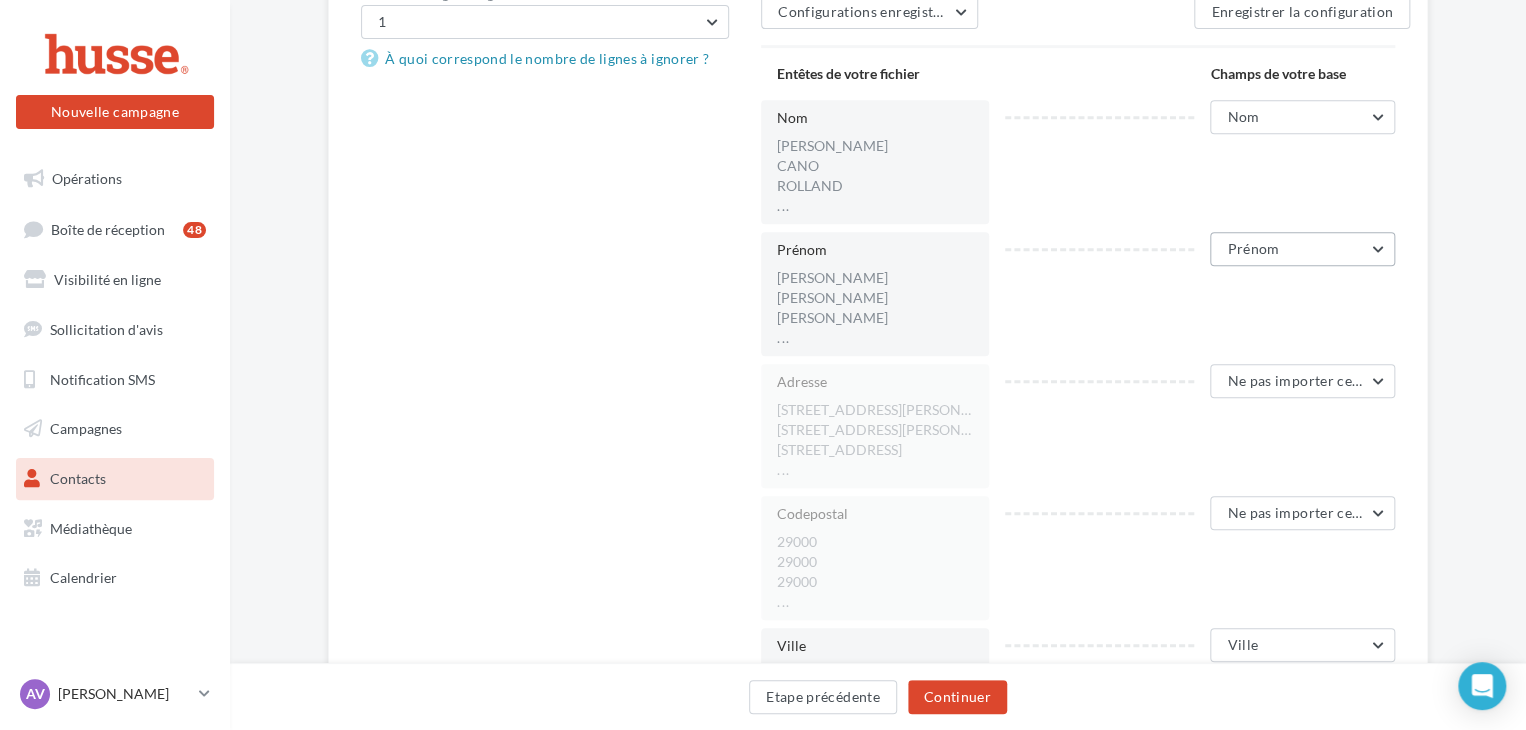 click on "Prénom" at bounding box center (1302, 249) 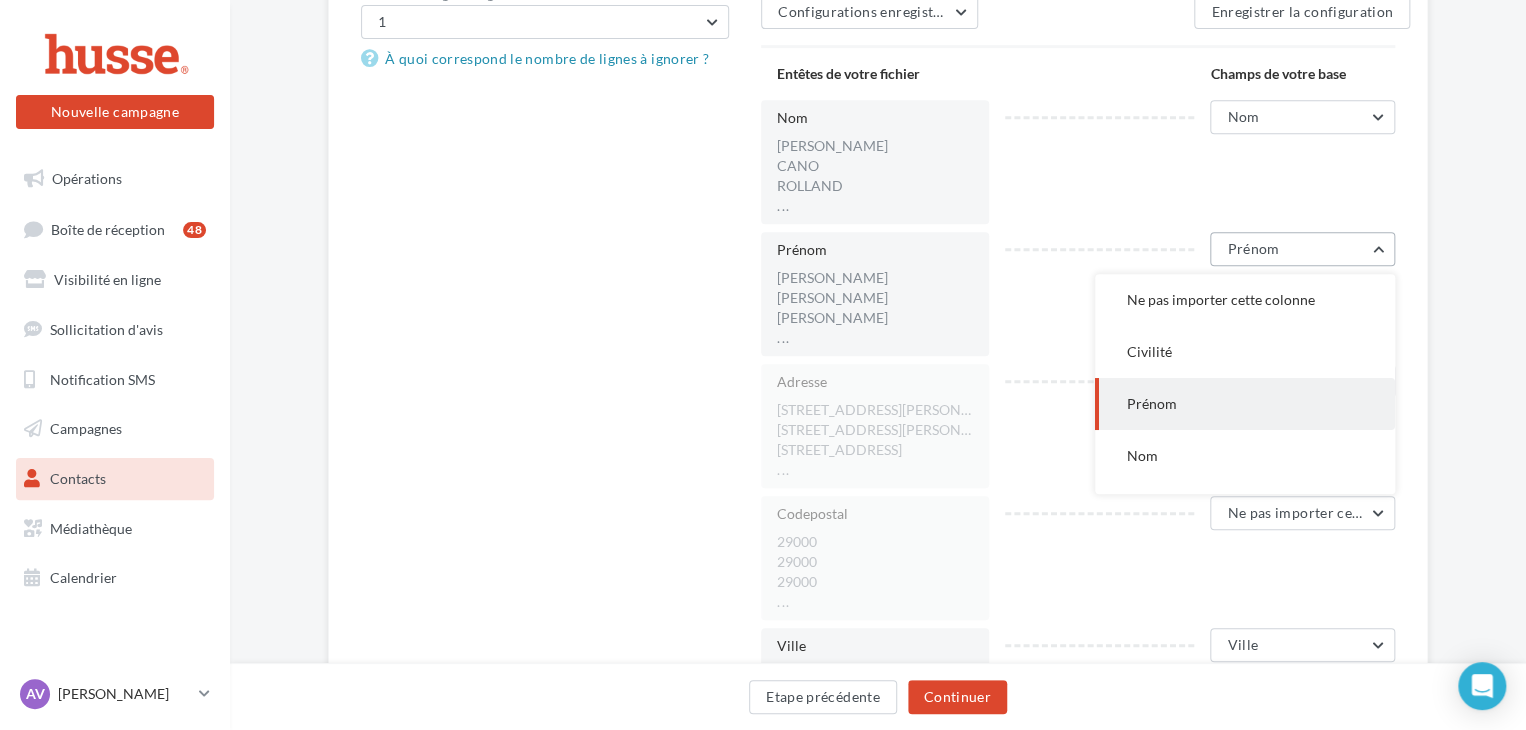 scroll, scrollTop: 52, scrollLeft: 0, axis: vertical 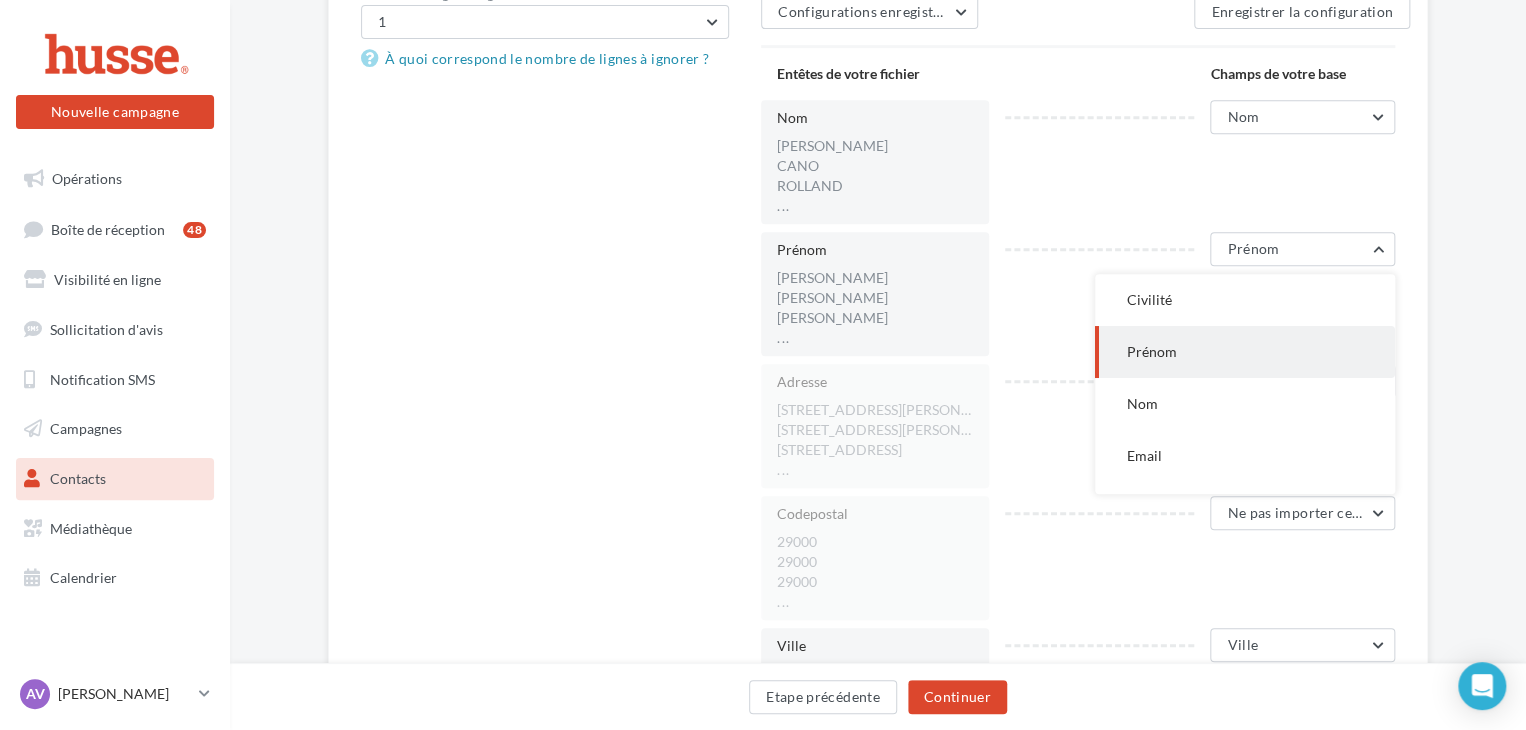 click on "Prénom" at bounding box center (1245, 352) 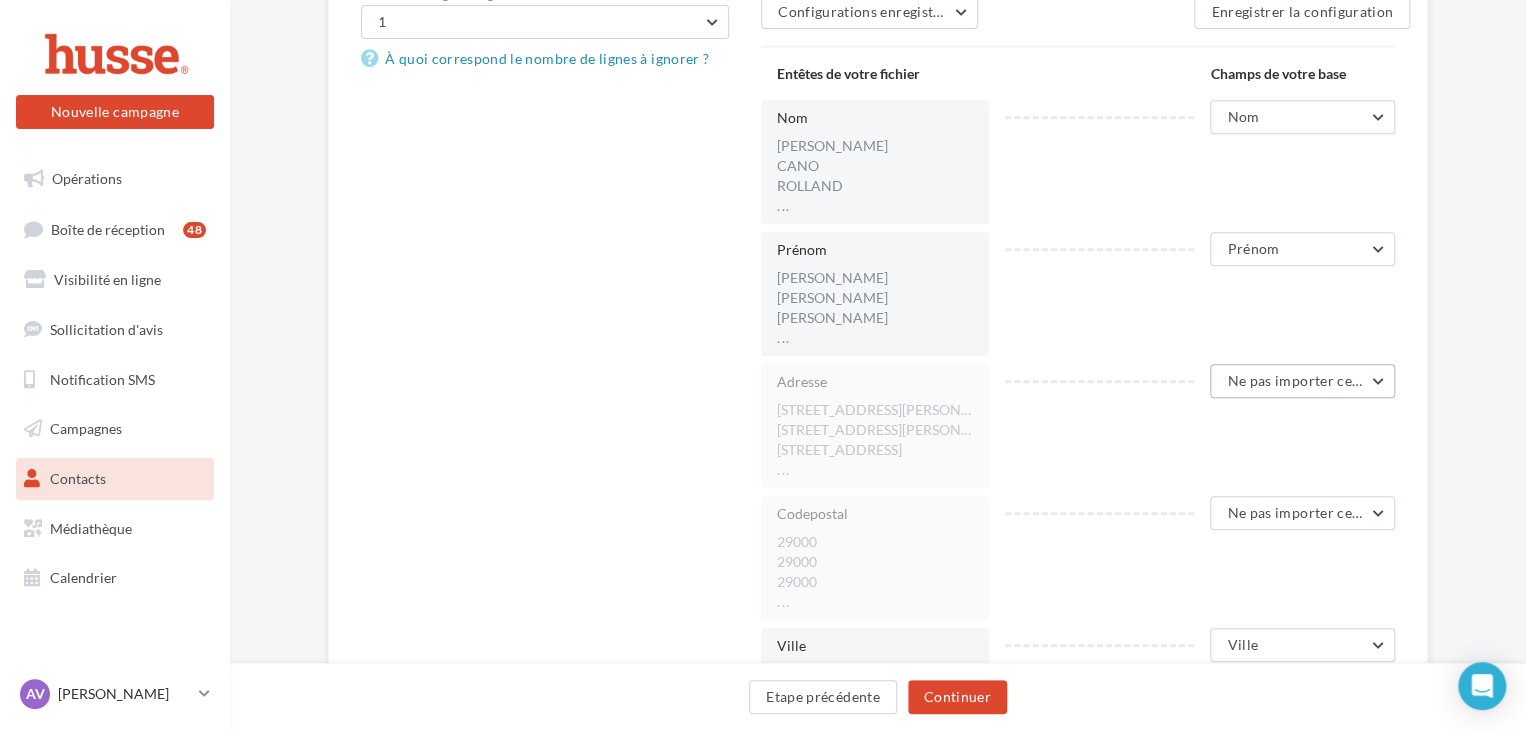 click on "Ne pas importer cette colonne" at bounding box center (1326, 380) 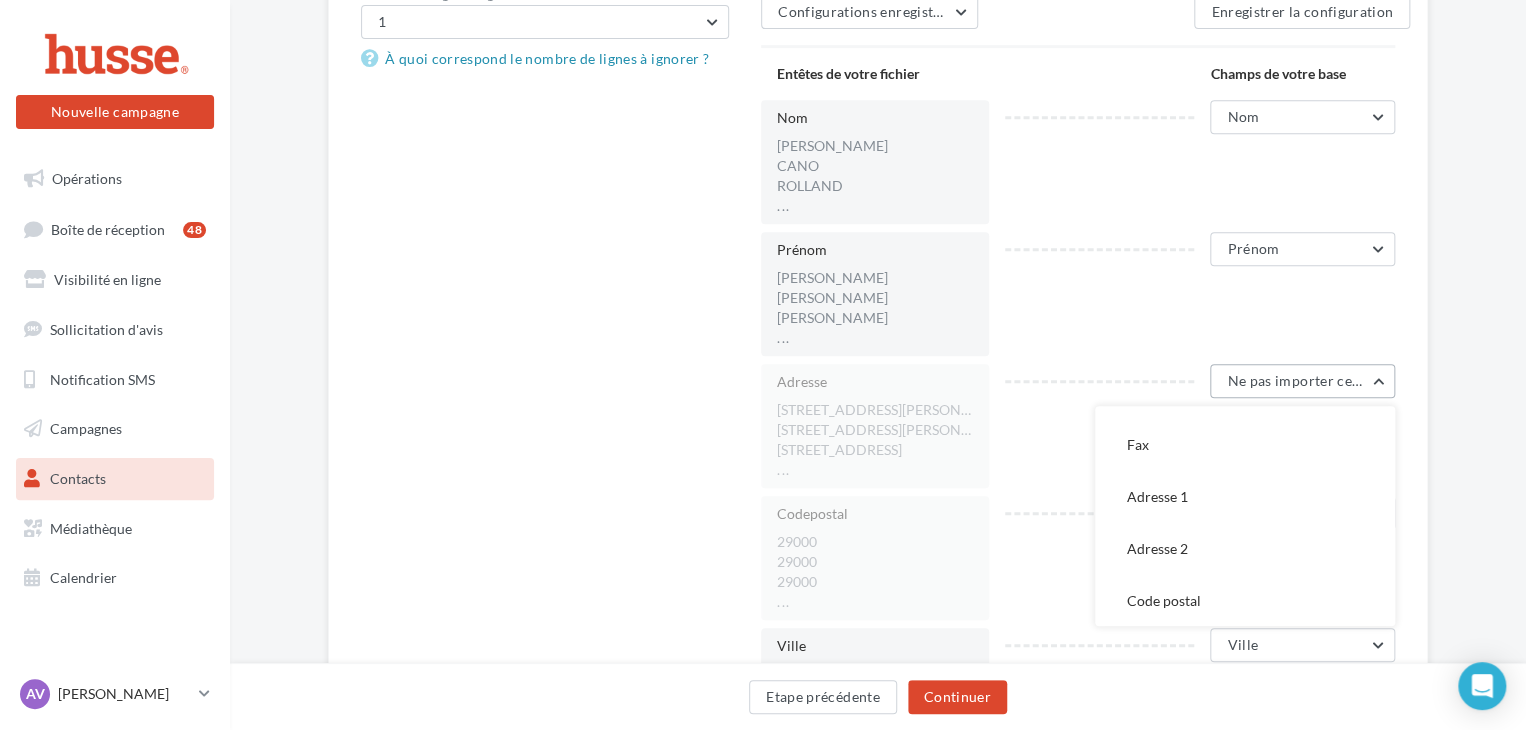 scroll, scrollTop: 364, scrollLeft: 0, axis: vertical 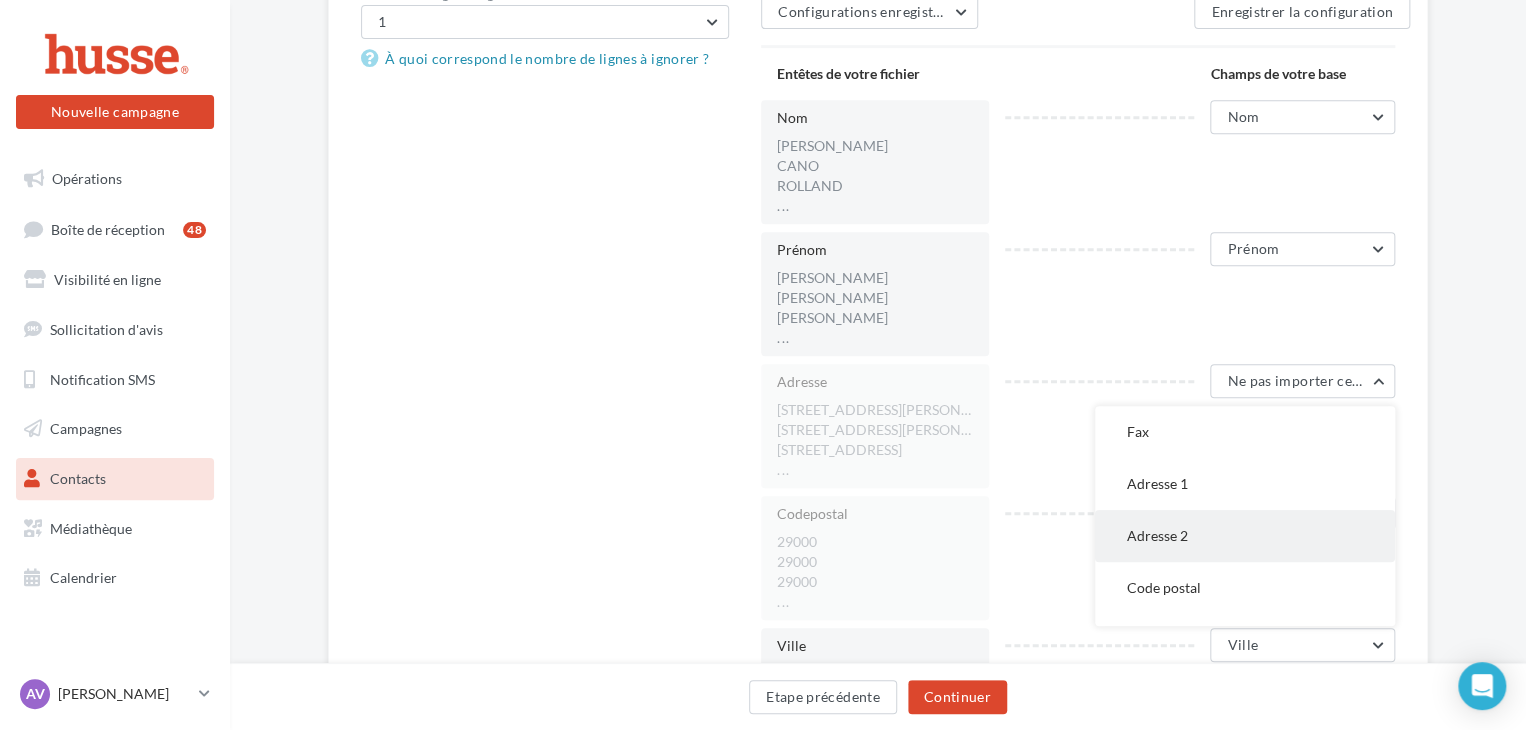 click on "Adresse 2" at bounding box center (1245, 536) 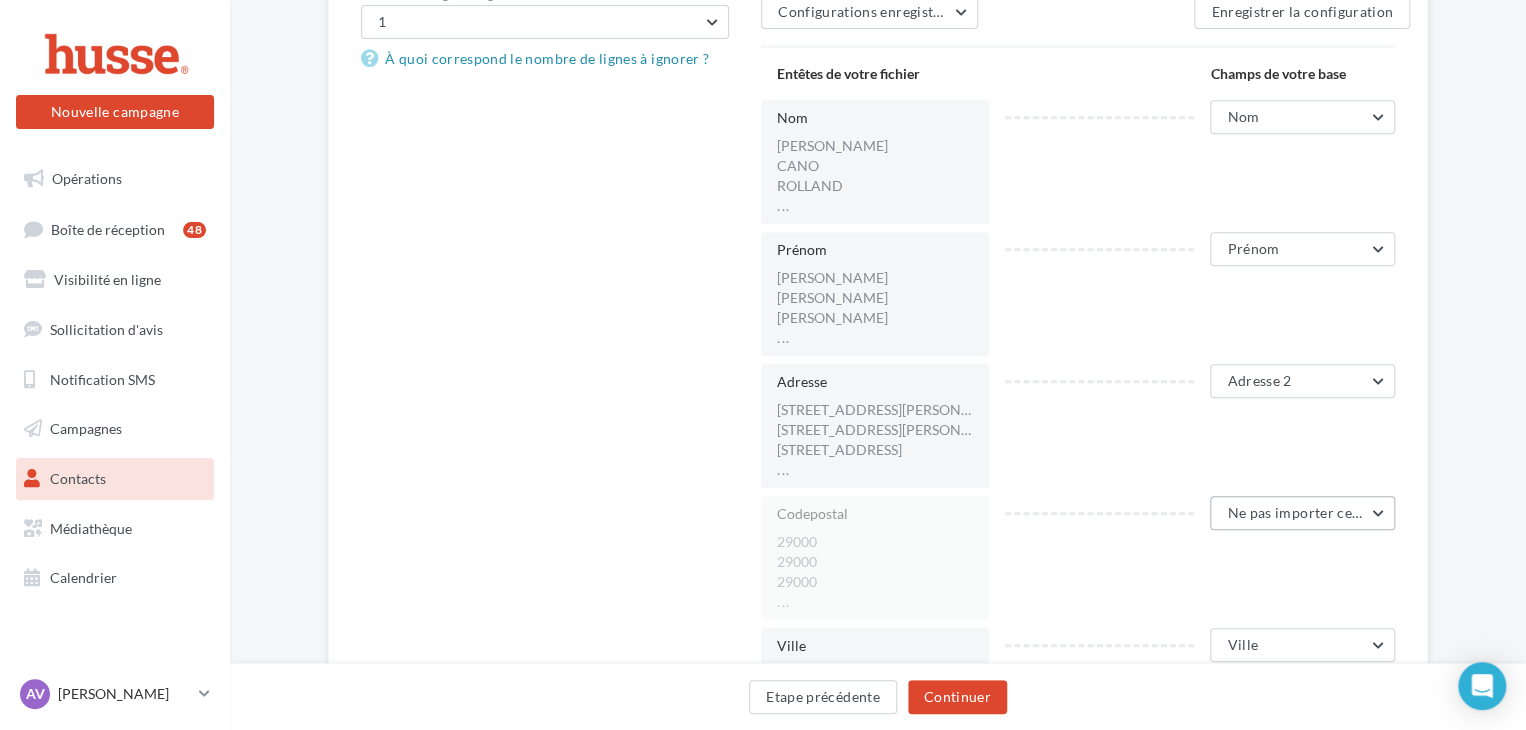 click on "Ne pas importer cette colonne" at bounding box center [1326, 512] 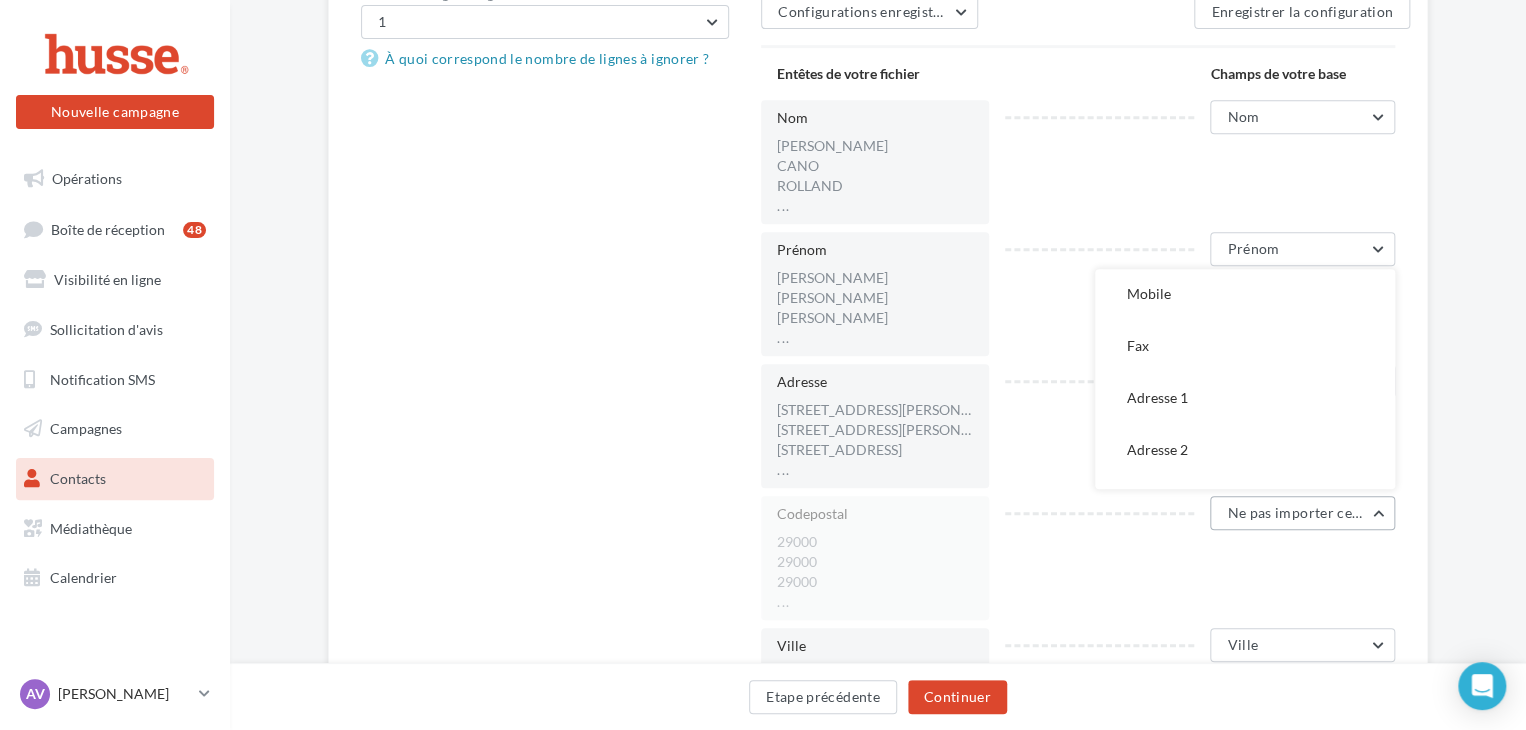 scroll, scrollTop: 343, scrollLeft: 0, axis: vertical 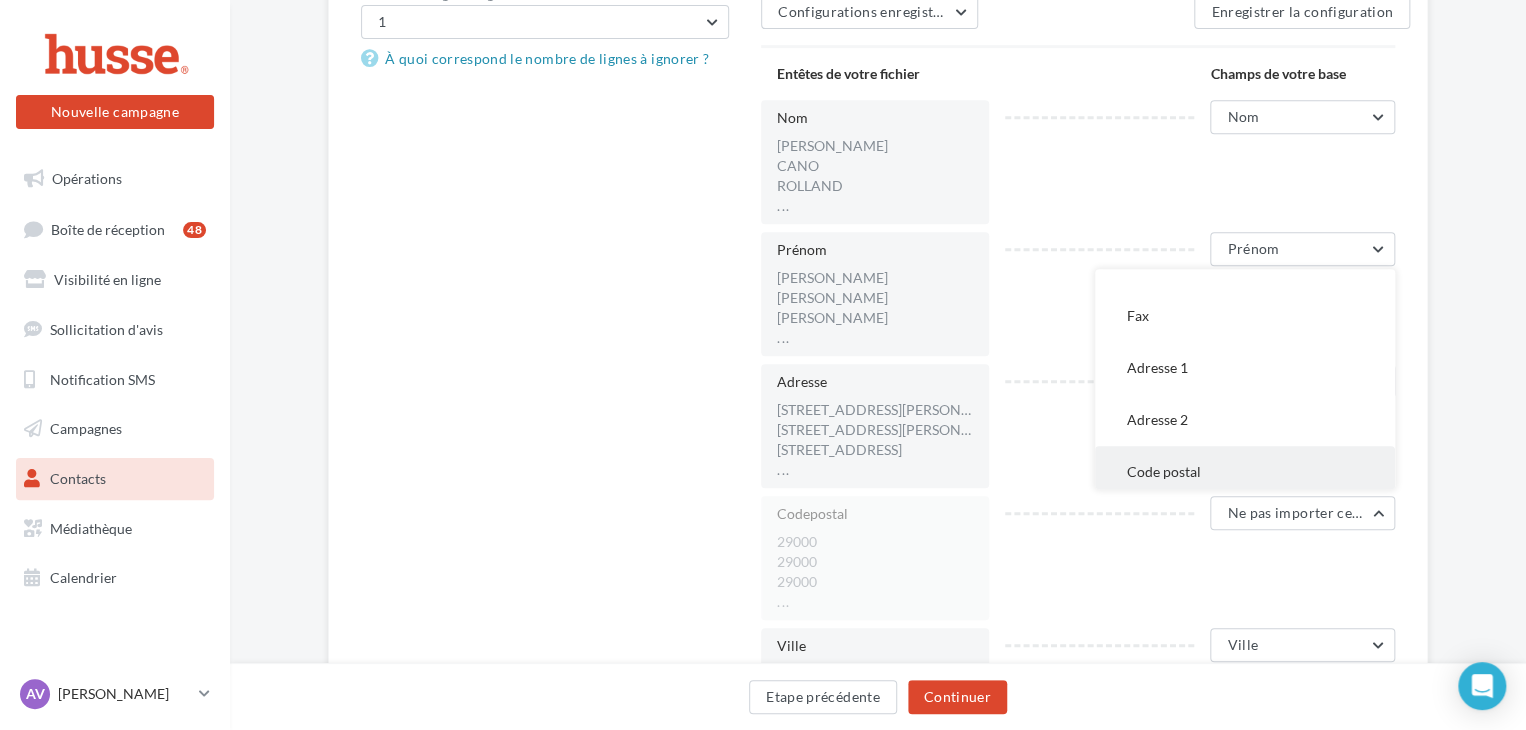 click on "Code postal" at bounding box center (1245, 472) 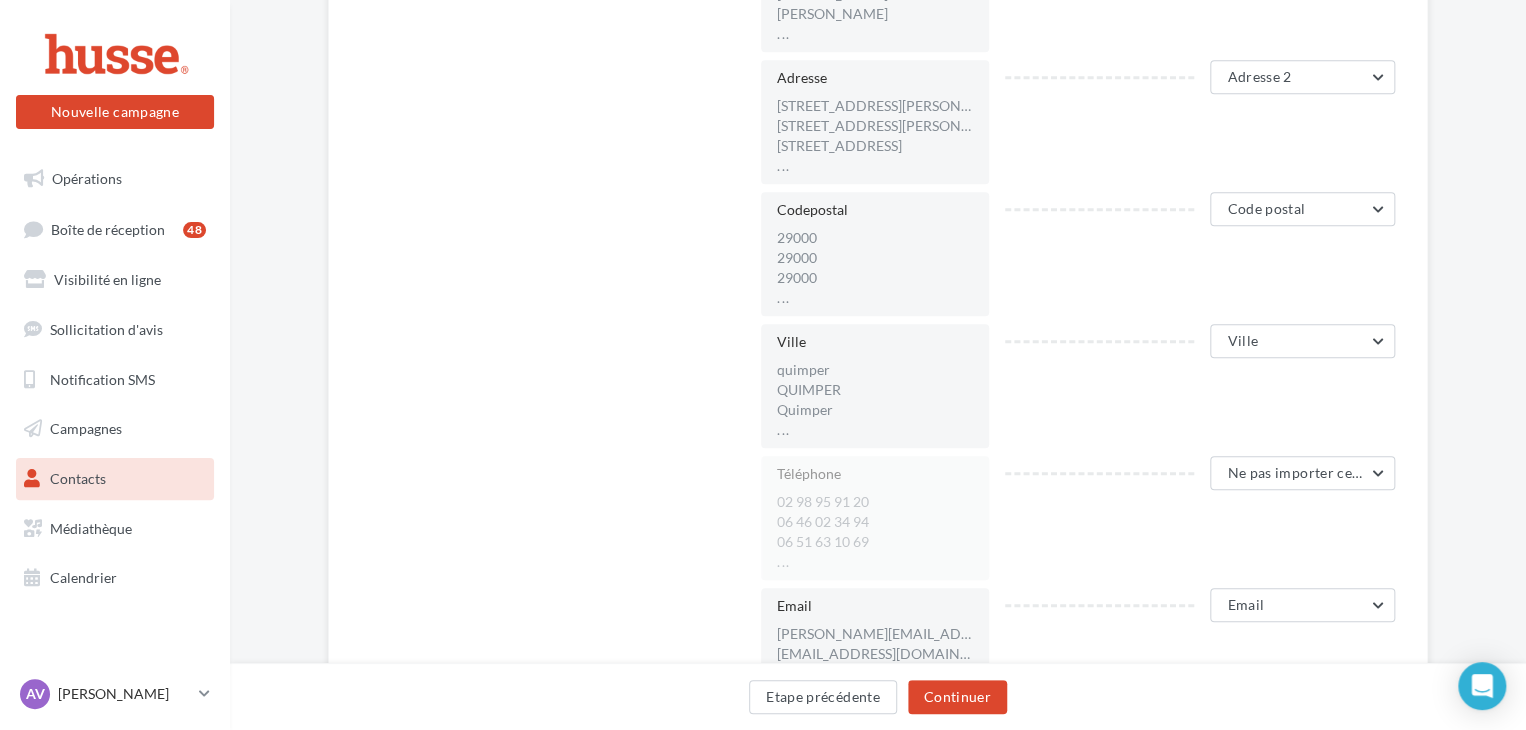 scroll, scrollTop: 806, scrollLeft: 0, axis: vertical 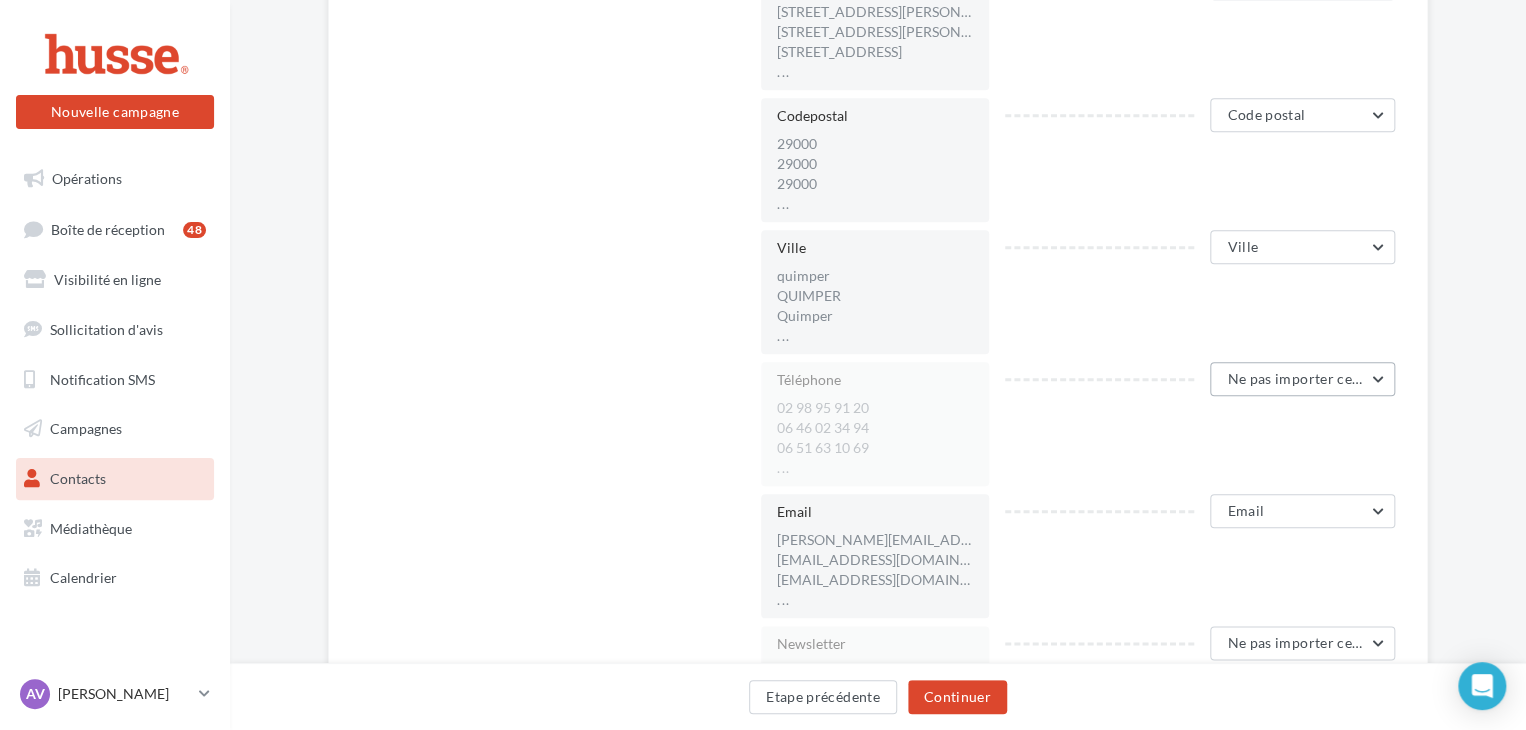 click on "Ne pas importer cette colonne" at bounding box center (1326, 378) 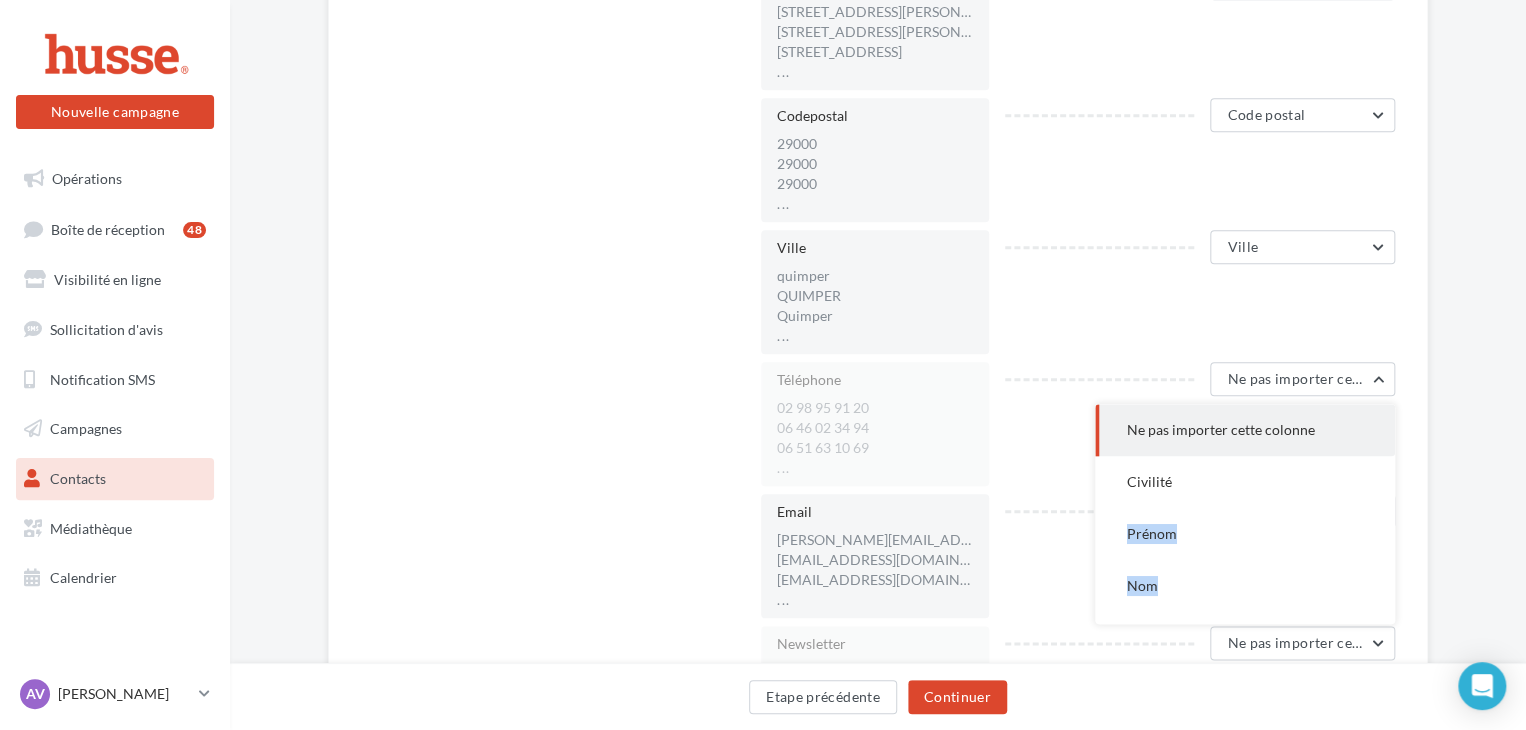 drag, startPoint x: 1395, startPoint y: 435, endPoint x: 1393, endPoint y: 467, distance: 32.06244 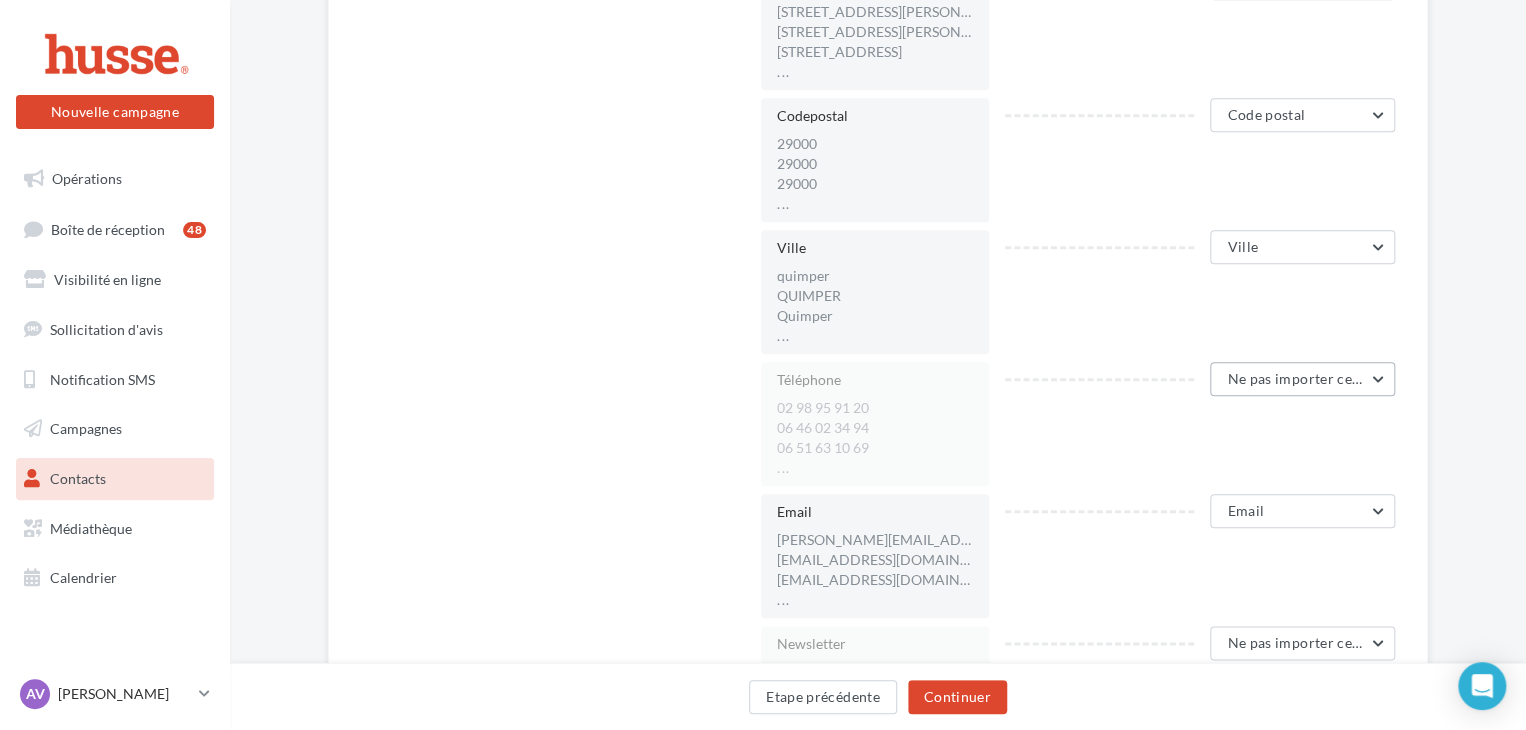 click on "Ne pas importer cette colonne" at bounding box center (1302, 379) 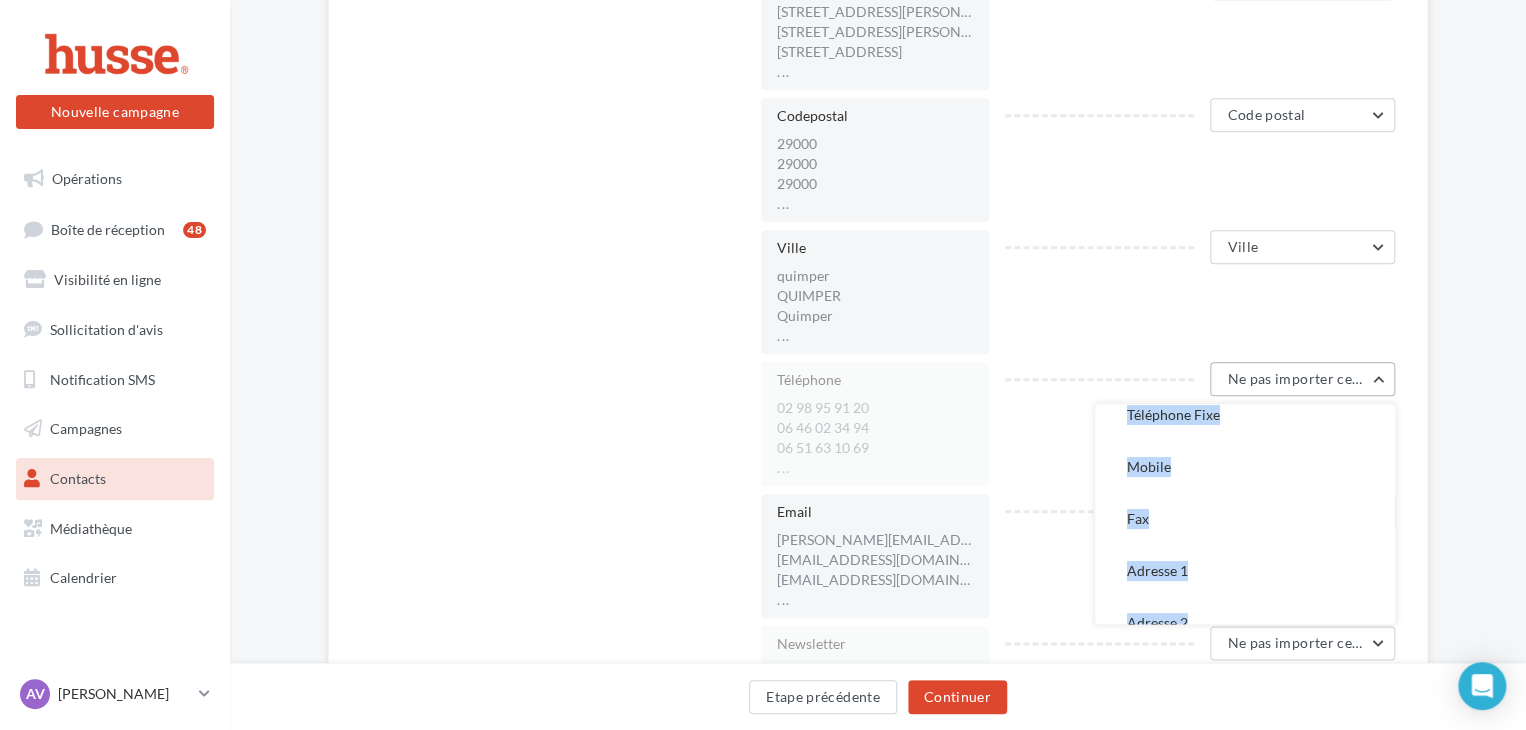 scroll, scrollTop: 258, scrollLeft: 0, axis: vertical 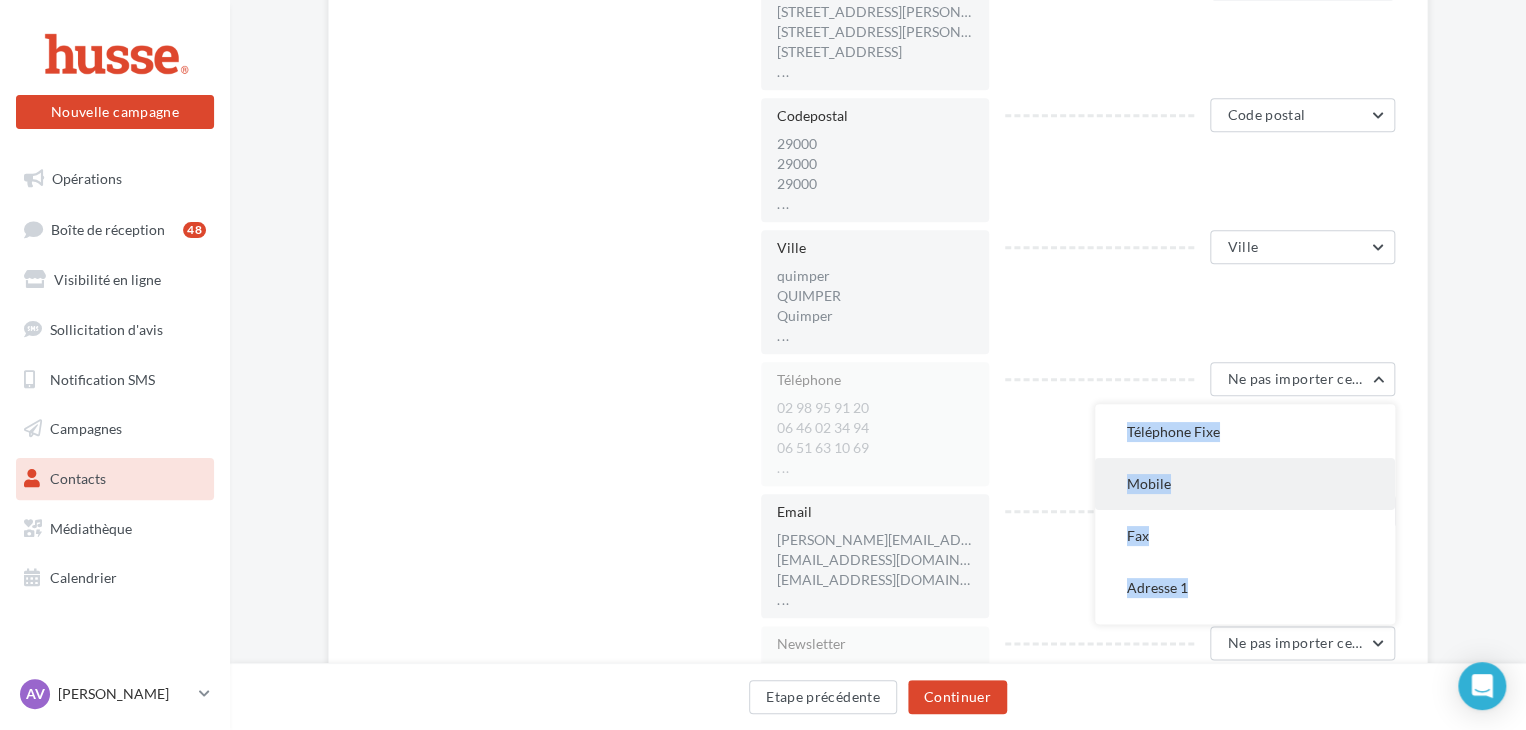 click on "Mobile" at bounding box center [1245, 484] 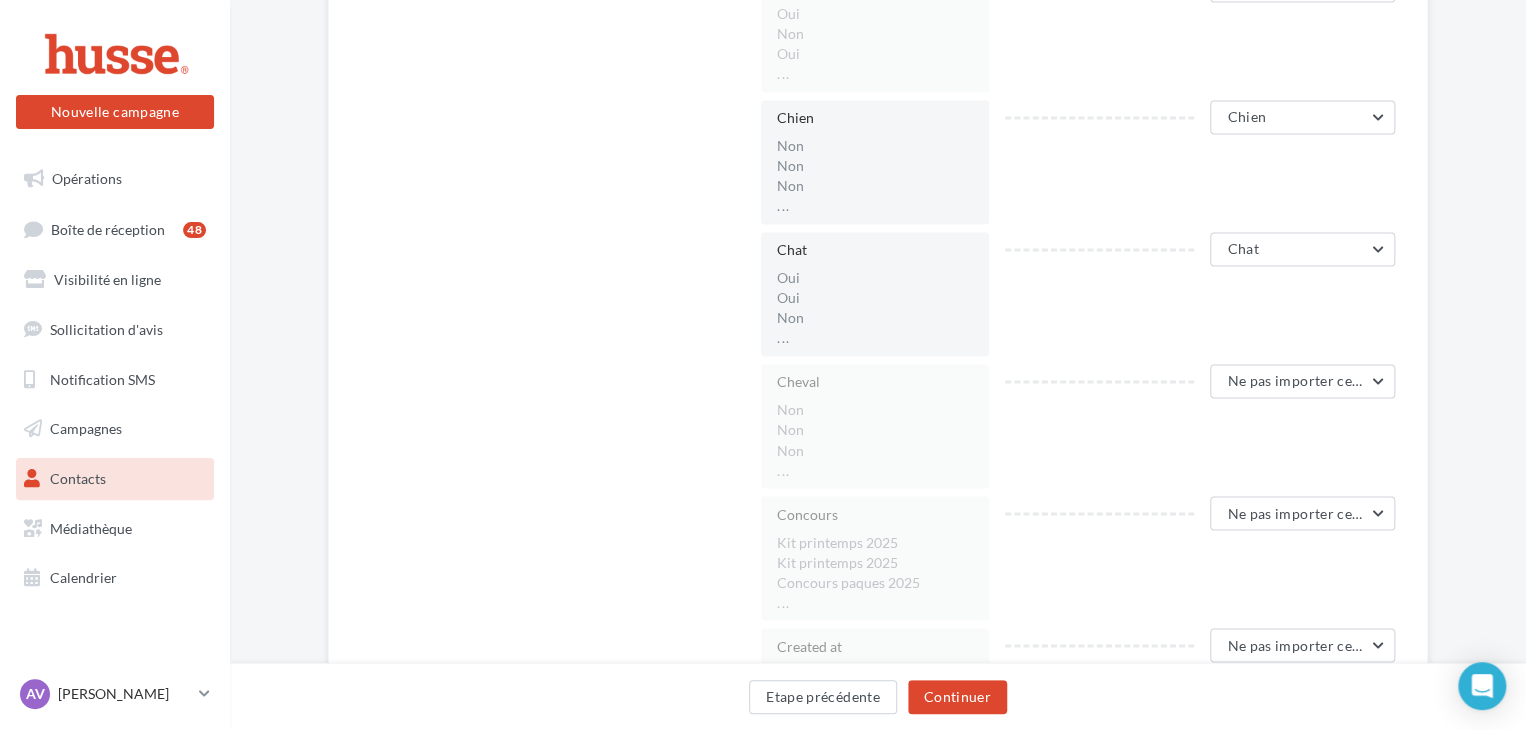 scroll, scrollTop: 1480, scrollLeft: 0, axis: vertical 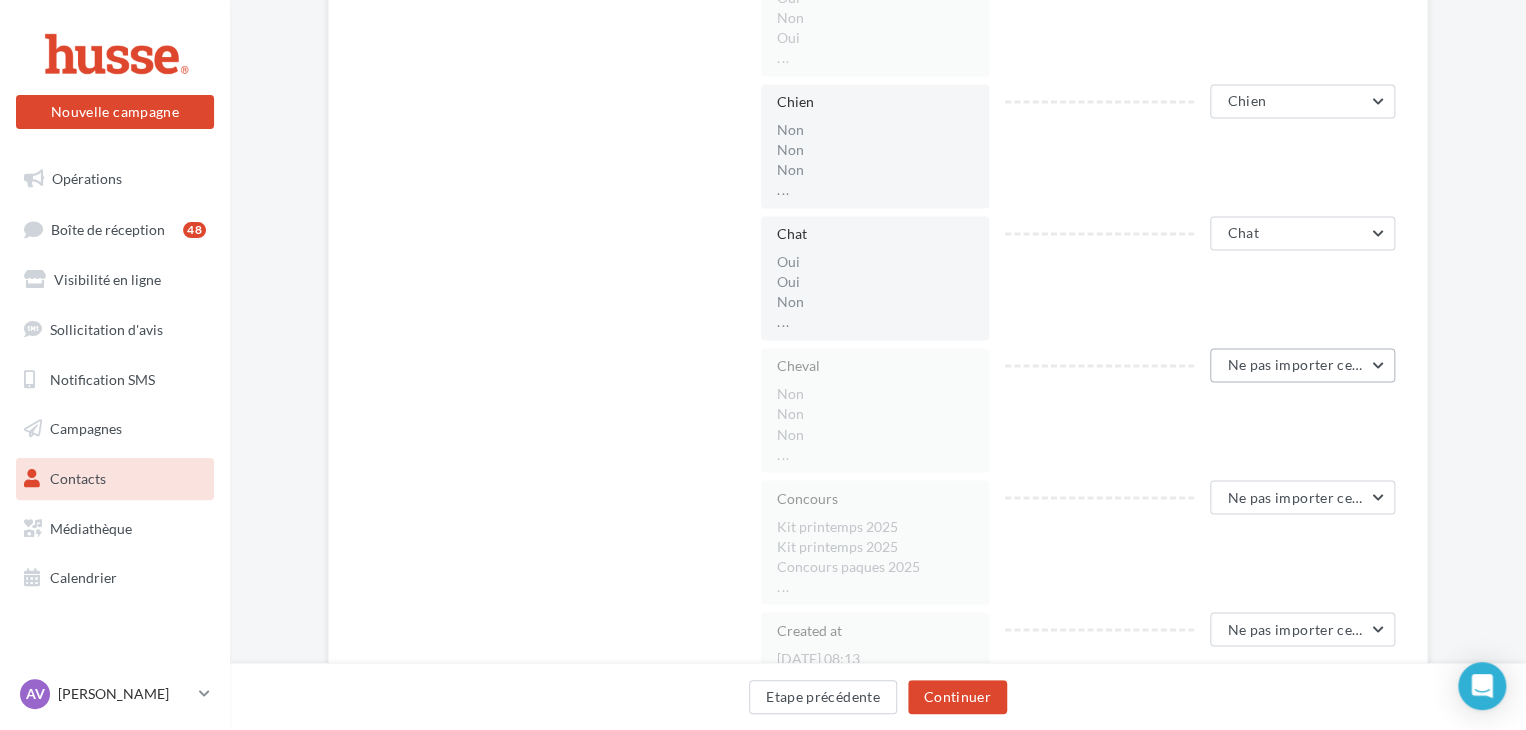 click on "Ne pas importer cette colonne" at bounding box center (1302, 365) 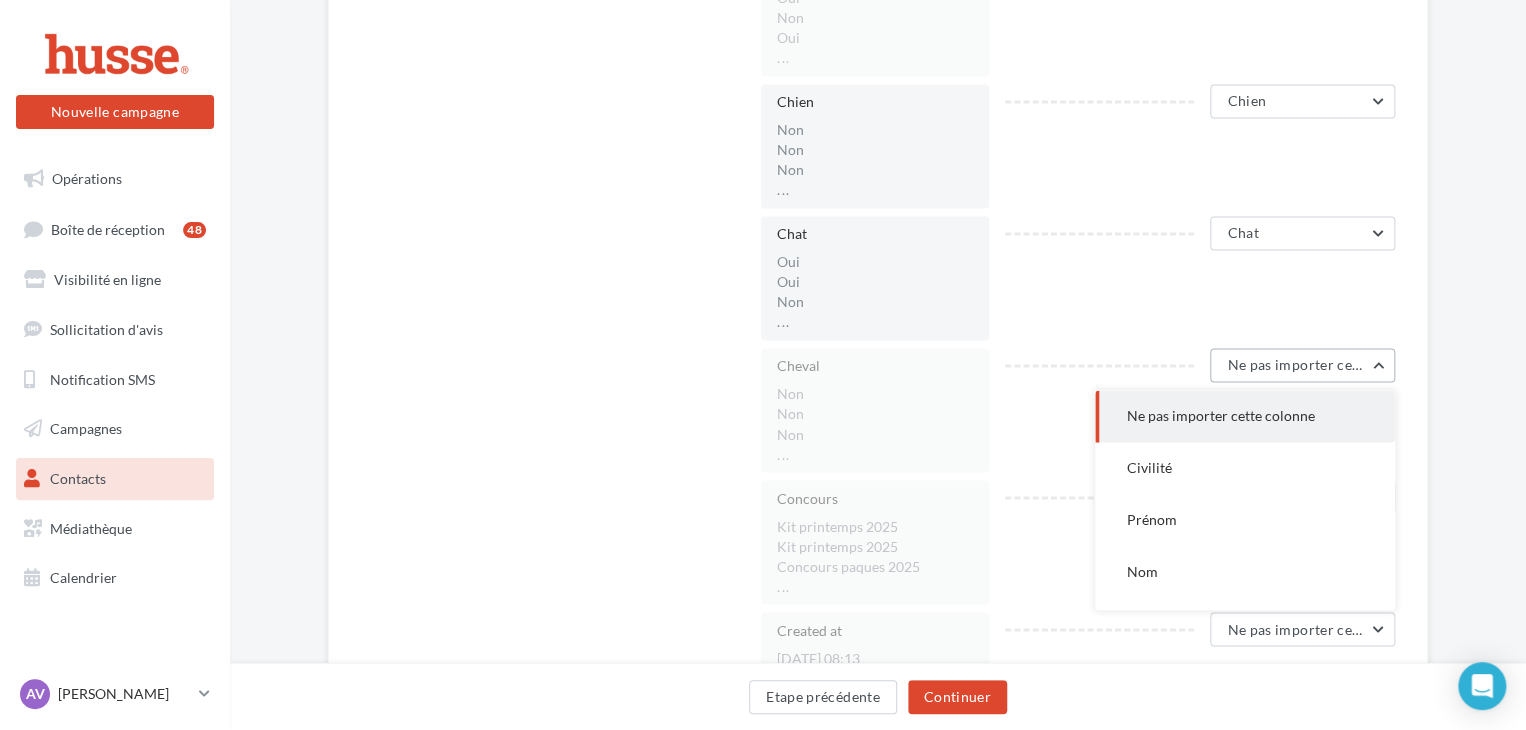 click on "Ne pas importer cette colonne" at bounding box center (1302, 365) 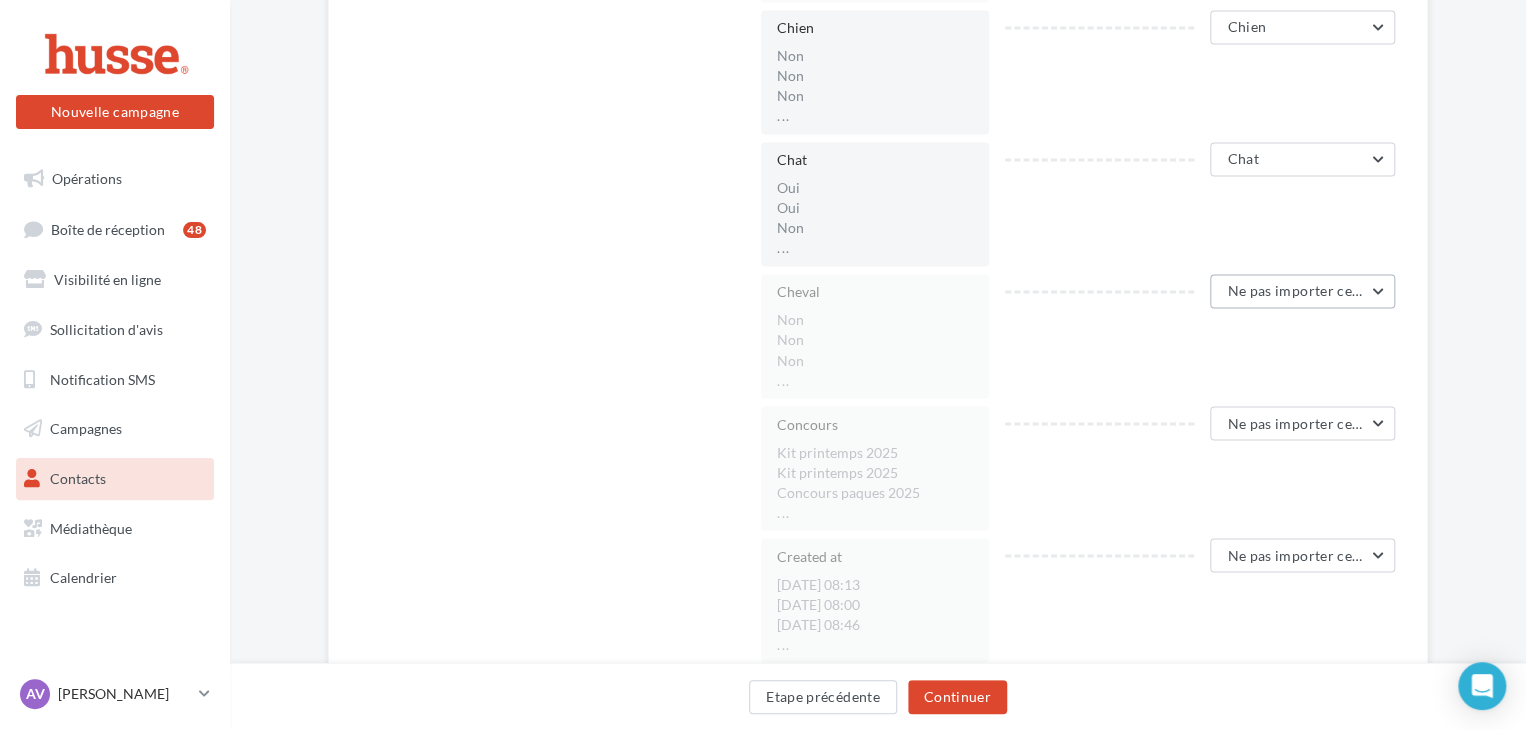 scroll, scrollTop: 1543, scrollLeft: 0, axis: vertical 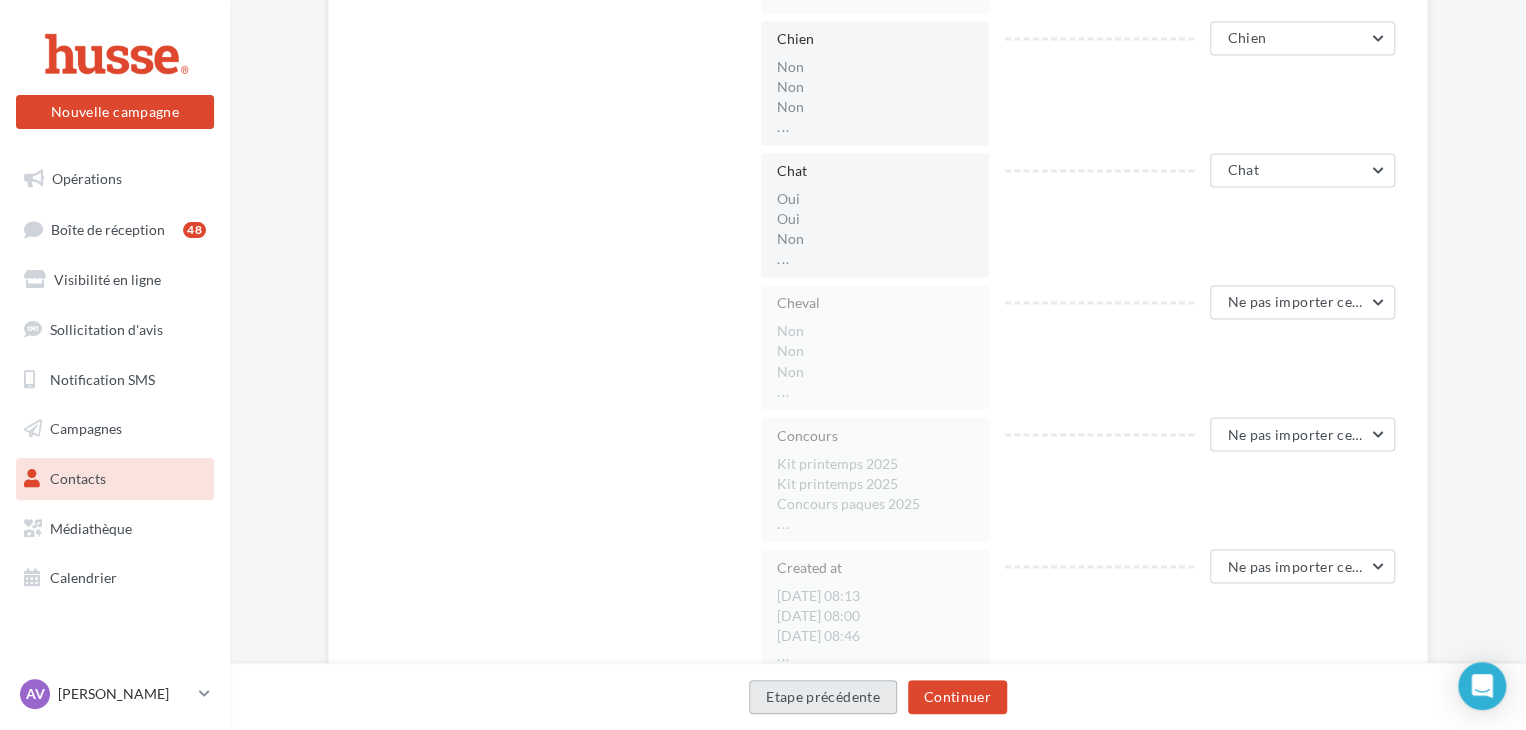click on "Etape précédente" at bounding box center [823, 697] 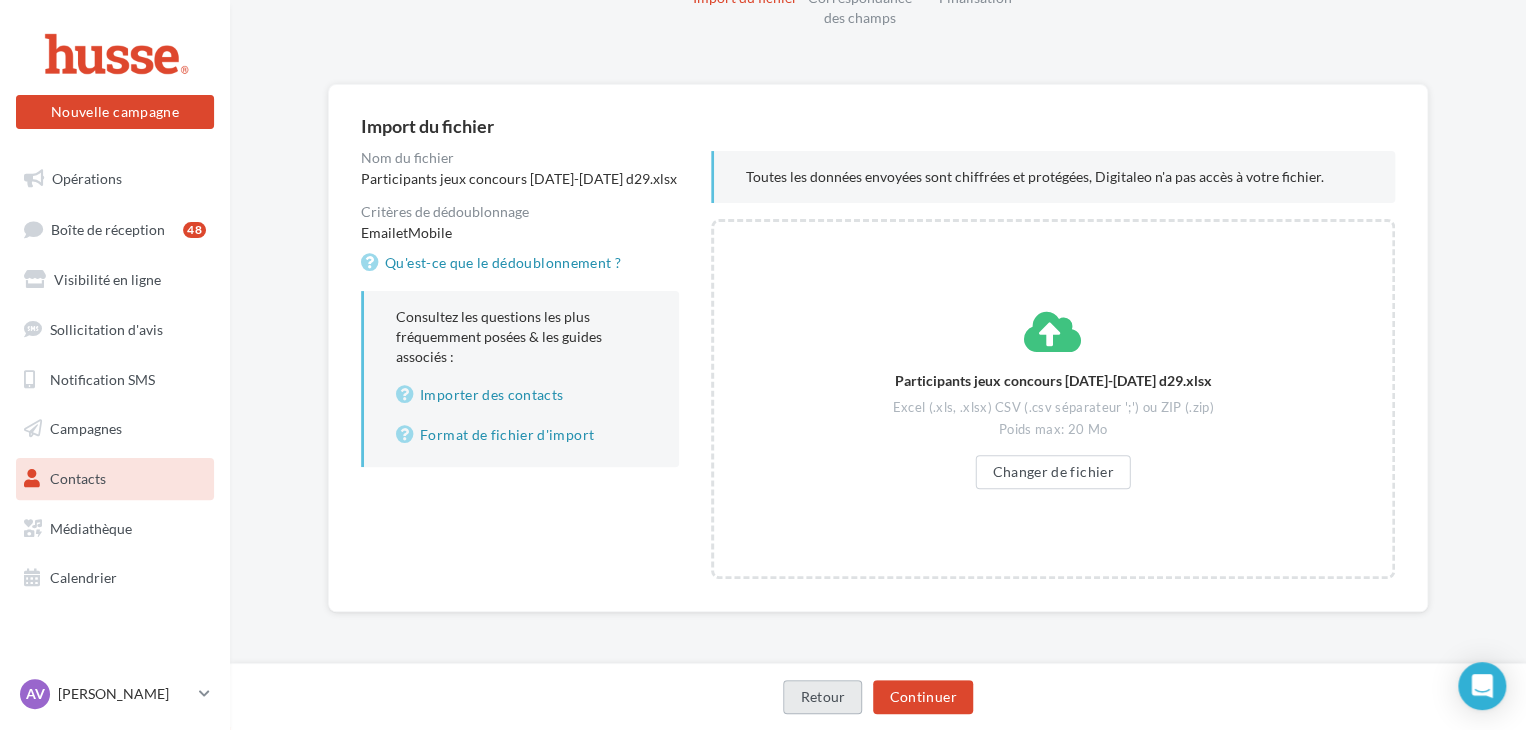 click on "Retour" at bounding box center [822, 697] 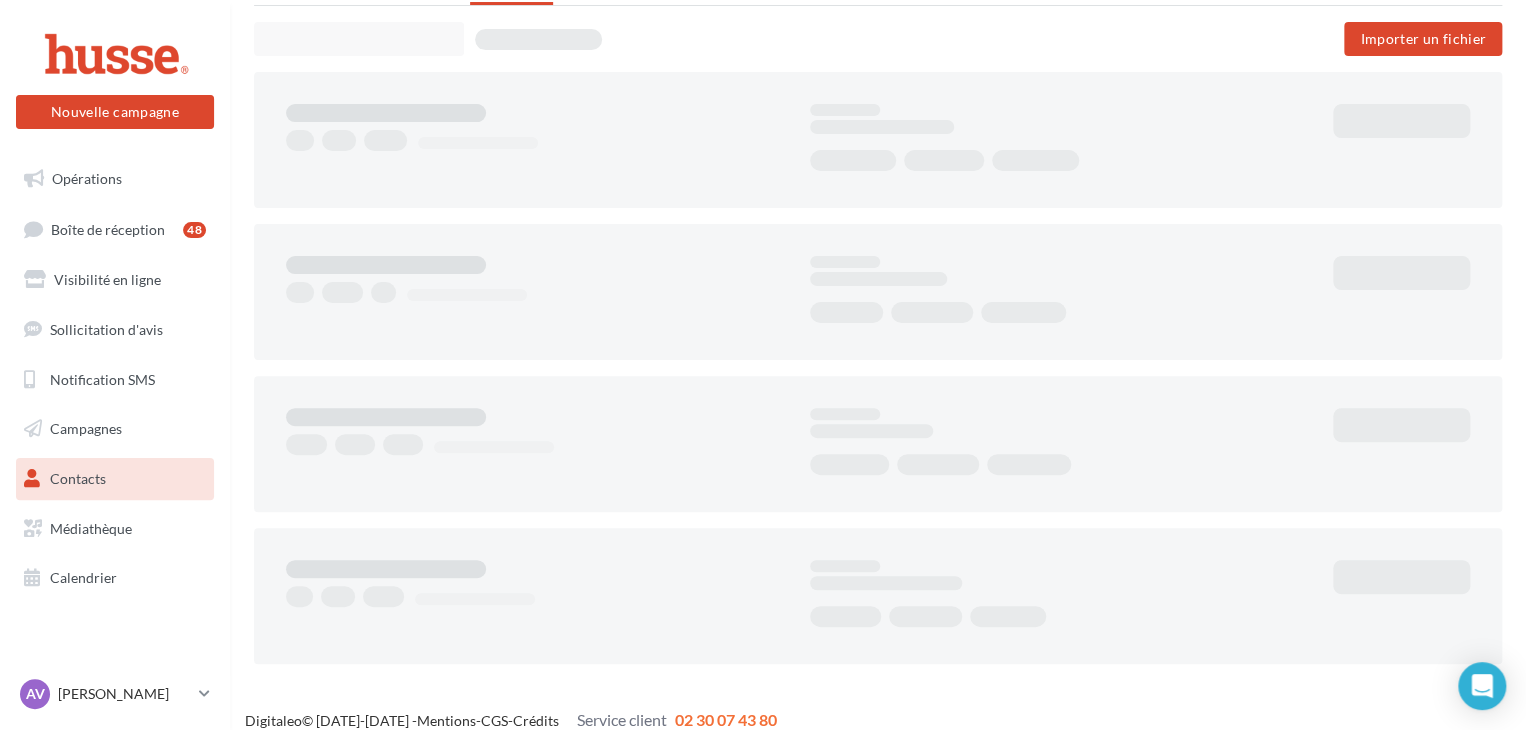 scroll, scrollTop: 0, scrollLeft: 0, axis: both 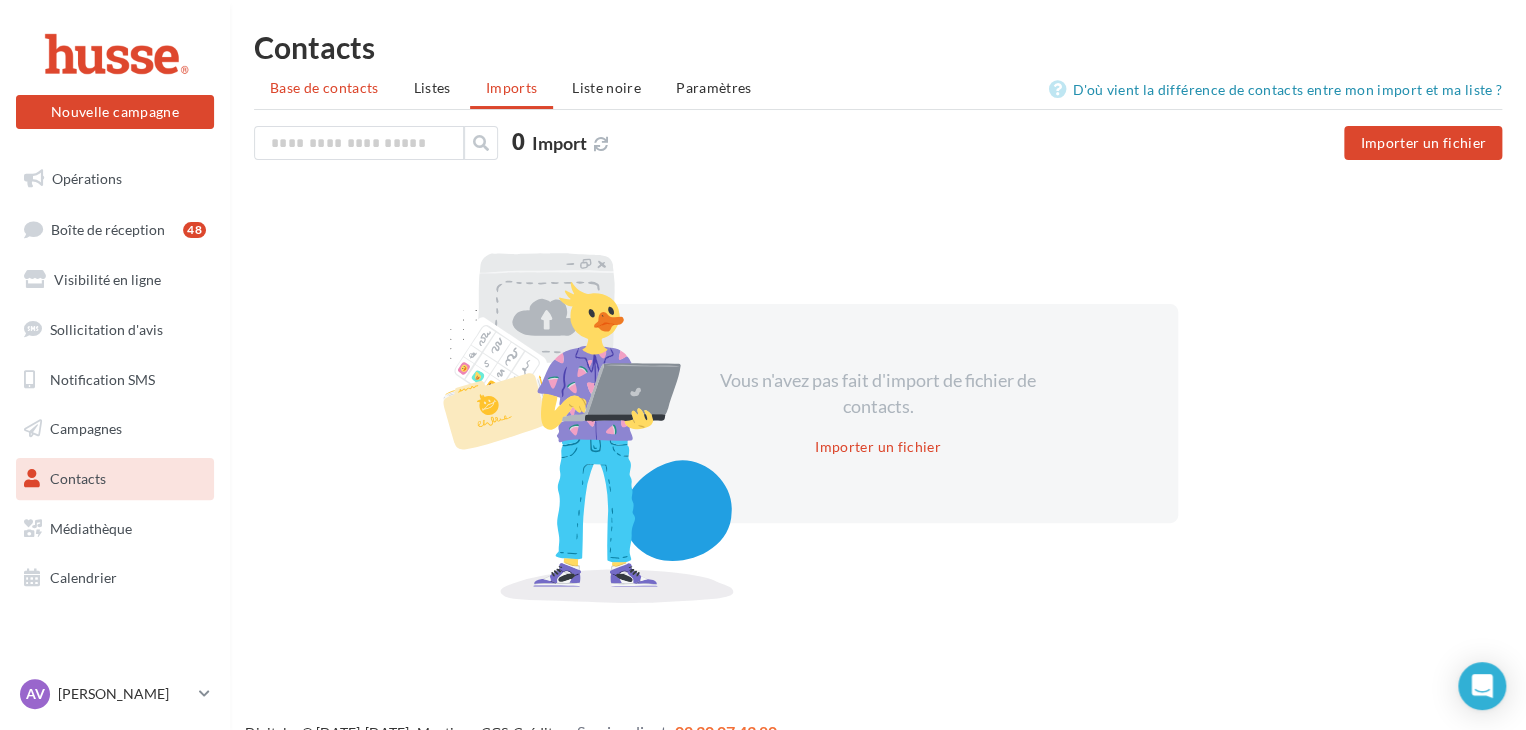 click on "Base de contacts" at bounding box center [324, 87] 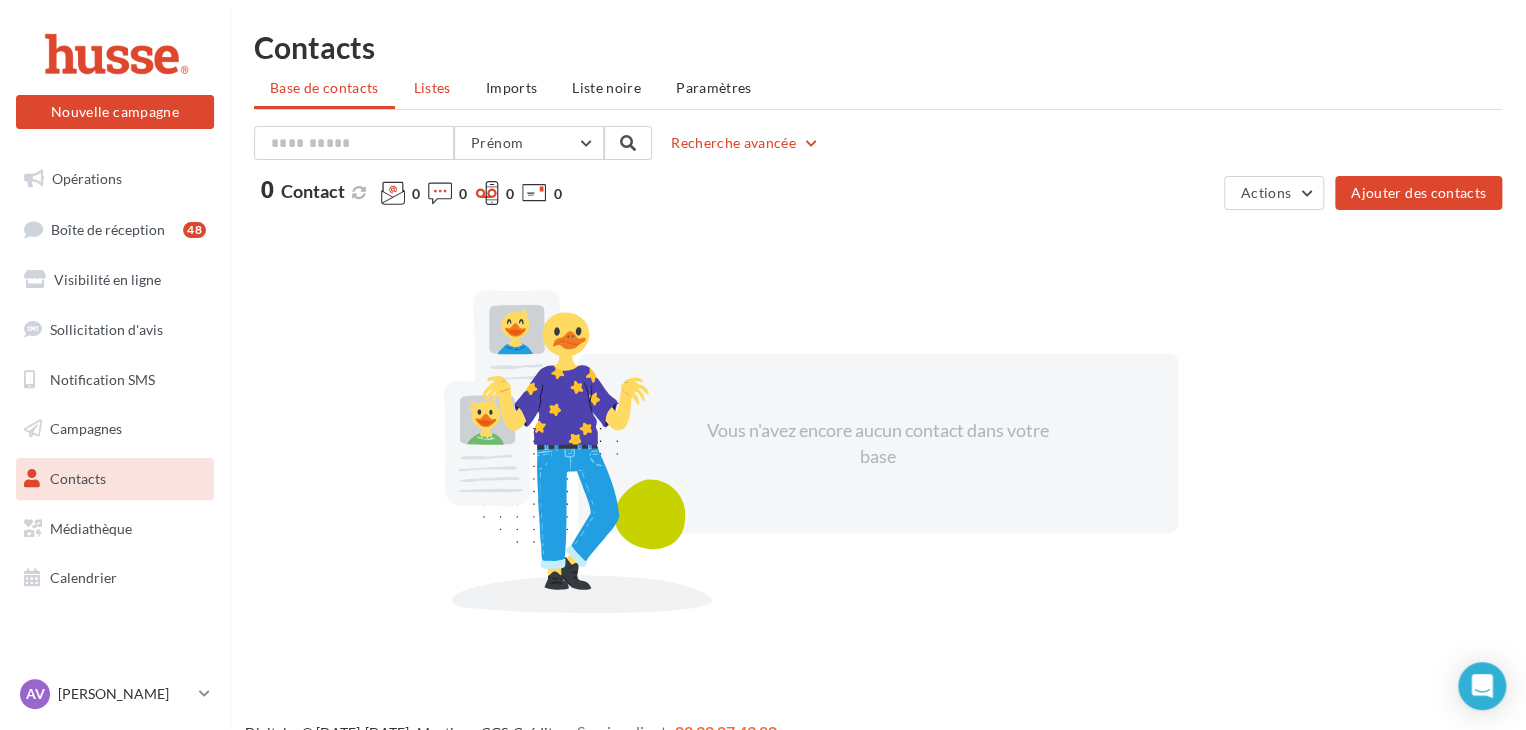 click on "Listes" at bounding box center (432, 87) 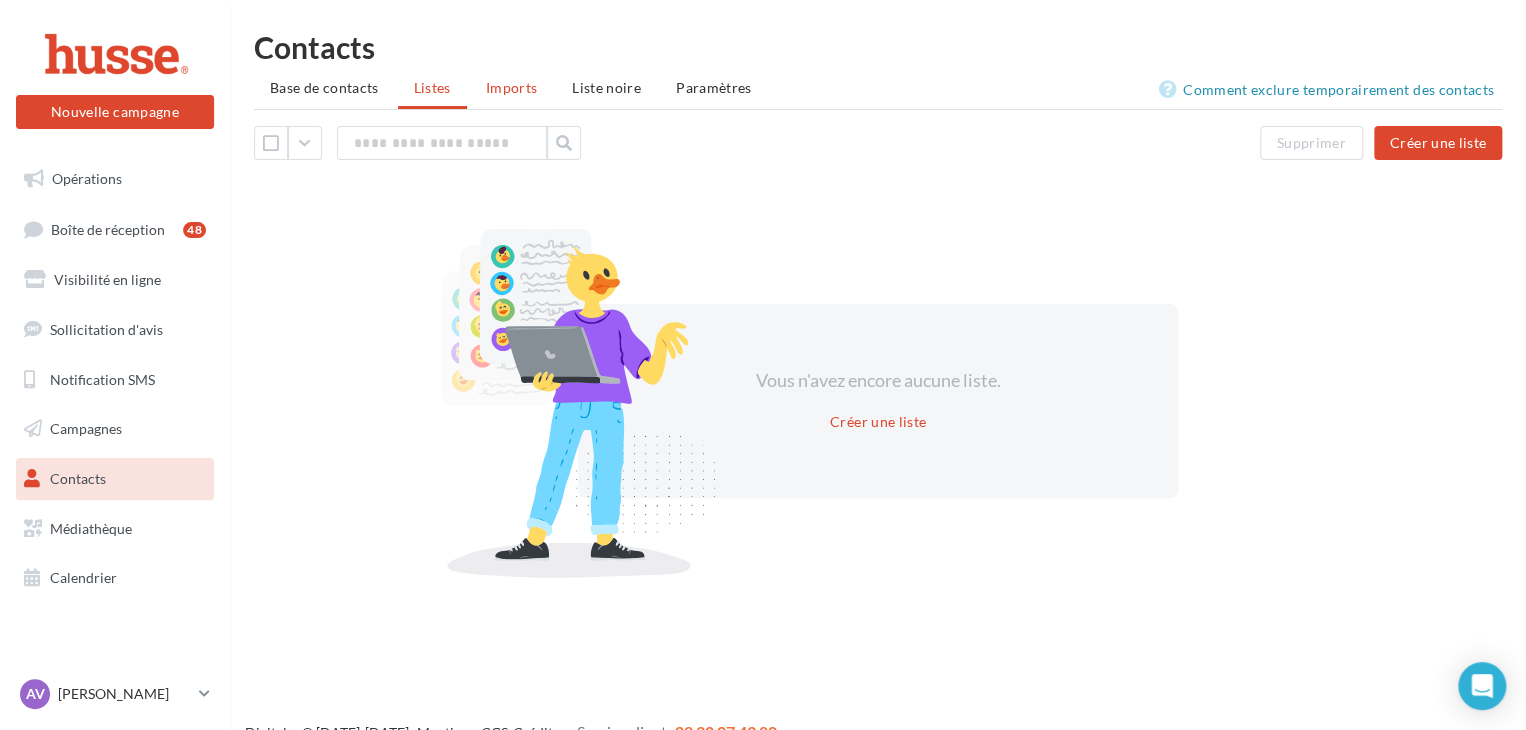 click on "Imports" at bounding box center (511, 88) 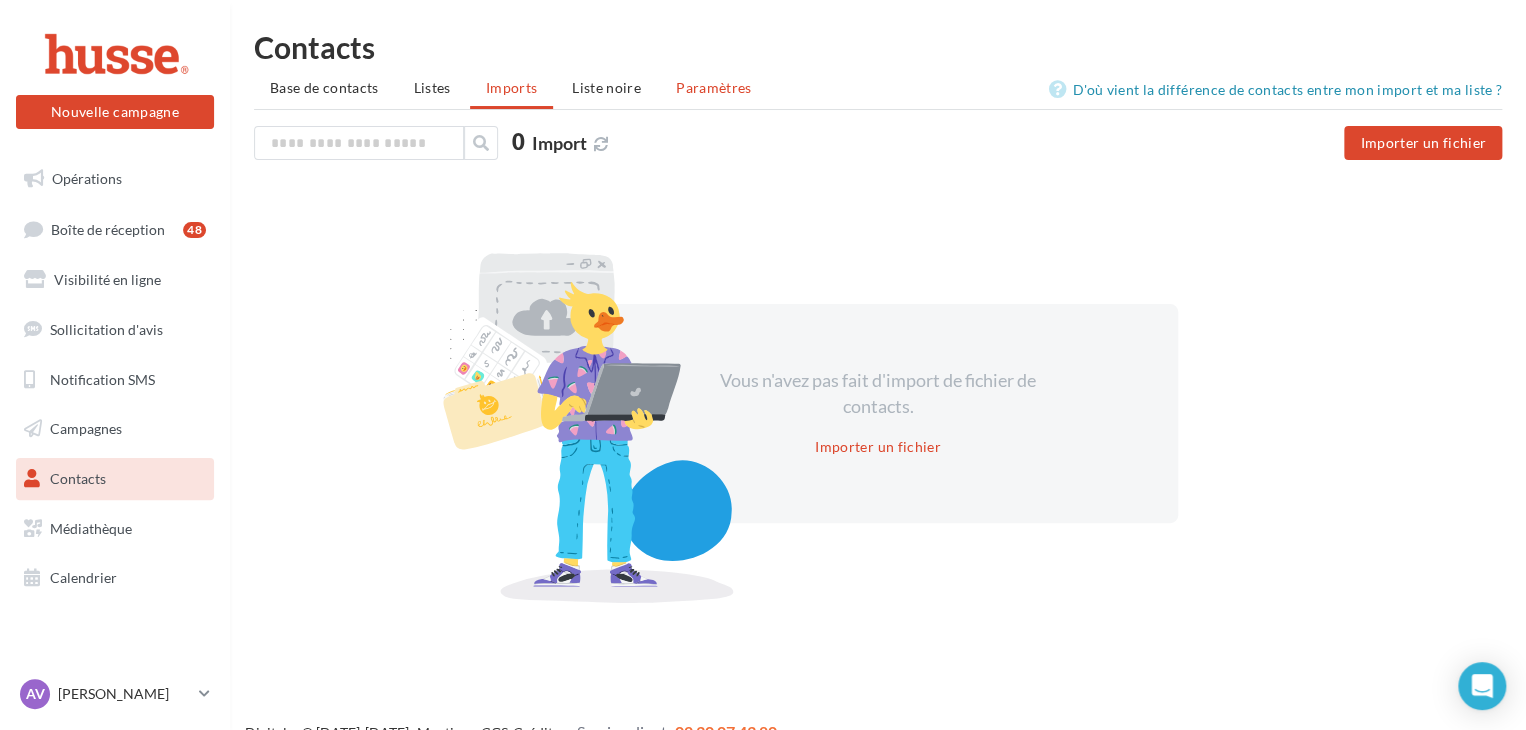 click on "Paramètres" at bounding box center [714, 87] 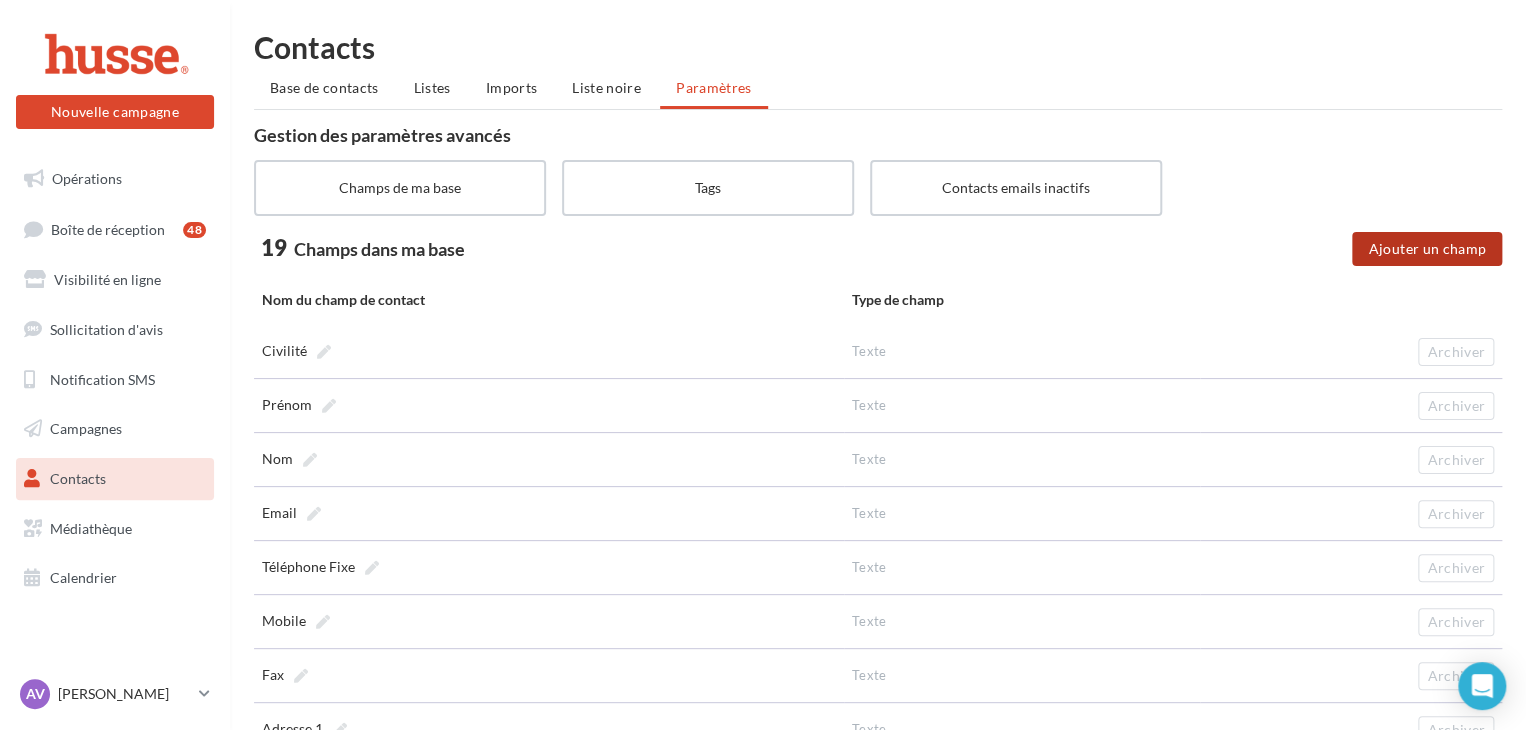 click on "Ajouter un champ" at bounding box center [1427, 249] 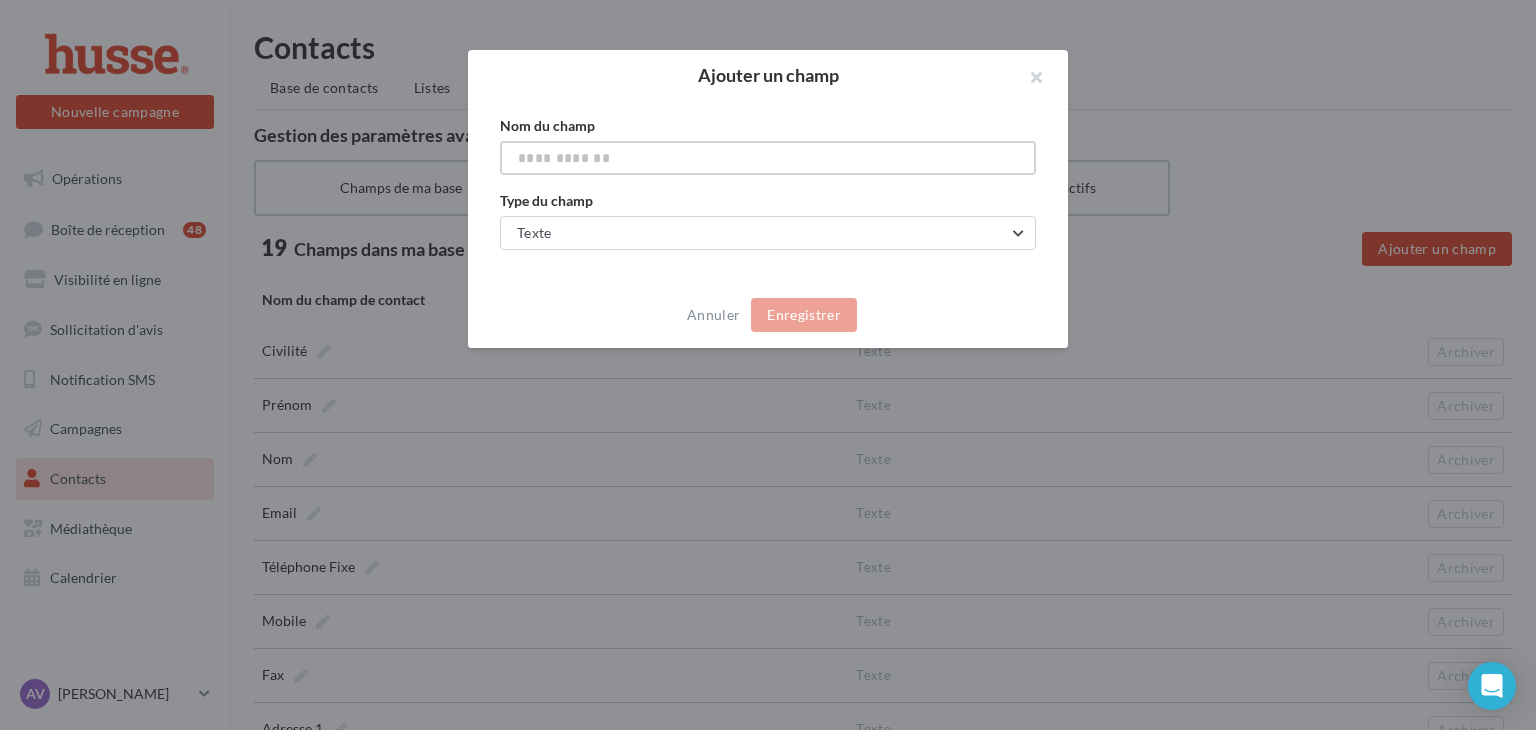 click at bounding box center [768, 158] 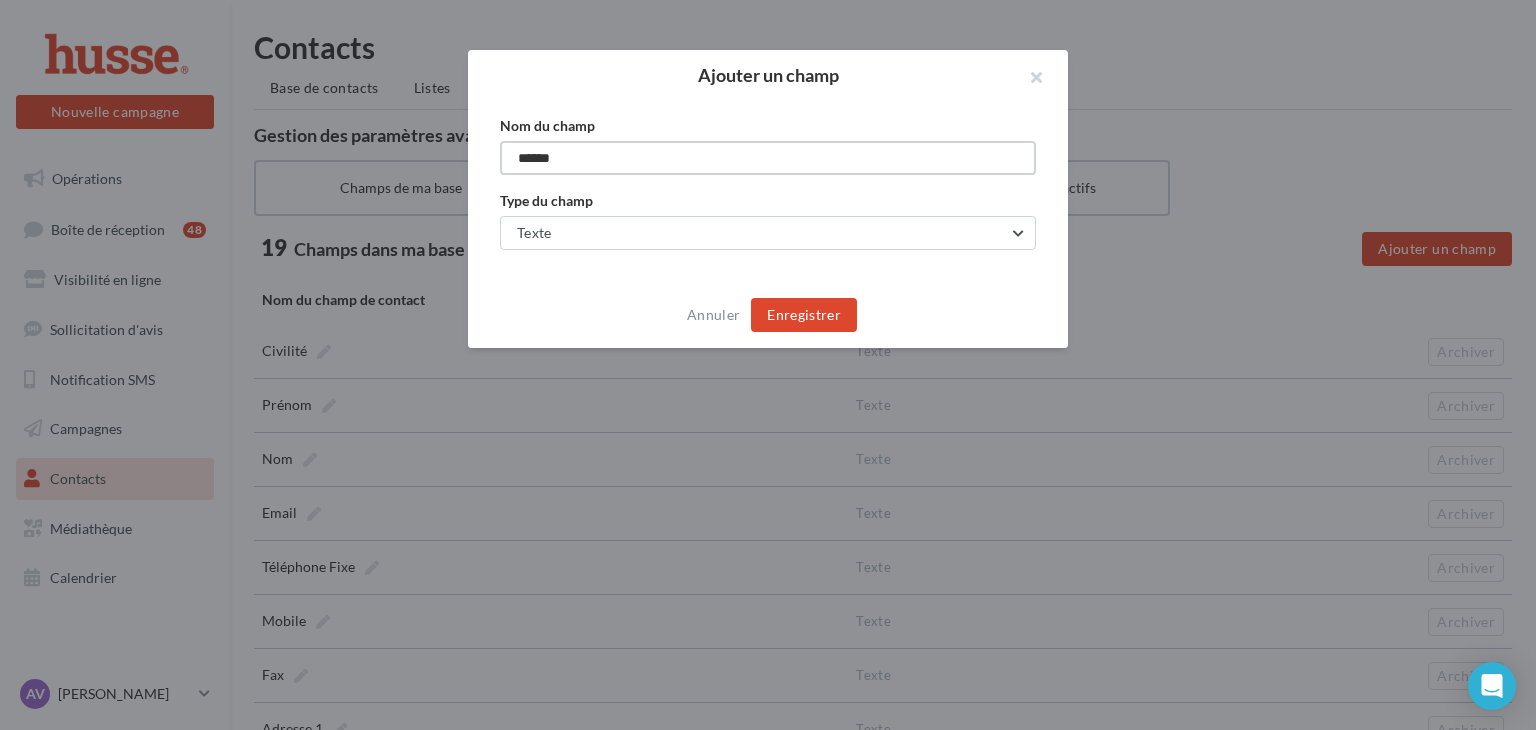 type on "******" 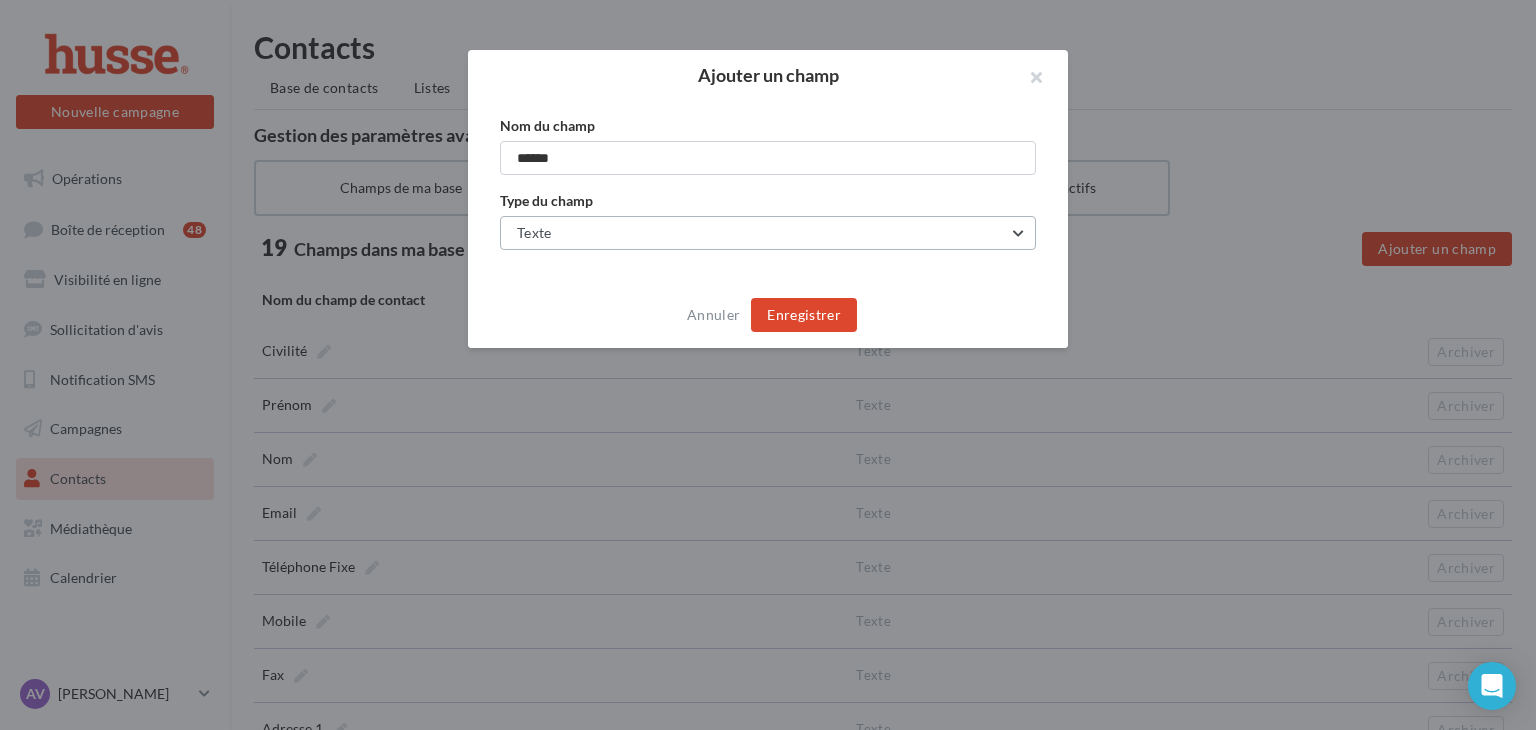 type 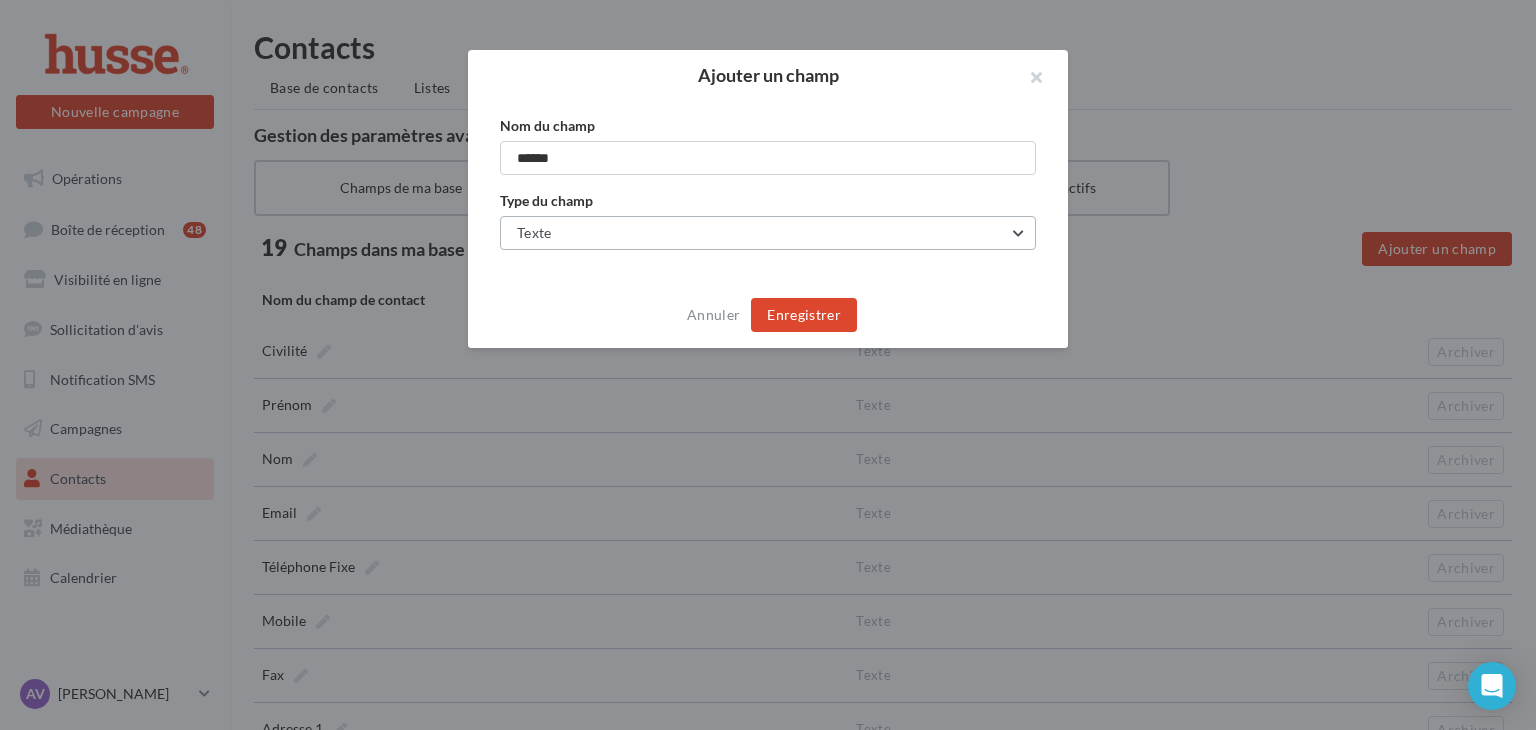 click on "Texte" at bounding box center [768, 233] 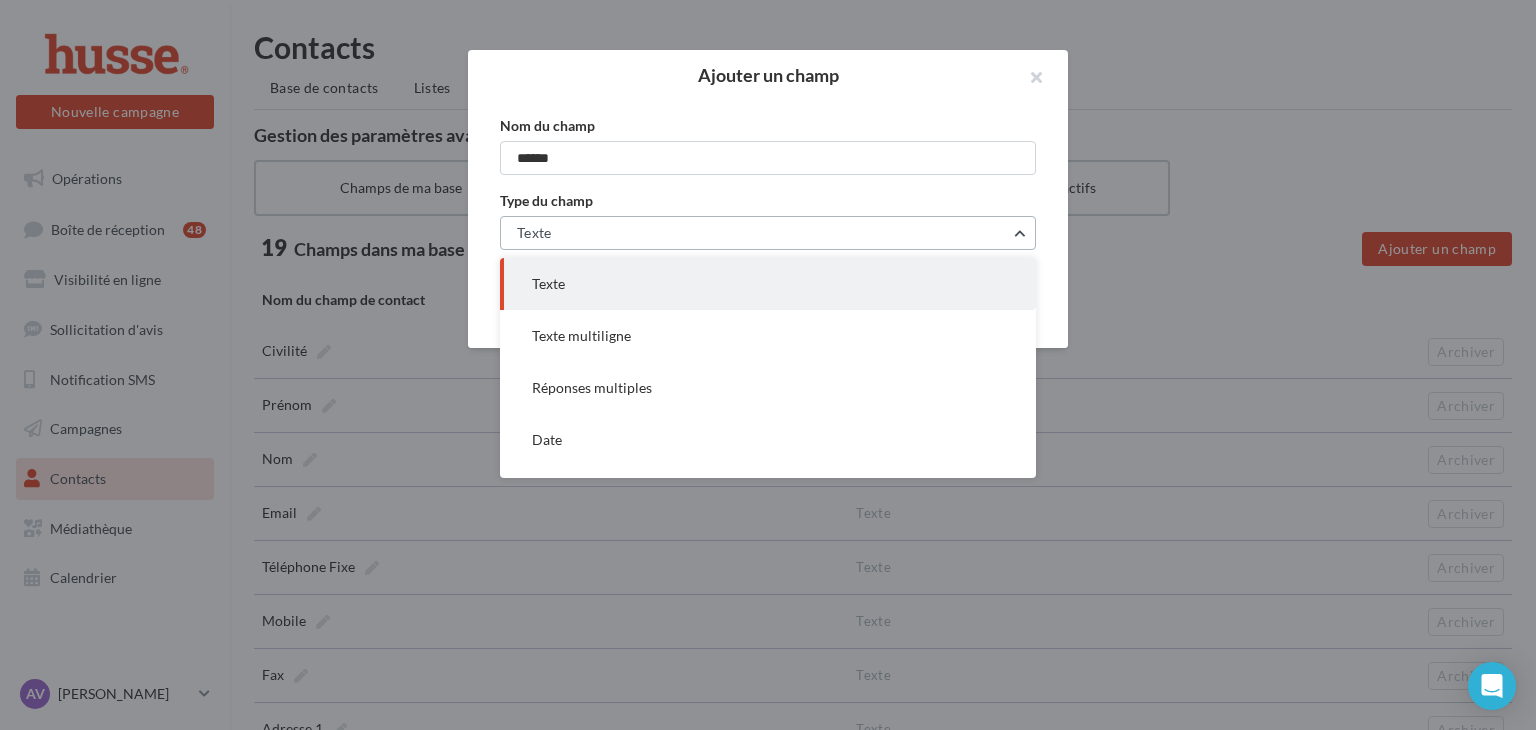click on "Texte" at bounding box center [768, 233] 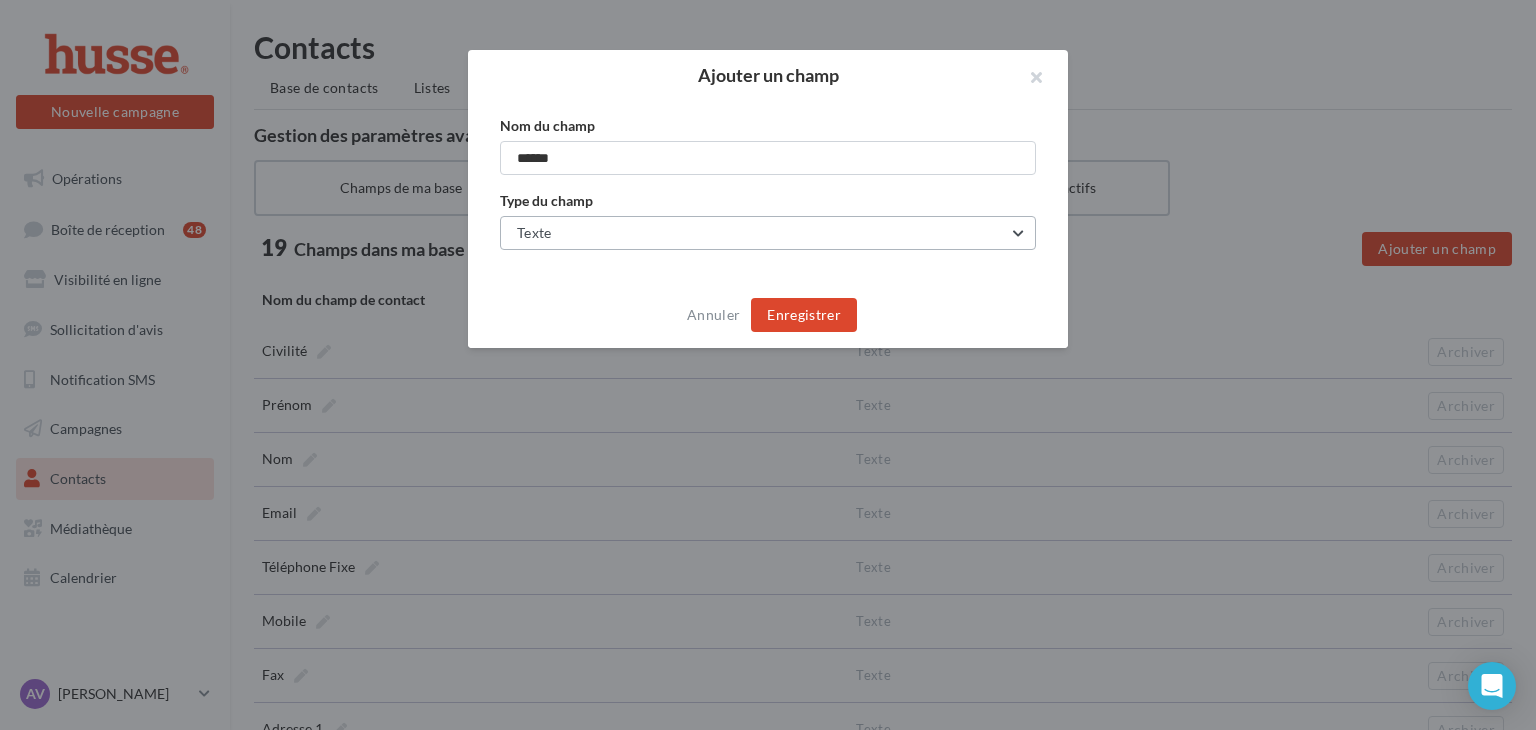 click on "Texte" at bounding box center (768, 233) 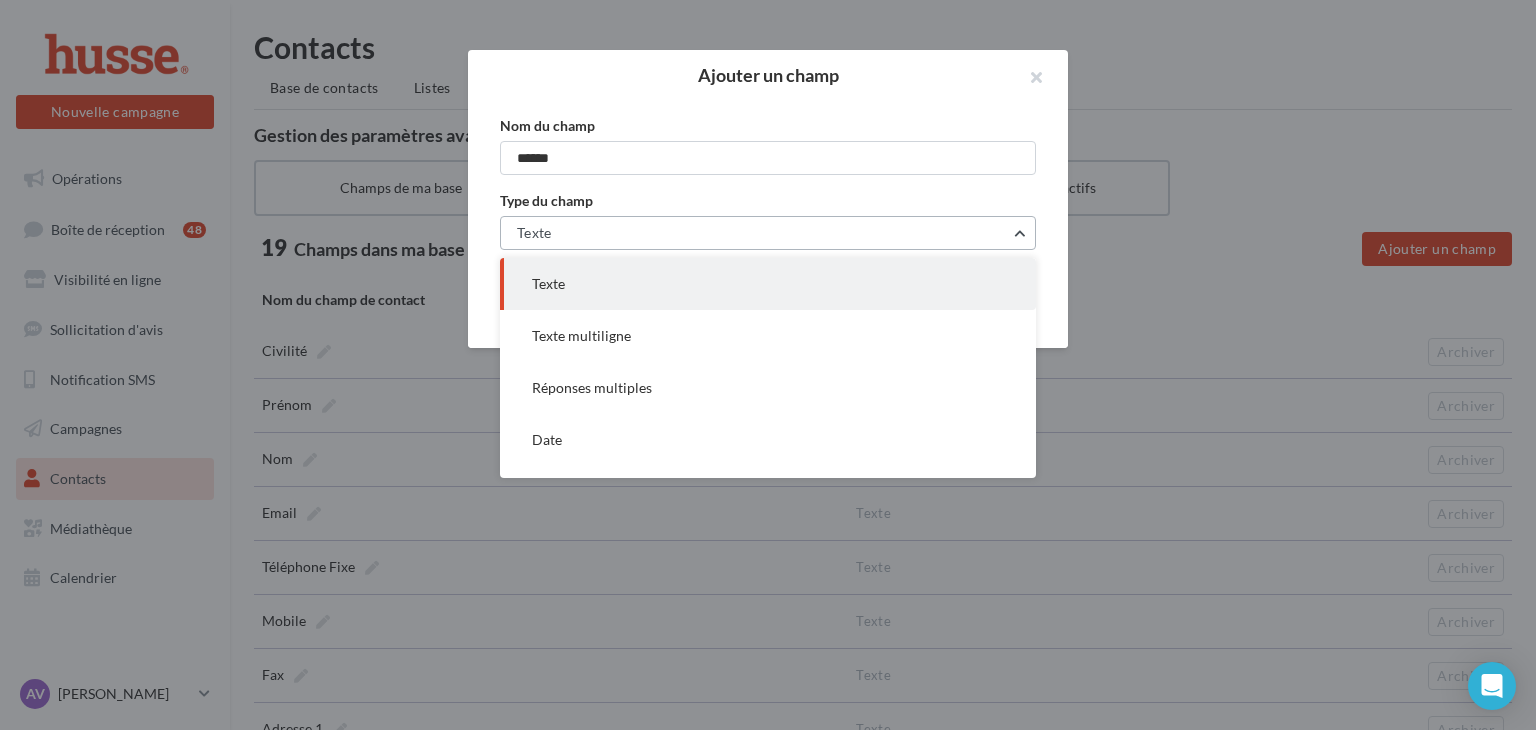 click on "Texte" at bounding box center (768, 233) 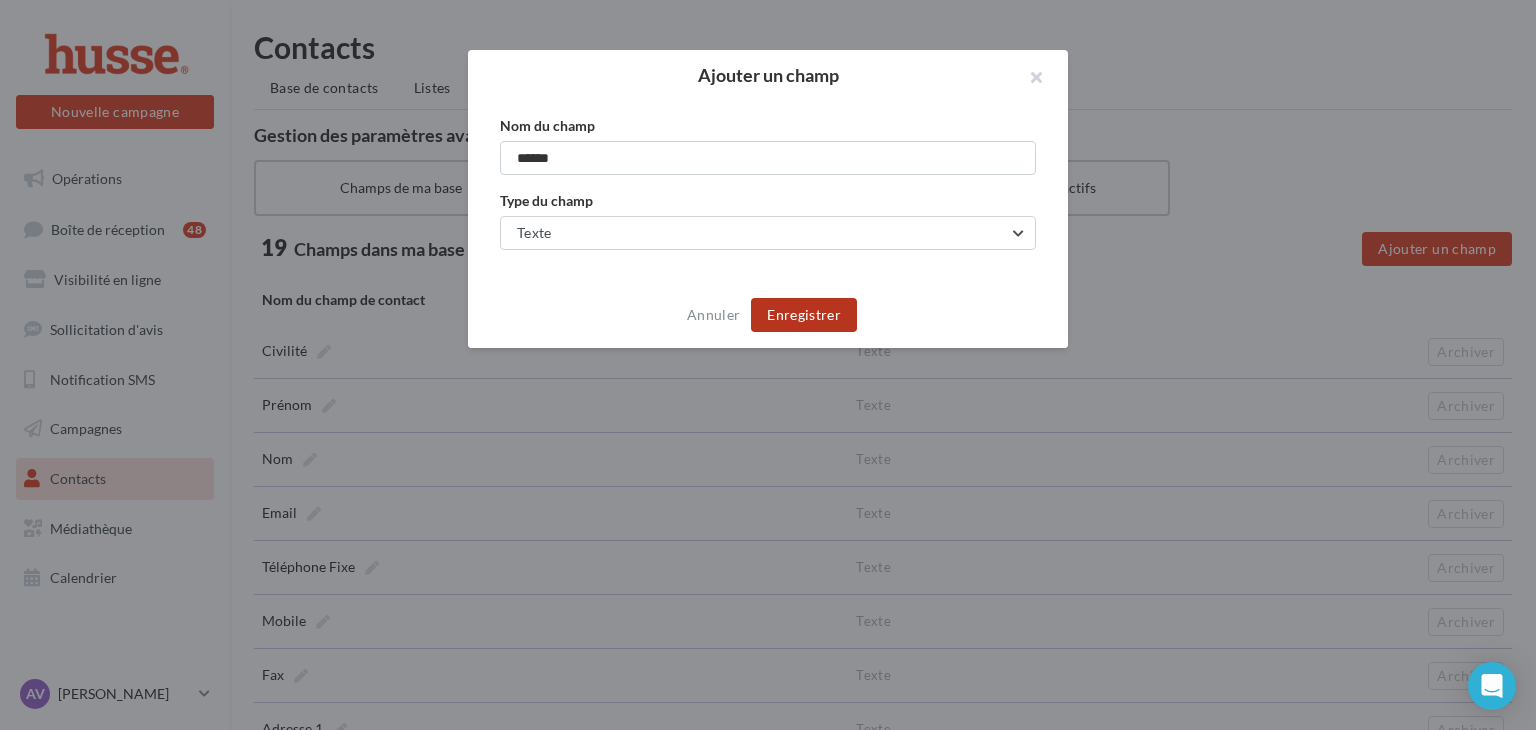 click on "Enregistrer" at bounding box center [804, 315] 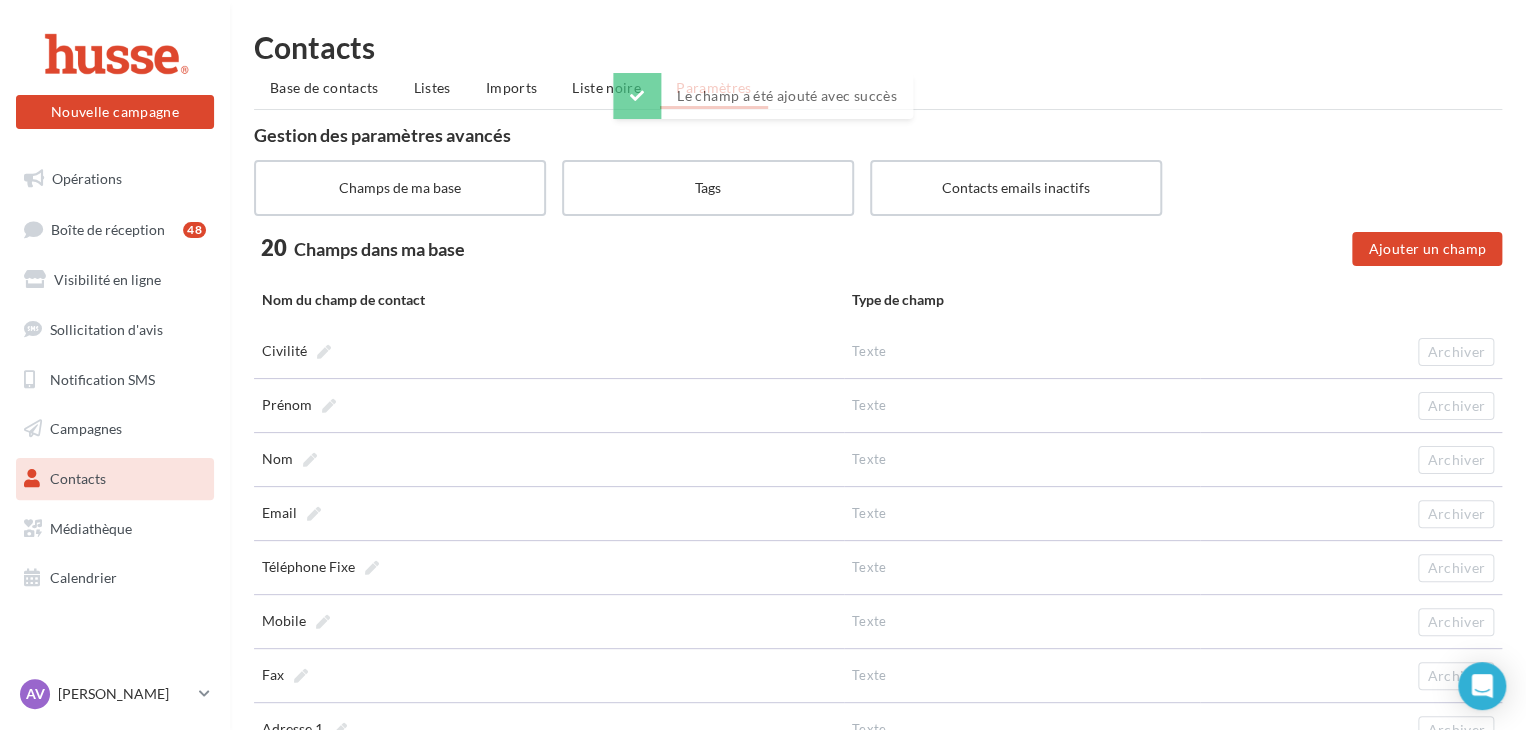 click on "**********" at bounding box center (878, 796) 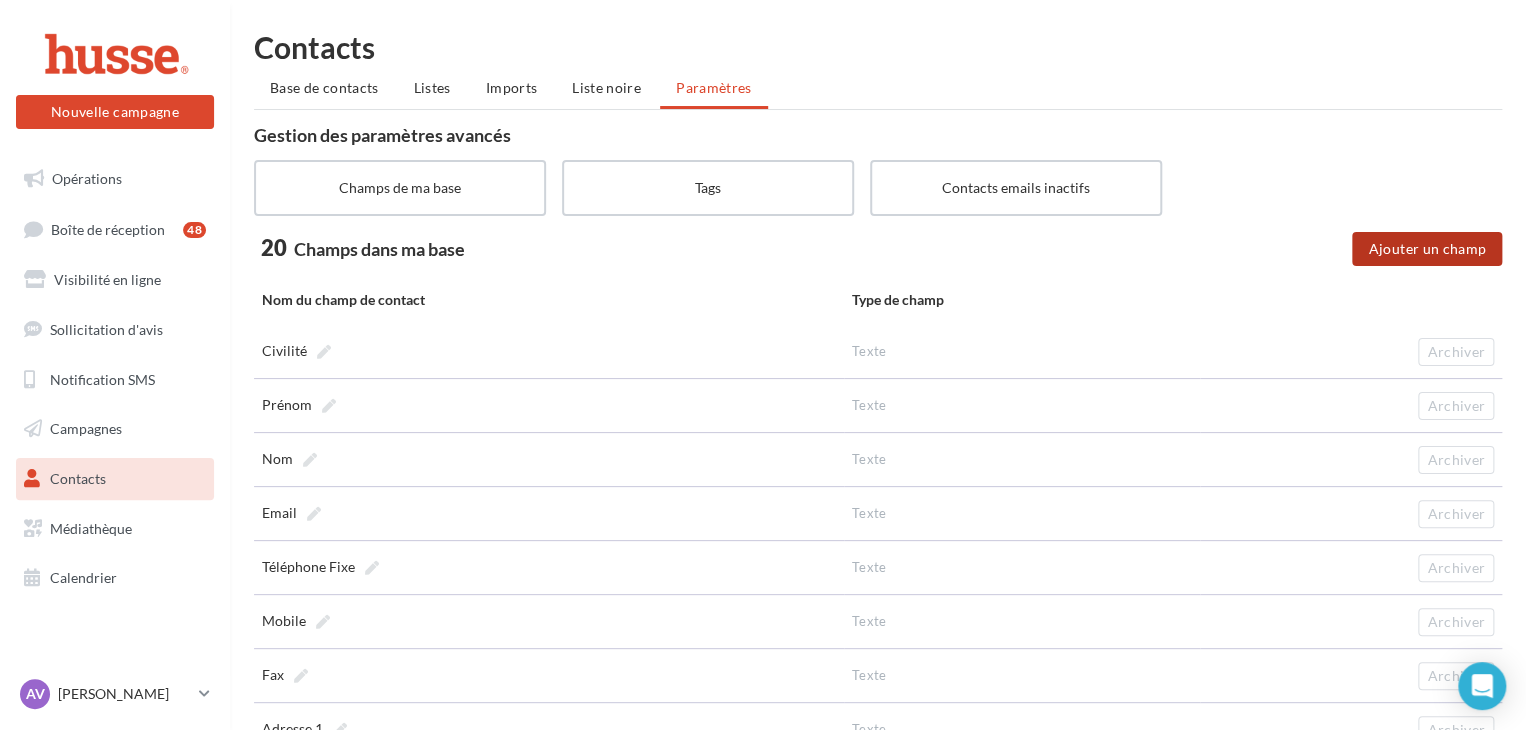 click on "Ajouter un champ" at bounding box center [1427, 249] 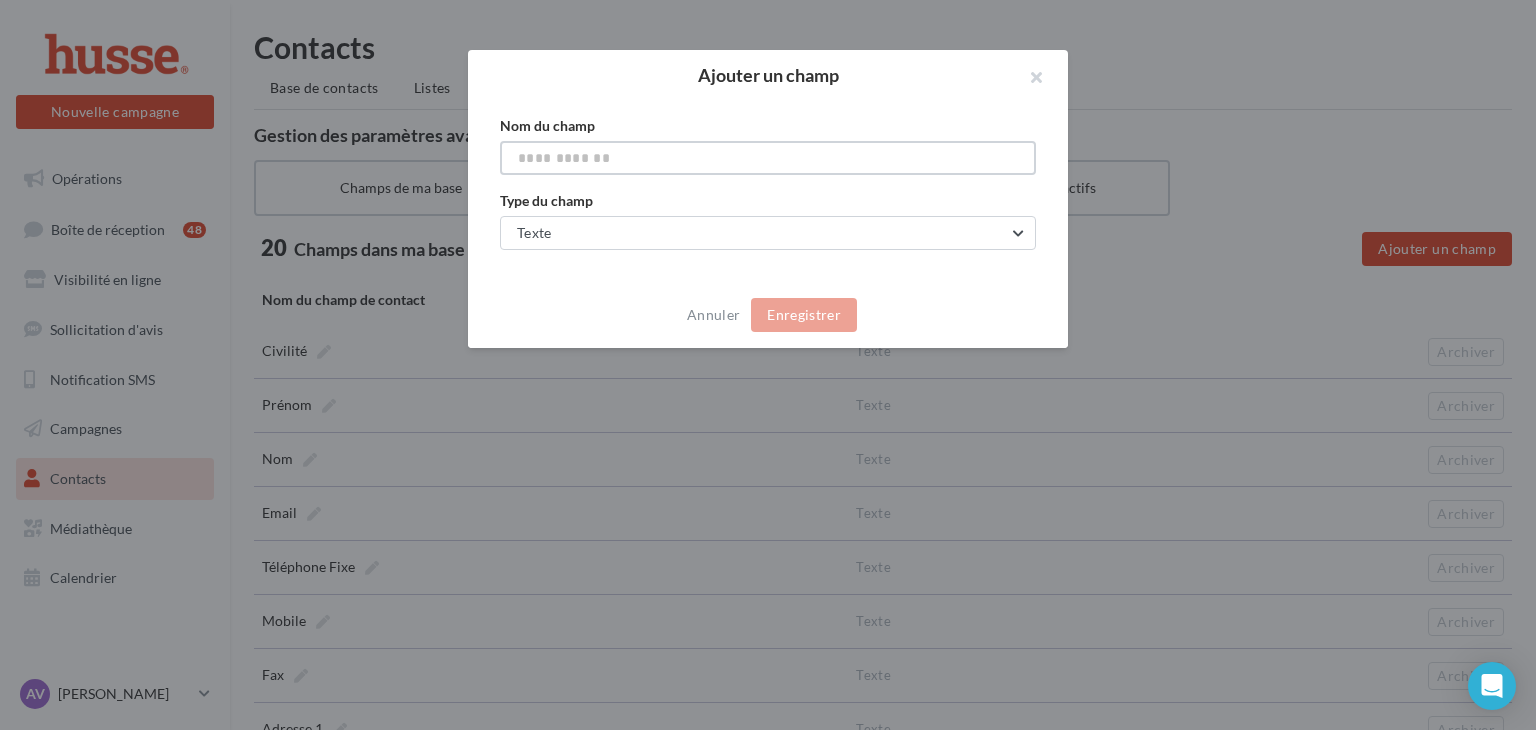 click at bounding box center (768, 158) 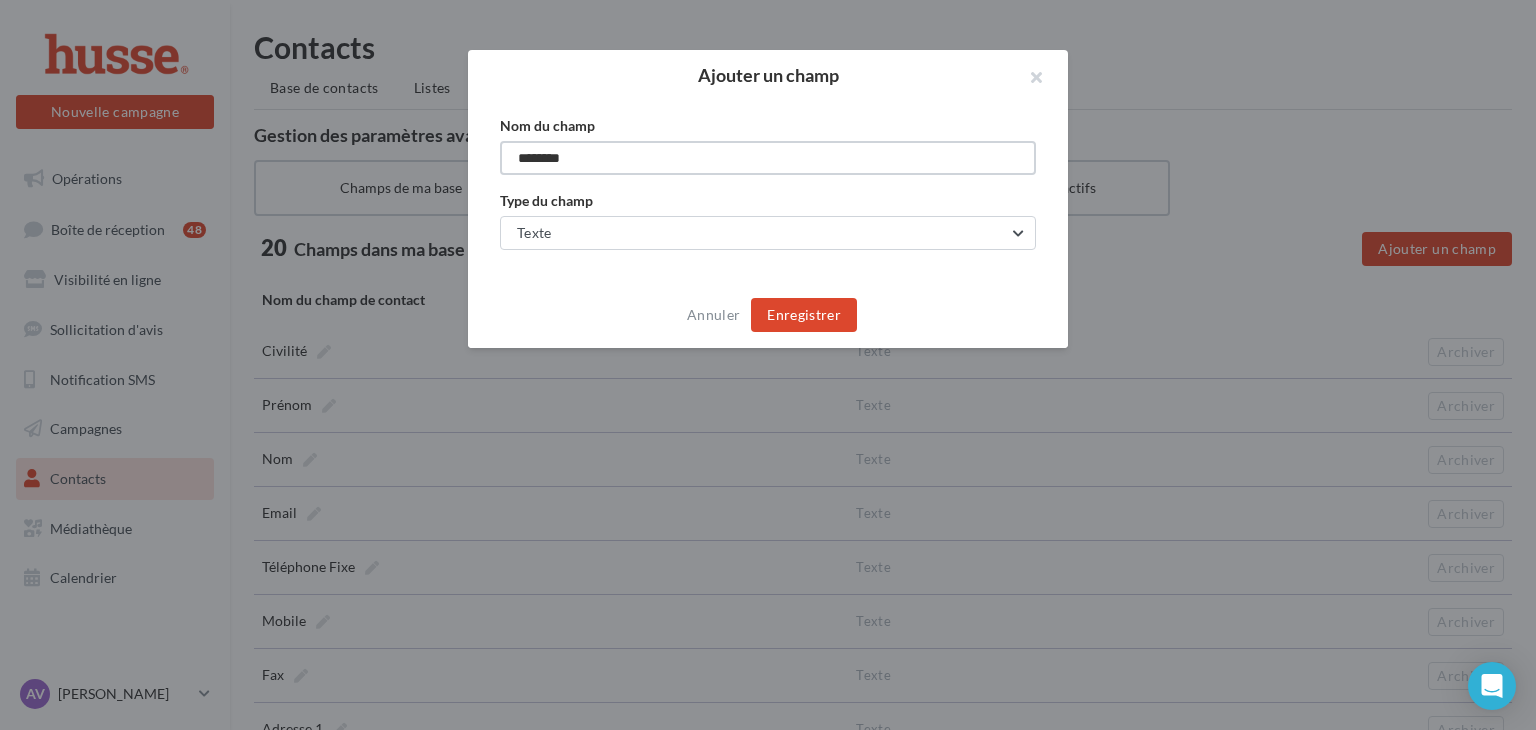 click on "********" at bounding box center (768, 158) 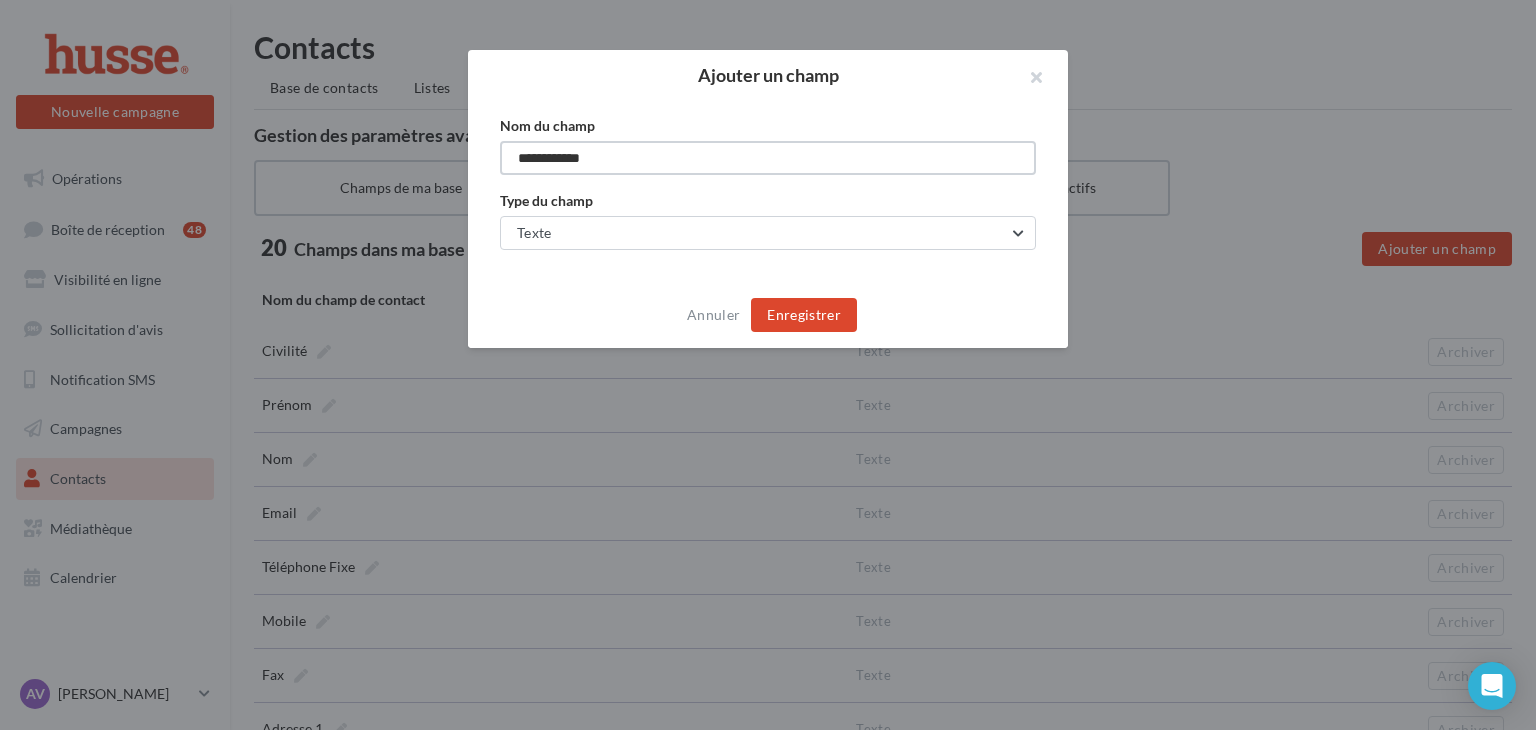 click on "**********" at bounding box center [768, 158] 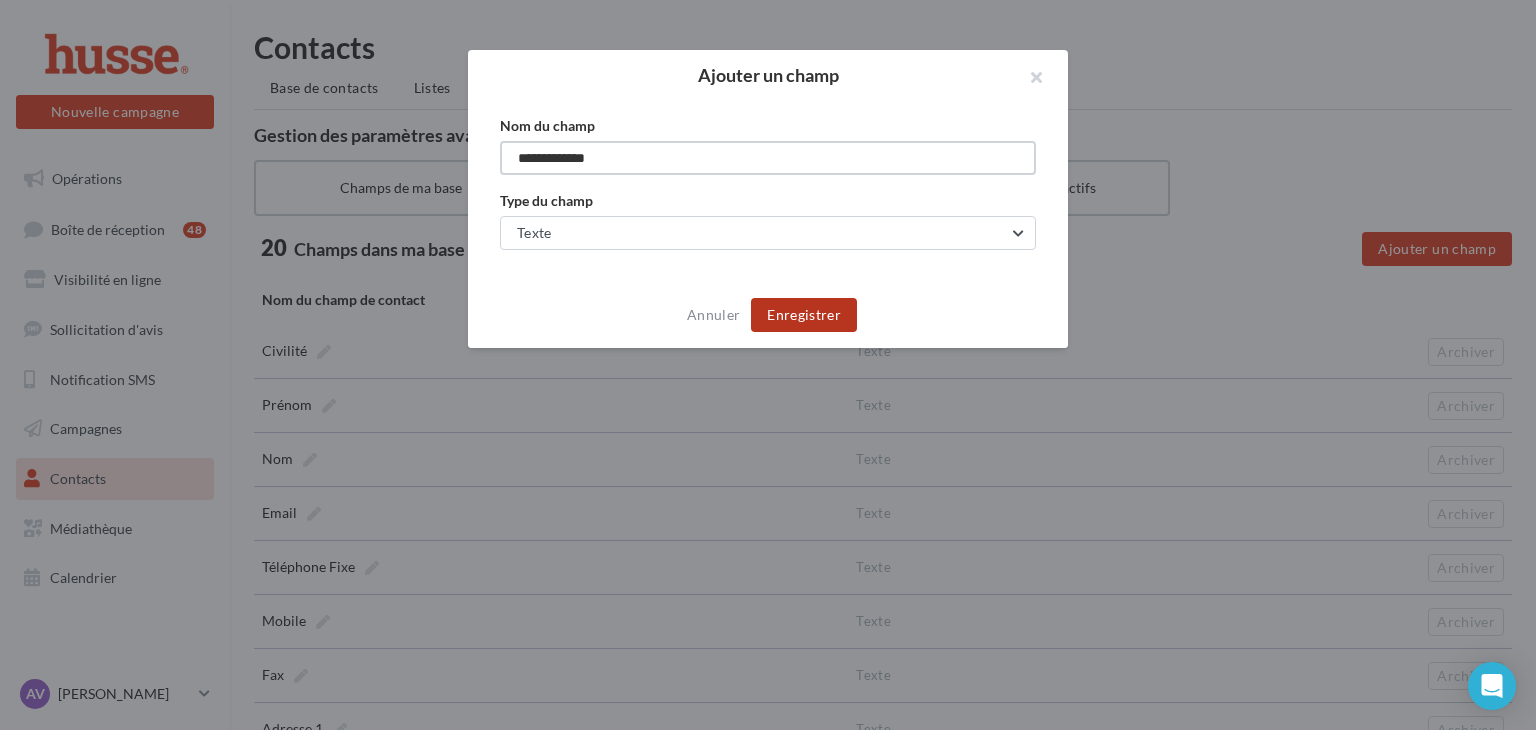 type on "**********" 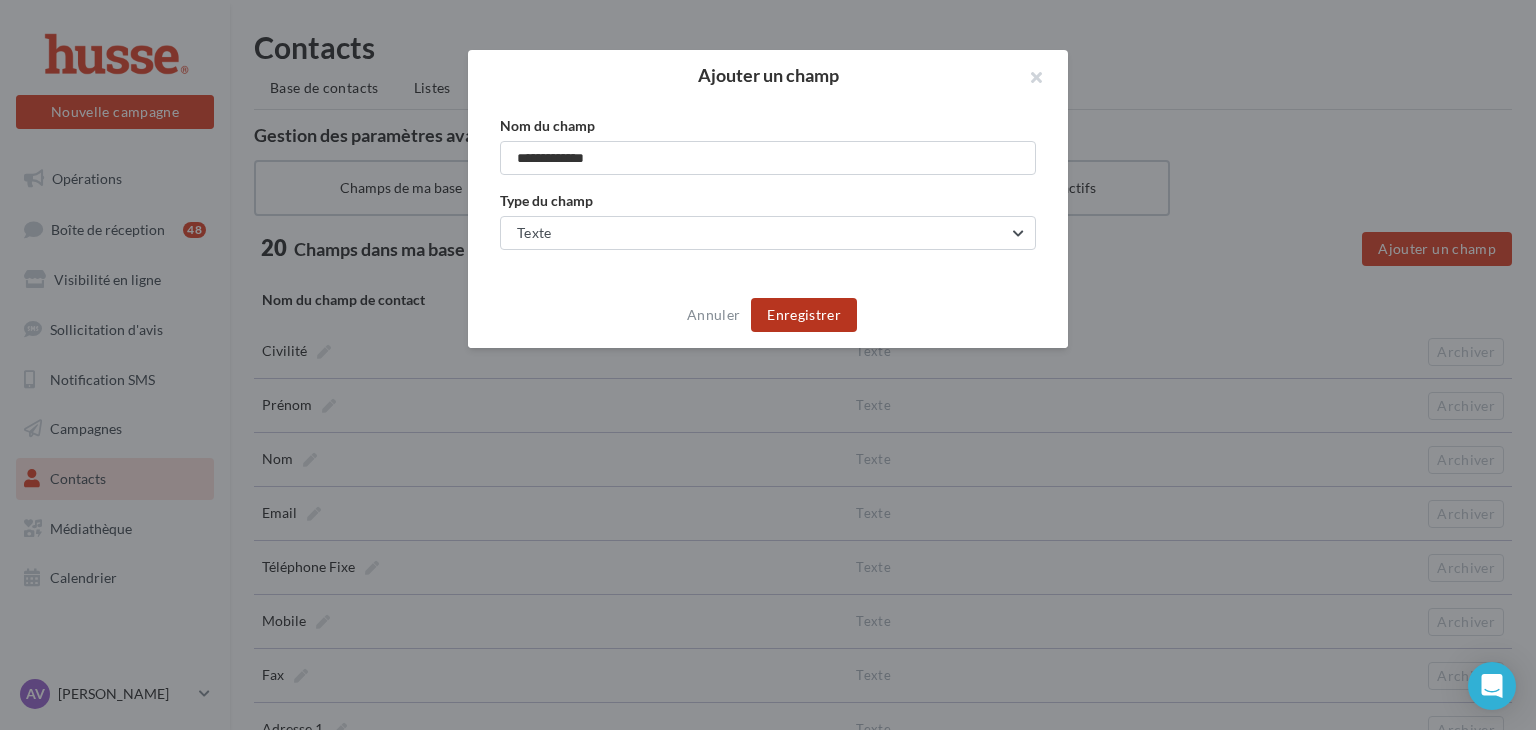 click on "Enregistrer" at bounding box center [804, 315] 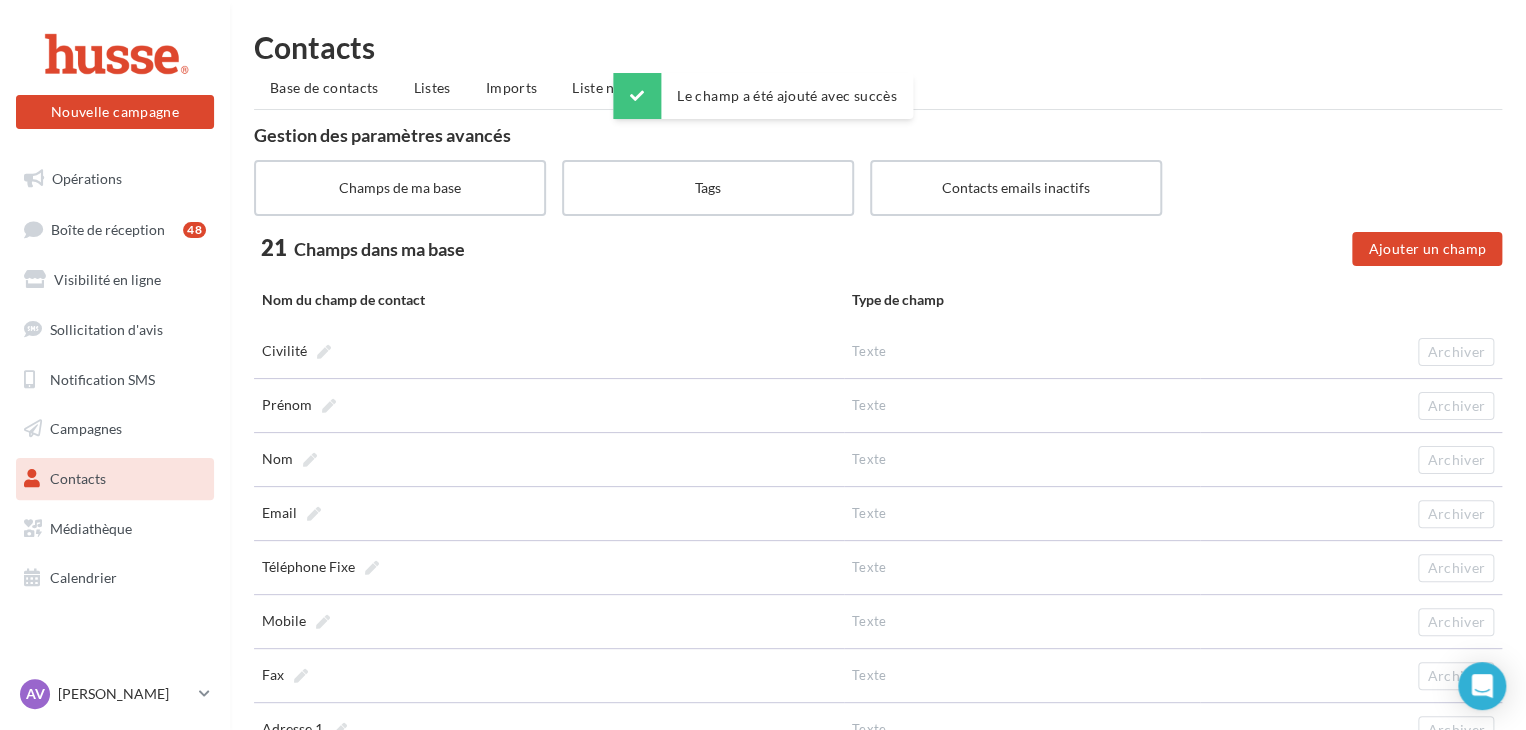 click on "Type de champ" at bounding box center (1022, 303) 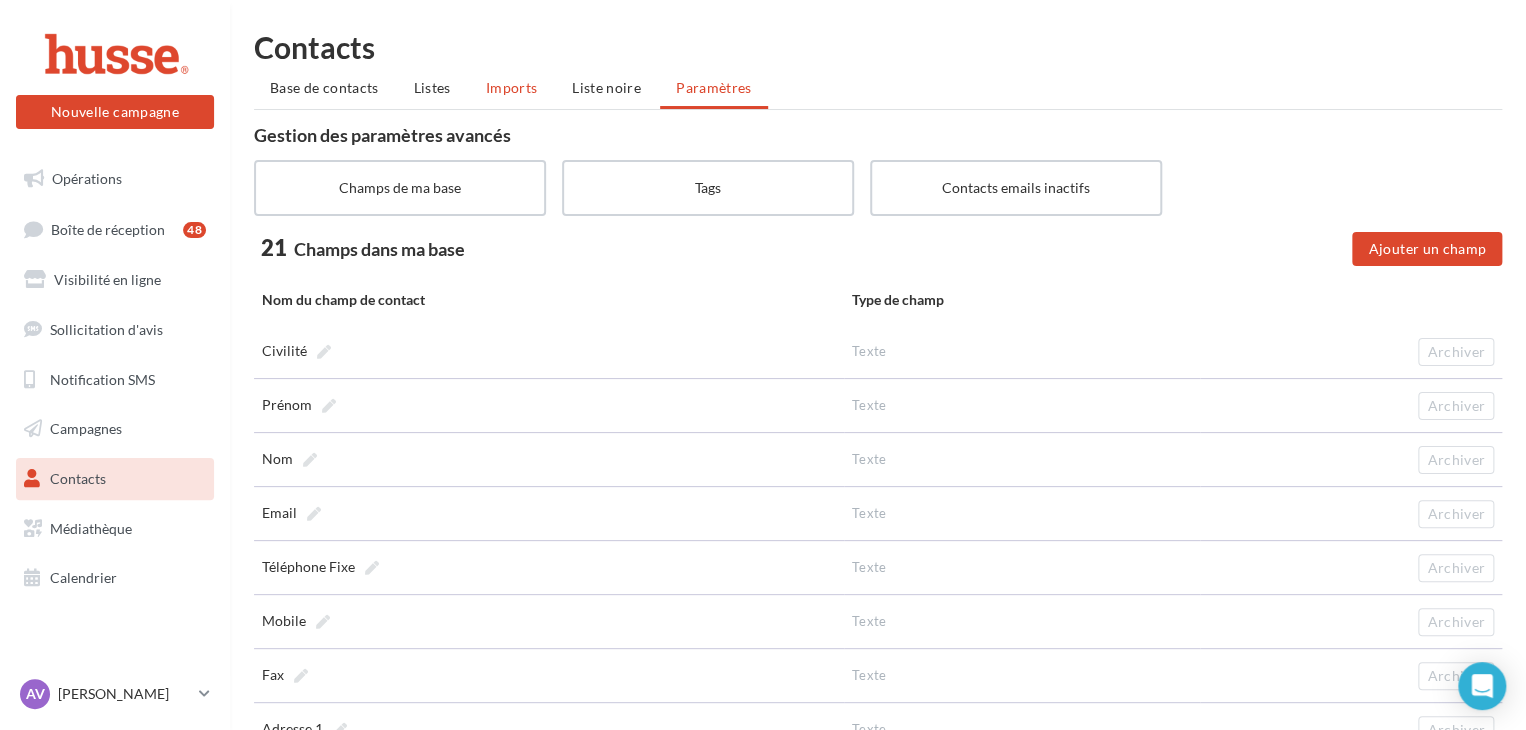 click on "Imports" at bounding box center (511, 88) 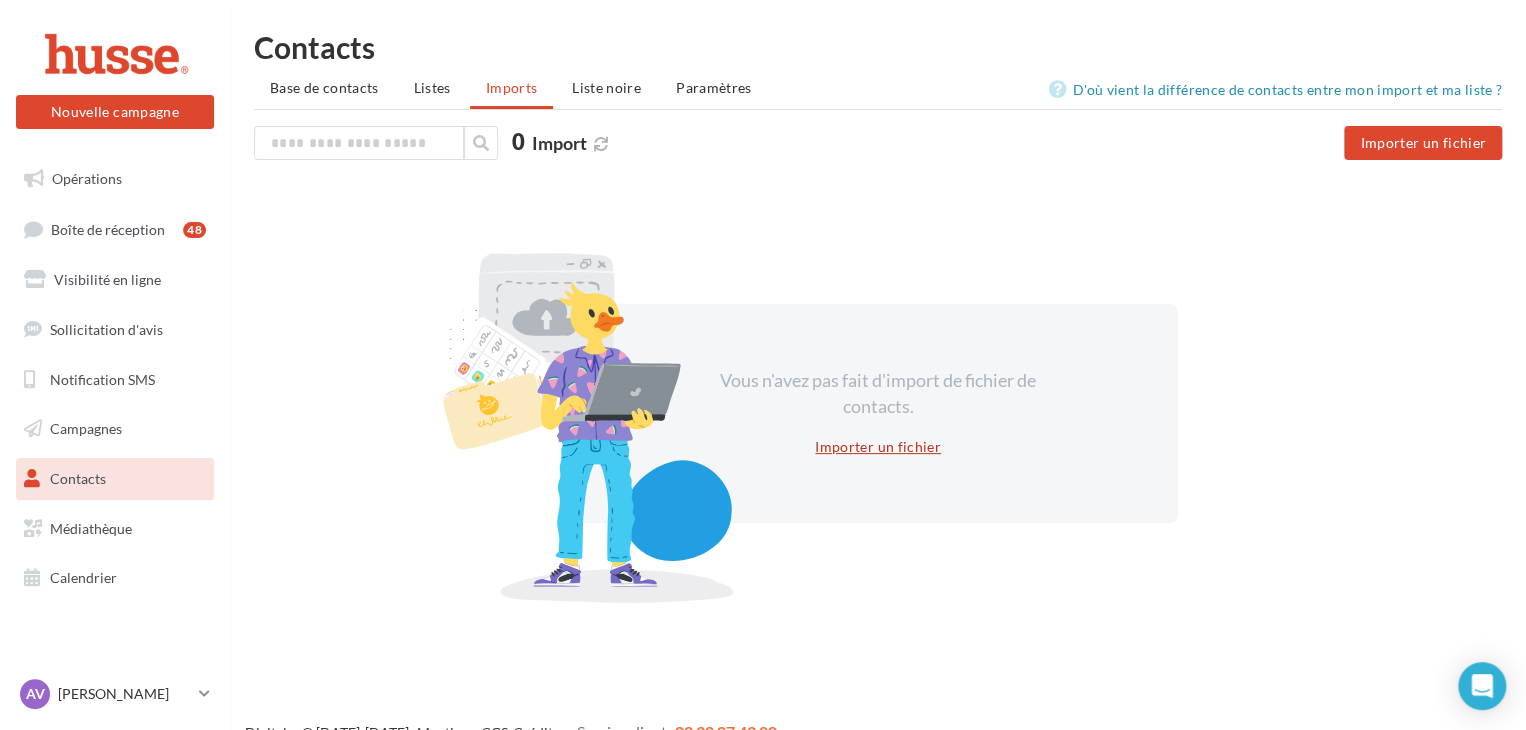 click on "Importer un fichier" at bounding box center (878, 447) 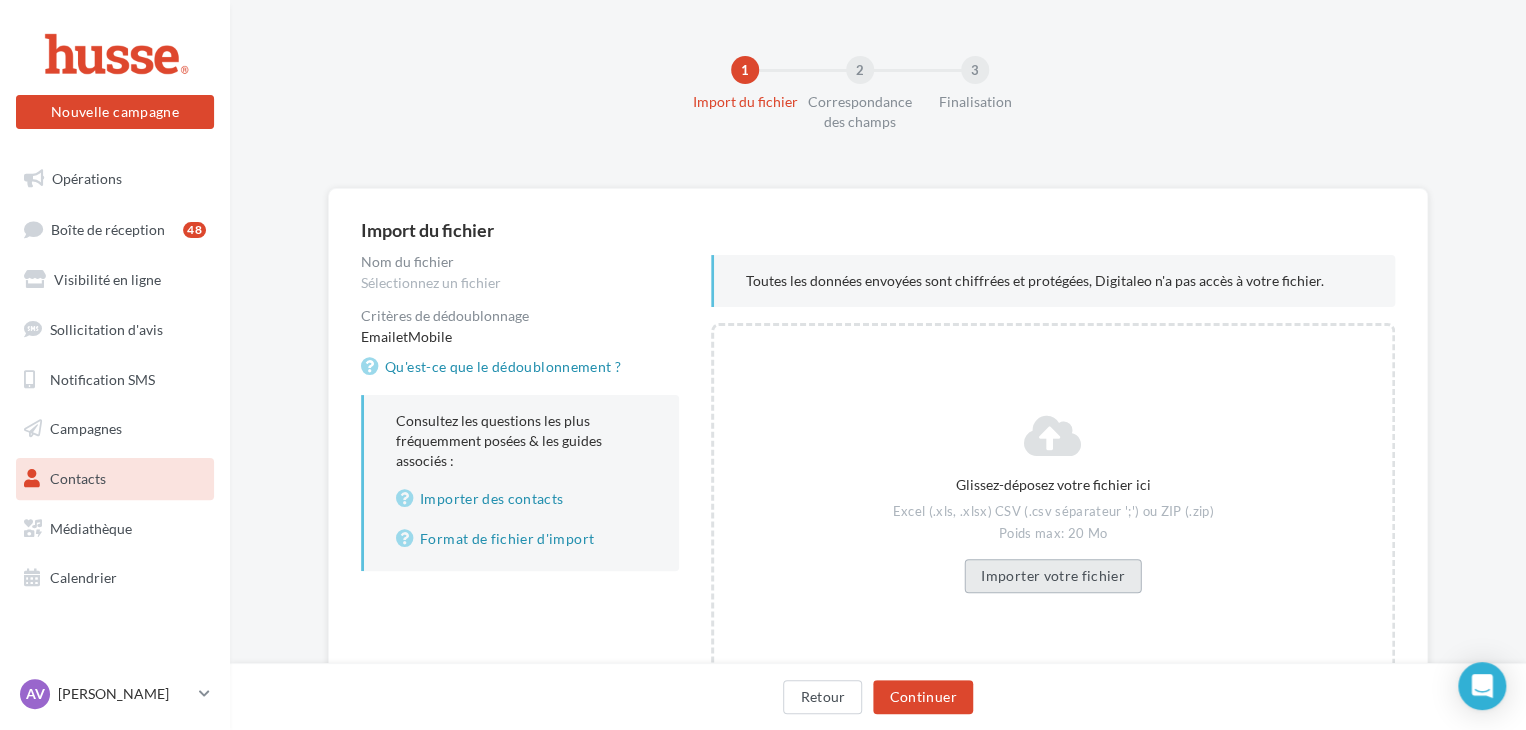 click on "Importer votre fichier" at bounding box center [1053, 576] 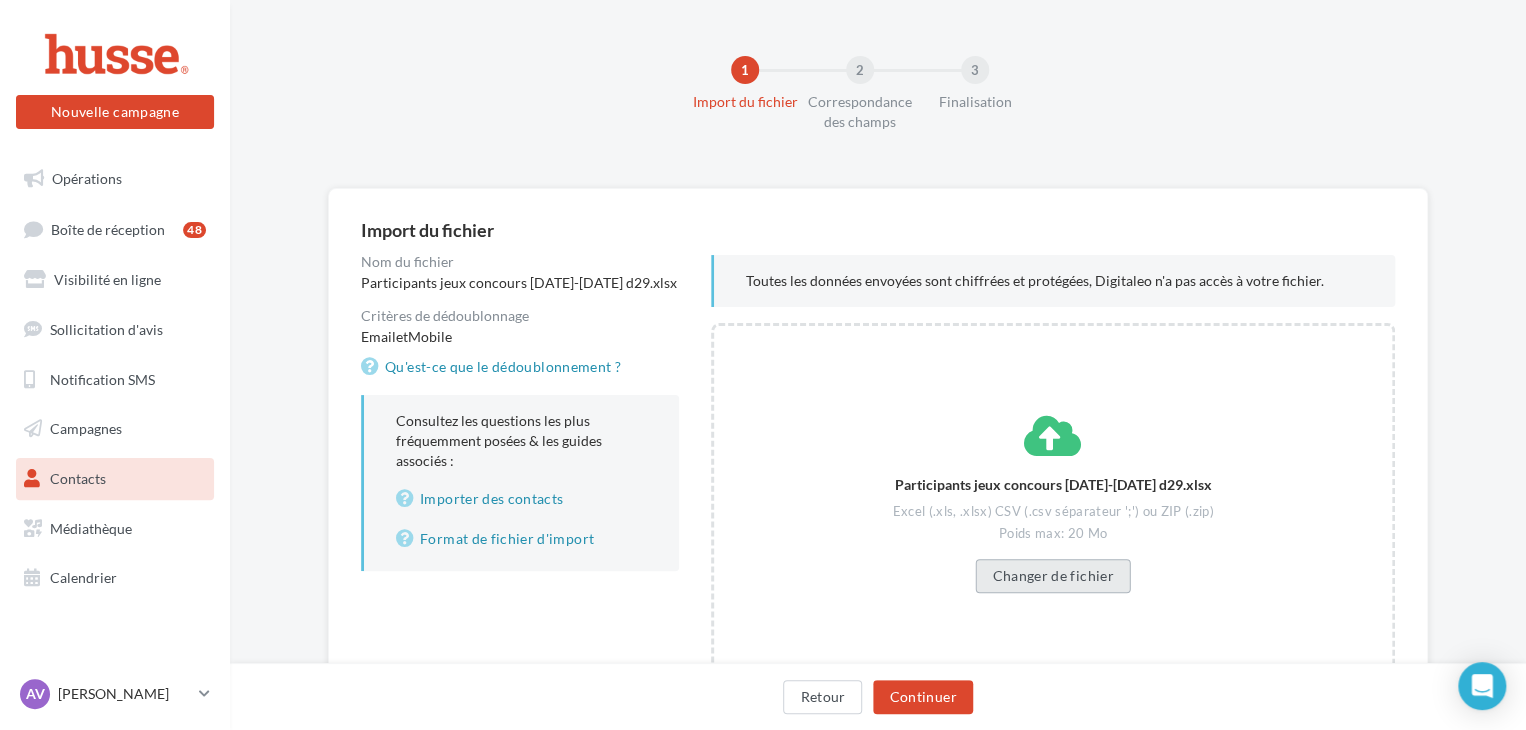click on "Changer de fichier" at bounding box center (1052, 576) 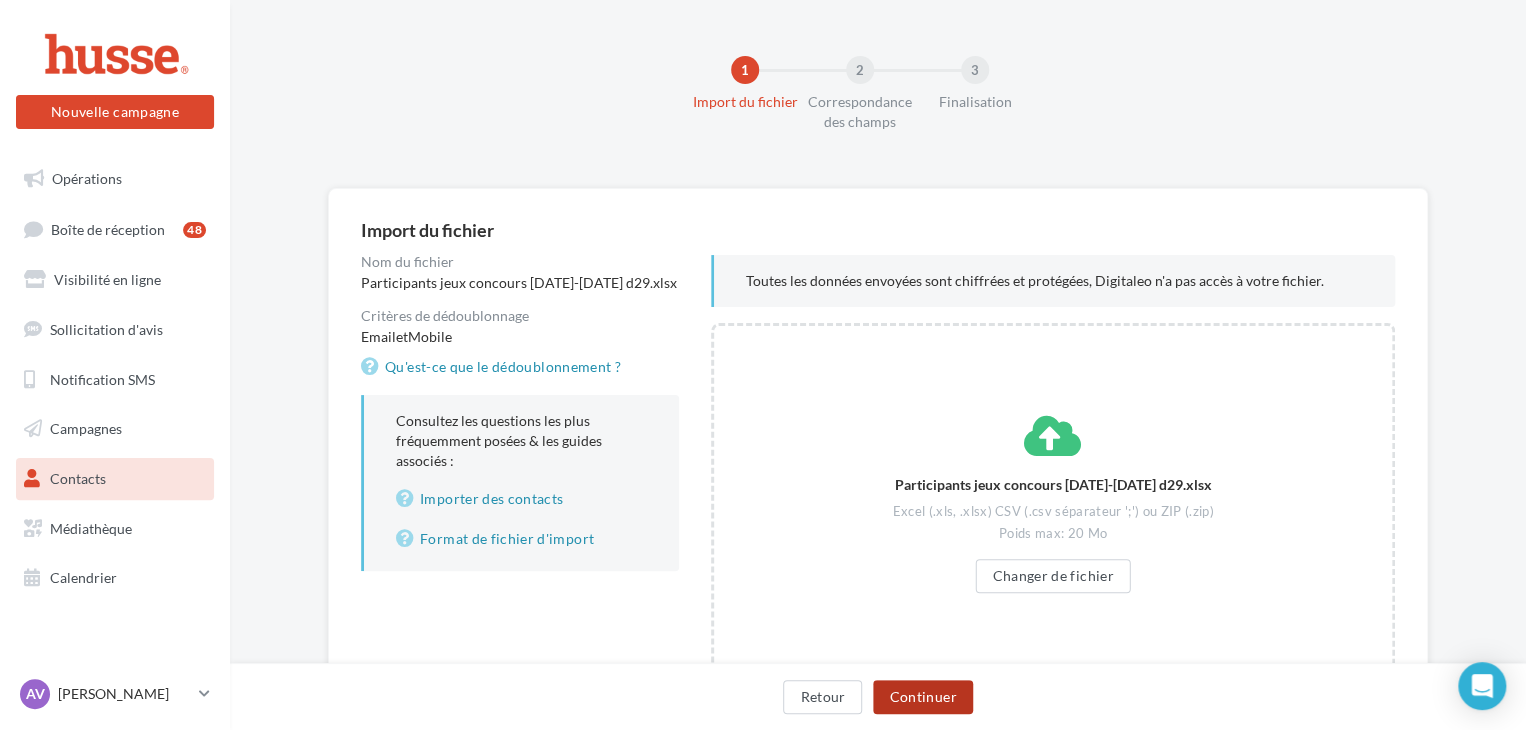 click on "Continuer" at bounding box center [922, 697] 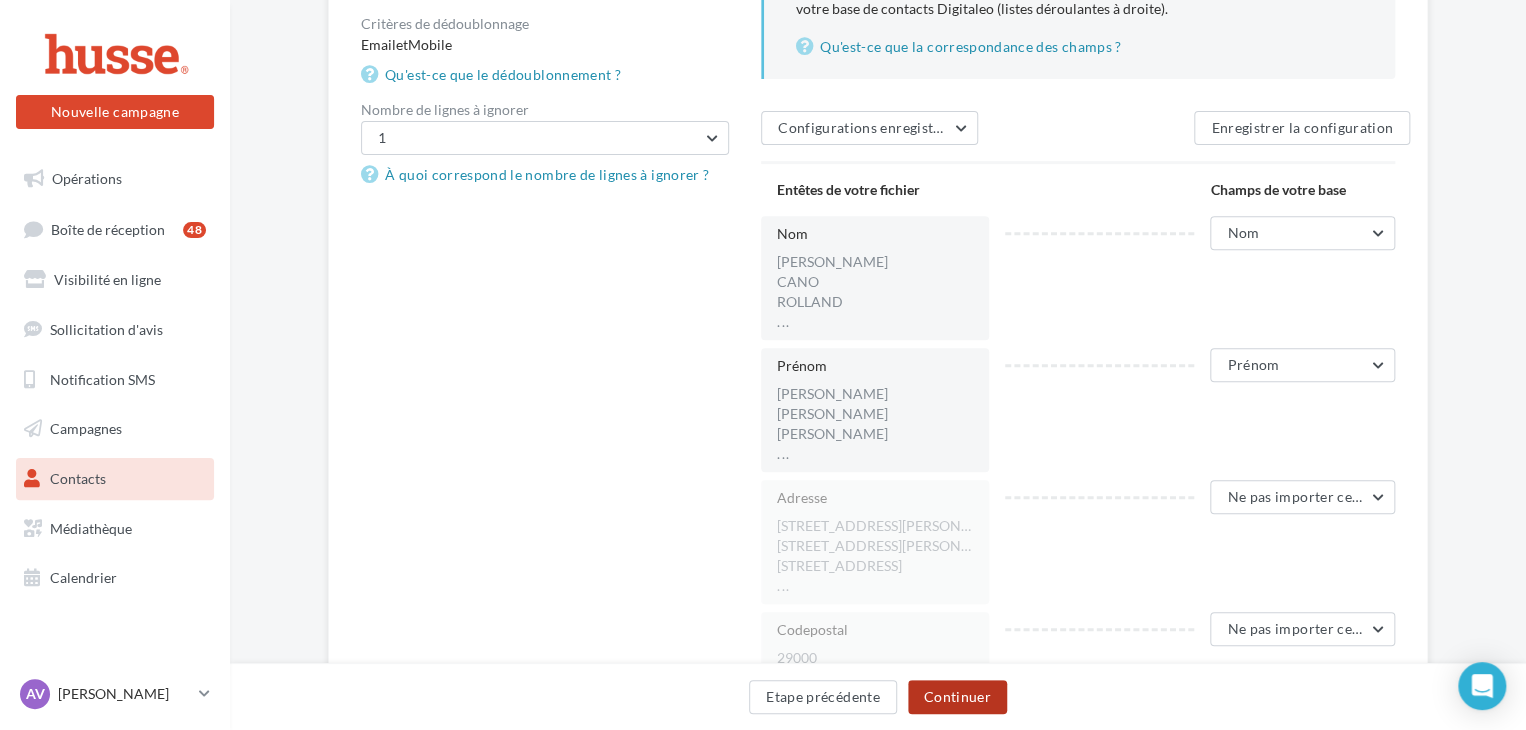 scroll, scrollTop: 365, scrollLeft: 0, axis: vertical 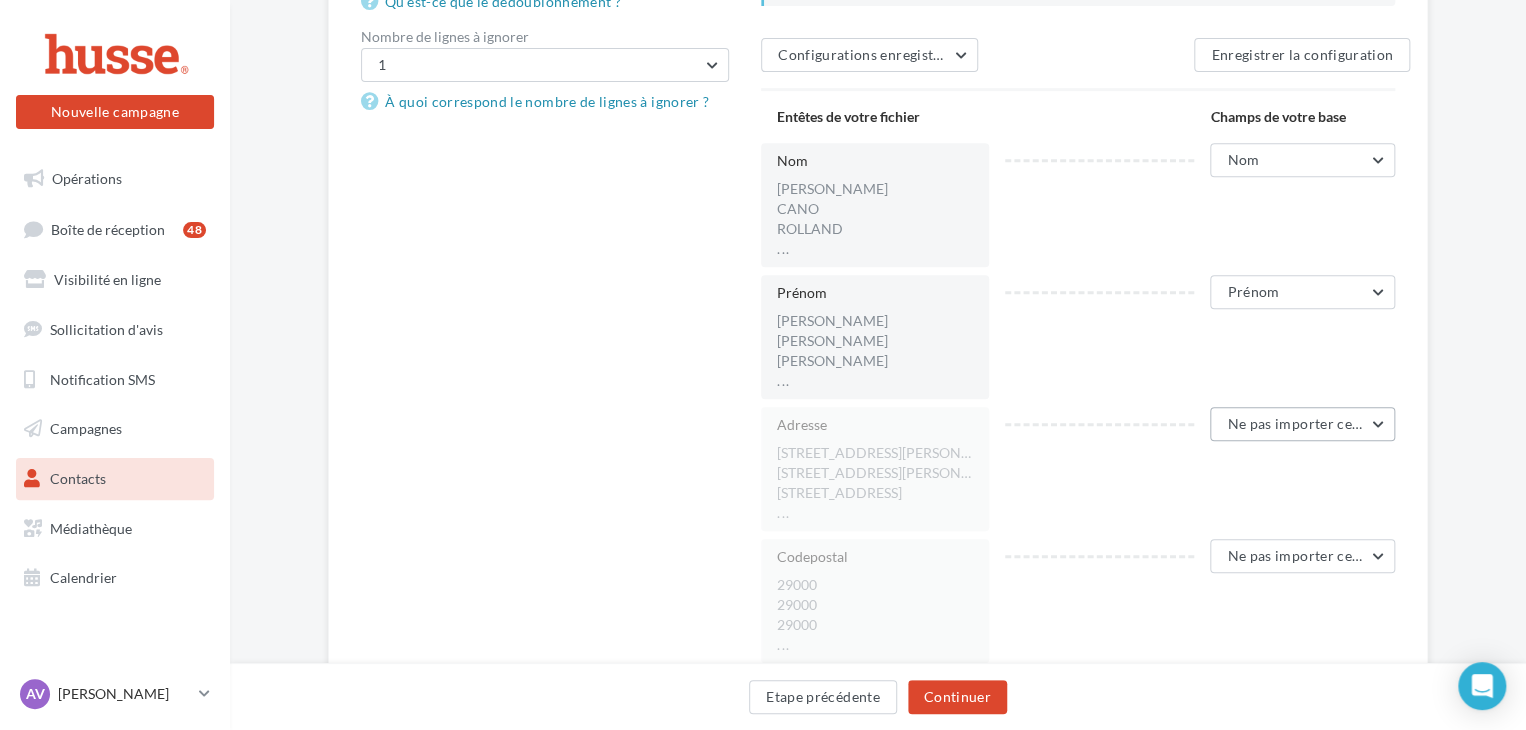 click on "Ne pas importer cette colonne" at bounding box center [1326, 423] 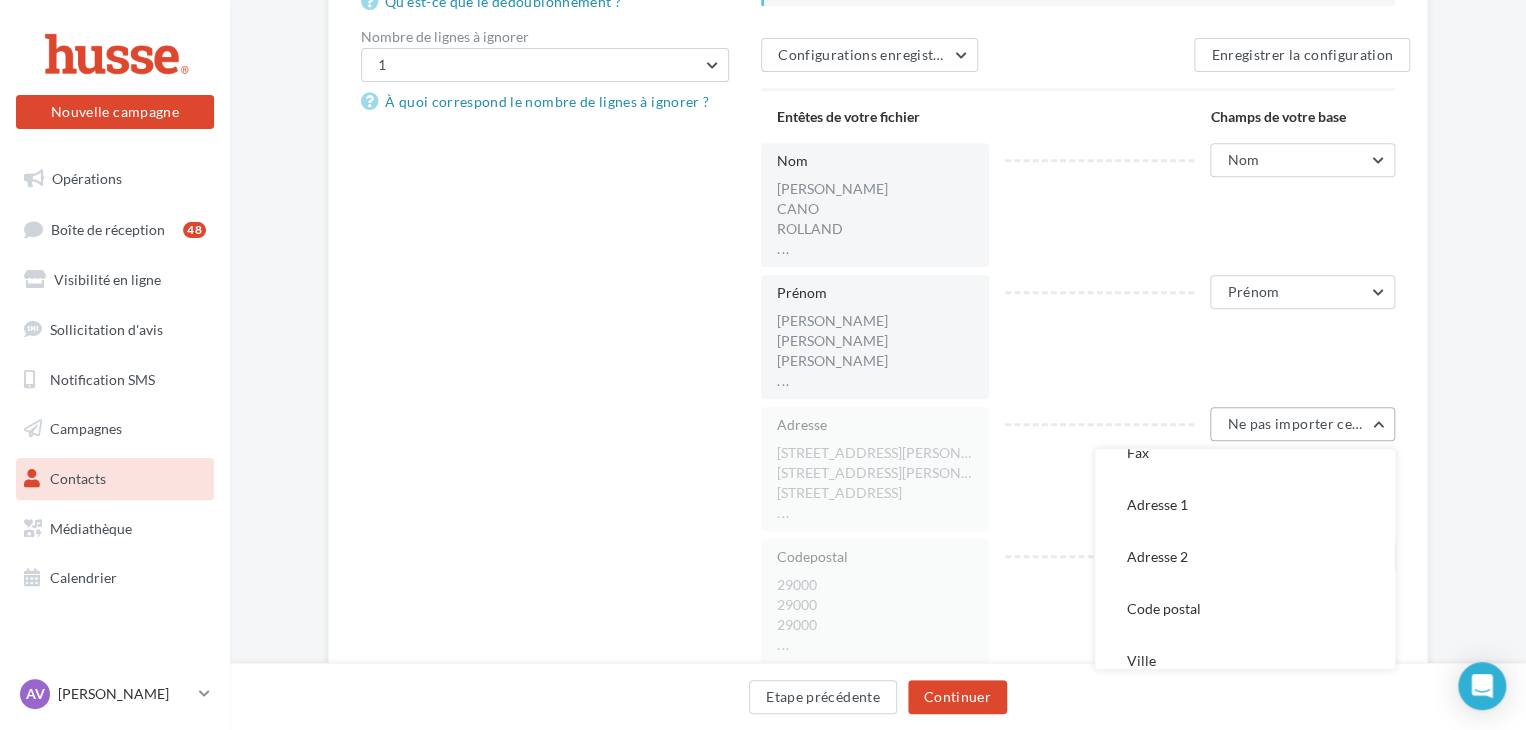 scroll, scrollTop: 363, scrollLeft: 0, axis: vertical 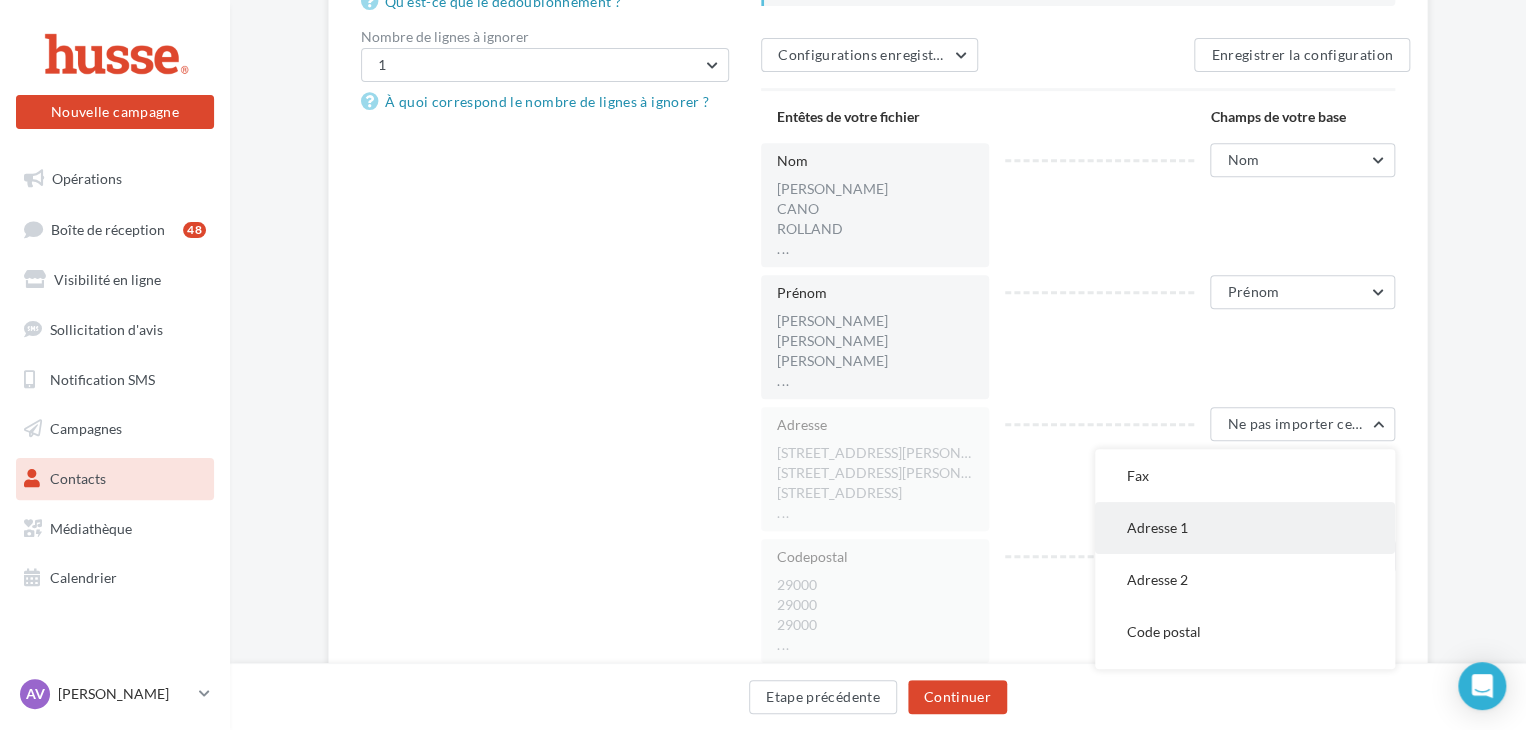 click on "Adresse 1" at bounding box center (1245, 528) 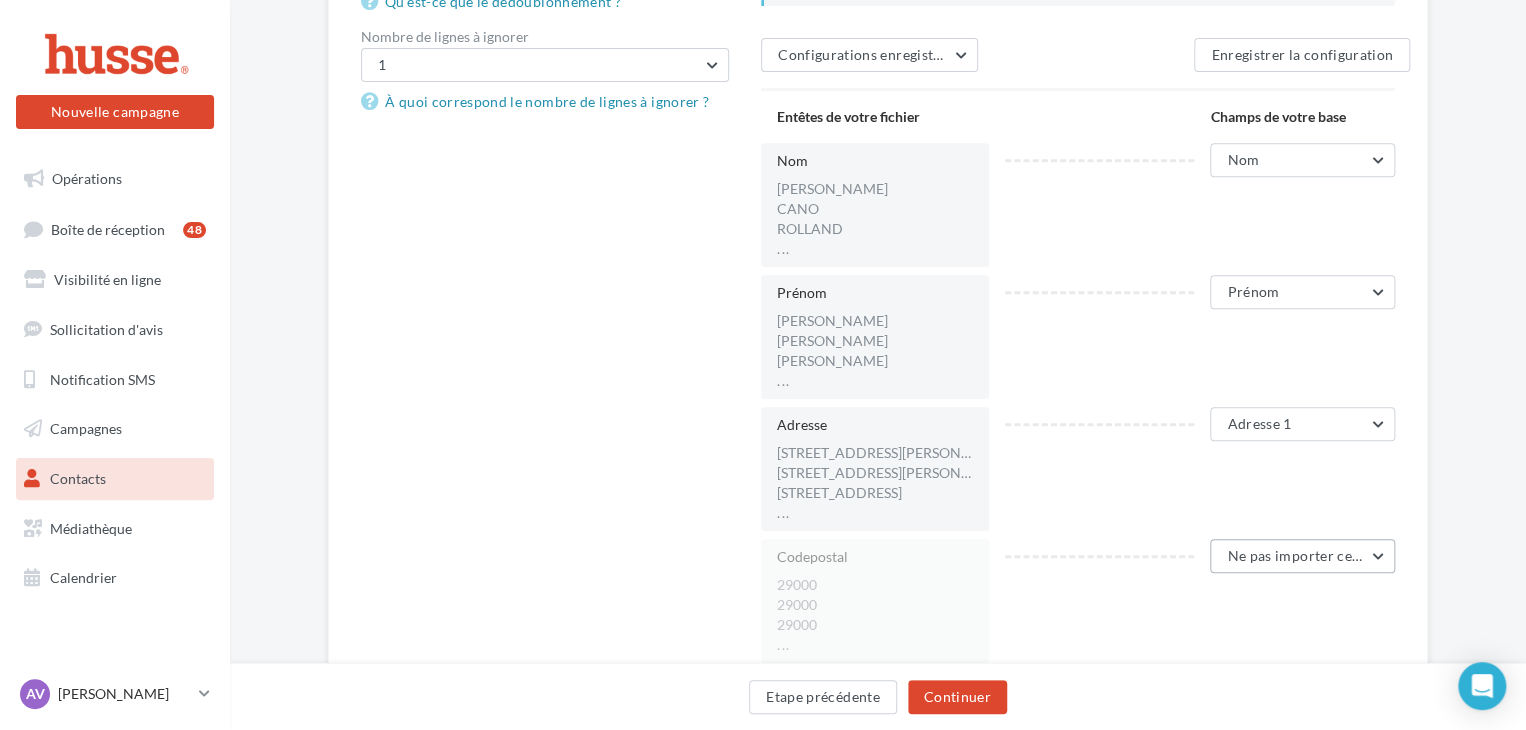 click on "Ne pas importer cette colonne" at bounding box center [1326, 555] 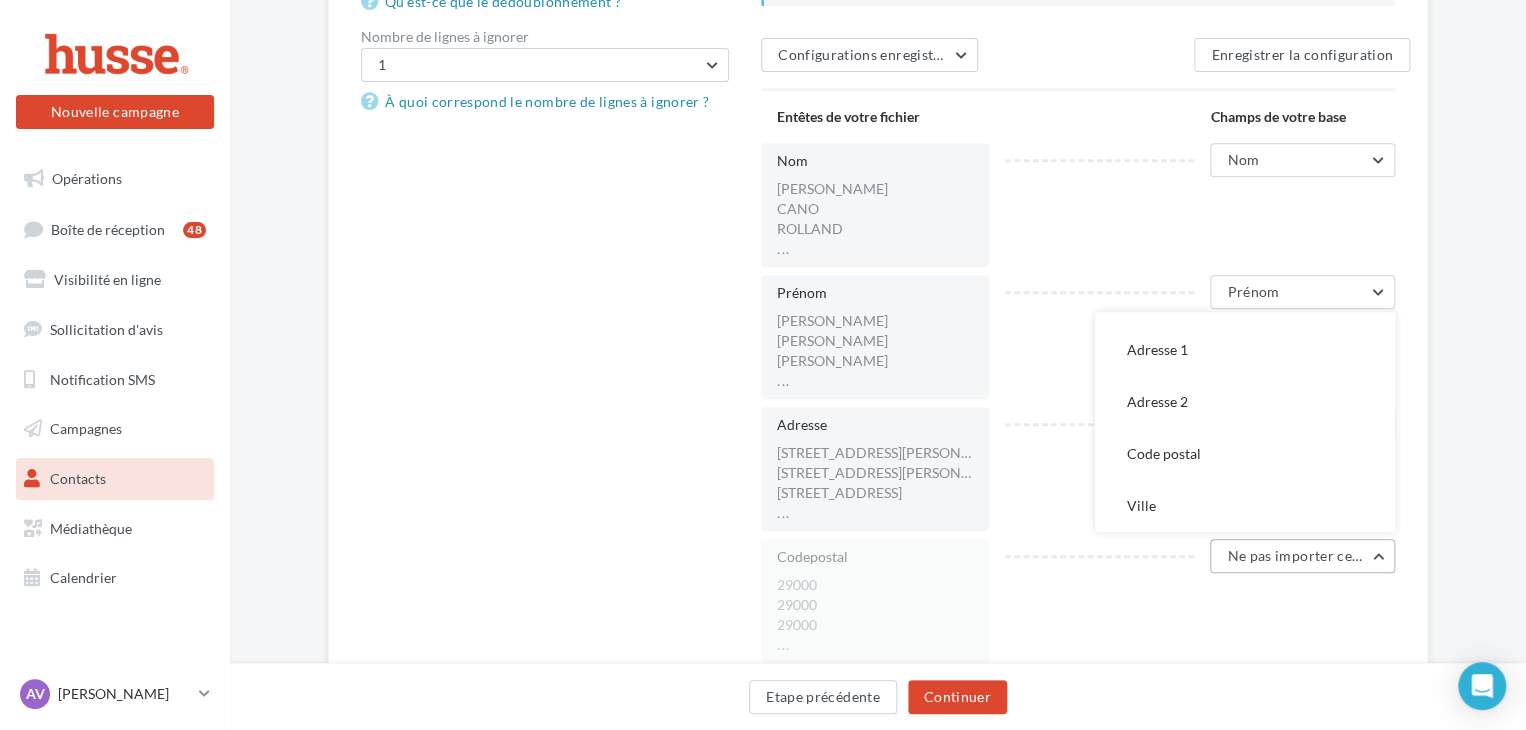 scroll, scrollTop: 414, scrollLeft: 0, axis: vertical 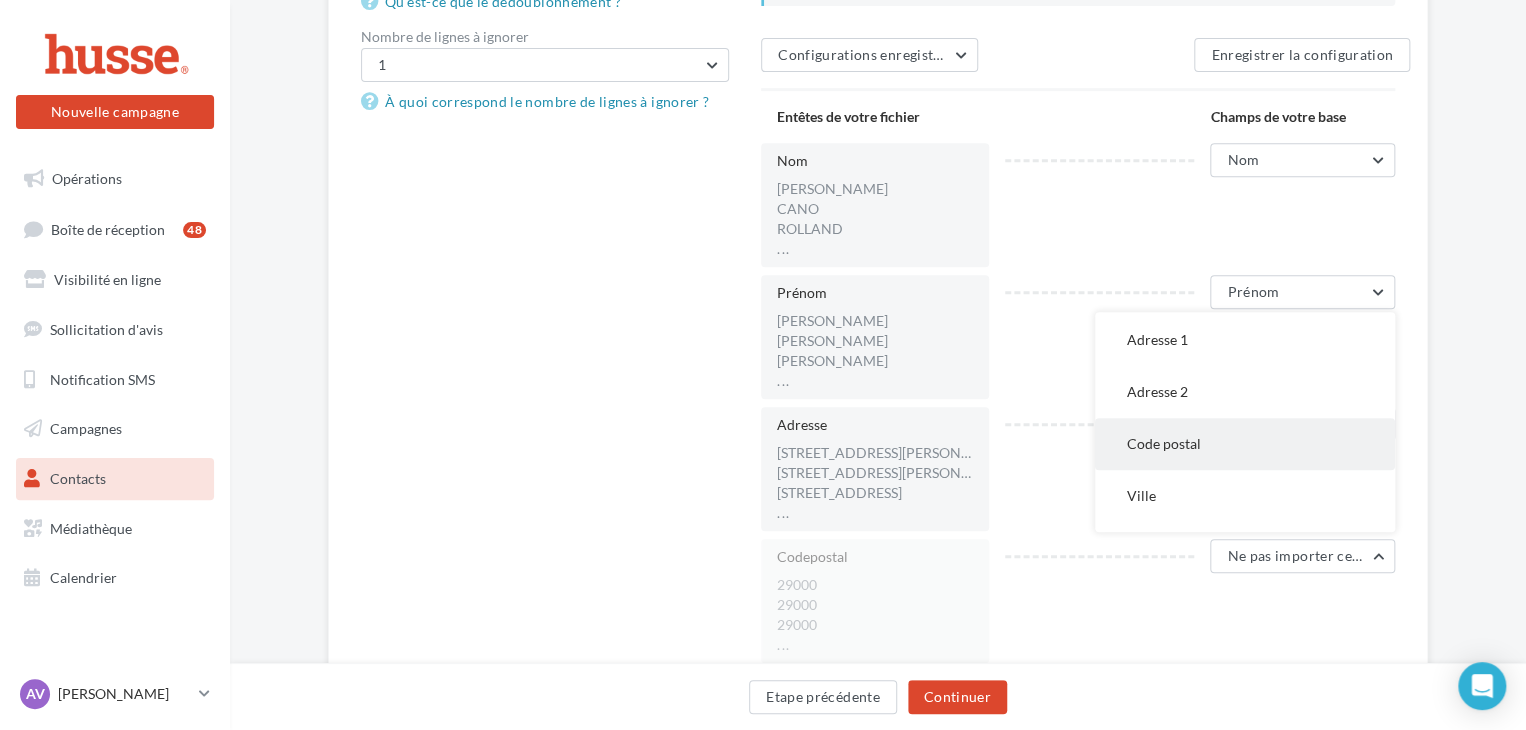 click on "Code postal" at bounding box center (1245, 444) 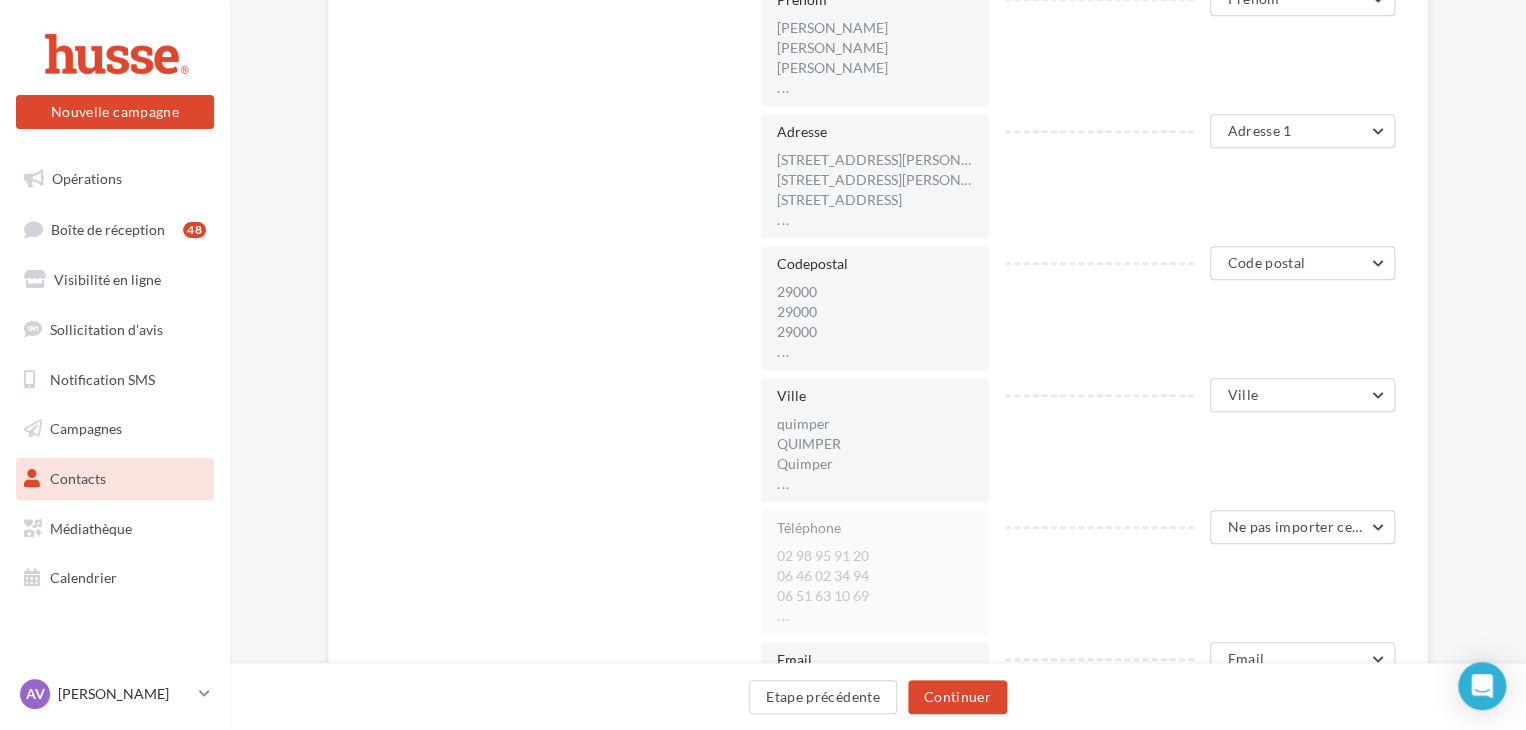 scroll, scrollTop: 663, scrollLeft: 0, axis: vertical 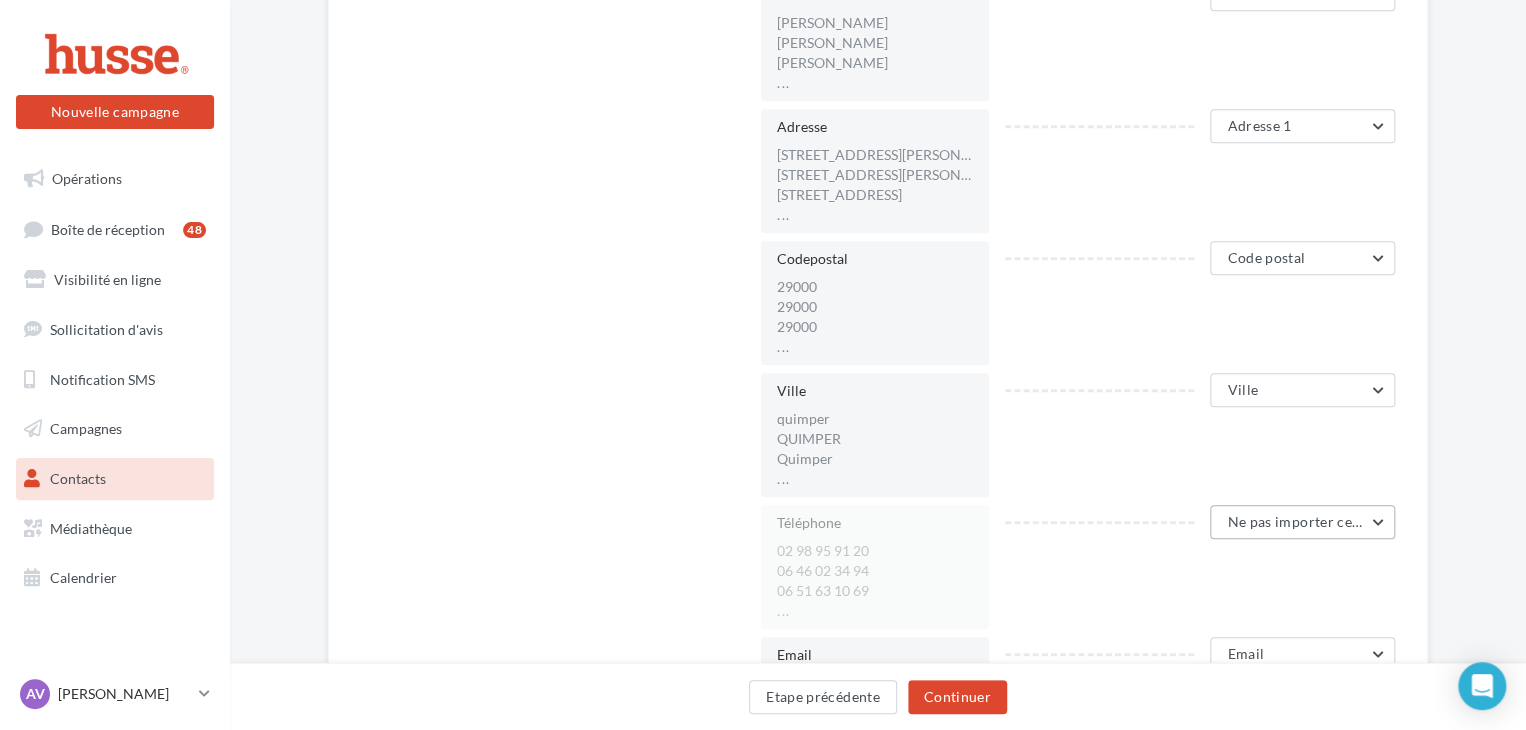click on "Ne pas importer cette colonne" at bounding box center [1326, 521] 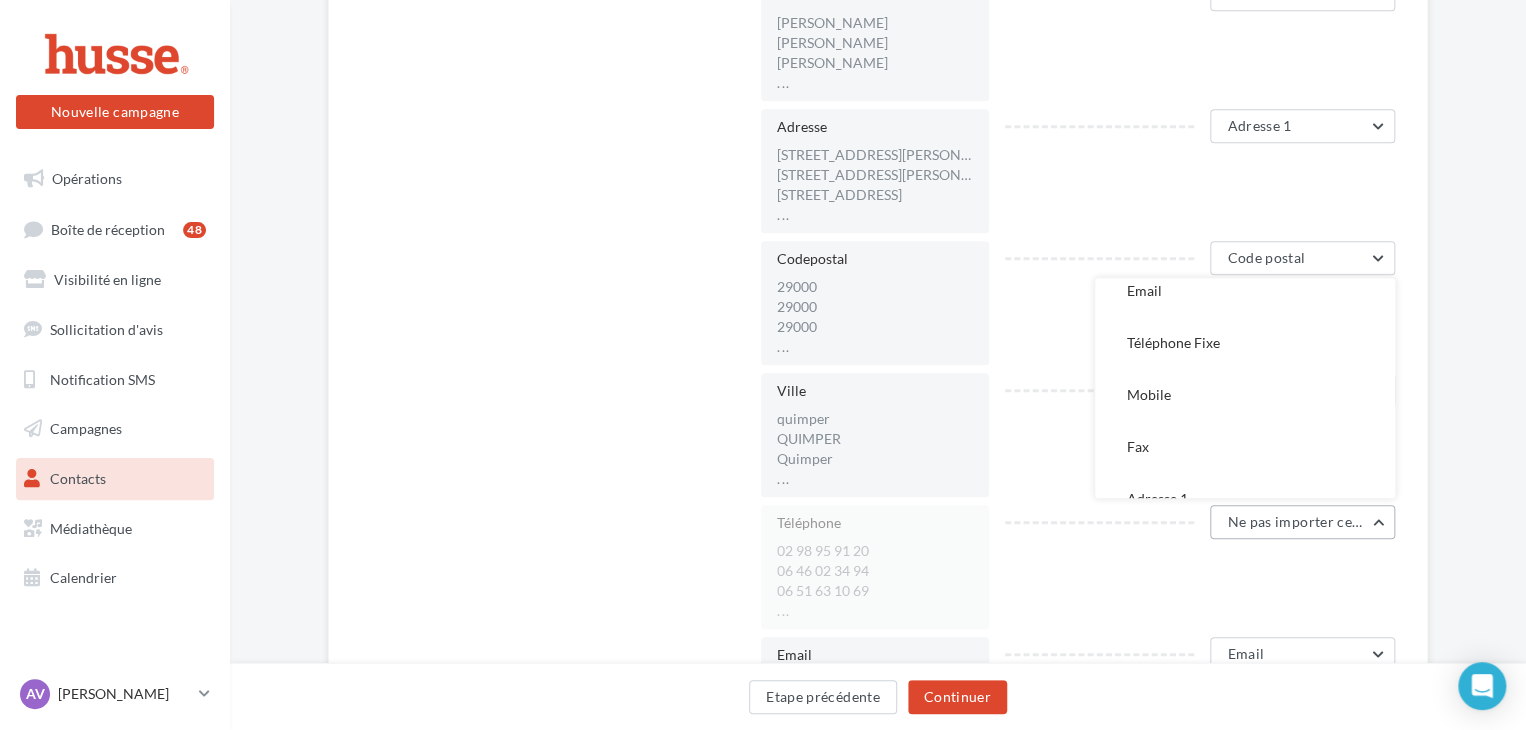 scroll, scrollTop: 240, scrollLeft: 0, axis: vertical 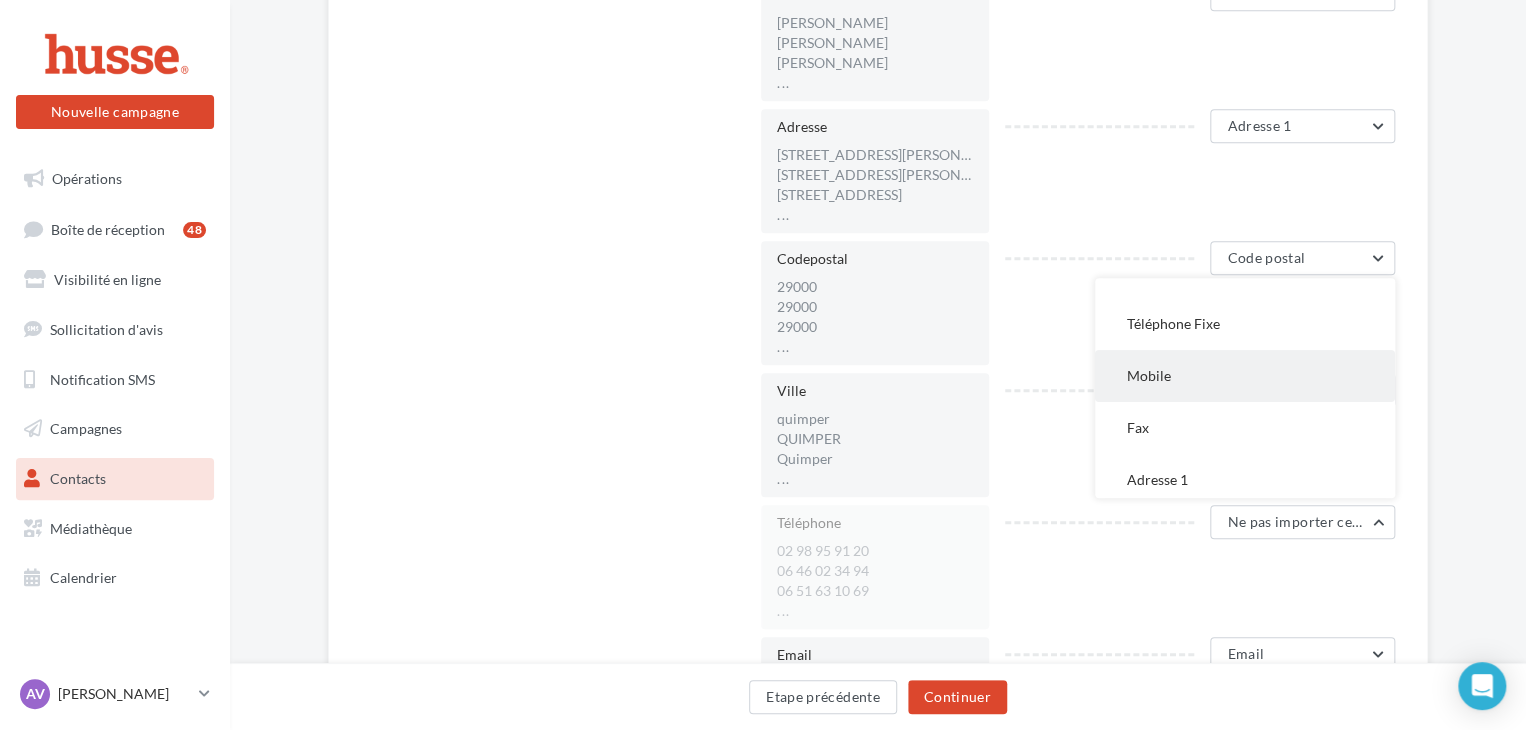 click on "Mobile" at bounding box center [1245, 376] 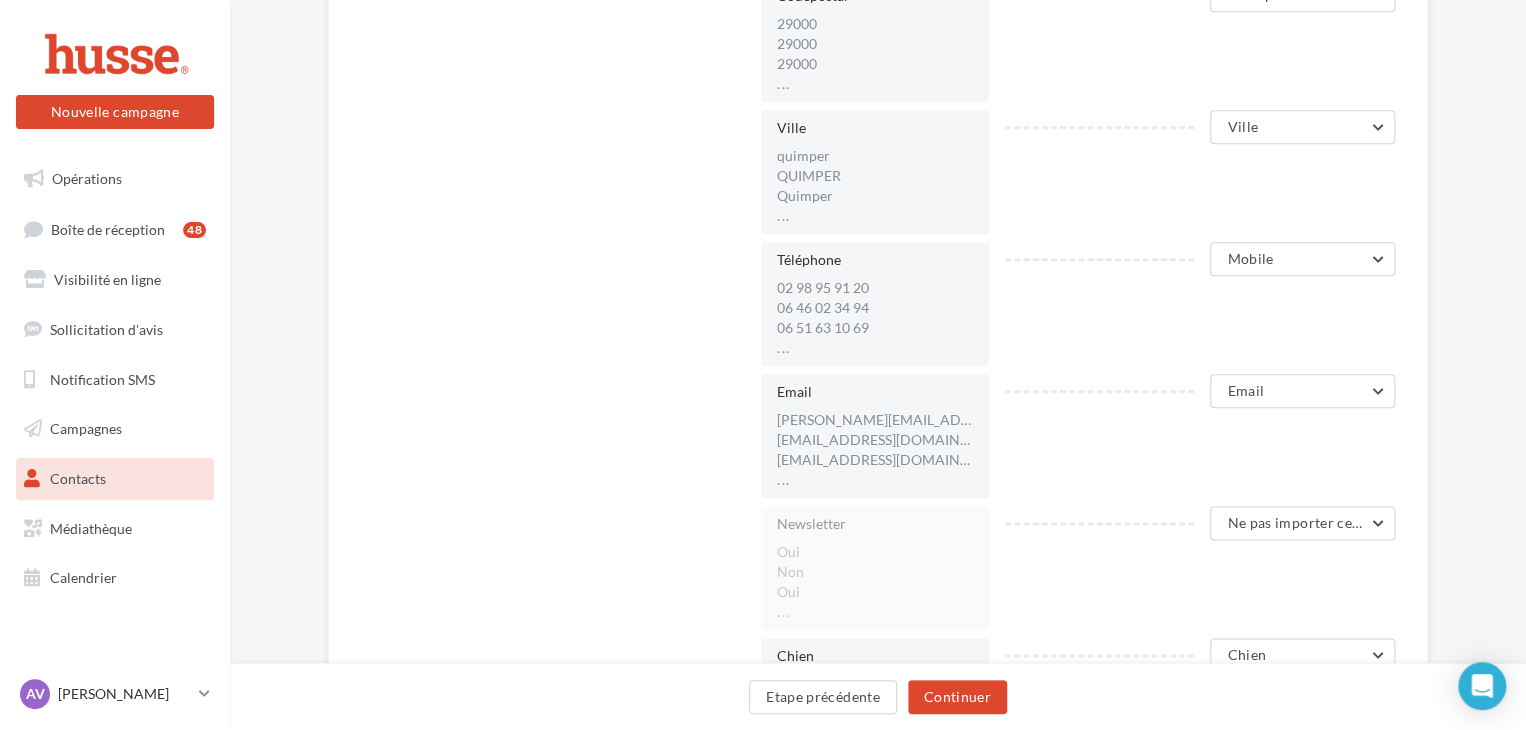 scroll, scrollTop: 1136, scrollLeft: 0, axis: vertical 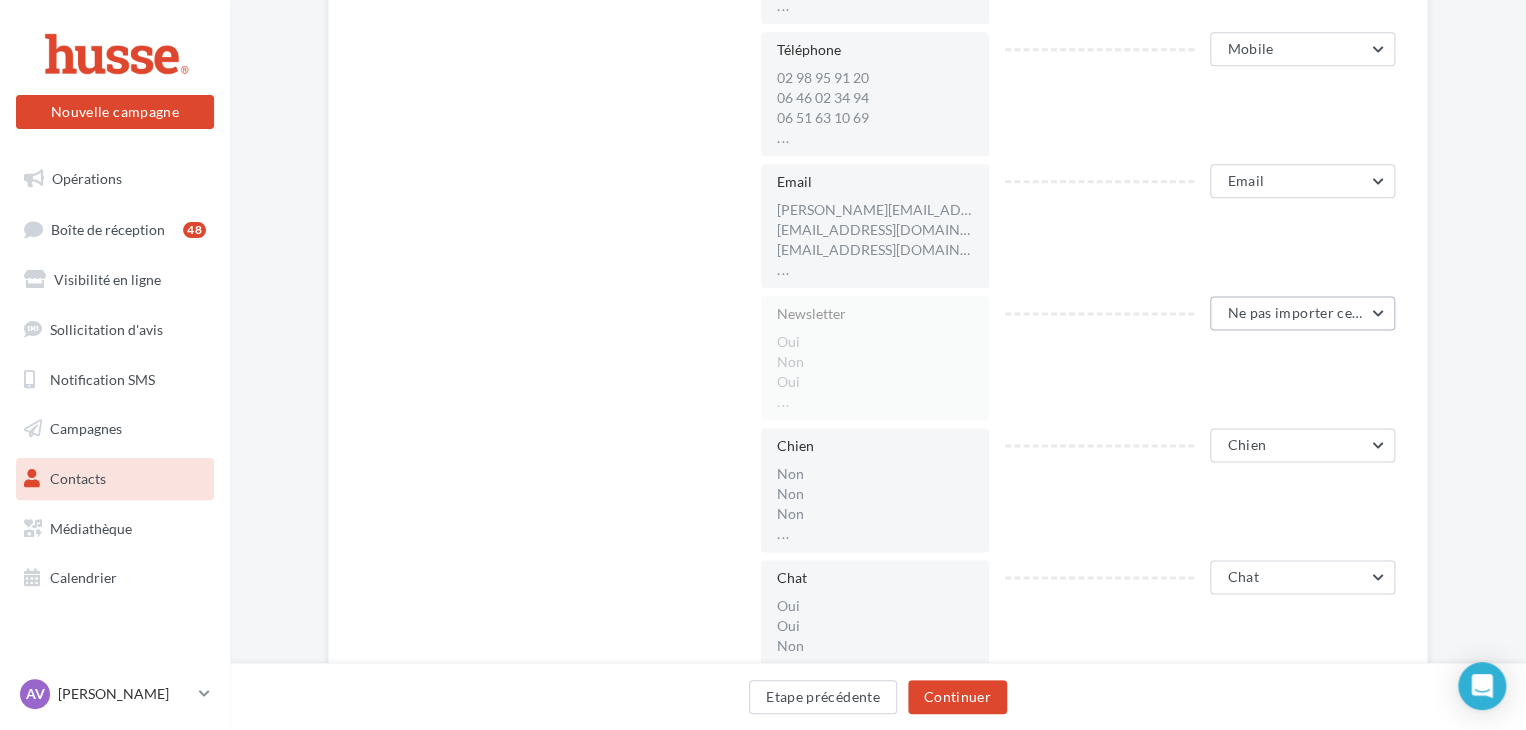 click on "Ne pas importer cette colonne" at bounding box center (1302, 313) 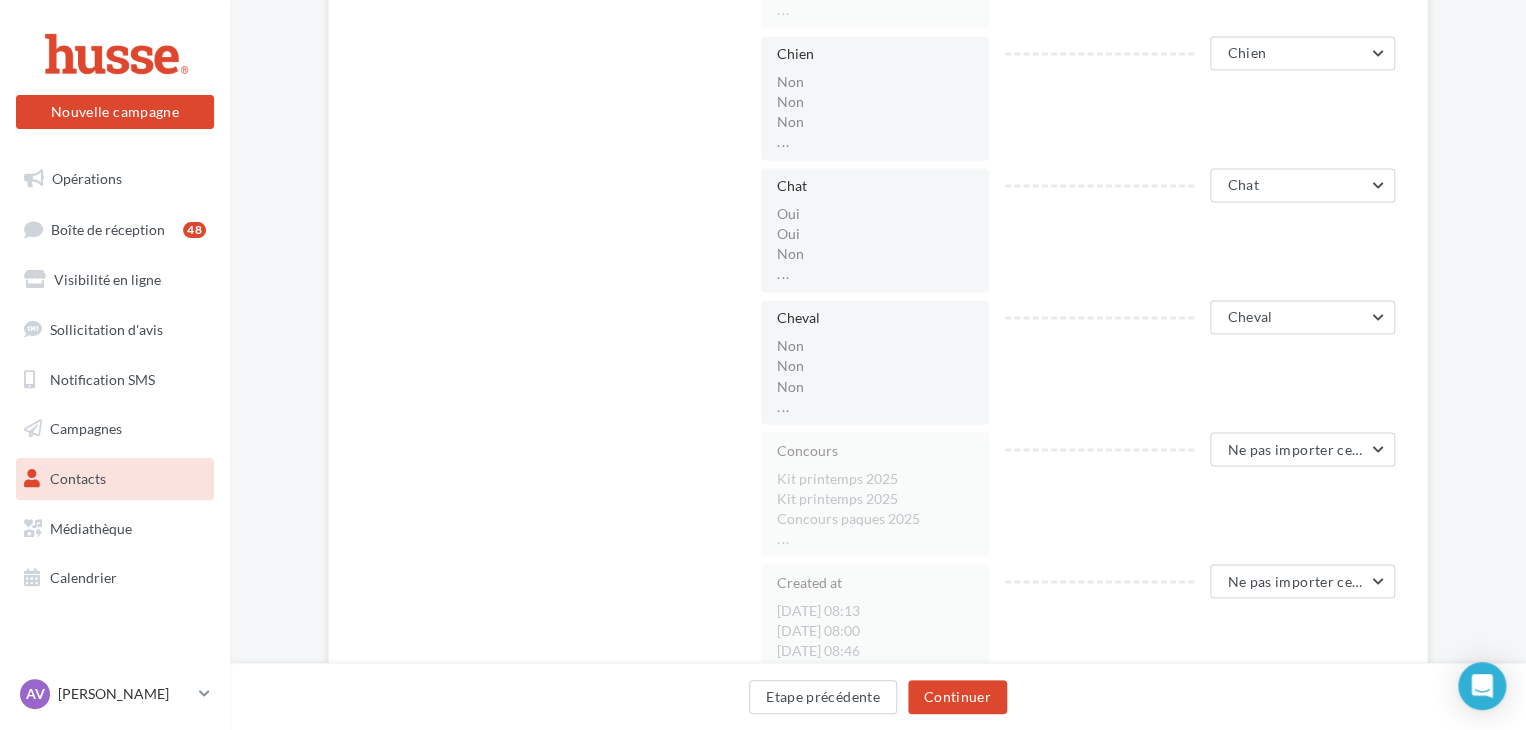scroll, scrollTop: 1534, scrollLeft: 0, axis: vertical 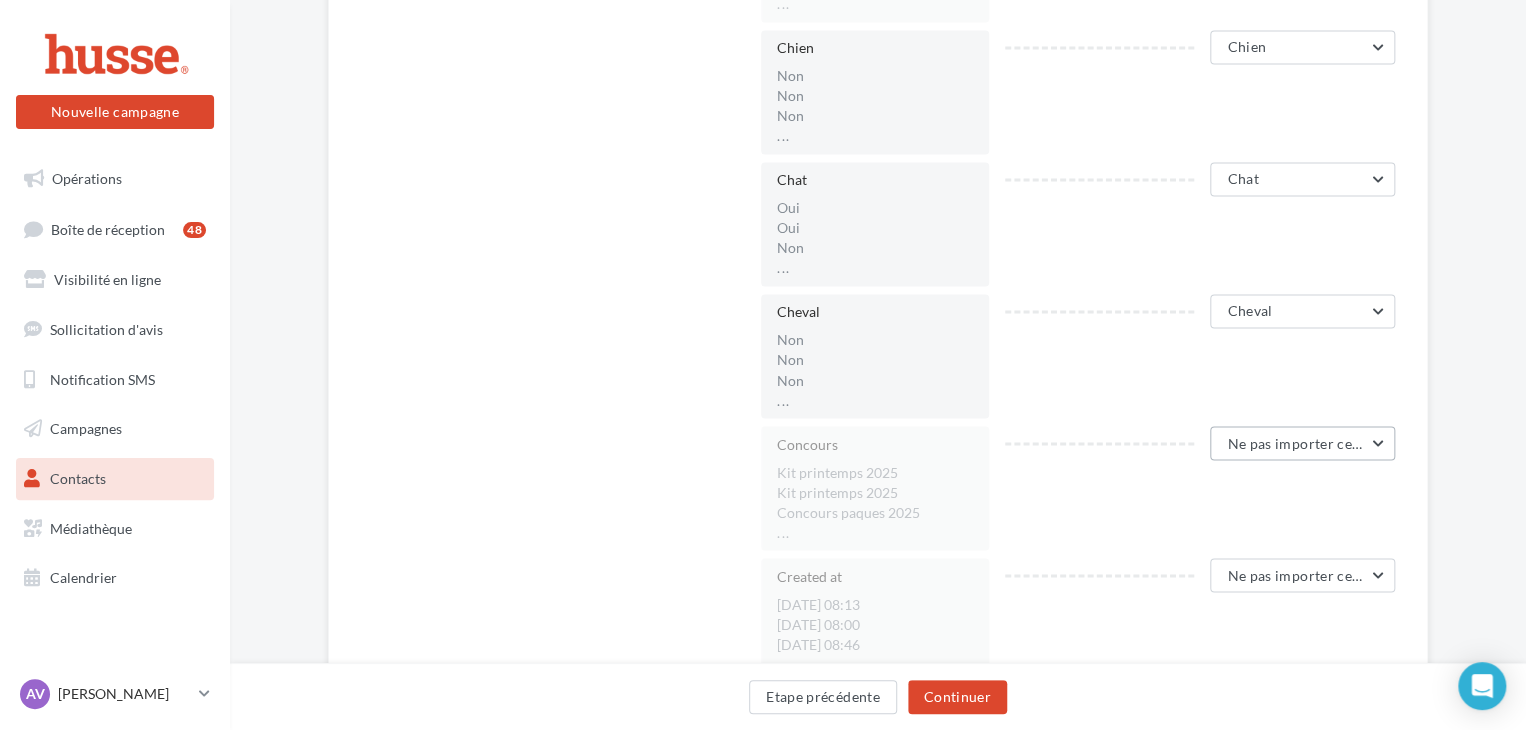 click on "Ne pas importer cette colonne" at bounding box center [1326, 442] 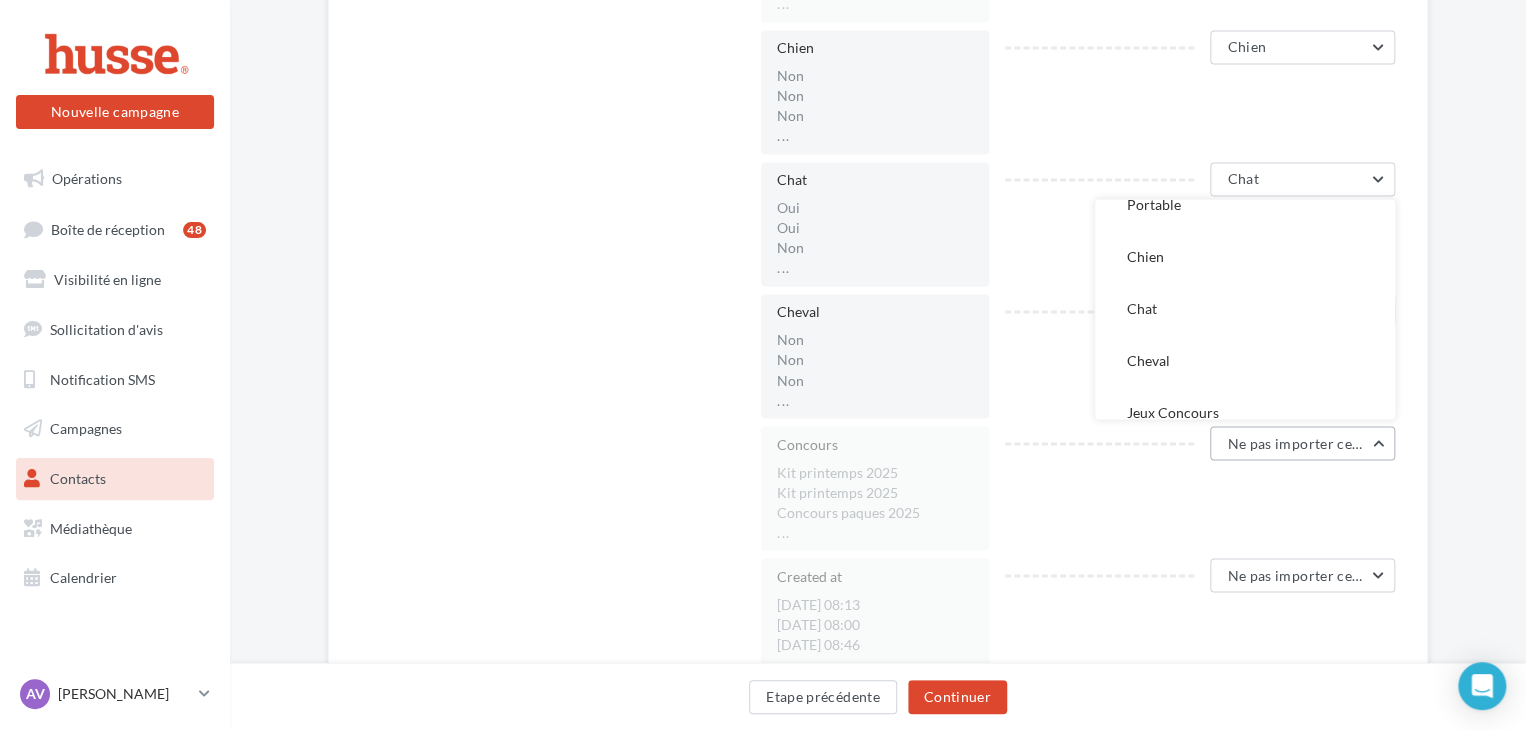 scroll, scrollTop: 924, scrollLeft: 0, axis: vertical 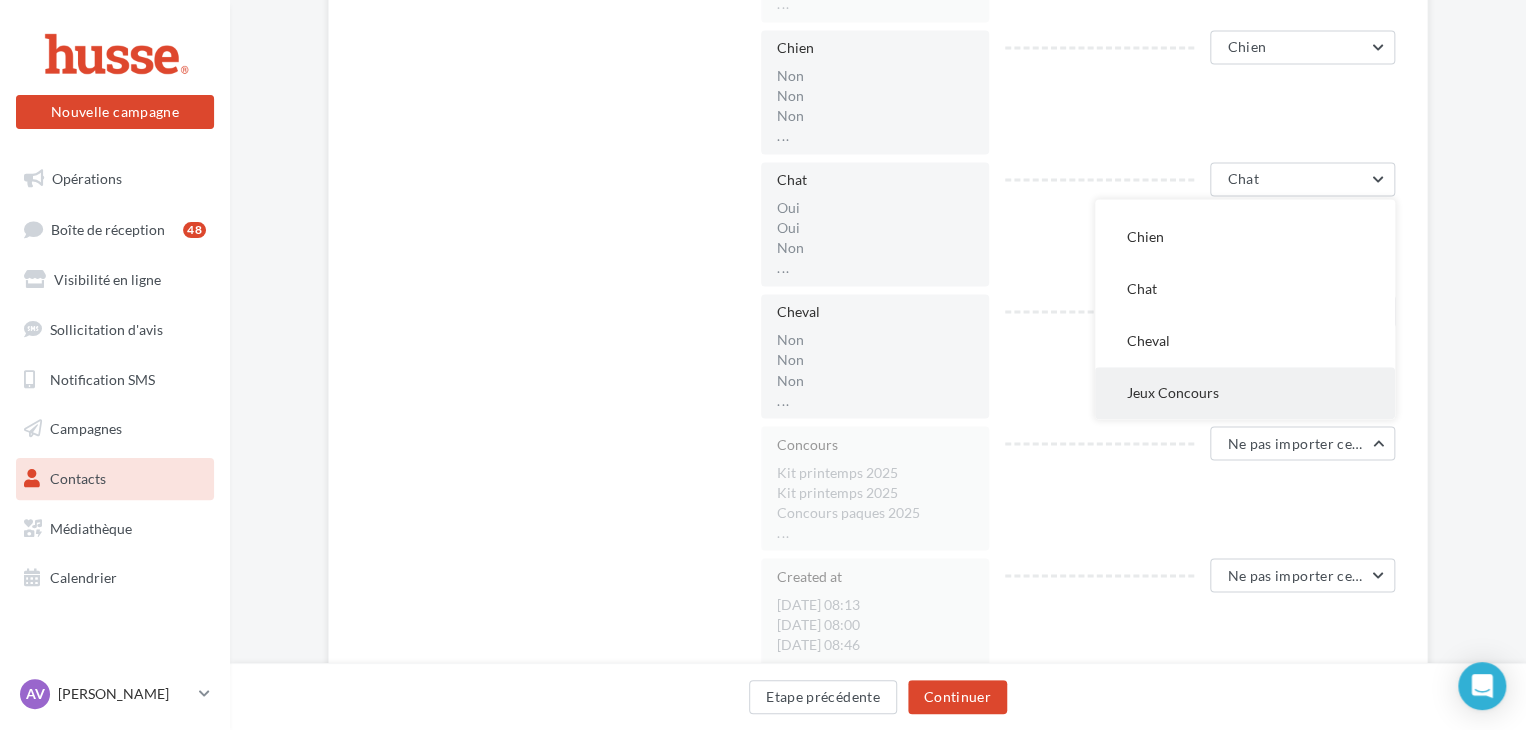 click on "Jeux Concours" at bounding box center (1245, 393) 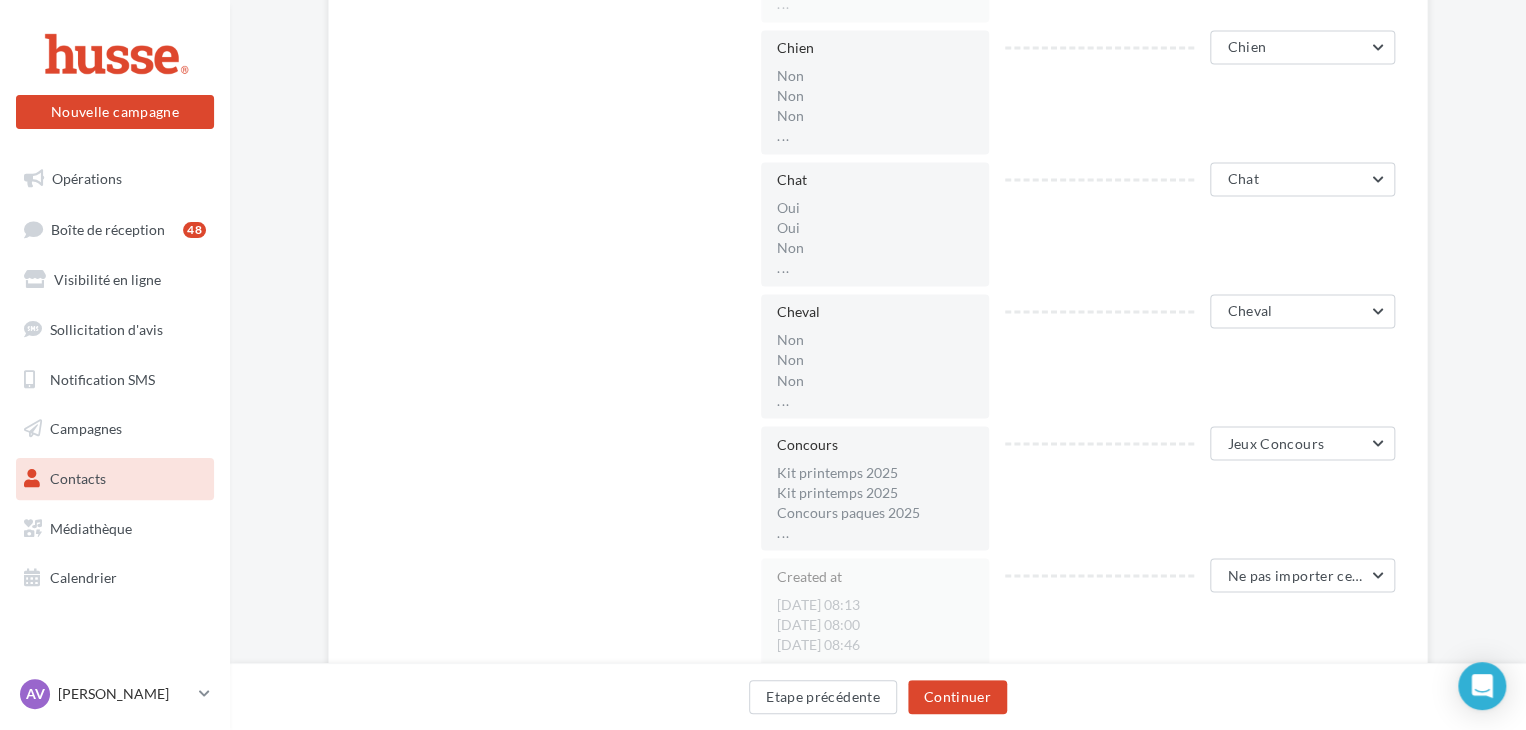 click on "Correspondance des champs
Nom du fichier
Participants jeux concours mars-avril 2025 d29.xlsx
Critères de dédoublonnage
Email  et  Mobile
Qu'est-ce que le dédoublonnement ?
Nombre de lignes à ignorer
1         0     1     2     3     4     5     6     7     8     9     10
À quoi correspond le nombre de lignes à ignorer ?
Faites correspondre les entêtes de votre fichier (colonne de gauche) avec les champs de votre base de contacts Digitaleo (listes déroulantes à droite).
Qu'est-ce que la correspondance des champs ?     Configurations enregistrées
Configurations enregistrées
Enregistrer la configuration
Entêtes de votre fichier
ROBERT CANO ROLLAND       Nom" at bounding box center (878, -280) 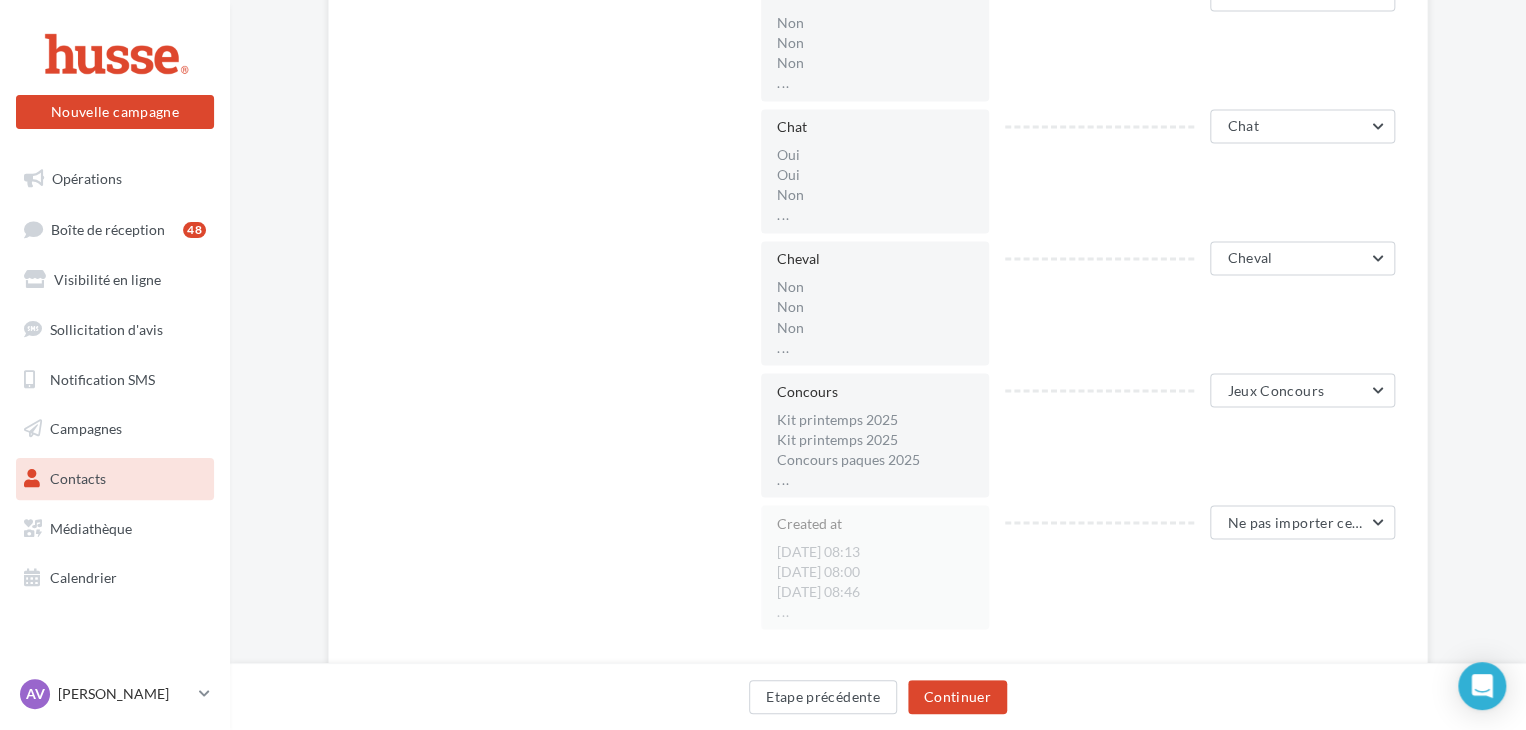 scroll, scrollTop: 1617, scrollLeft: 0, axis: vertical 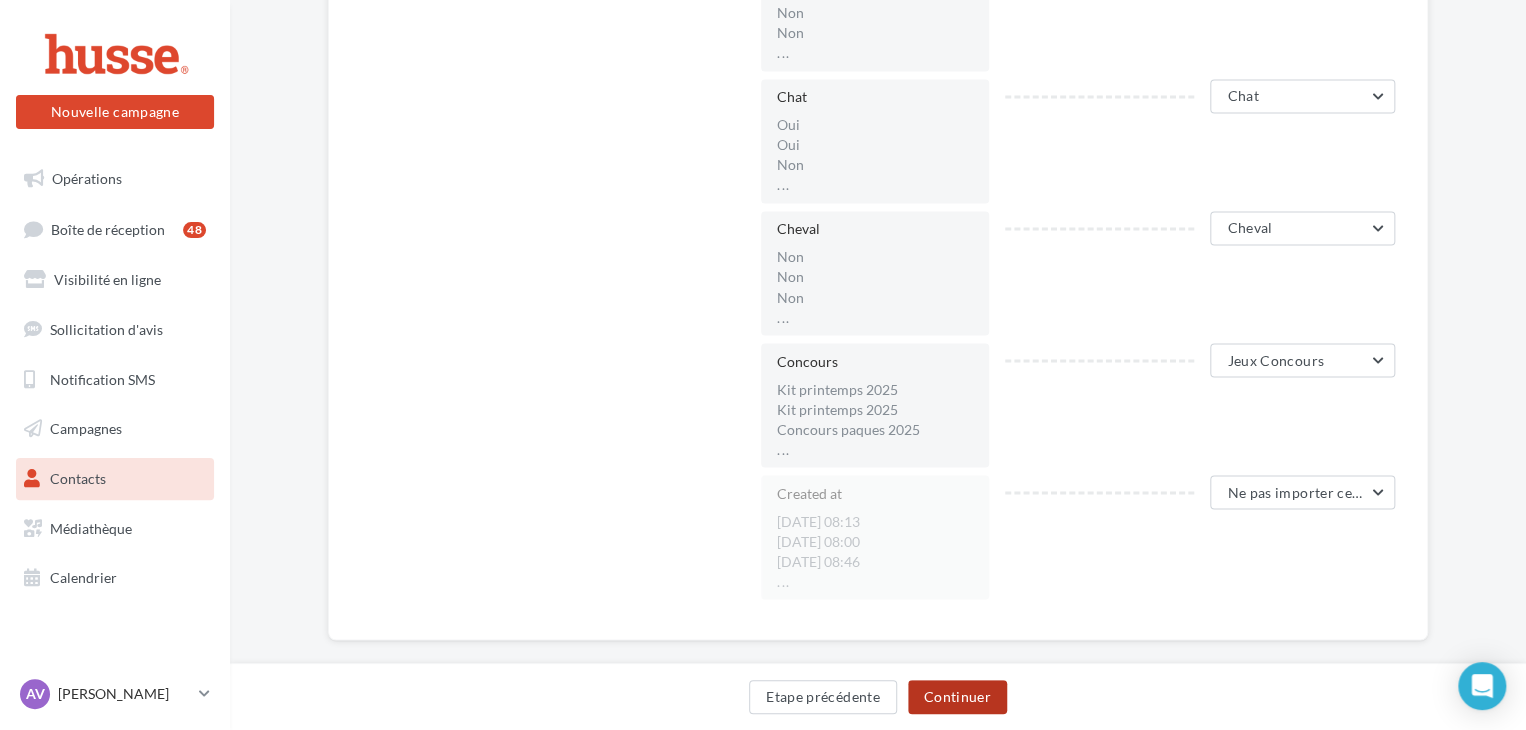 drag, startPoint x: 952, startPoint y: 686, endPoint x: 1196, endPoint y: 608, distance: 256.164 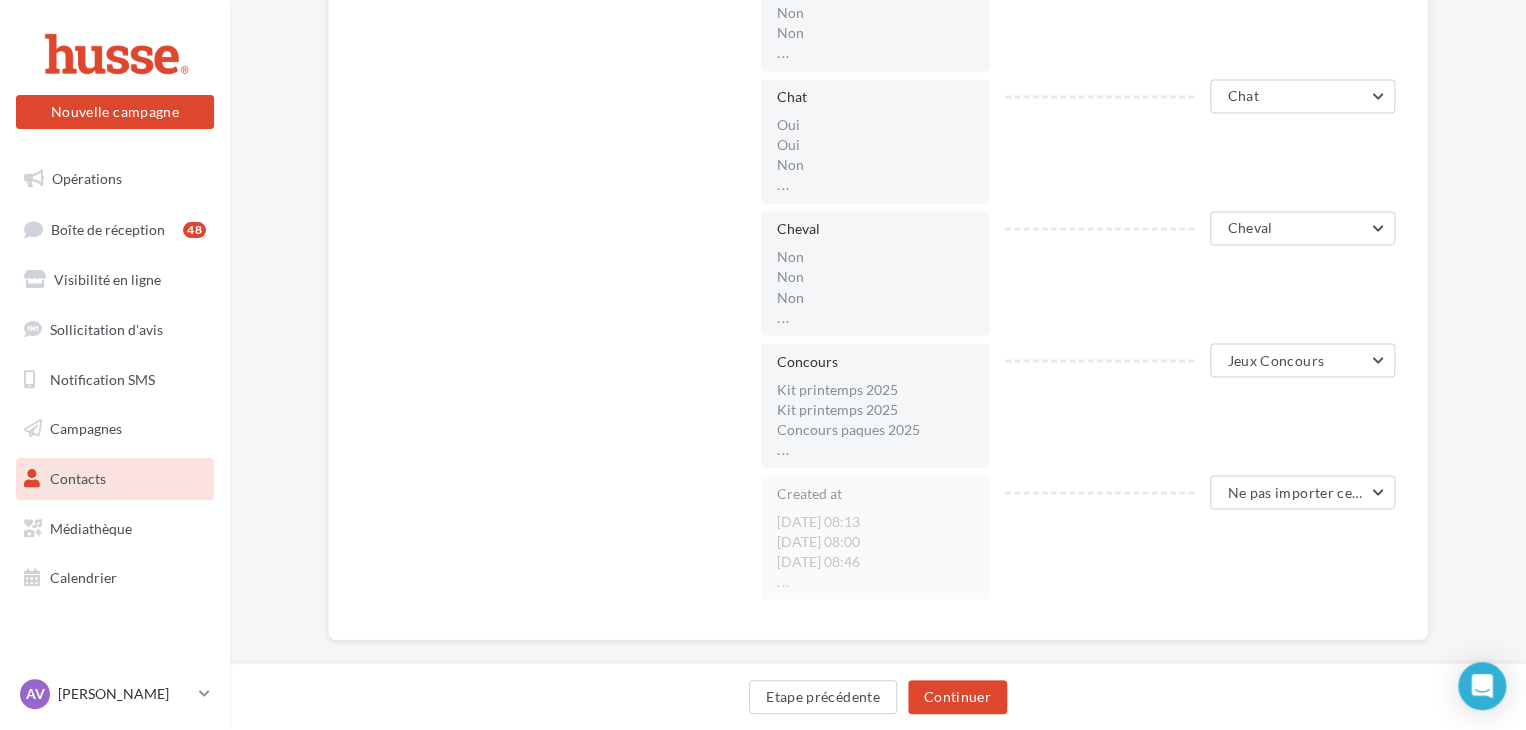 click on "Correspondance des champs
Nom du fichier
Participants jeux concours mars-avril 2025 d29.xlsx
Critères de dédoublonnage
Email  et  Mobile
Qu'est-ce que le dédoublonnement ?
Nombre de lignes à ignorer
1         0     1     2     3     4     5     6     7     8     9     10
À quoi correspond le nombre de lignes à ignorer ?
Faites correspondre les entêtes de votre fichier (colonne de gauche) avec les champs de votre base de contacts Digitaleo (listes déroulantes à droite).
Qu'est-ce que la correspondance des champs ?     Configurations enregistrées
Configurations enregistrées
Enregistrer la configuration
Entêtes de votre fichier
ROBERT CANO ROLLAND       Nom" at bounding box center [878, -363] 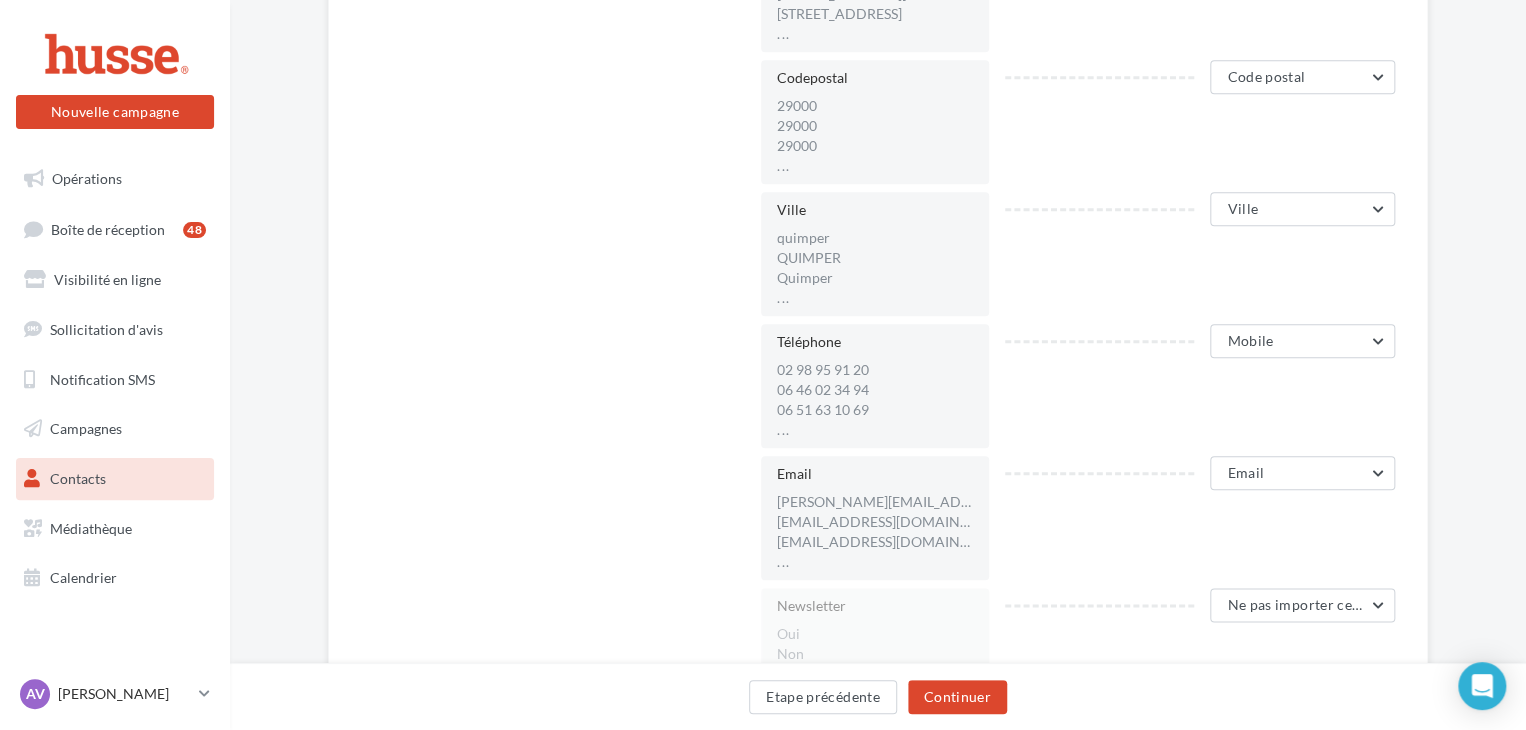 scroll, scrollTop: 0, scrollLeft: 0, axis: both 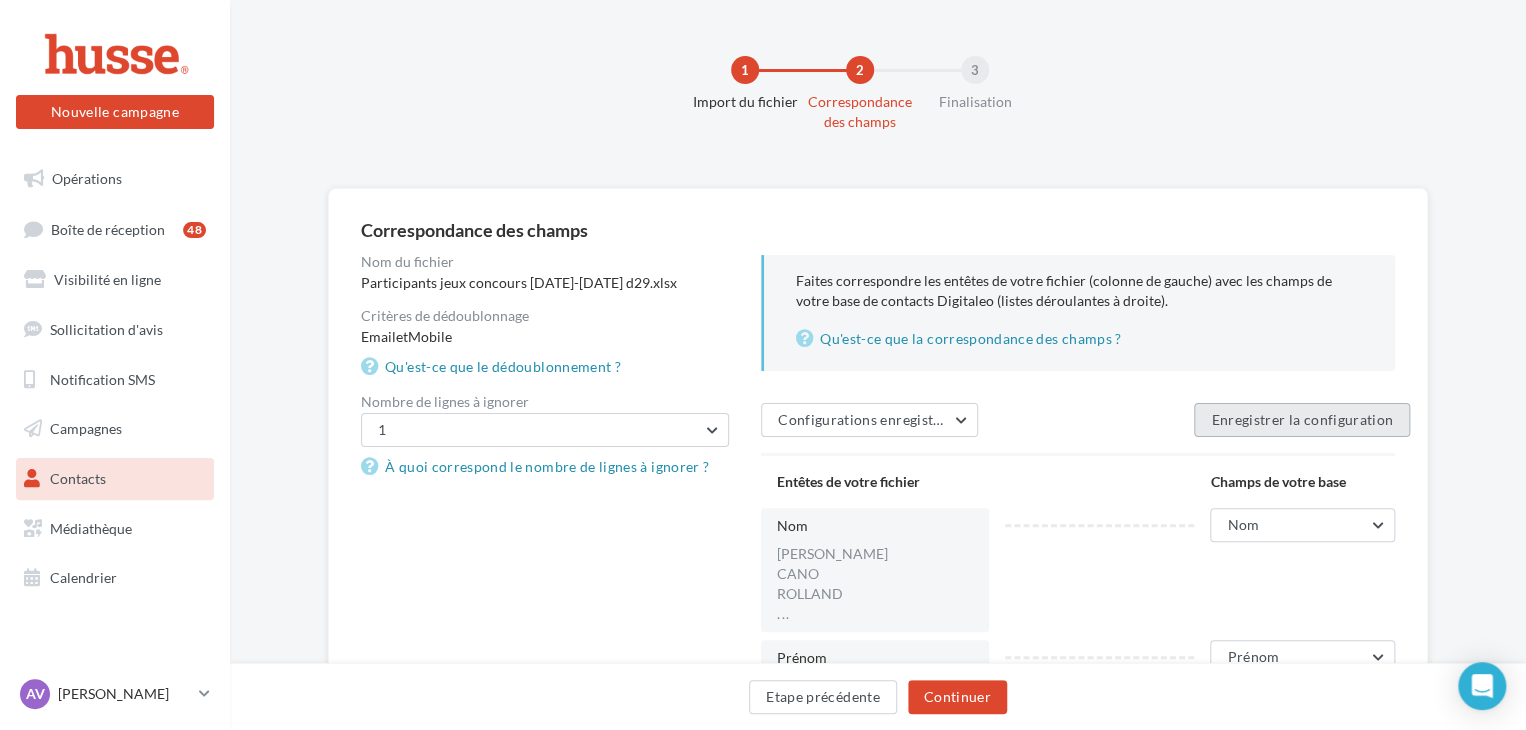 click on "Enregistrer la configuration" at bounding box center [1302, 420] 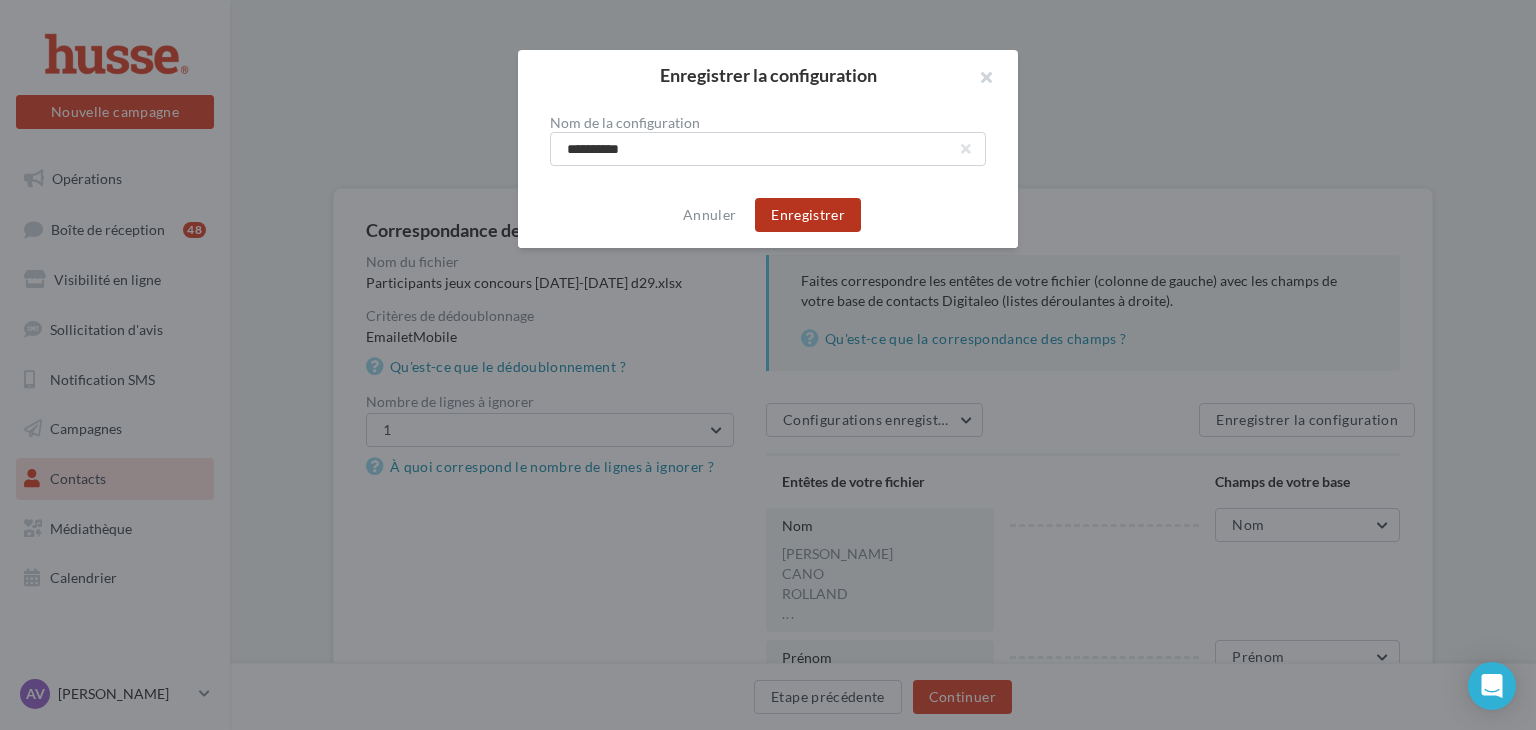 type on "**********" 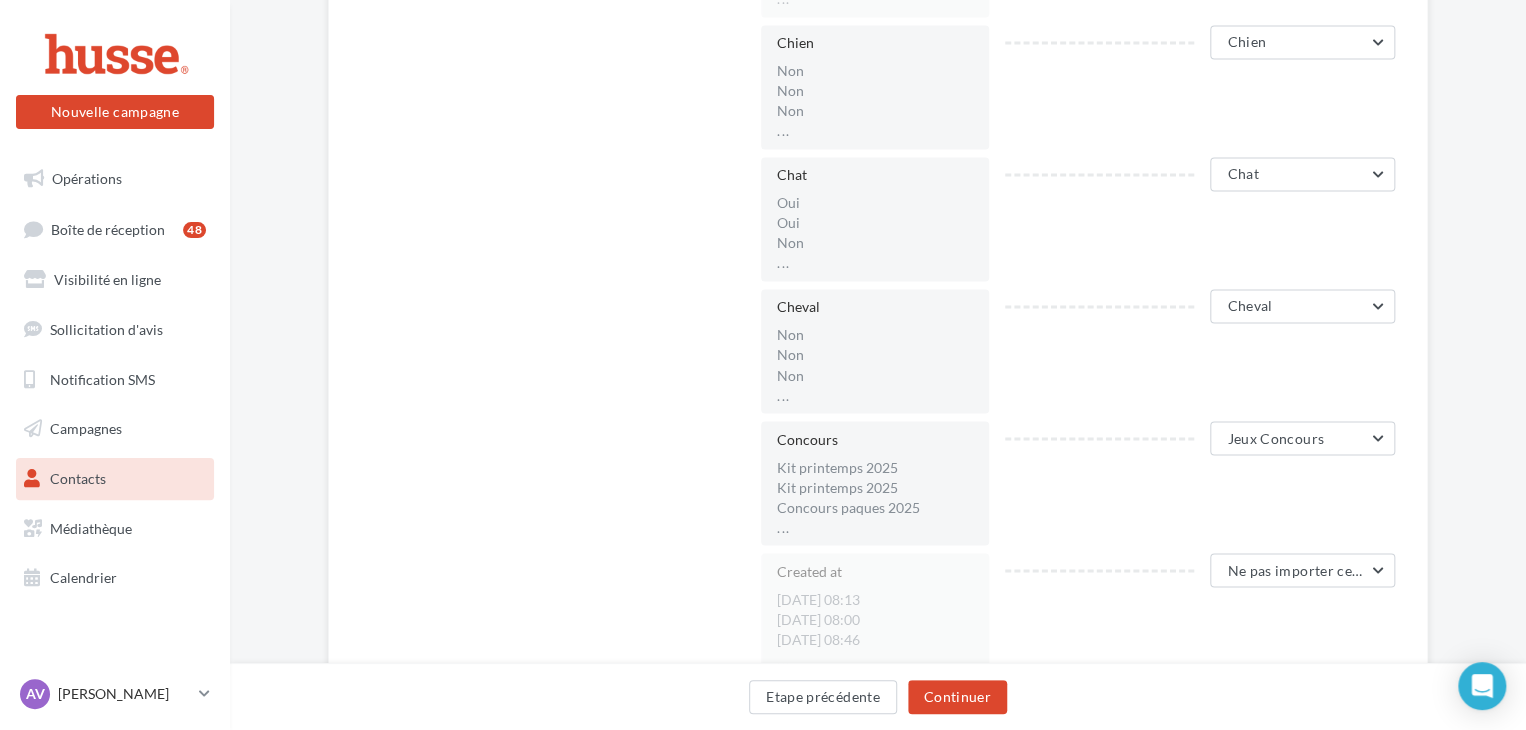scroll, scrollTop: 1644, scrollLeft: 0, axis: vertical 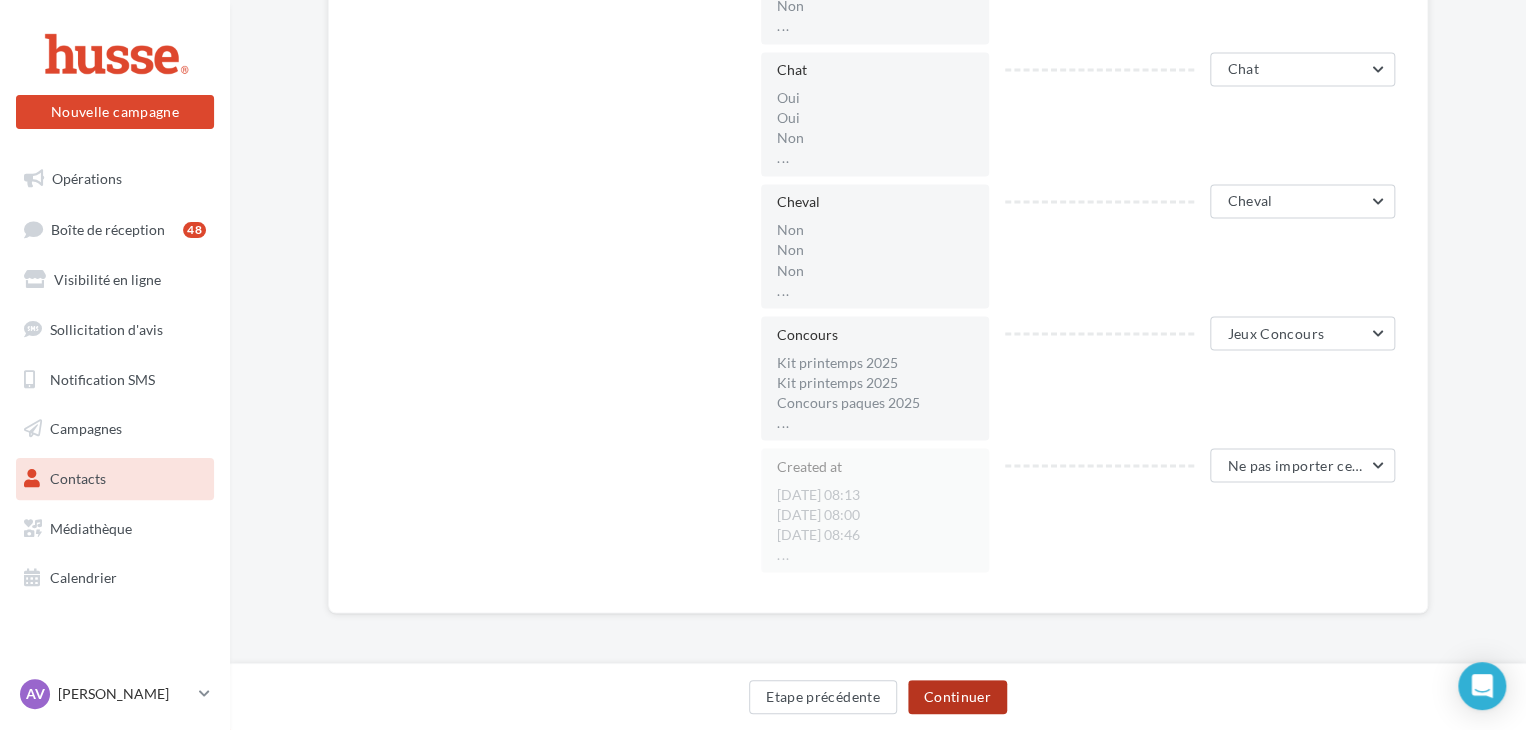 click on "Continuer" at bounding box center [957, 697] 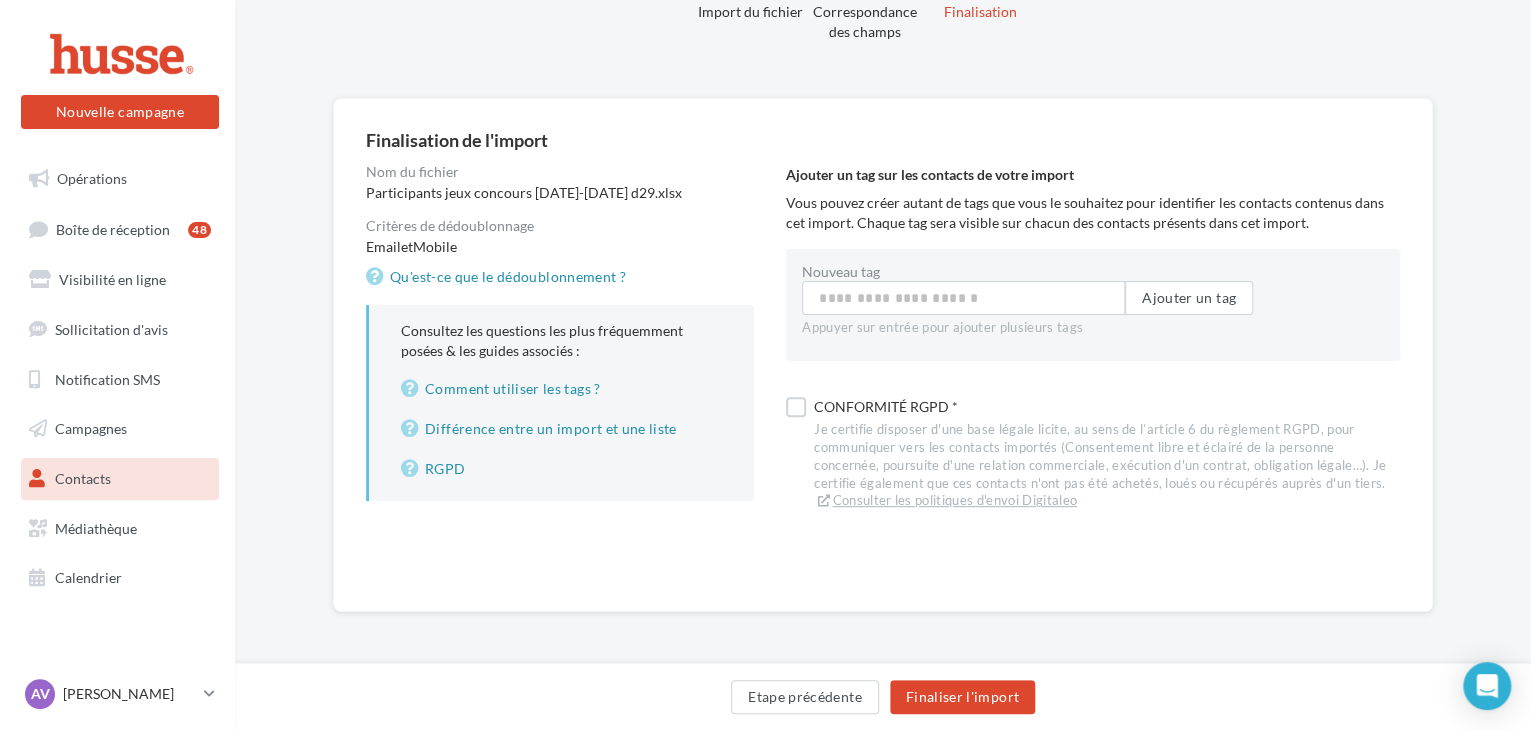 scroll, scrollTop: 90, scrollLeft: 0, axis: vertical 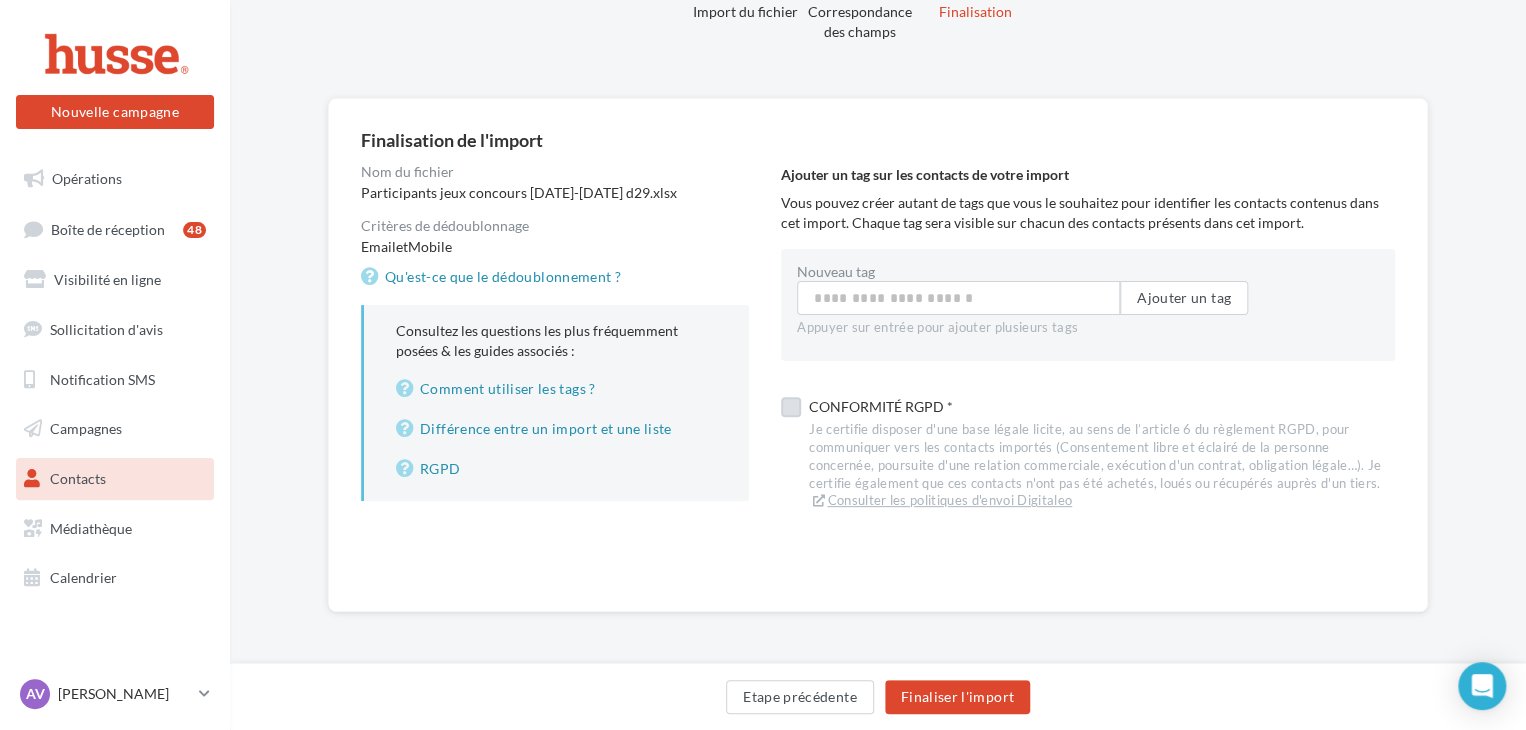 click at bounding box center [791, 407] 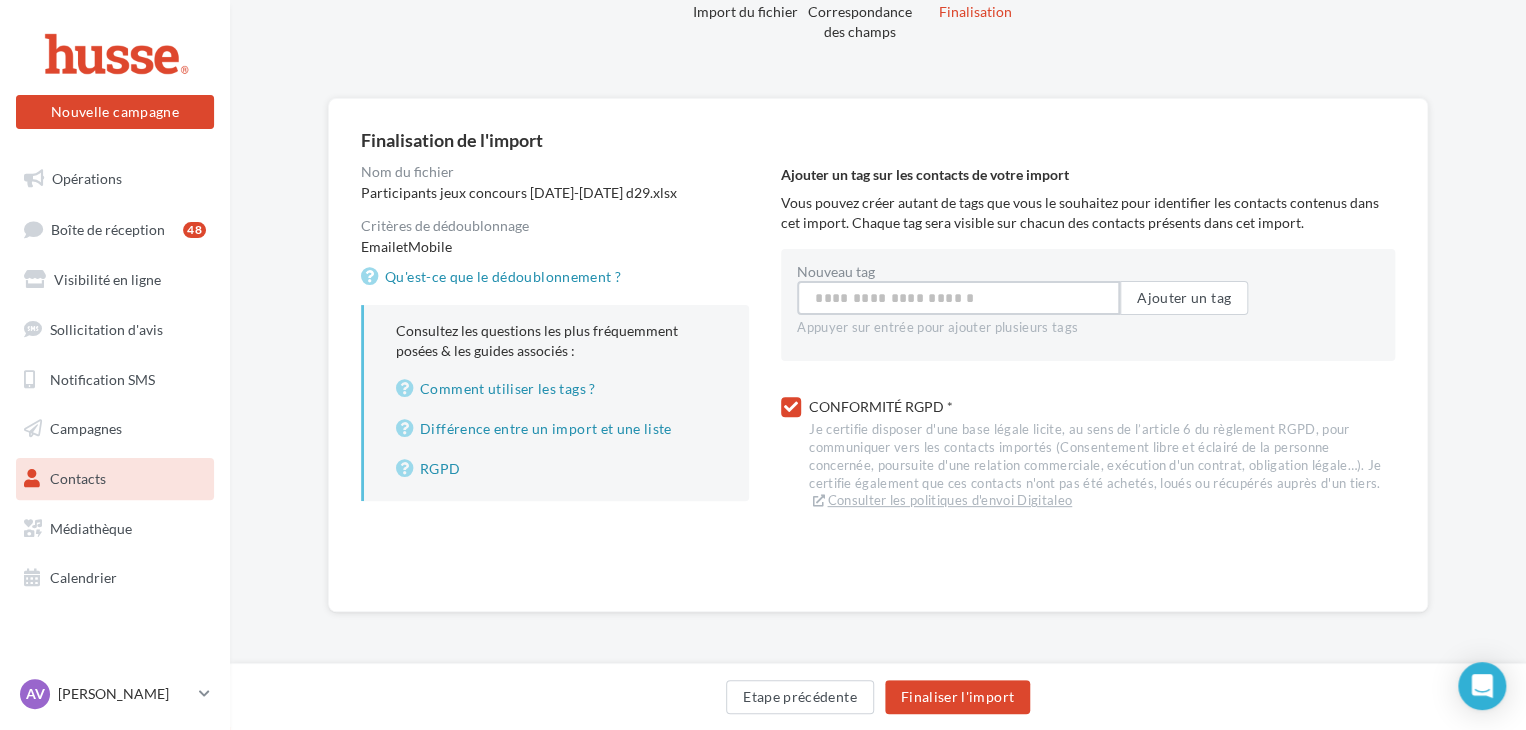 click on "Nouveau tag" at bounding box center [958, 298] 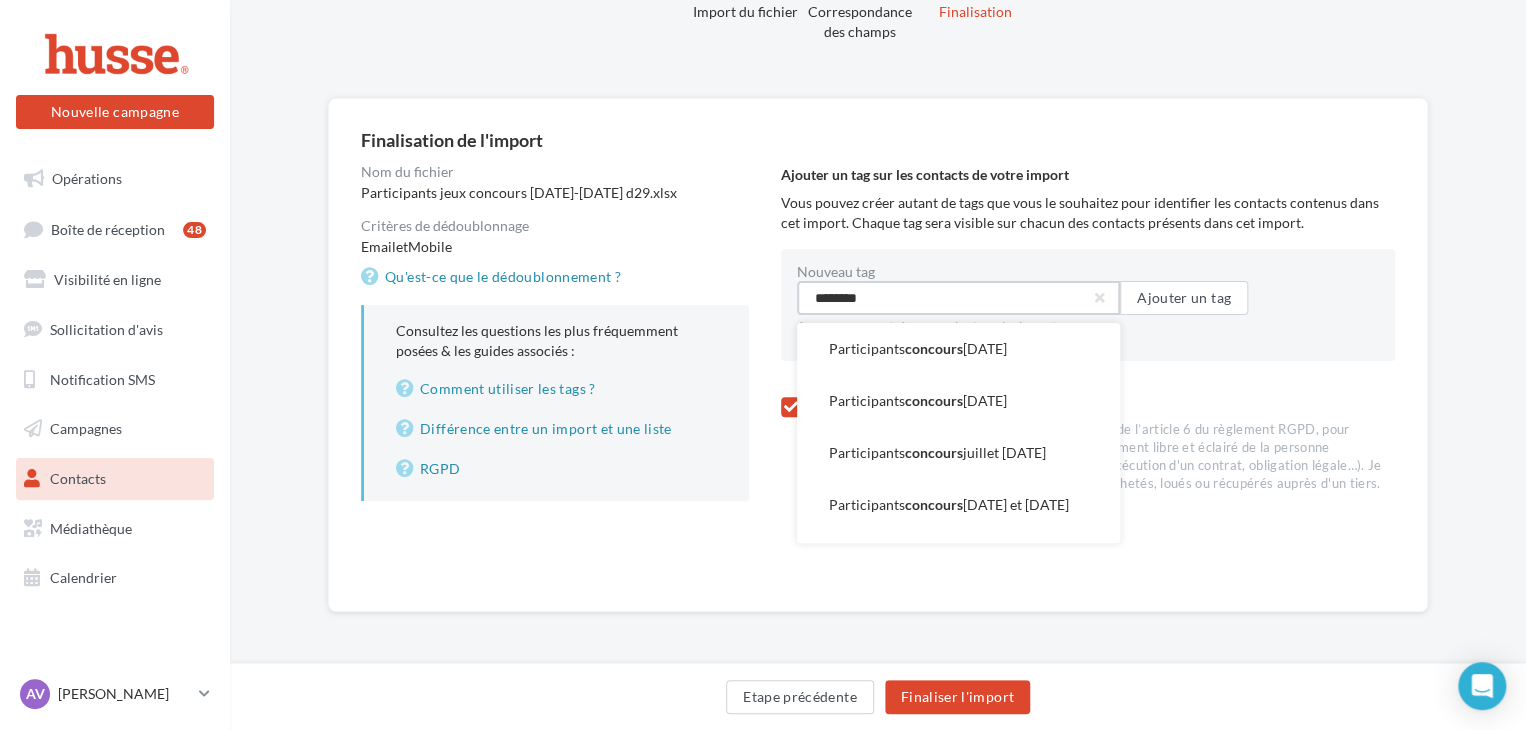 type on "********" 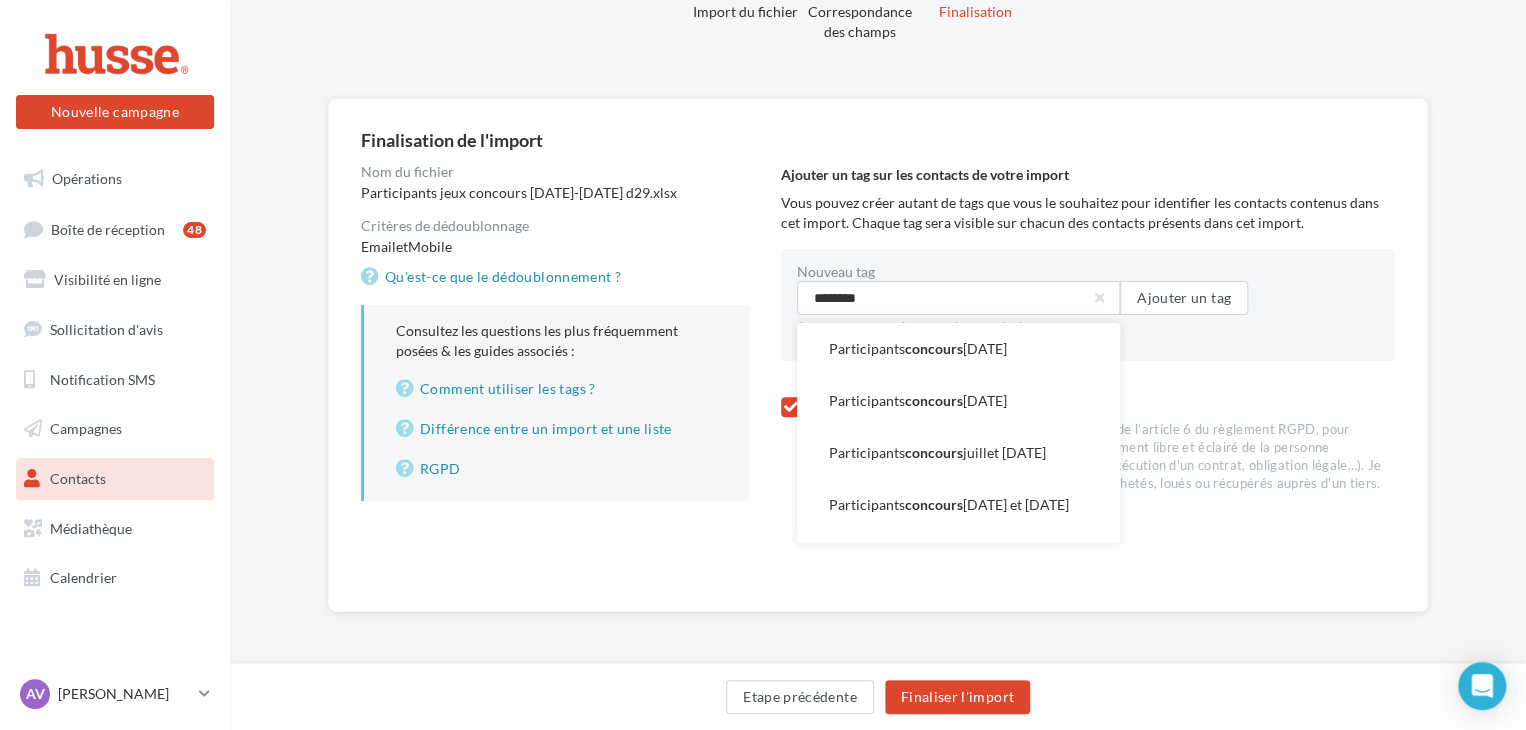 type 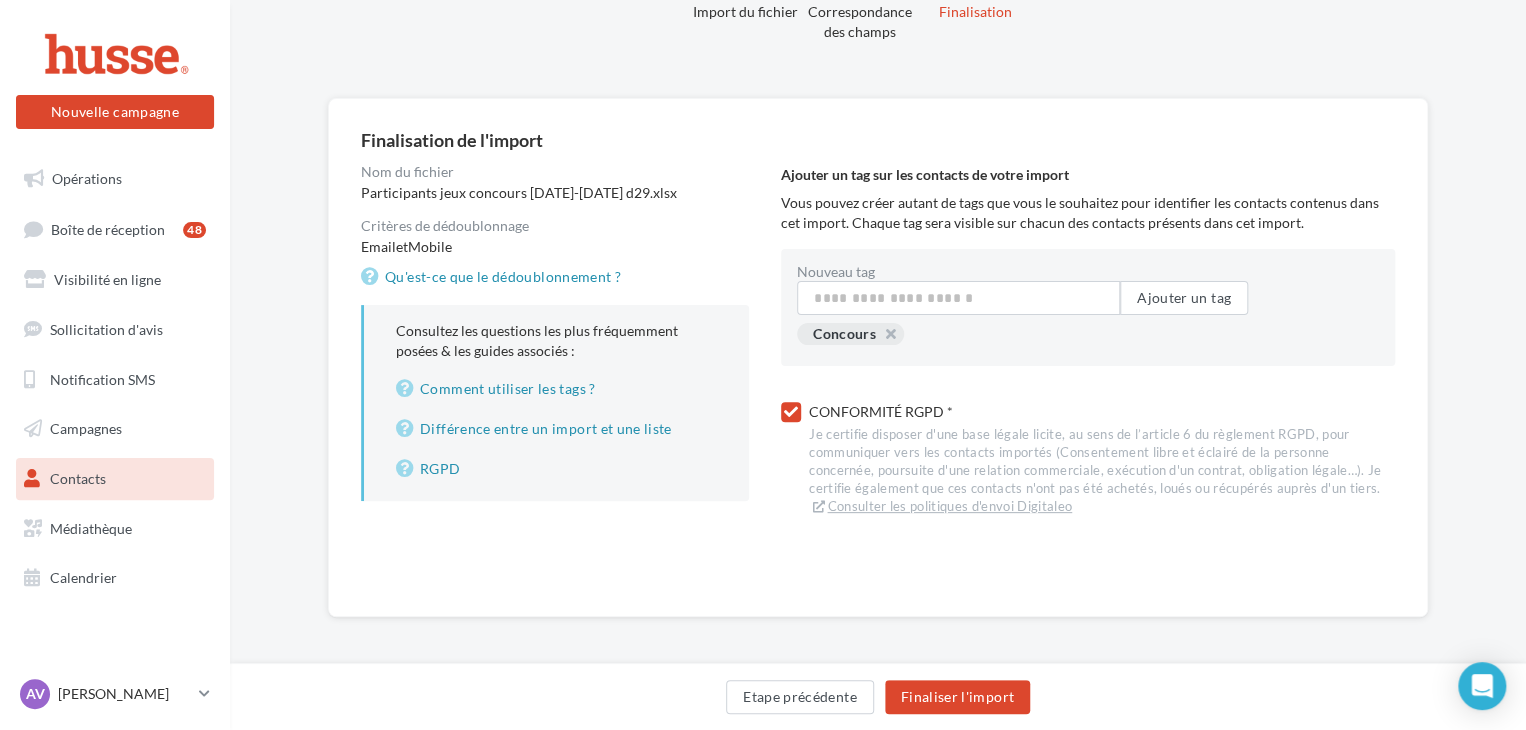 click on "Nouveau tag         Participants concours octobre 2024 Participants concours septembre 2024 Participants concours juillet août 2024 Participants concours mars et avril 2024 Participants concours novembre 2024 START HUSSE
Ajouter un tag
Concours" at bounding box center [1088, 307] 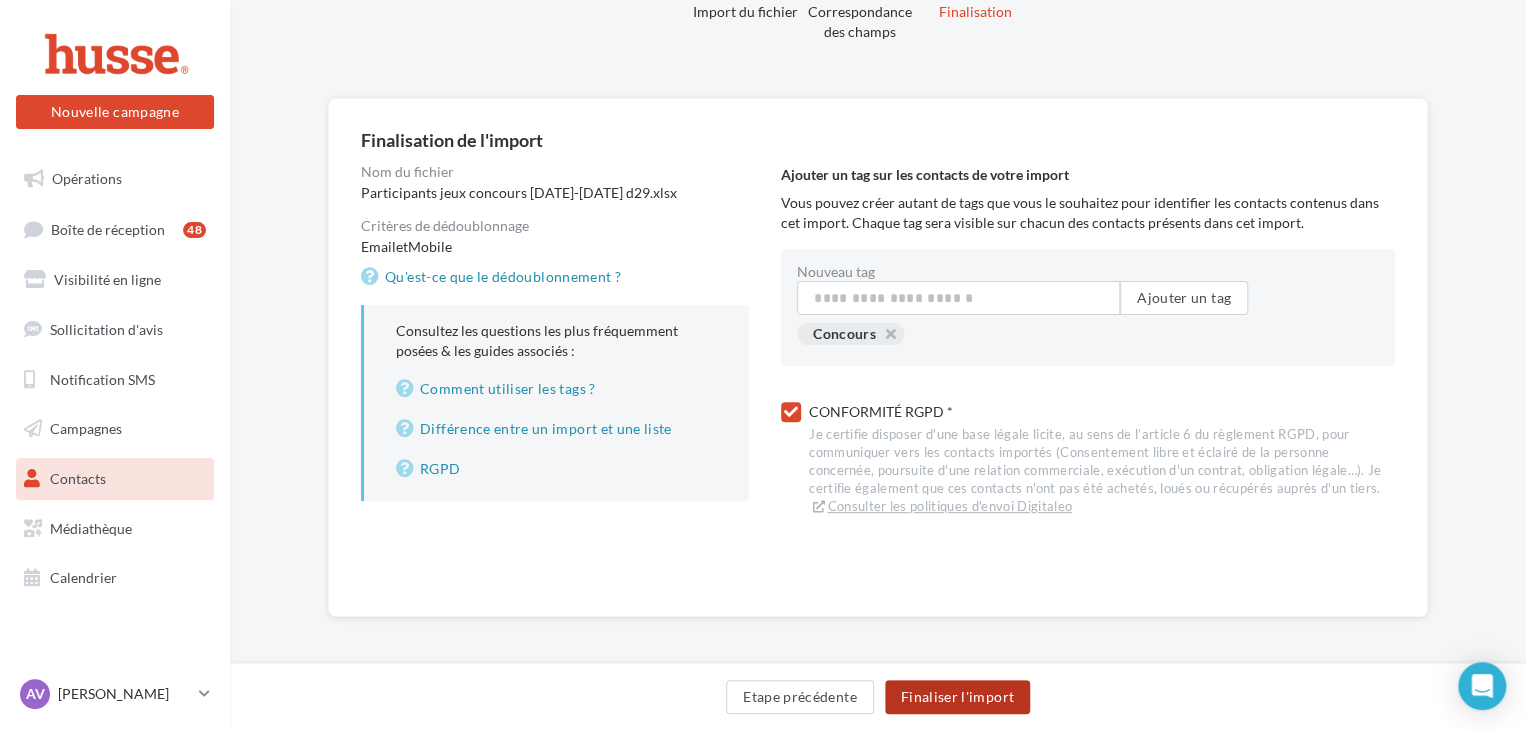 click on "Finaliser l'import" at bounding box center (957, 697) 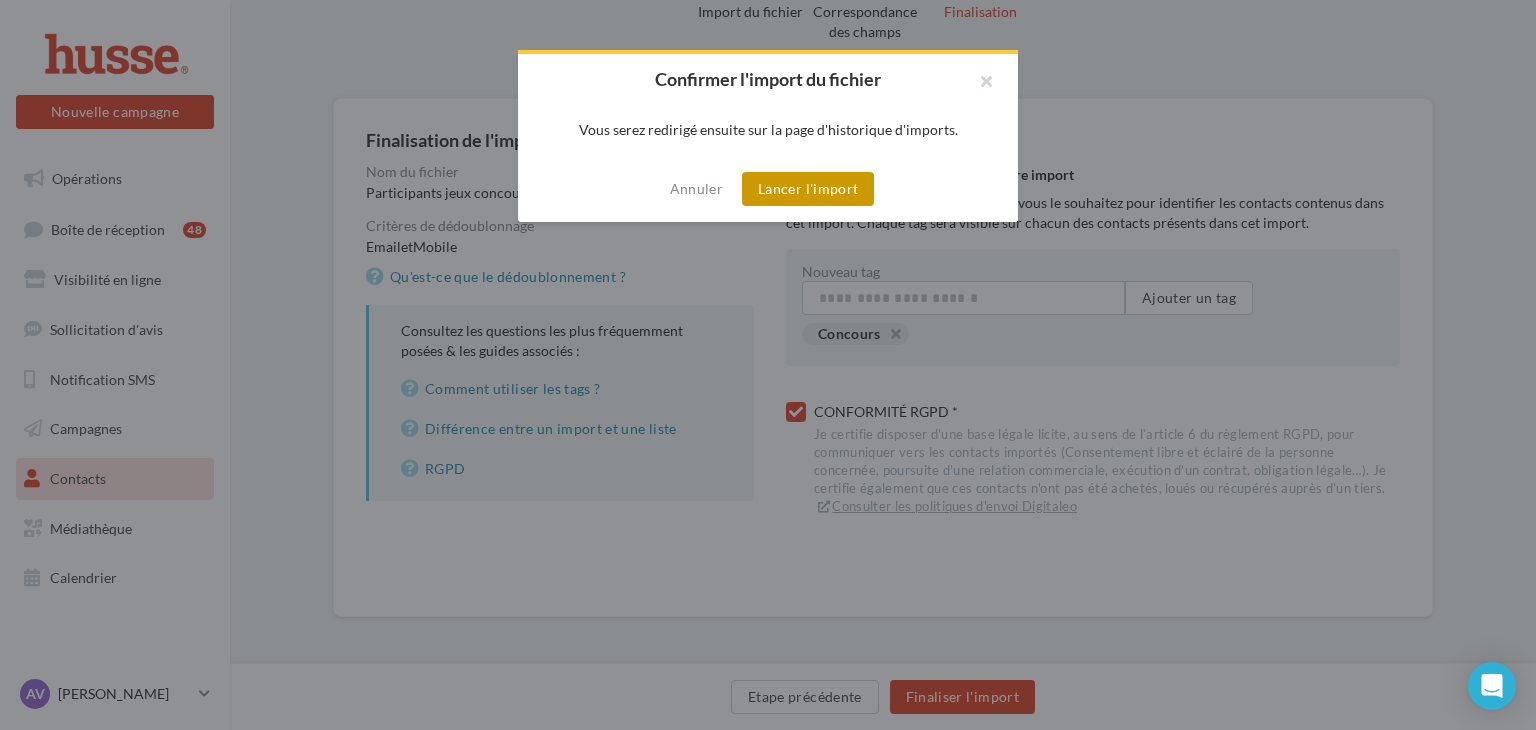 click on "Lancer l'import" at bounding box center [808, 189] 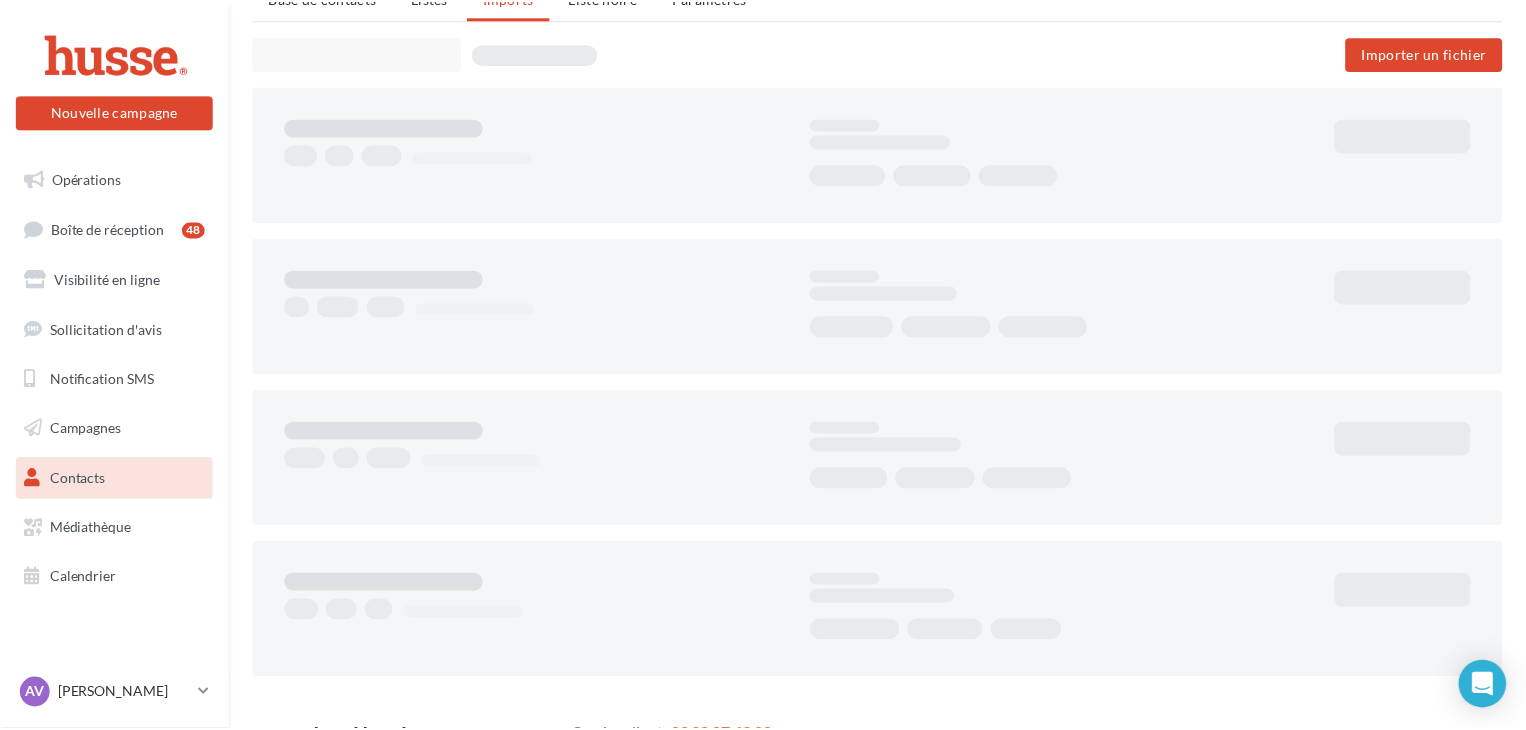 scroll, scrollTop: 0, scrollLeft: 0, axis: both 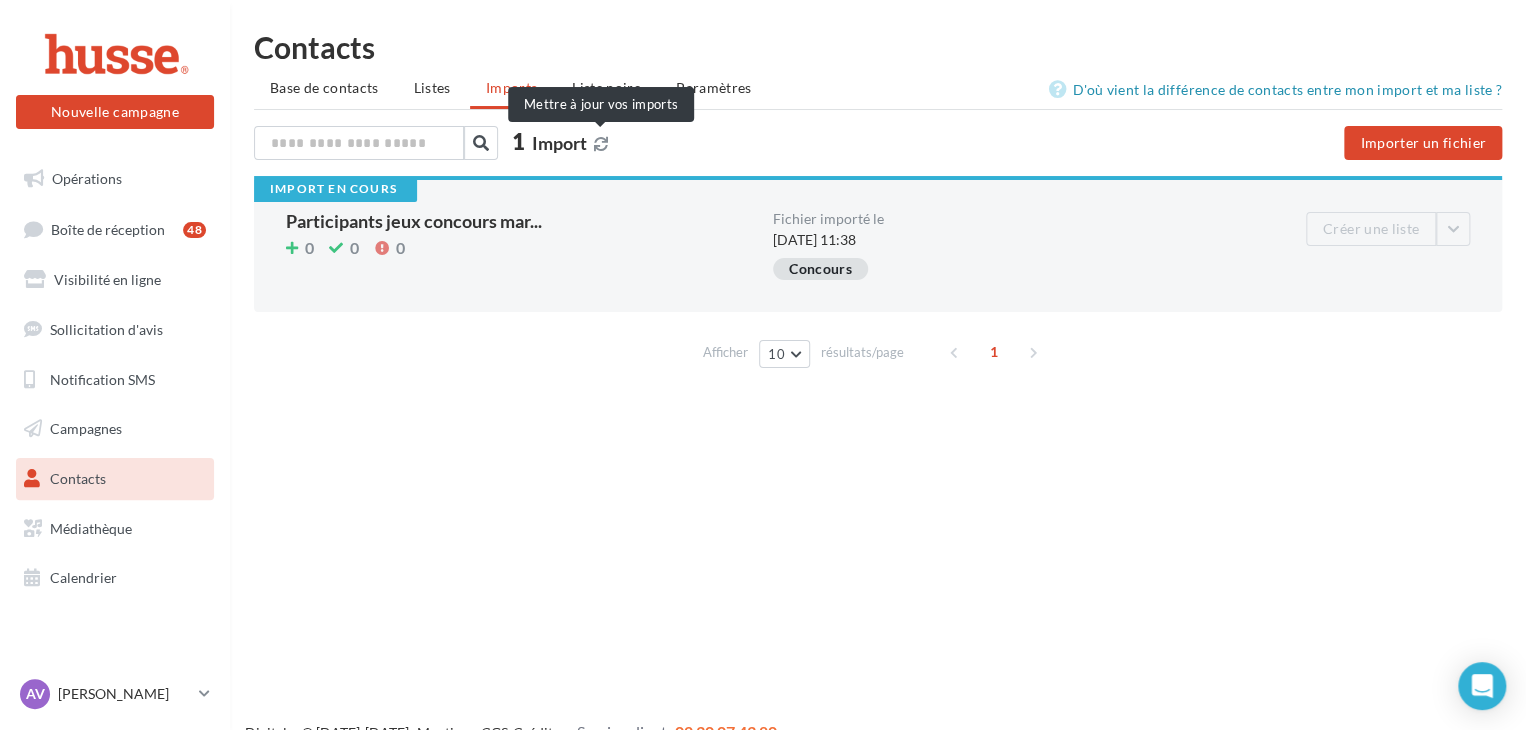 click at bounding box center [601, 144] 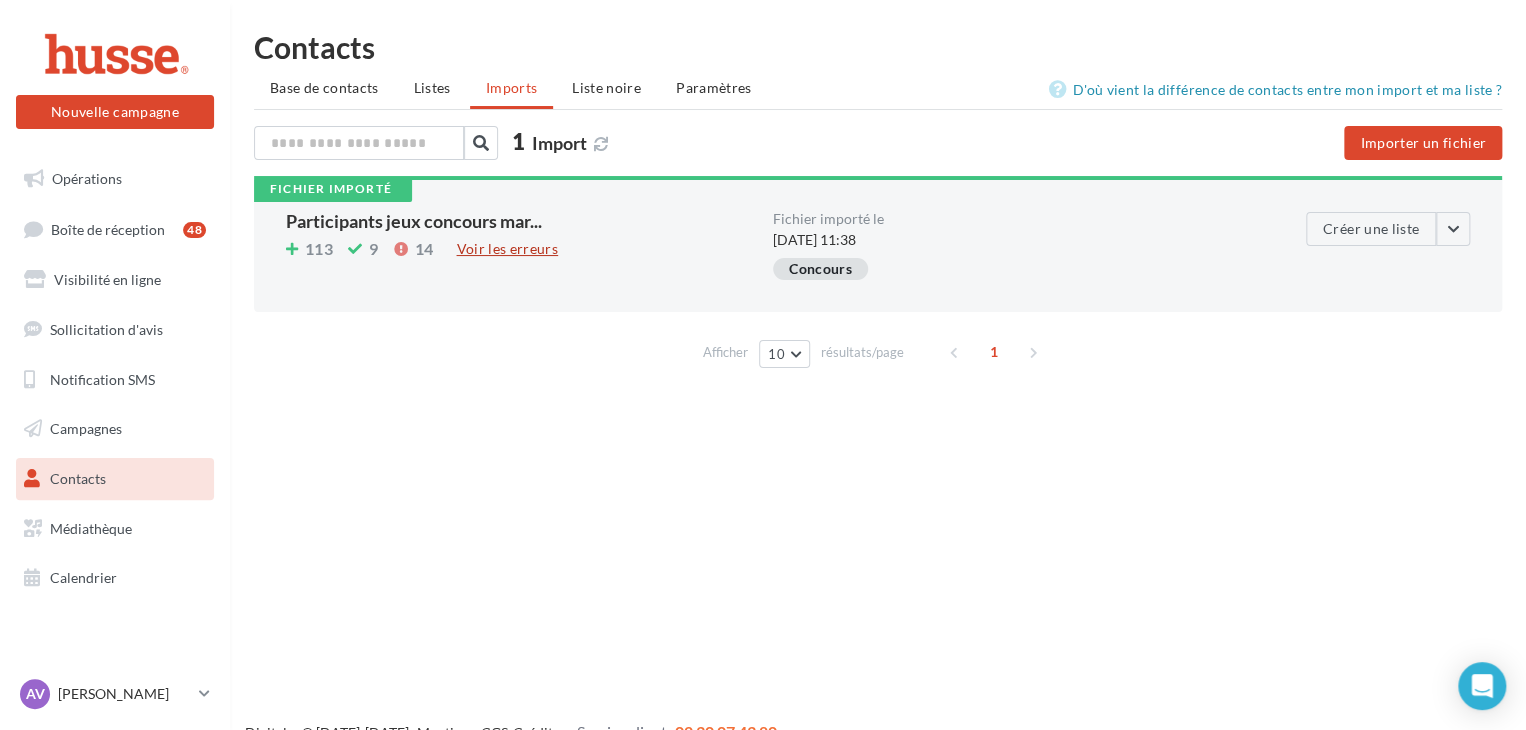 click on "Voir les erreurs" at bounding box center (507, 249) 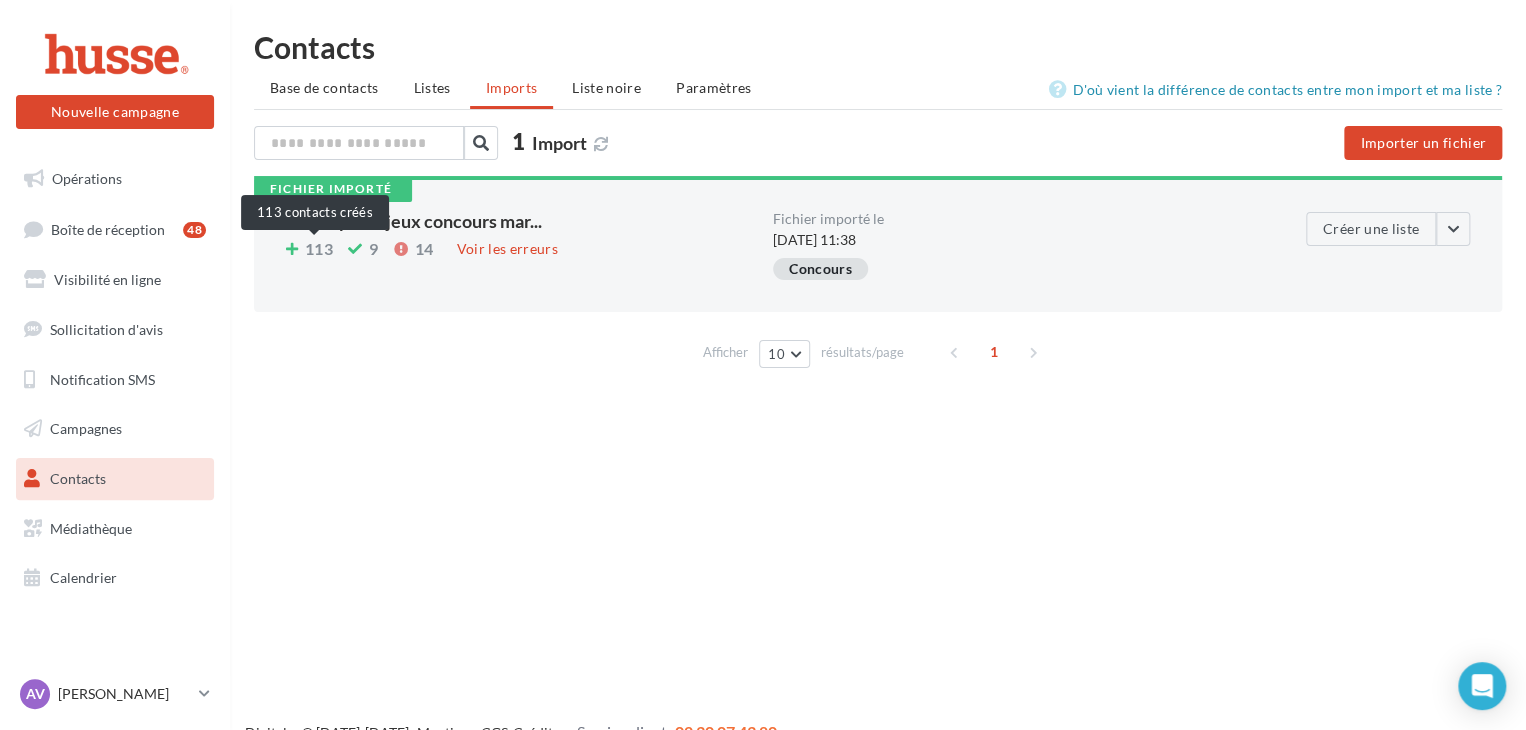 click on "113" at bounding box center (319, 249) 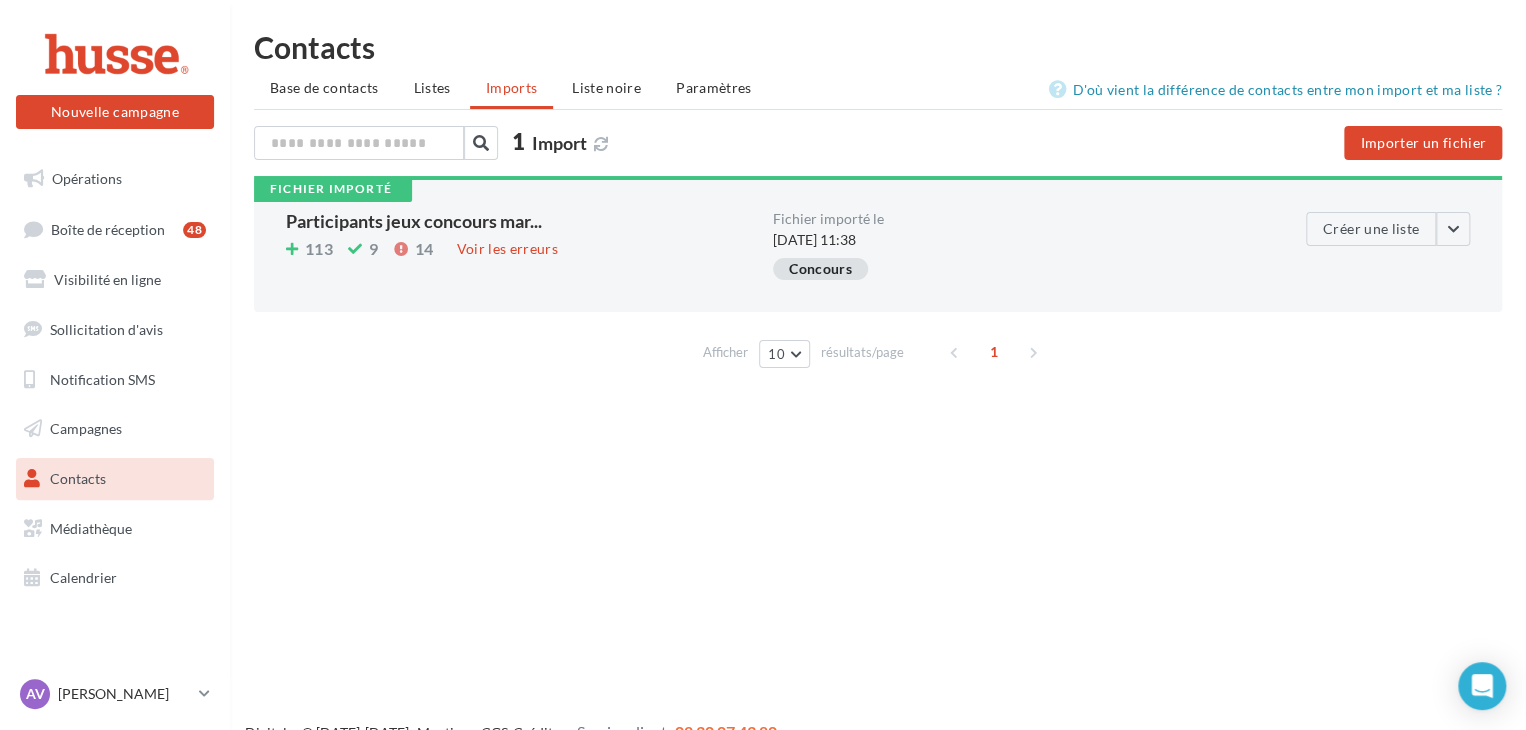click on "Fichier importé
Participants jeux concours mar...        113         9         14
Voir les erreurs" at bounding box center [529, 246] 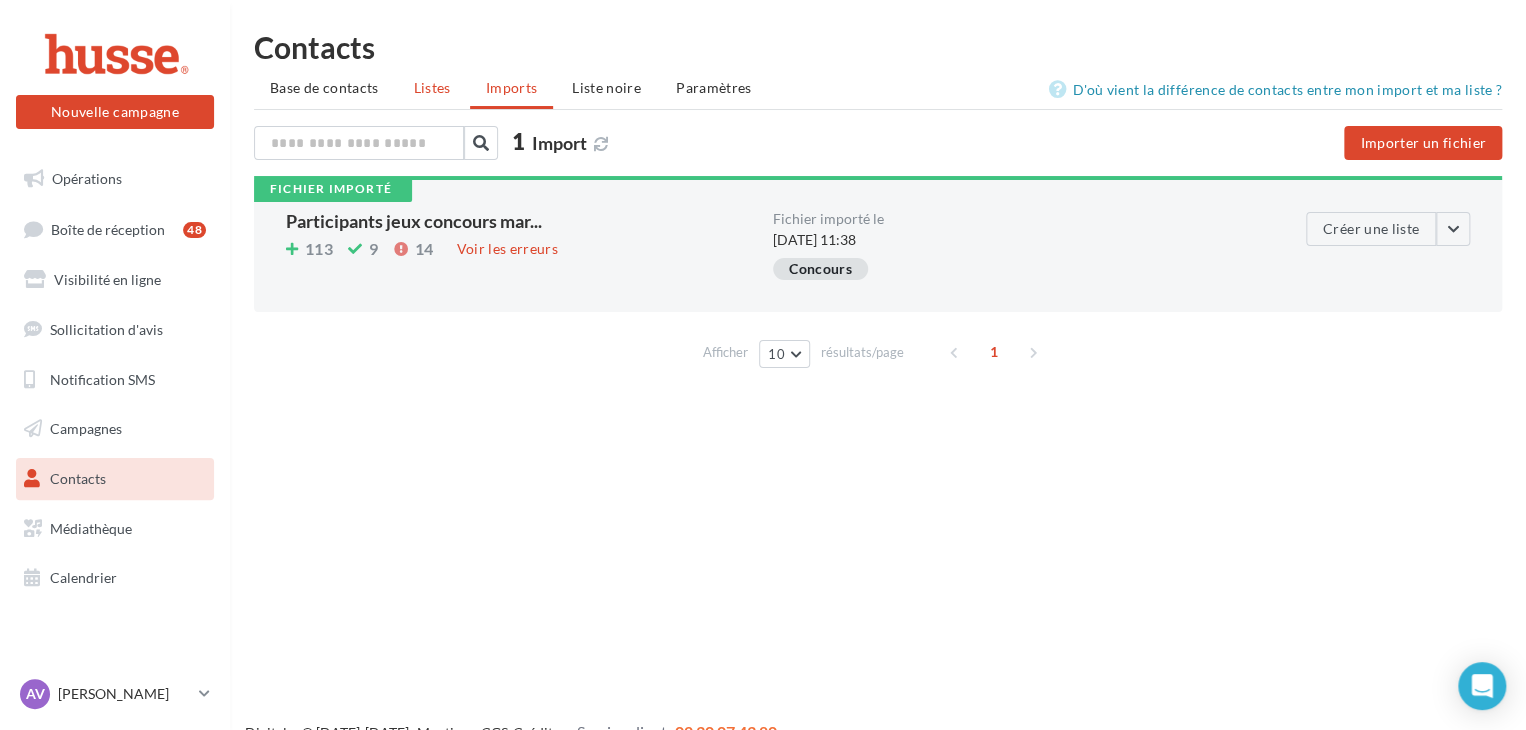 click on "Listes" at bounding box center (432, 87) 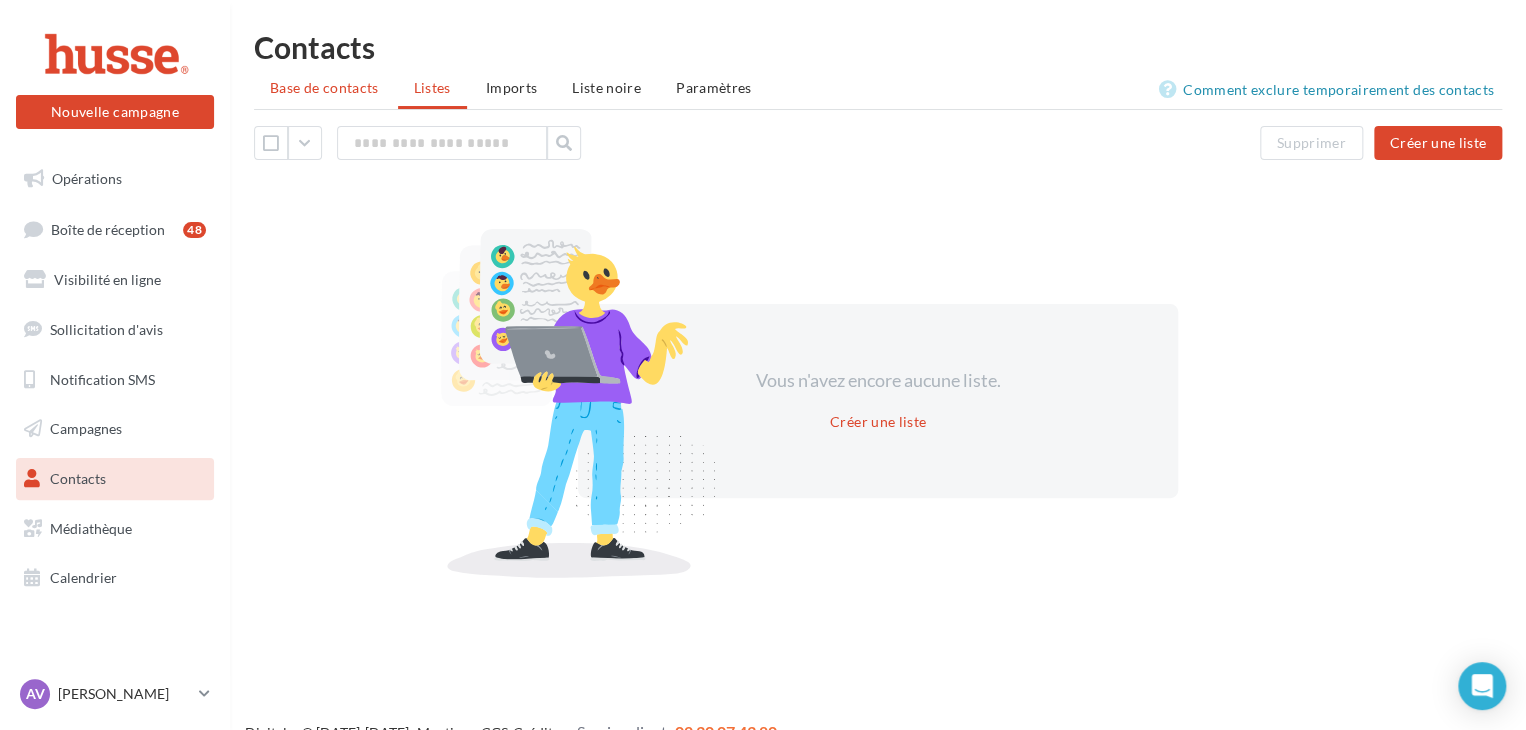 click on "Base de contacts" at bounding box center (324, 87) 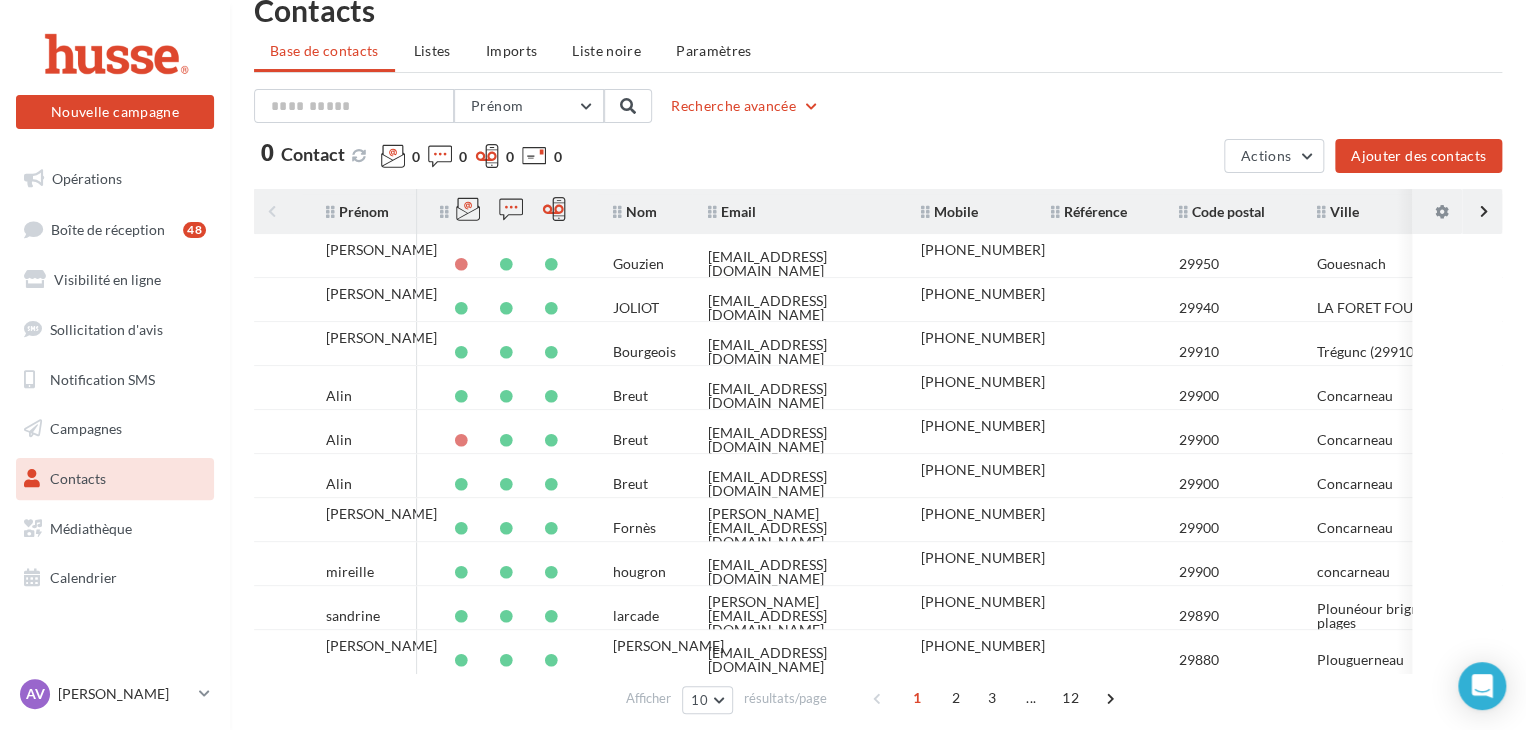 scroll, scrollTop: 57, scrollLeft: 0, axis: vertical 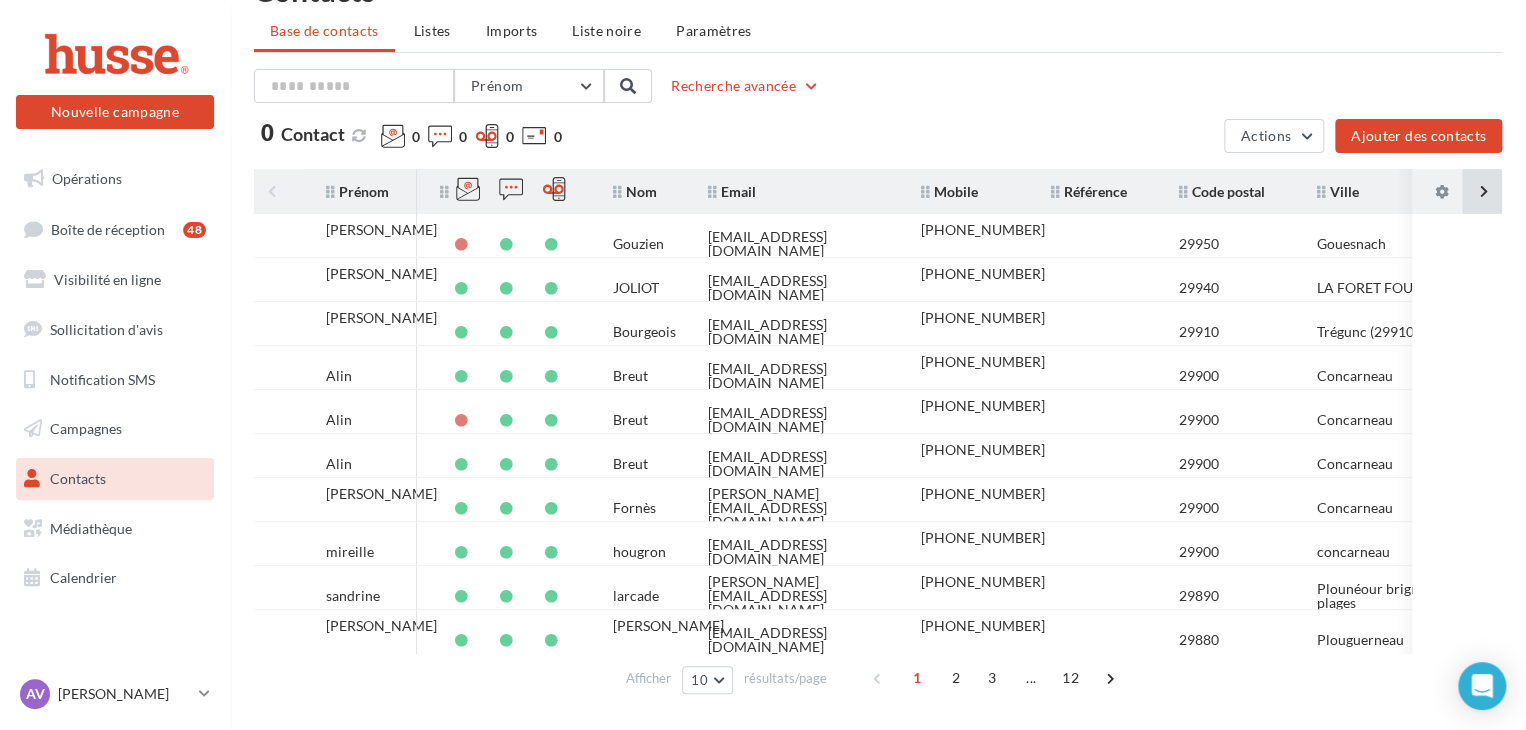 click at bounding box center [1482, 191] 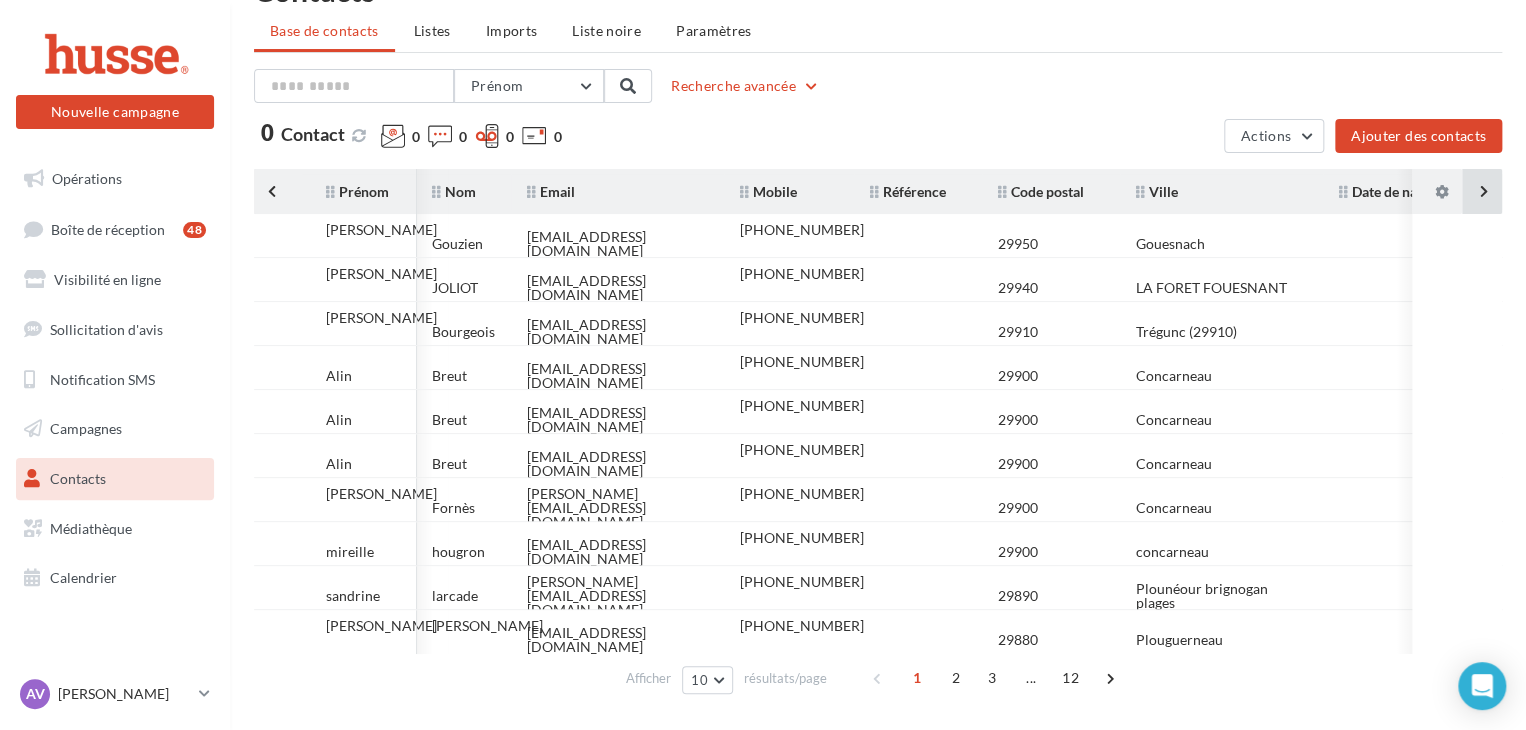 click at bounding box center (1482, 191) 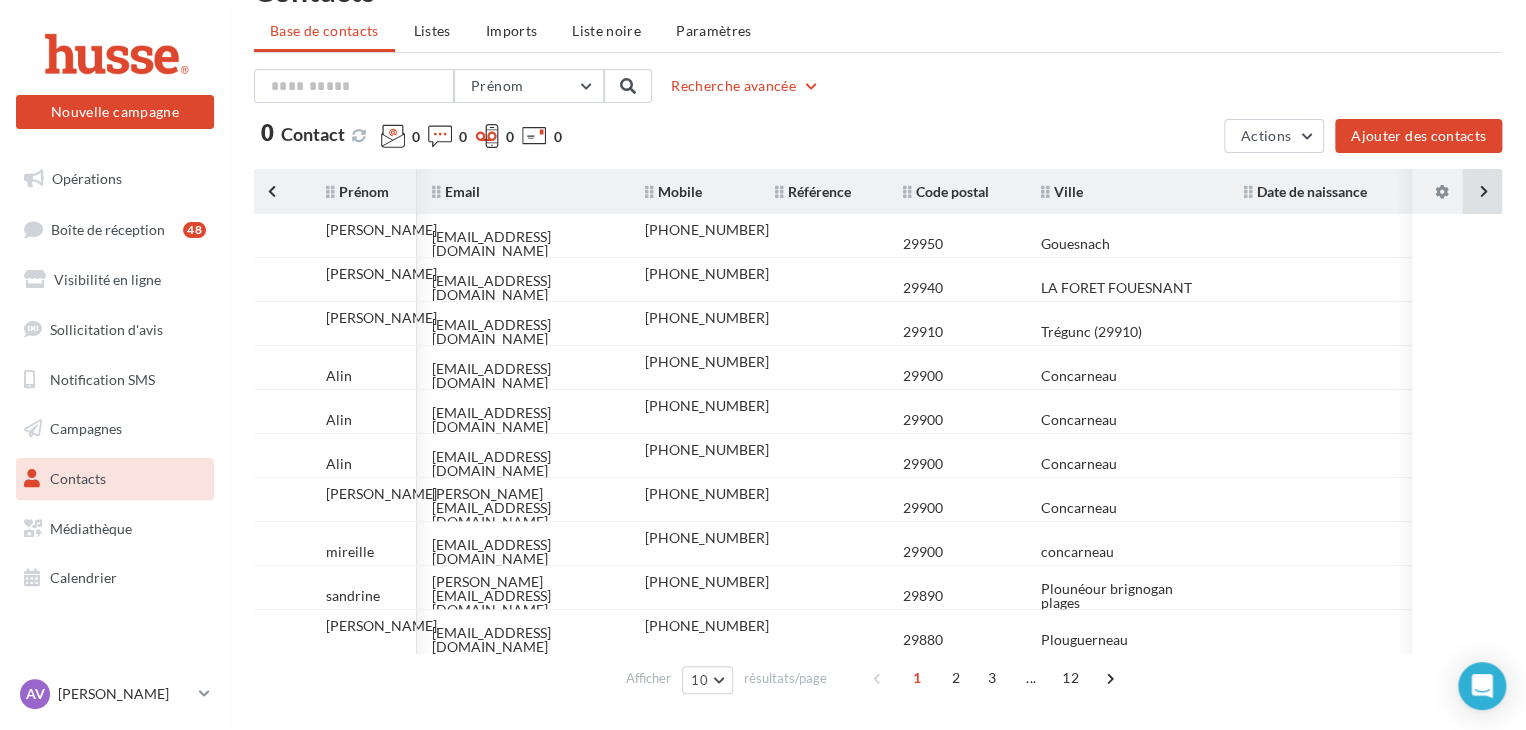 click at bounding box center (1482, 191) 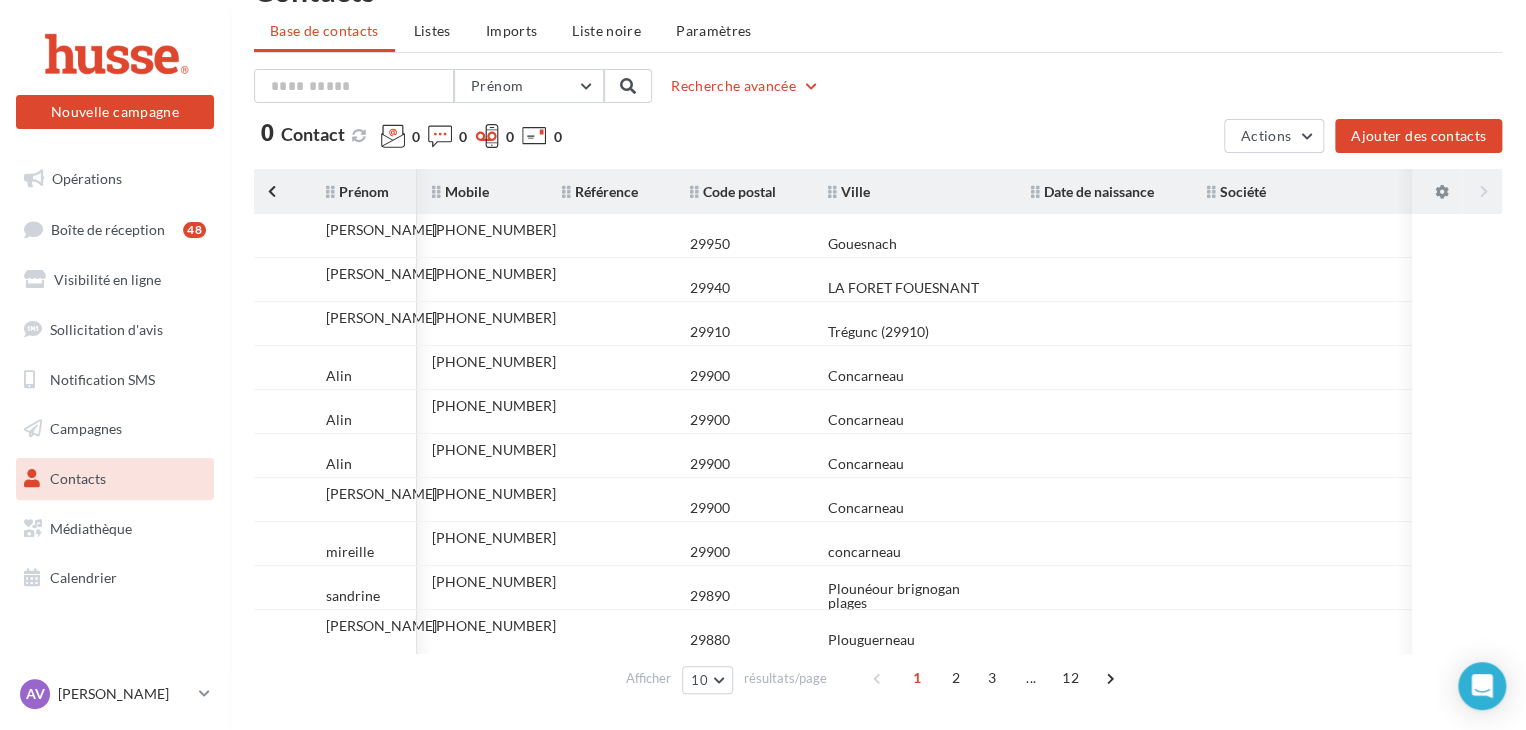 click on "Prénom
Nom
Email
Mobile
Référence
Code postal
Ville
Date de naissance
Société
Mikael
Gouzien
mikael_gouzien@yahoo.fr
+33626019084
29950
Gouesnach
SYLVIE" at bounding box center (878, 411) 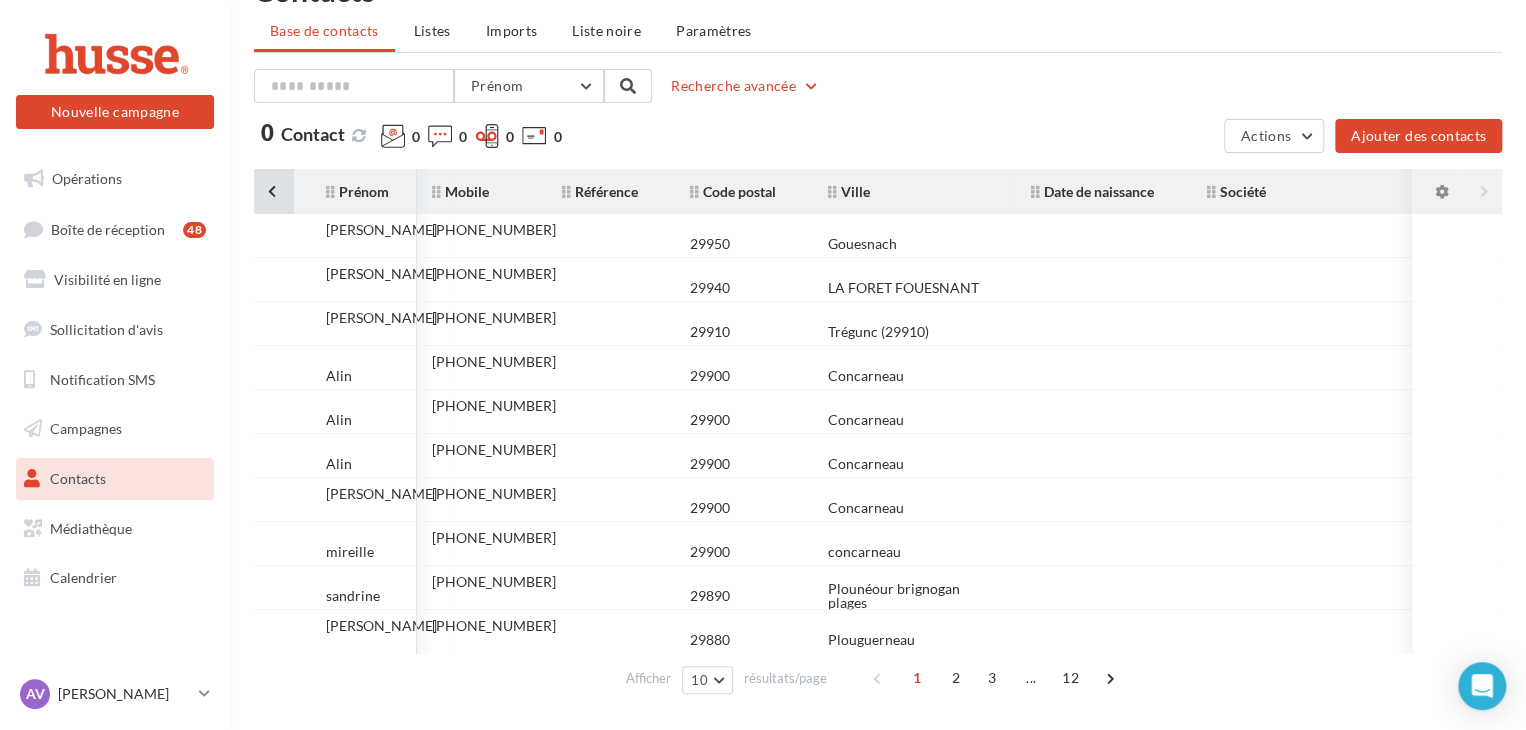 click at bounding box center [274, 191] 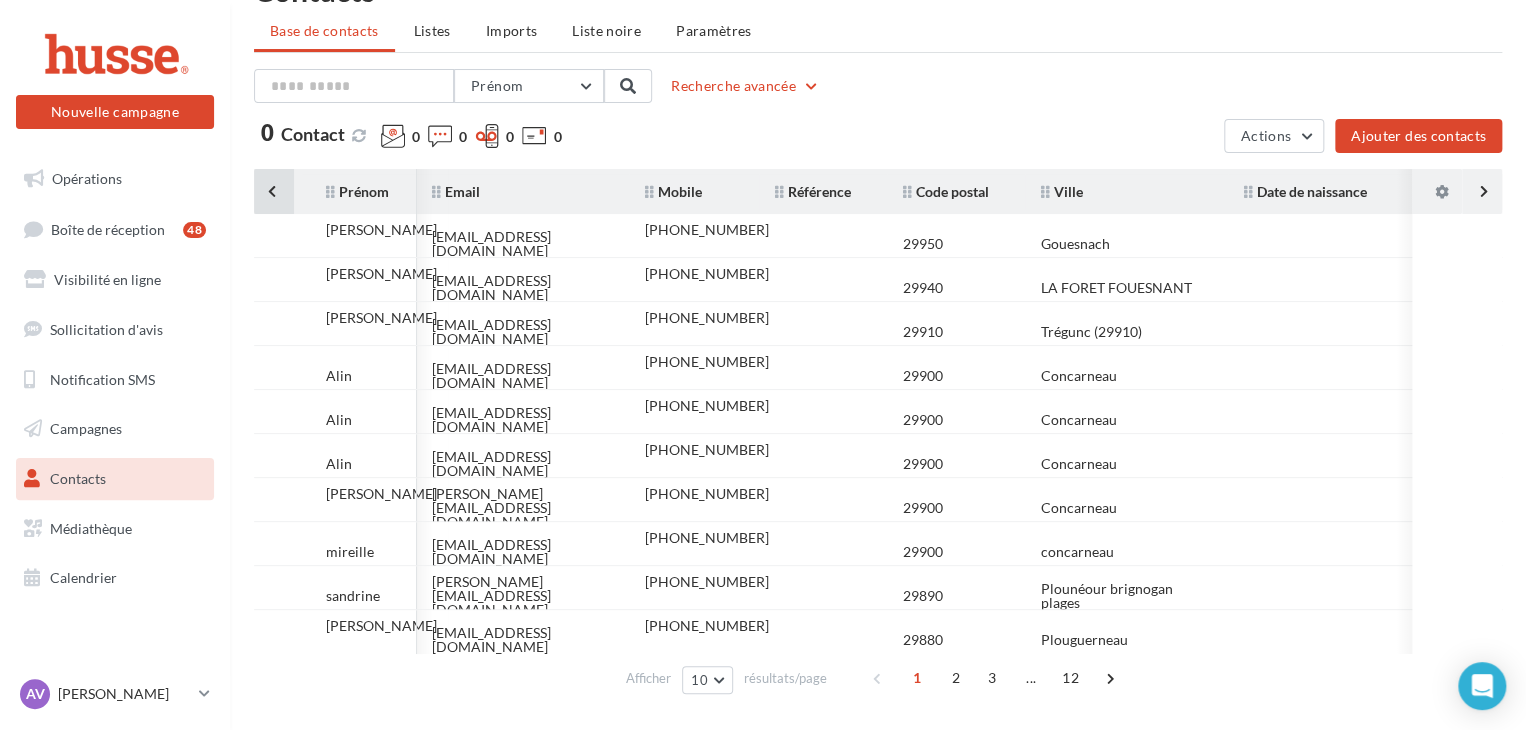 click at bounding box center [274, 191] 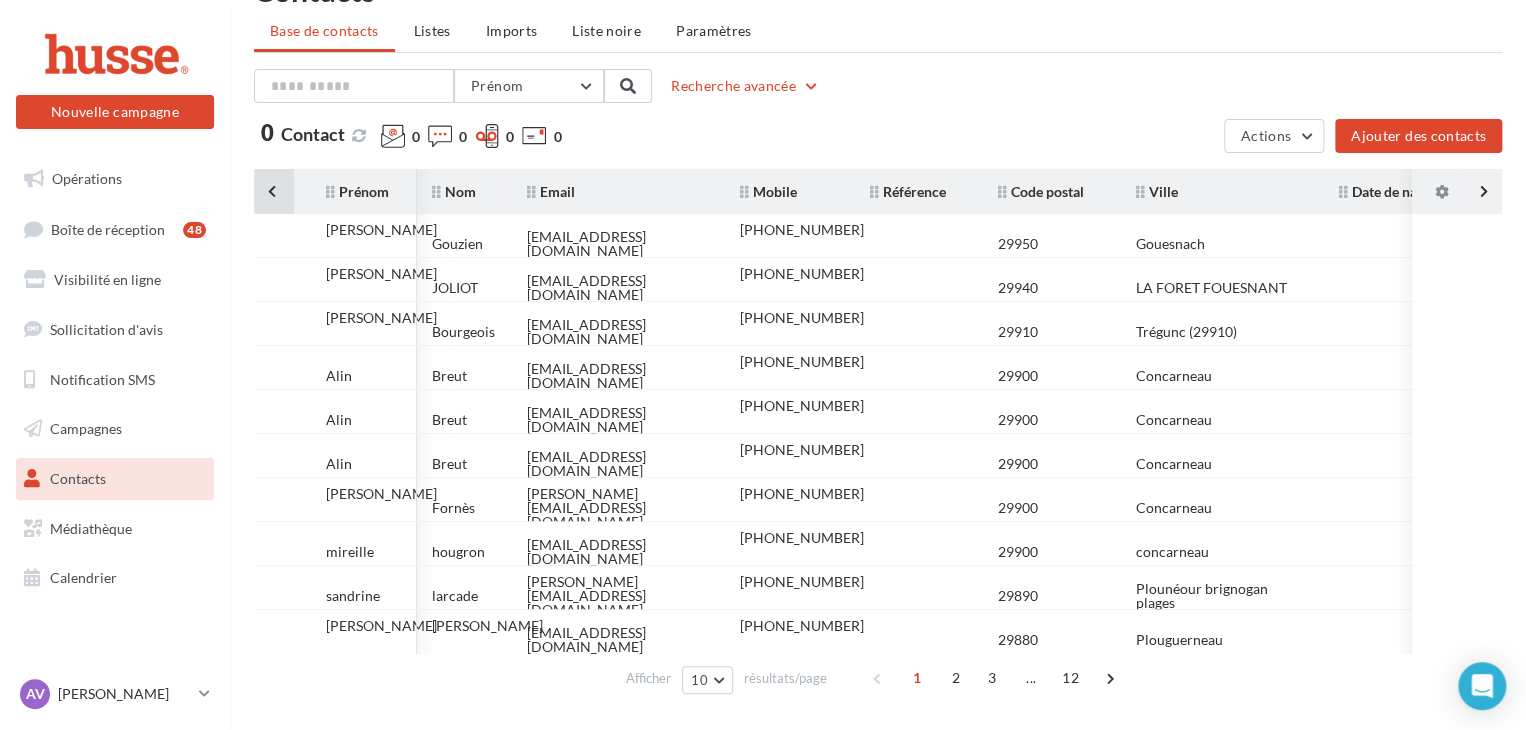 click at bounding box center (274, 191) 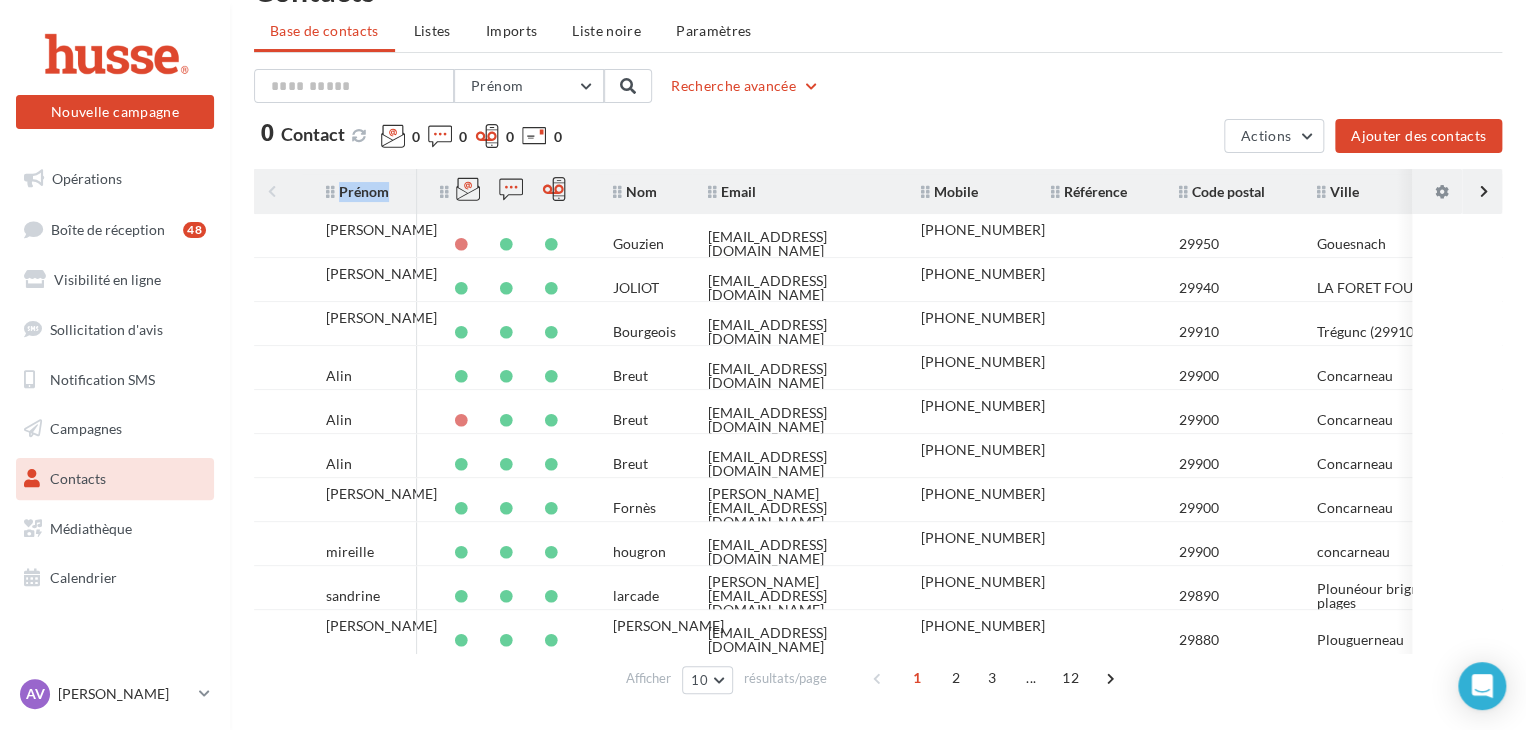 click on "Prénom
Nom
Email
Mobile
Référence
Code postal
Ville
Date de naissance
Société" at bounding box center (886, 191) 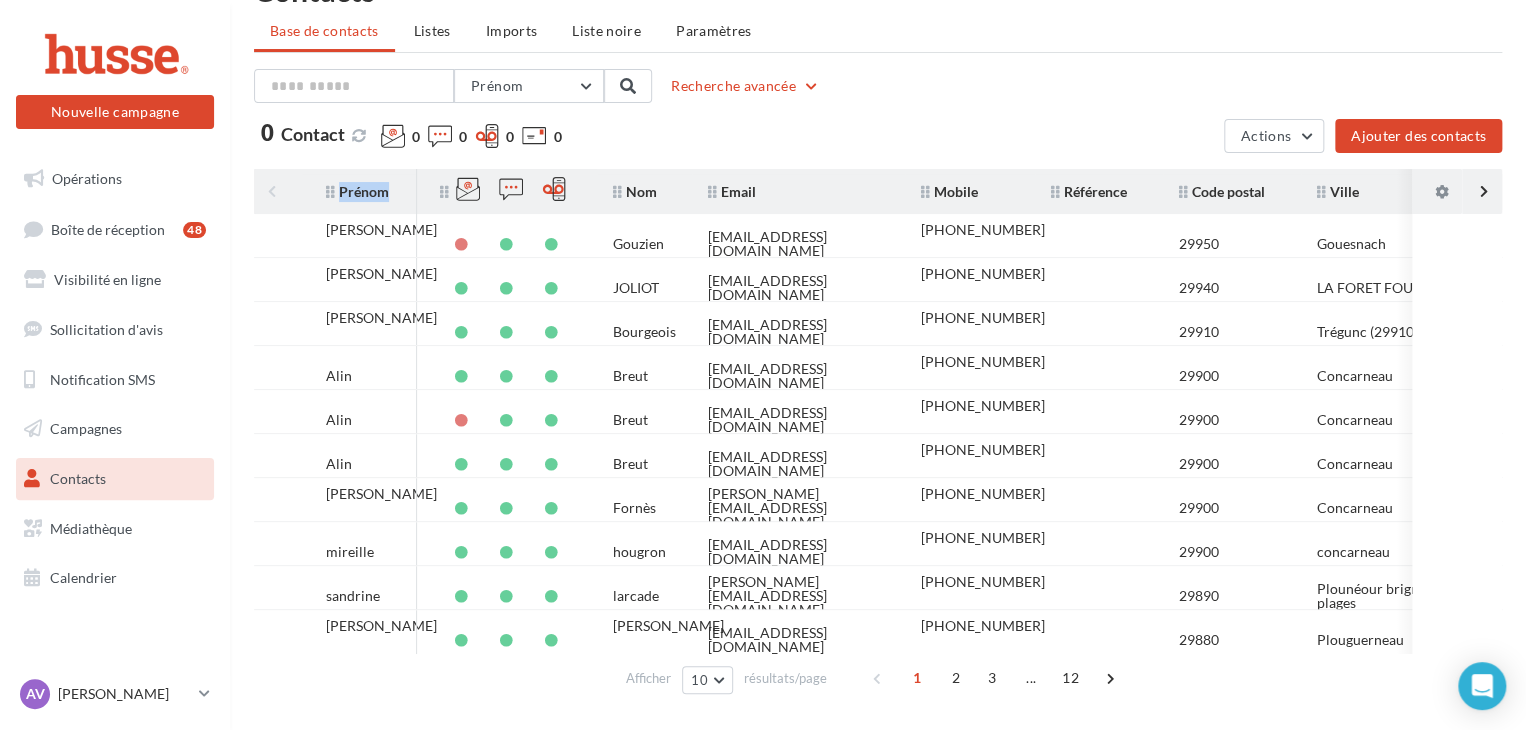 click on "Prénom
Nom
Email
Mobile
Référence
Code postal
Ville
Date de naissance
Société" at bounding box center [886, 191] 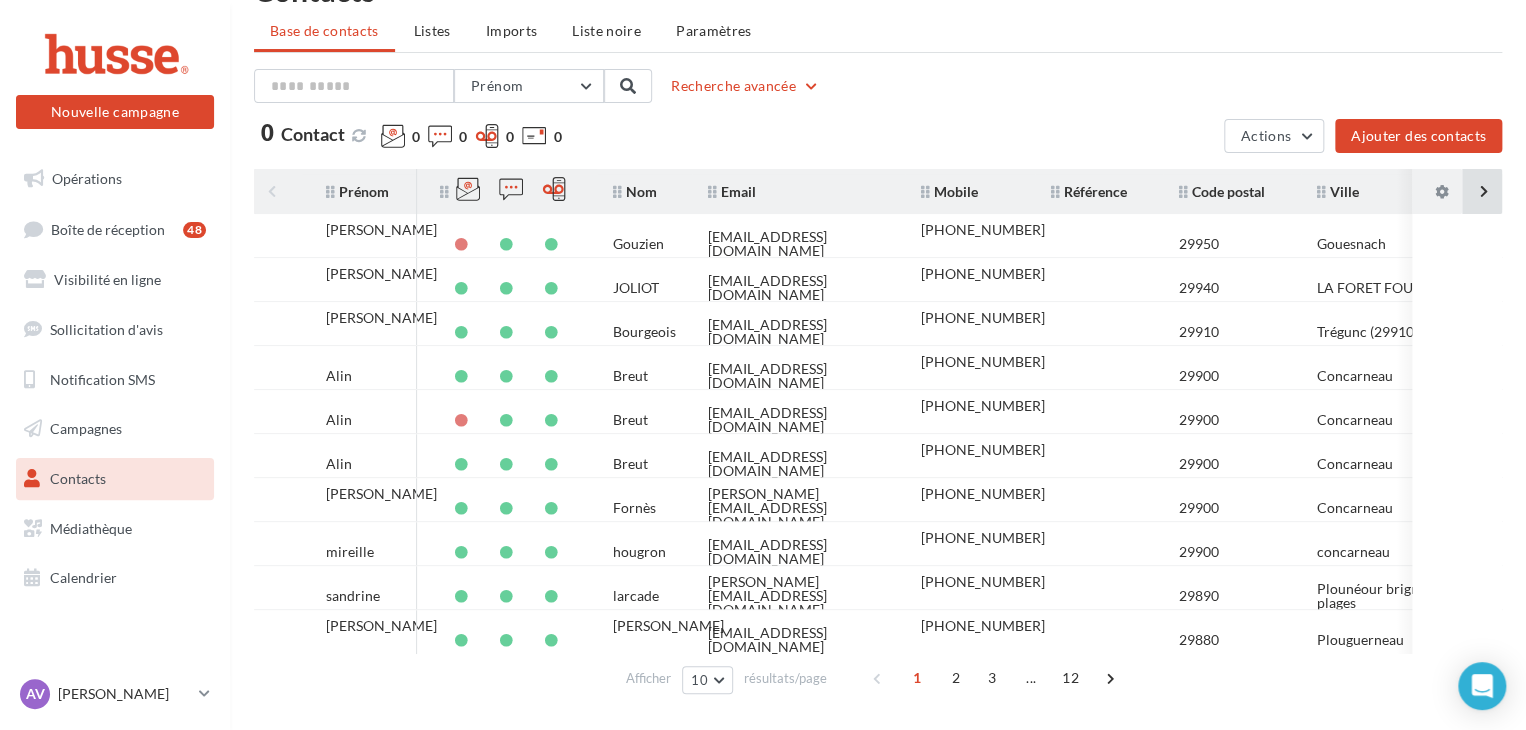 click at bounding box center (1482, 191) 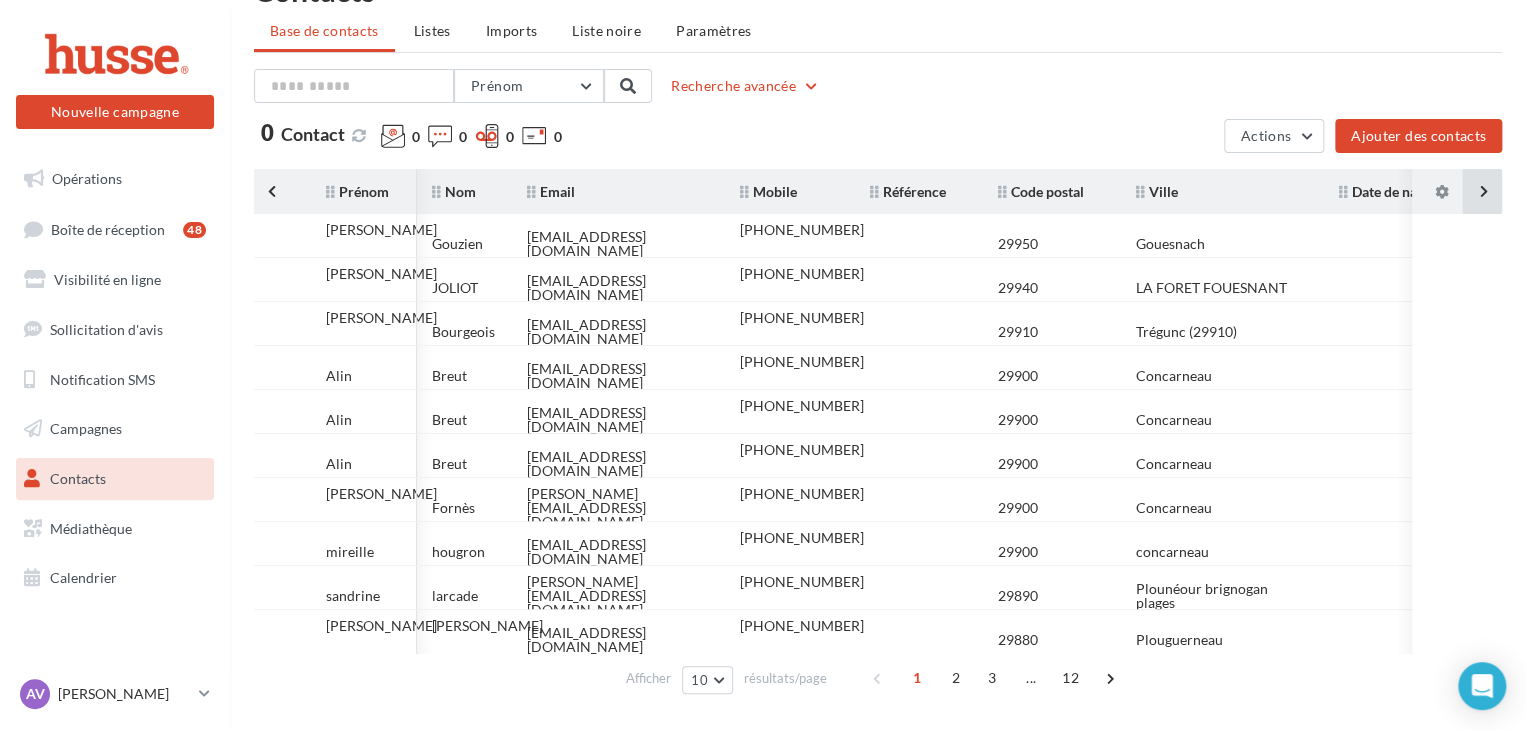 click at bounding box center (1482, 191) 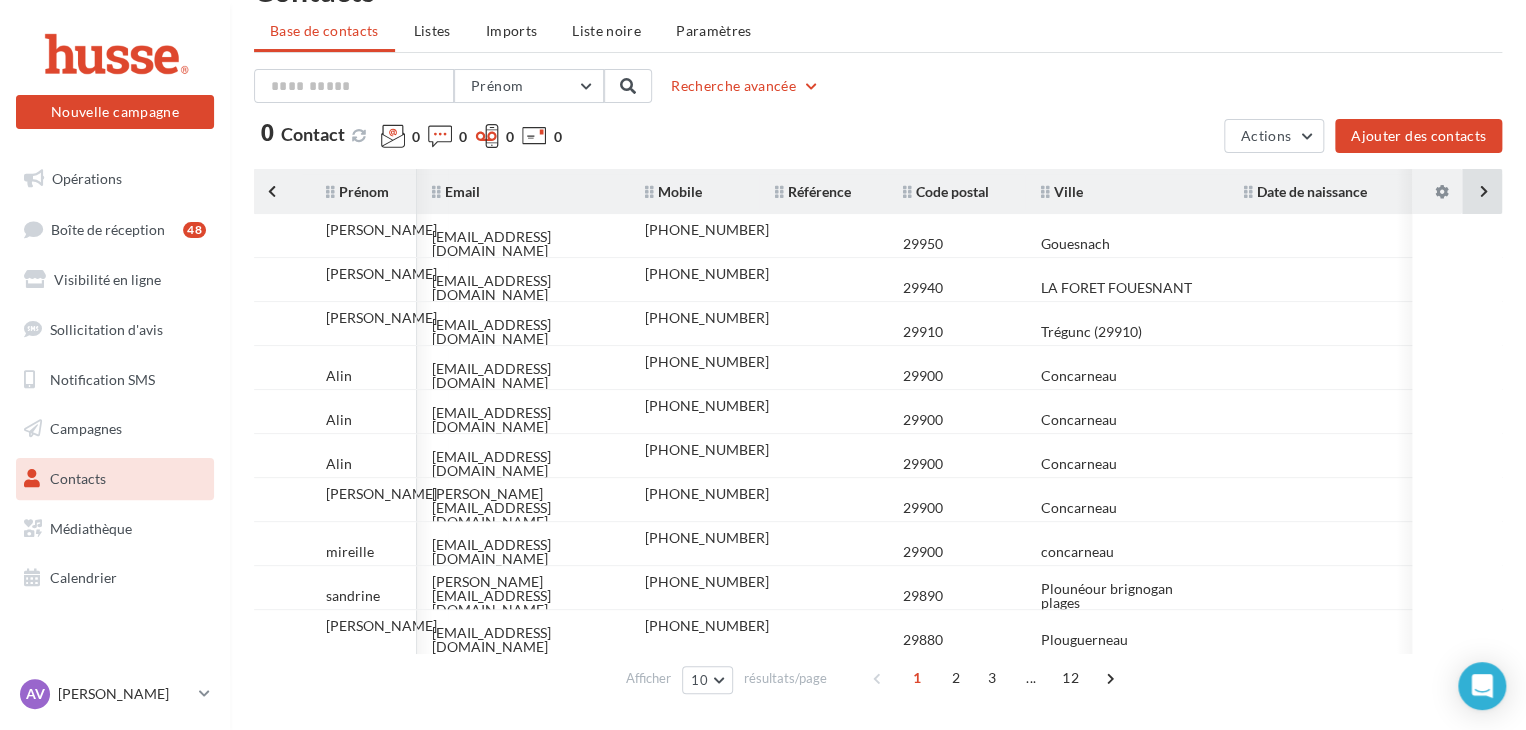 click at bounding box center (1482, 191) 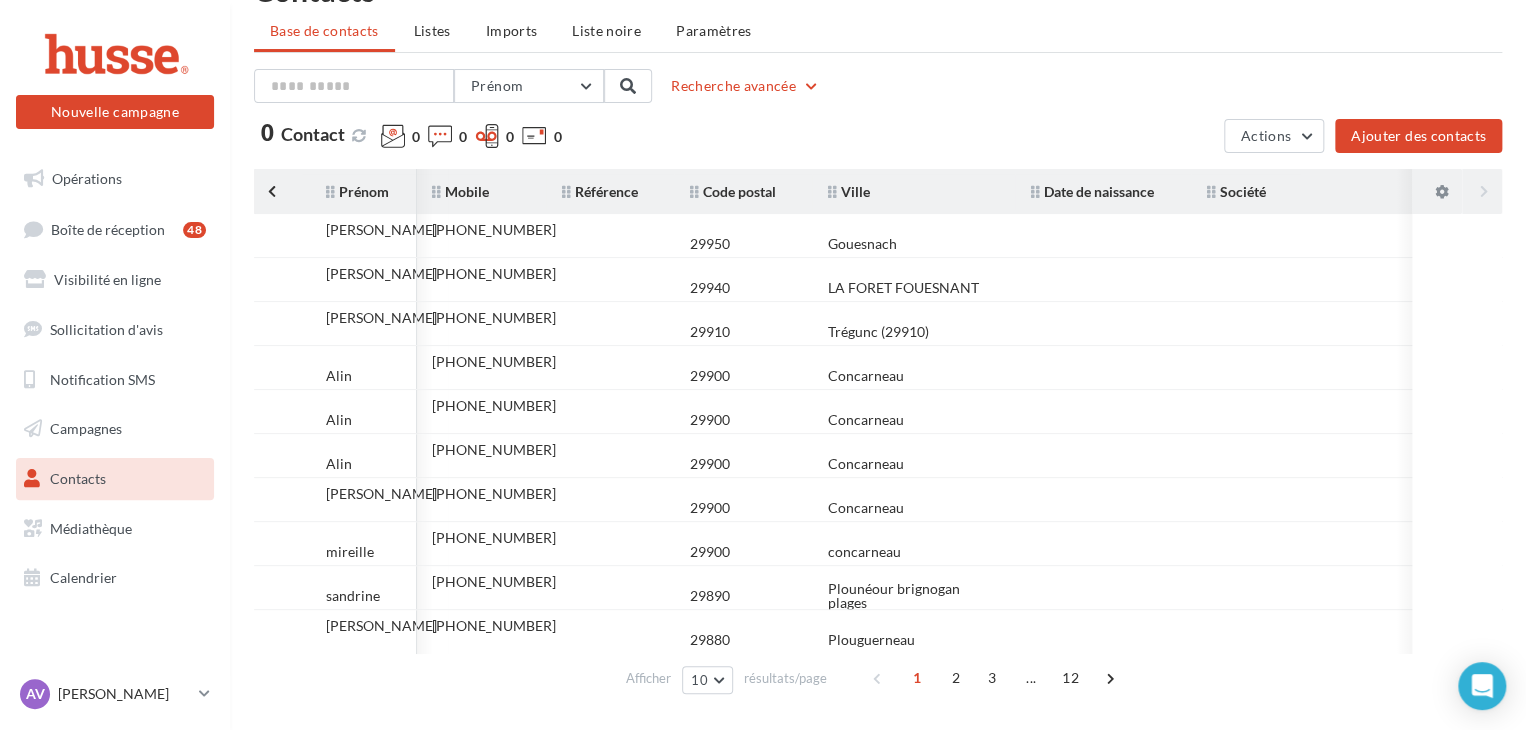 click on "Prénom
Nom
Email
Mobile
Référence
Code postal
Ville
Date de naissance
Société
Mikael
Gouzien
mikael_gouzien@yahoo.fr
+33626019084
29950
Gouesnach
SYLVIE" at bounding box center (878, 411) 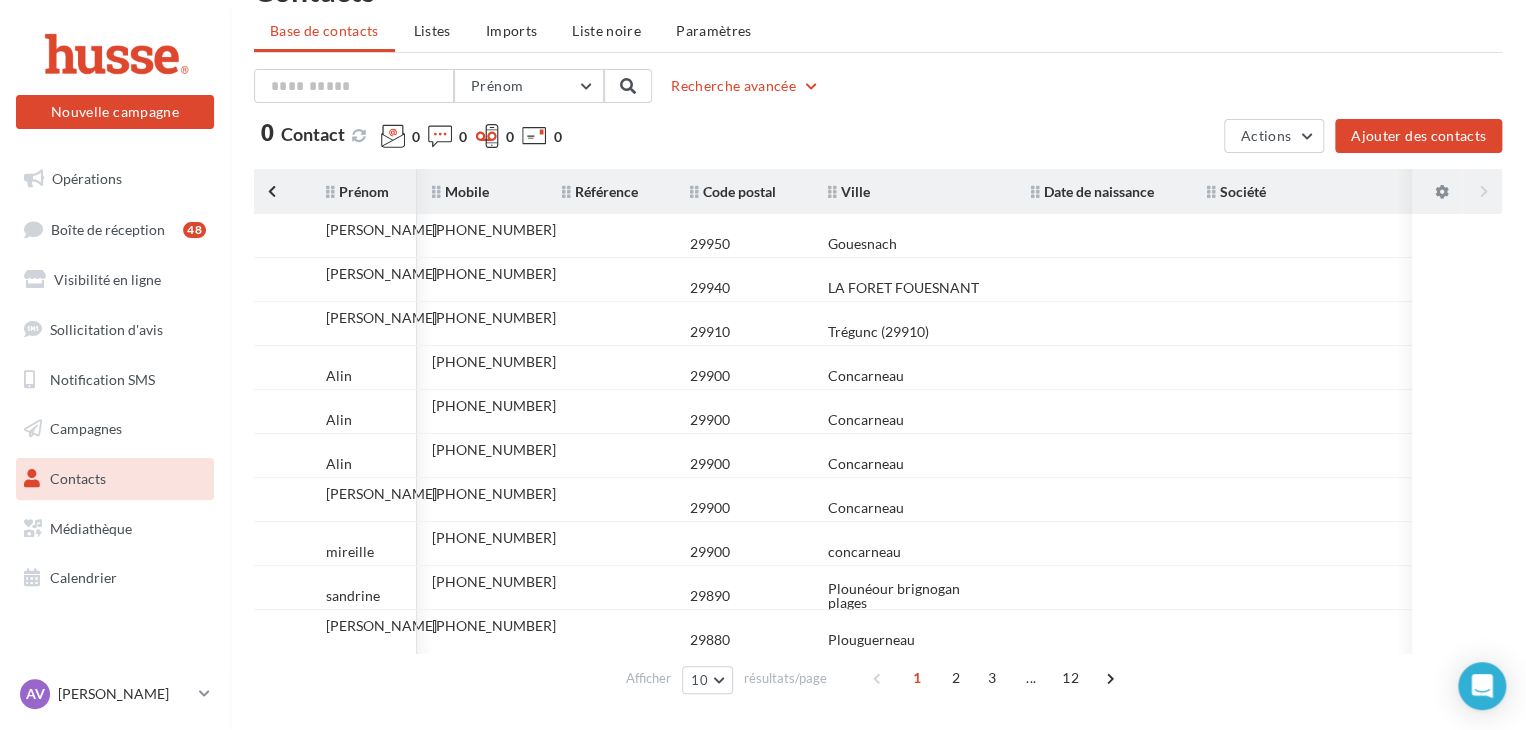 click on "Prénom
Nom
Email
Mobile
Référence
Code postal
Ville
Date de naissance
Société
Mikael
Gouzien
mikael_gouzien@yahoo.fr
+33626019084
29950
Gouesnach
SYLVIE" at bounding box center [878, 411] 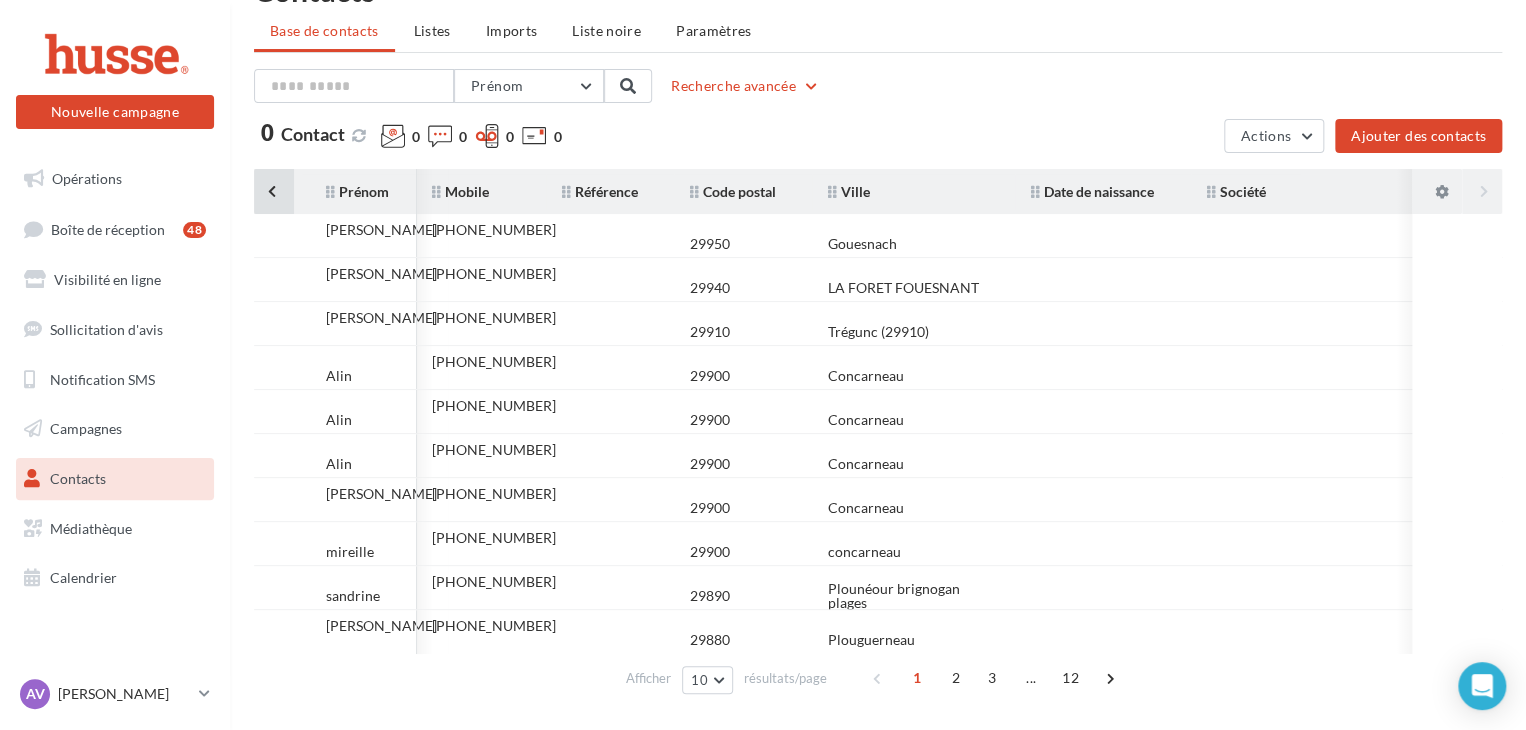 click at bounding box center (274, 191) 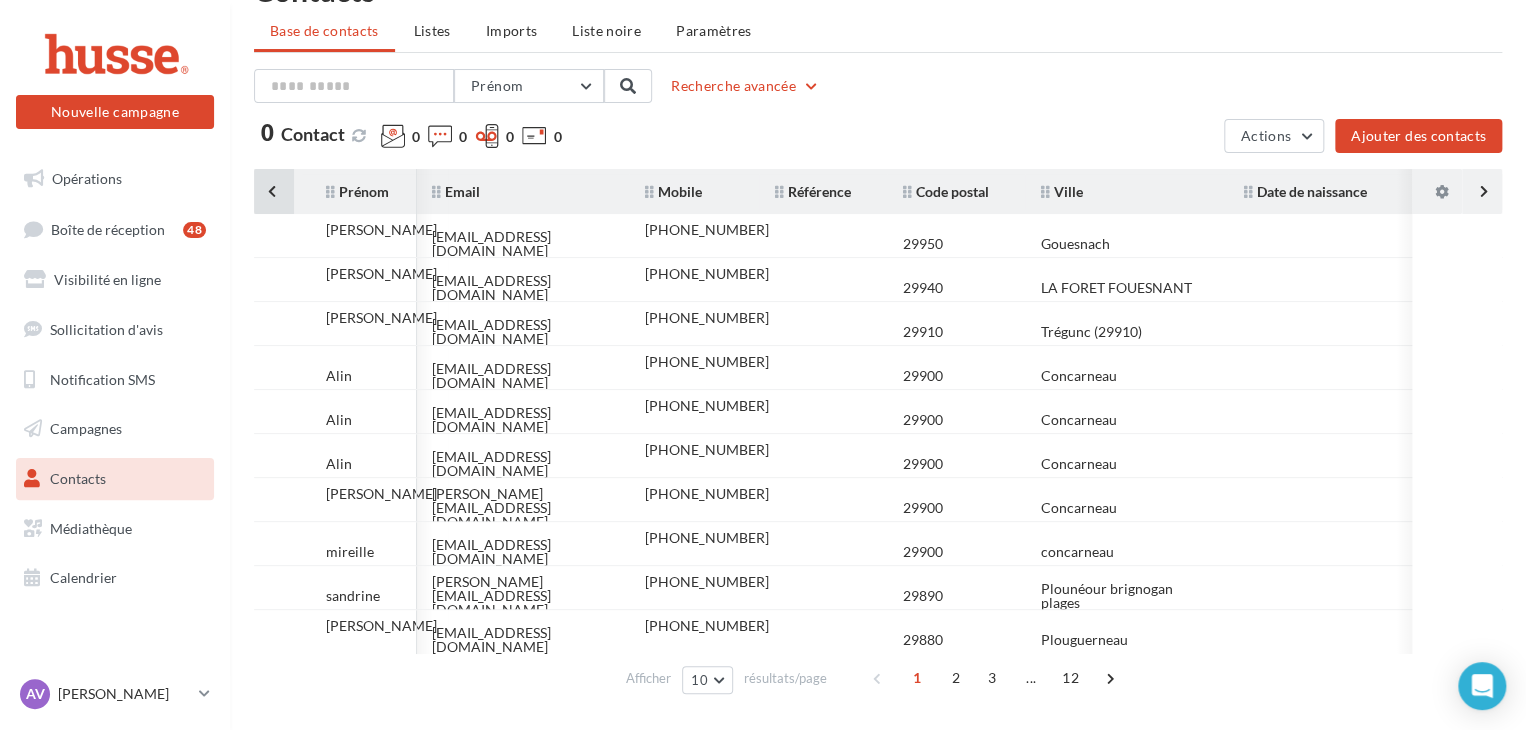 click at bounding box center [274, 191] 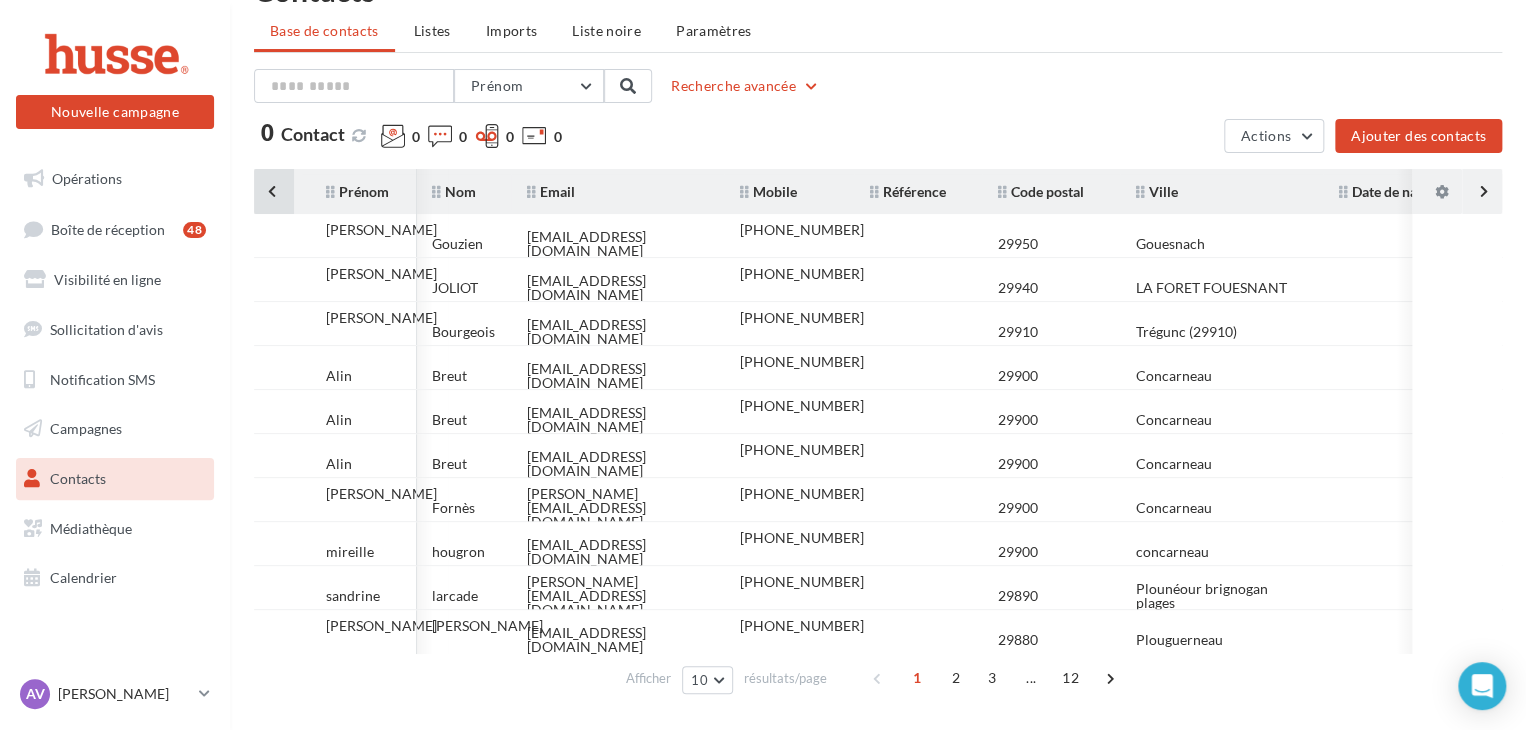click at bounding box center [274, 191] 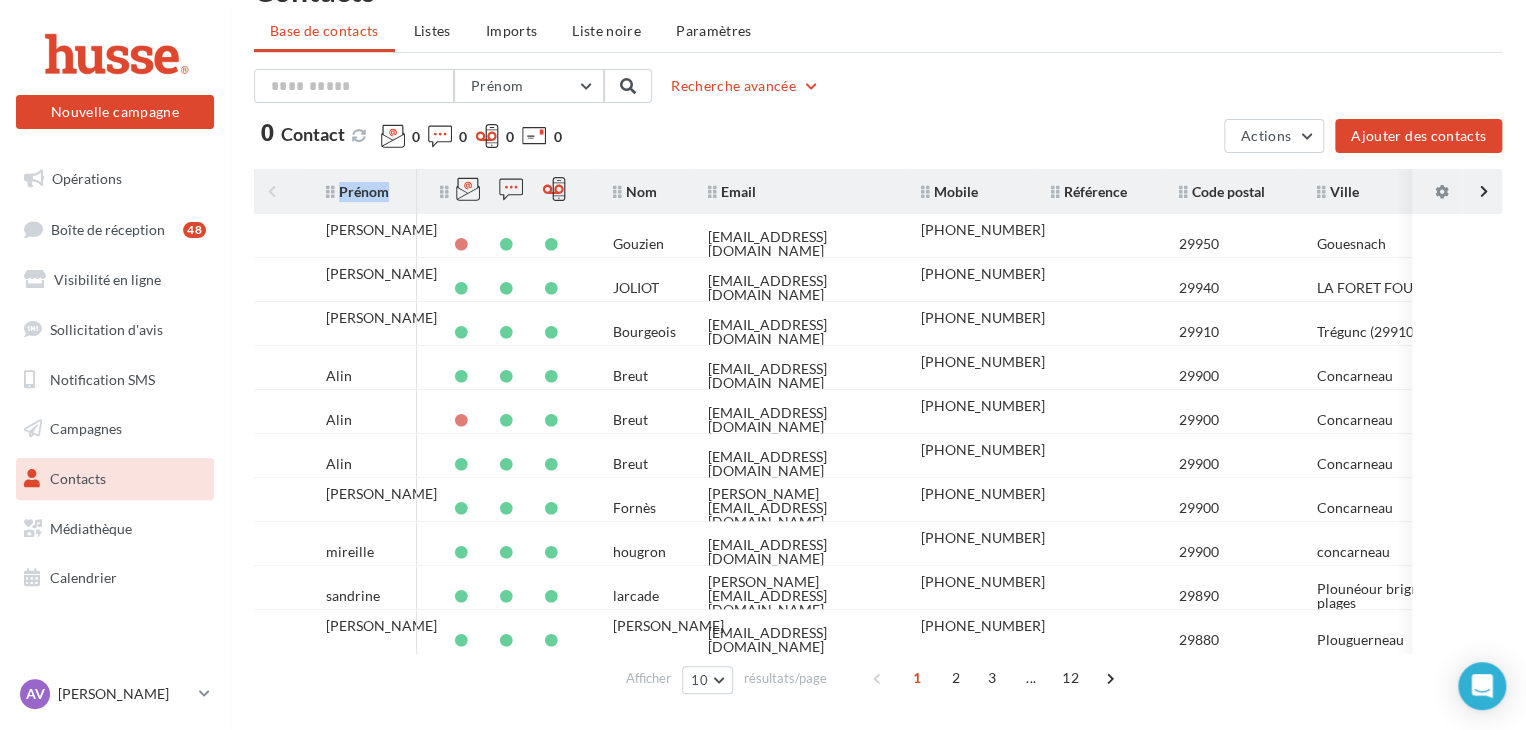 click on "Prénom
Nom
Email
Mobile
Référence
Code postal
Ville
Date de naissance
Société" at bounding box center (886, 191) 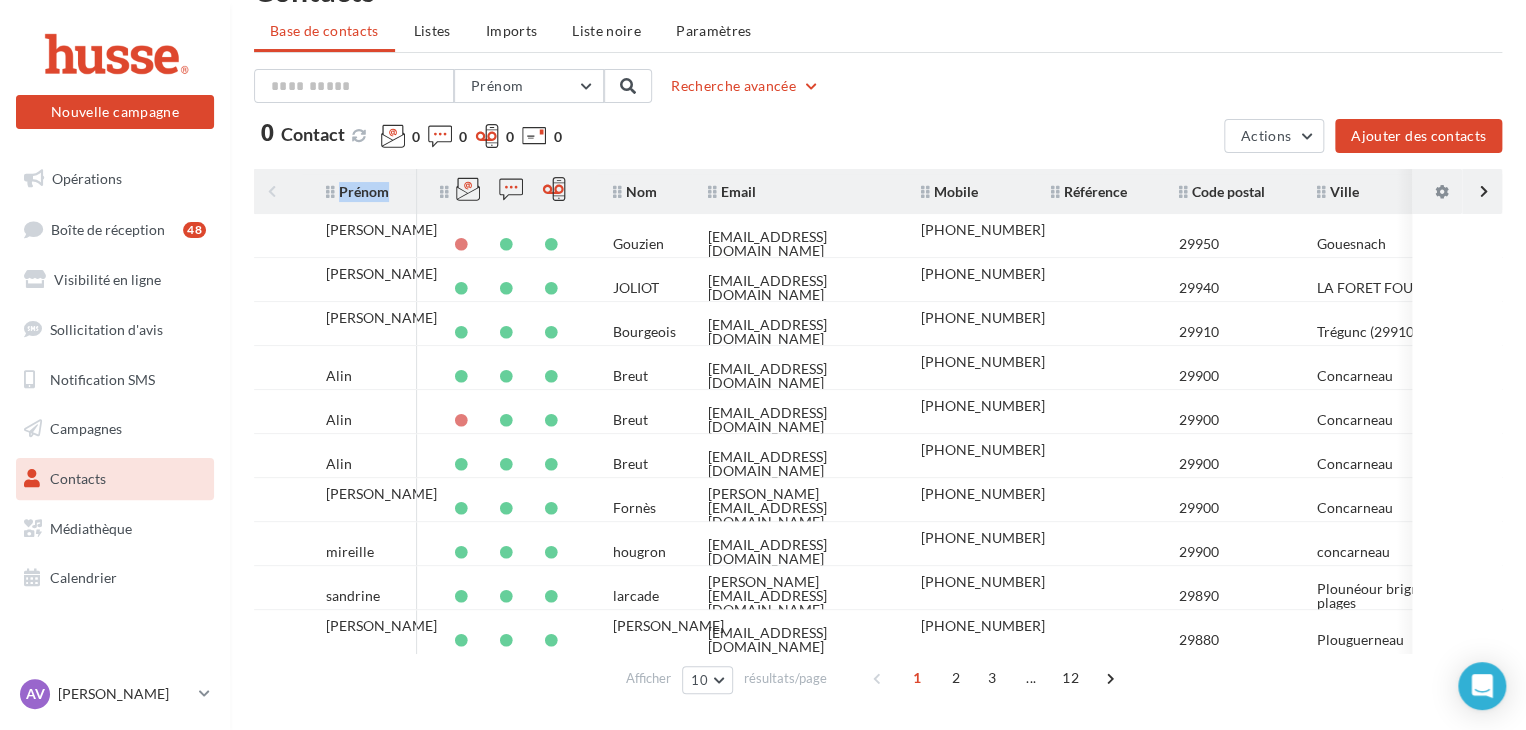 click on "Prénom
Nom
Email
Mobile
Référence
Code postal
Ville
Date de naissance
Société" at bounding box center (886, 191) 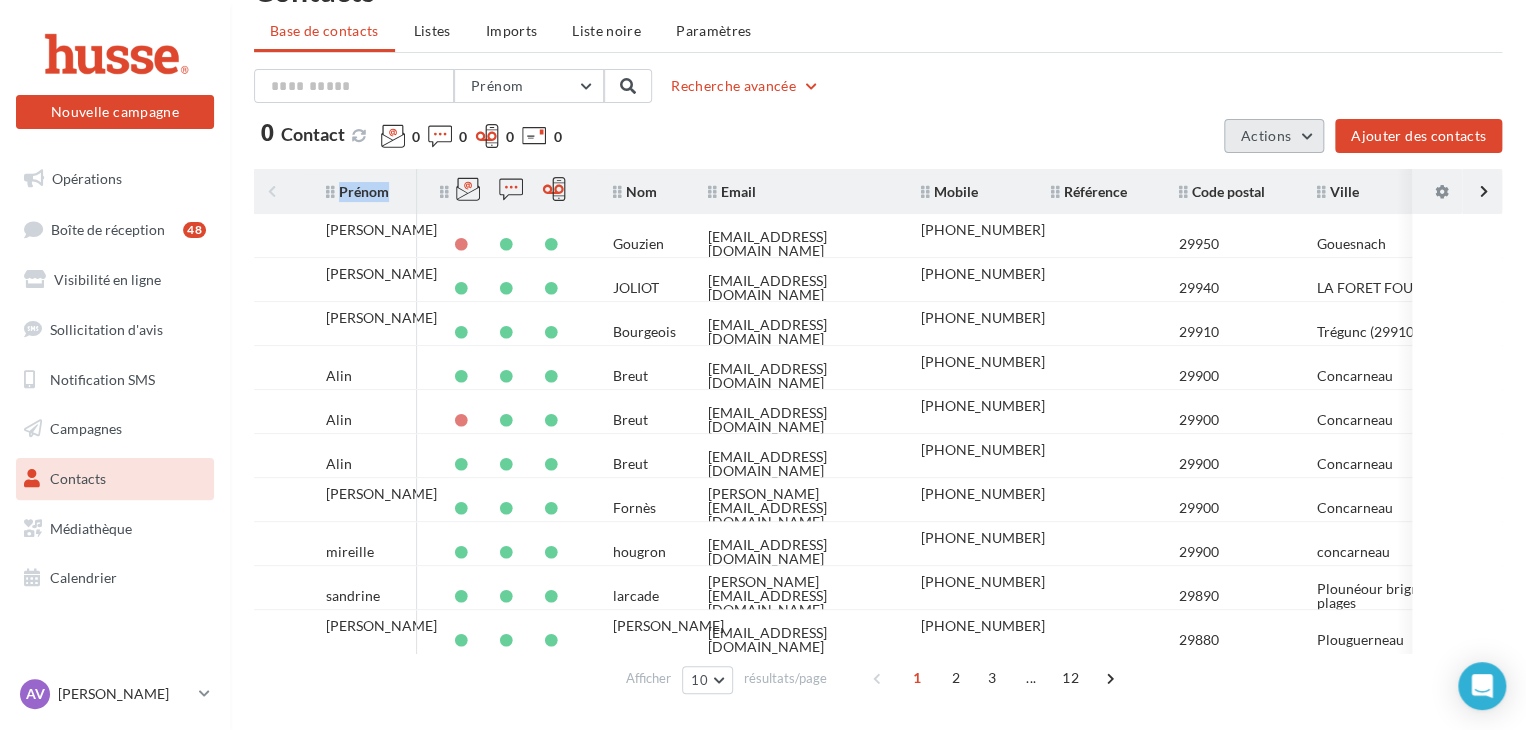 click on "Actions" at bounding box center [1274, 136] 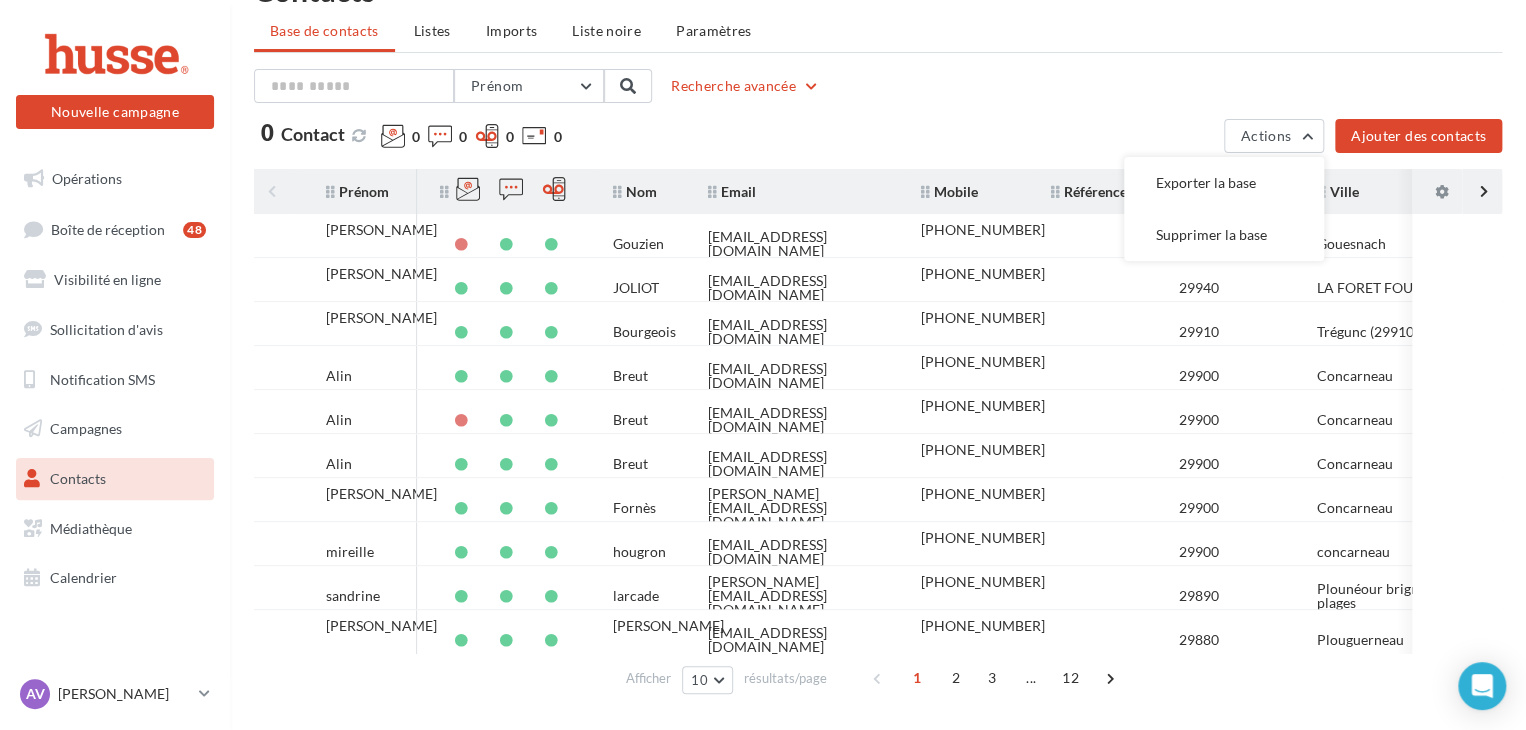 click on "Prénom         Prénom     Nom     Email     Mobile     Téléphone Fixe           Recherche avancée
0   Contact                   0       0       0       0     Actions
Exporter la base
Supprimer la base
Ajouter des contacts" at bounding box center [878, 111] 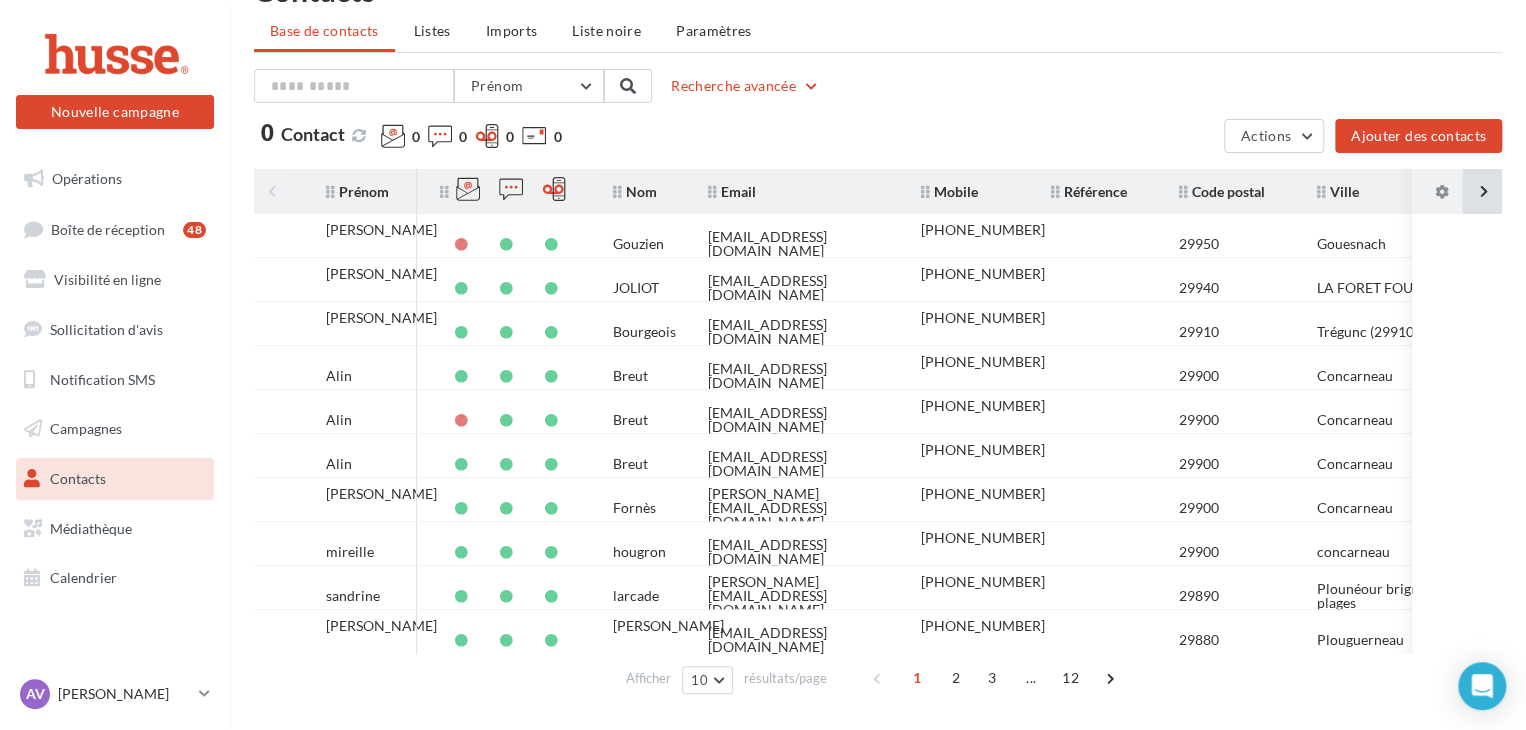 click at bounding box center (1482, 191) 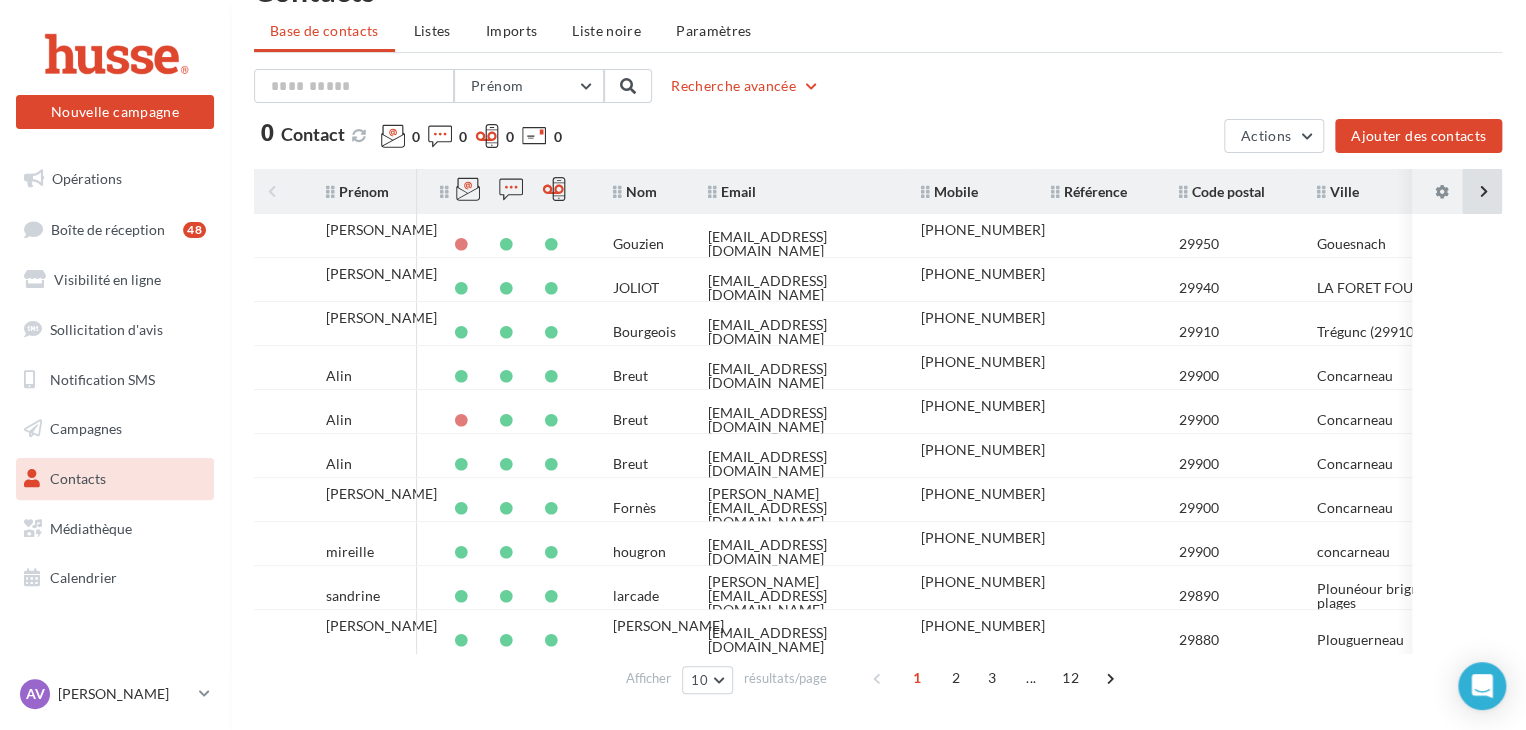 click at bounding box center (1482, 191) 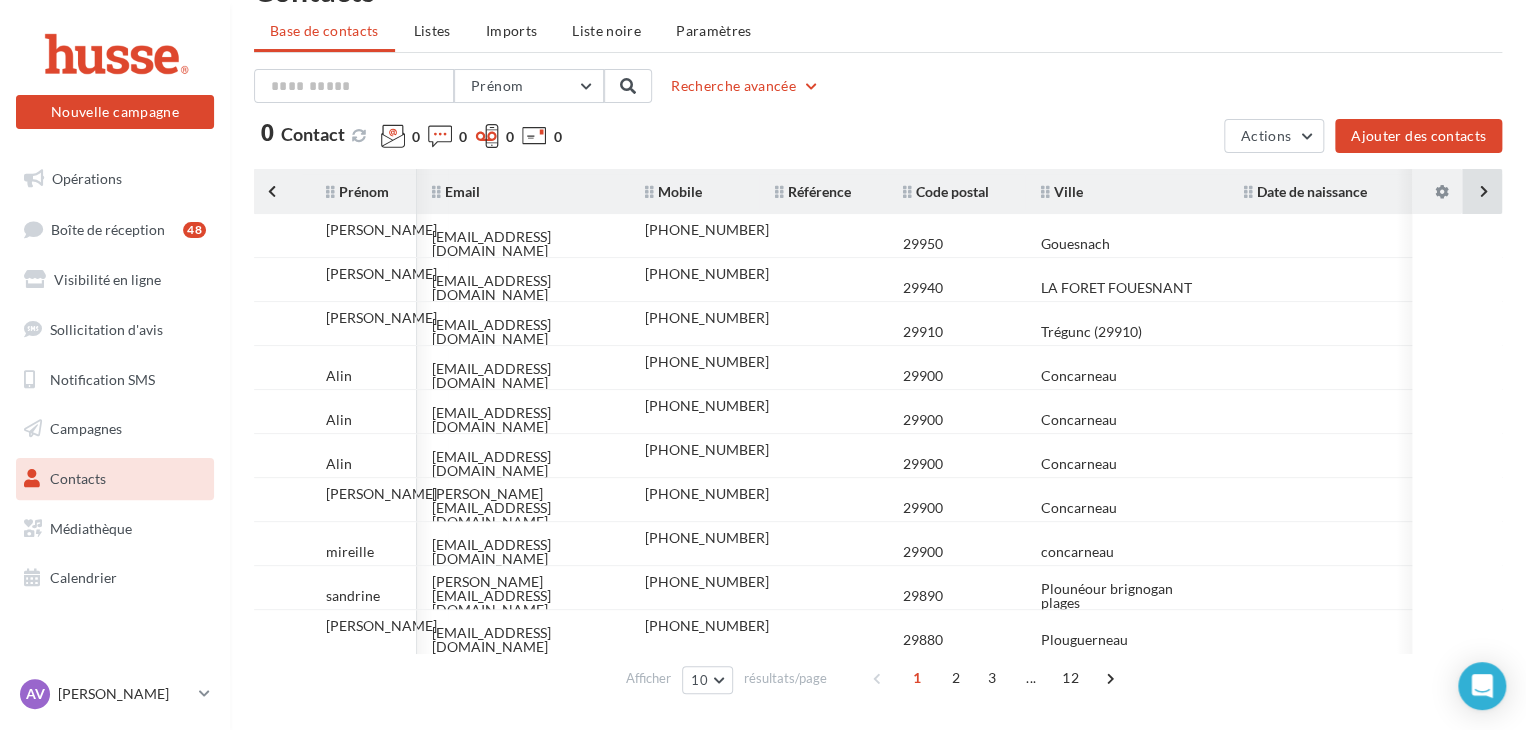 click at bounding box center [1482, 191] 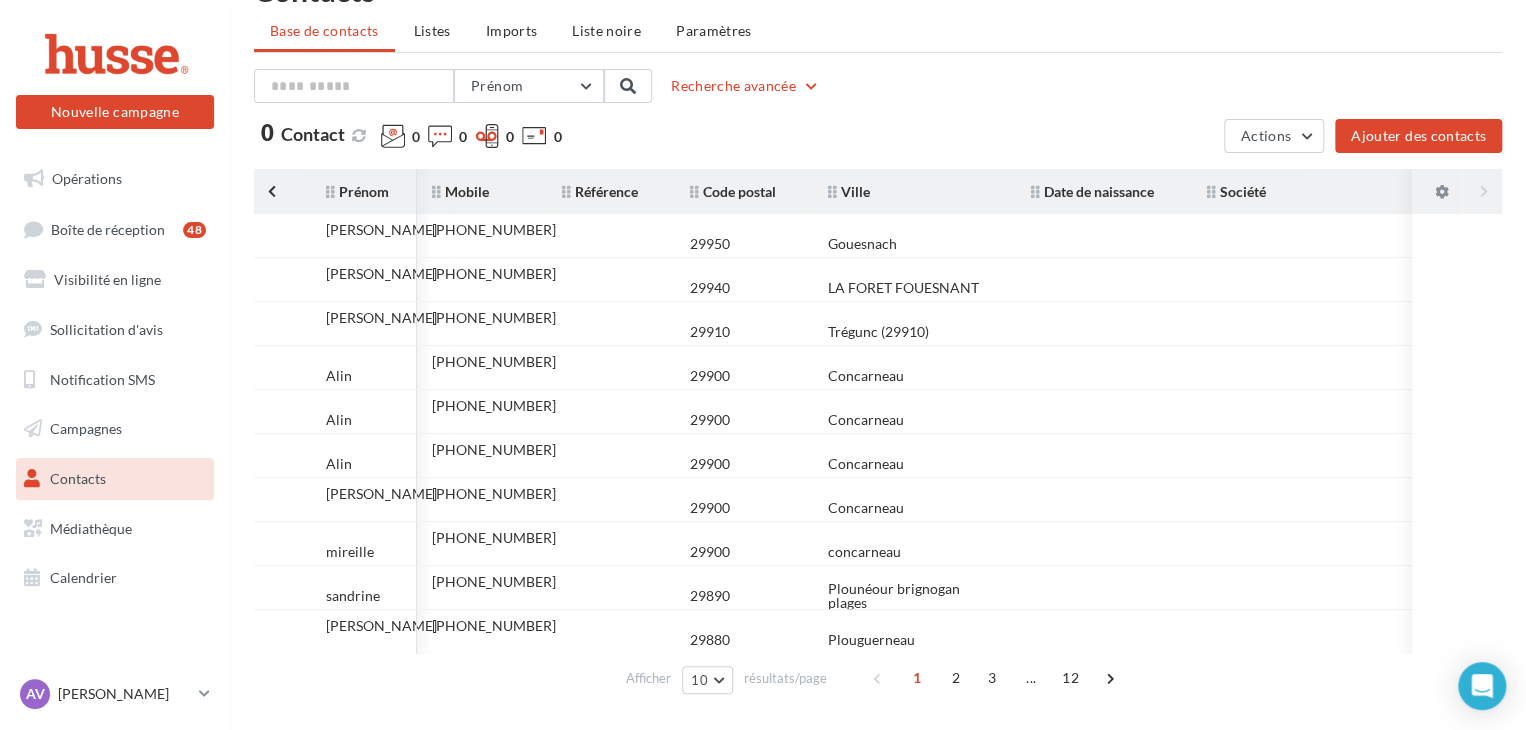 click on "Prénom
Nom
Email
Mobile
Référence
Code postal
Ville
Date de naissance
Société
Mikael
Gouzien
mikael_gouzien@yahoo.fr
+33626019084
29950
Gouesnach
SYLVIE" at bounding box center [878, 411] 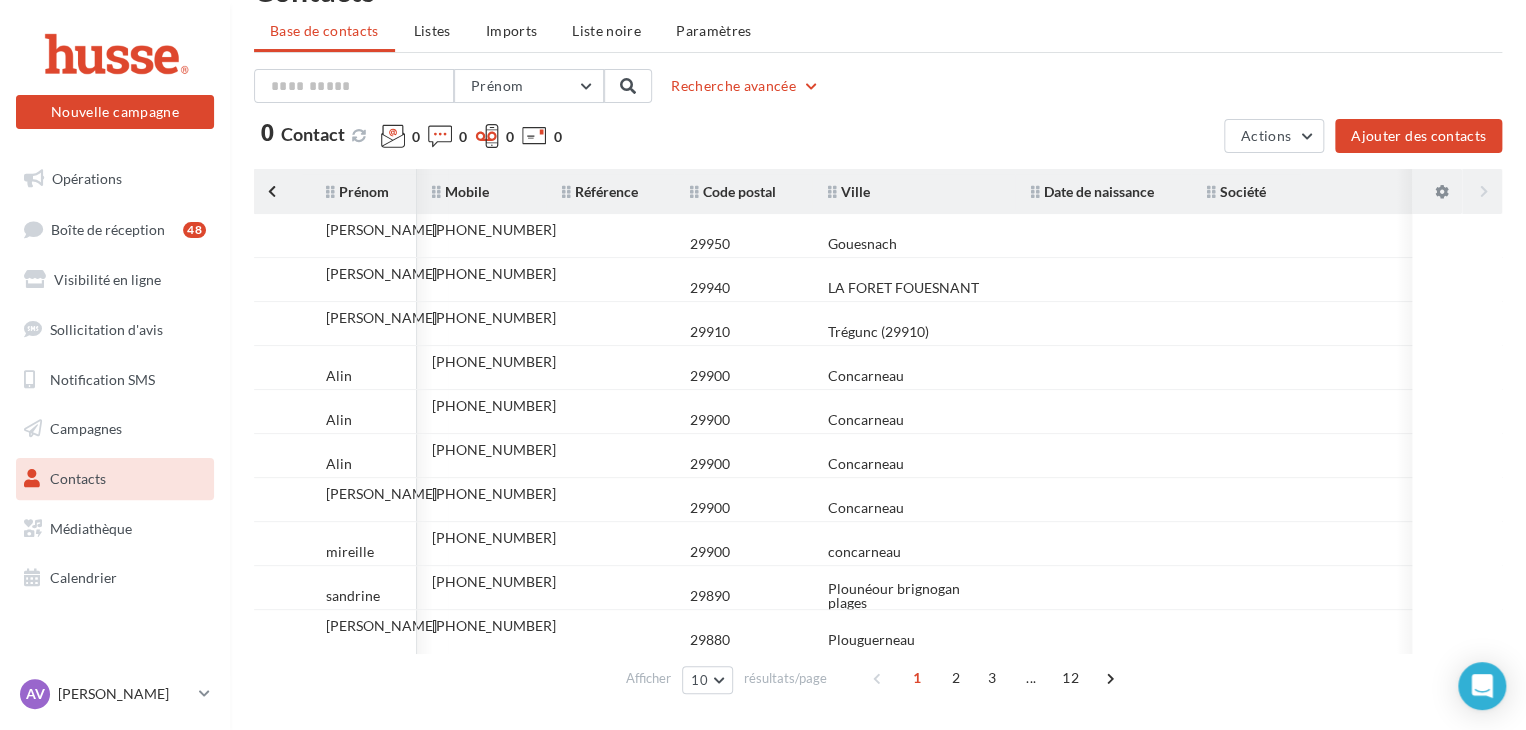 click on "Prénom
Nom
Email
Mobile
Référence
Code postal
Ville
Date de naissance
Société
Mikael
Gouzien
mikael_gouzien@yahoo.fr
+33626019084
29950
Gouesnach
SYLVIE" at bounding box center (878, 411) 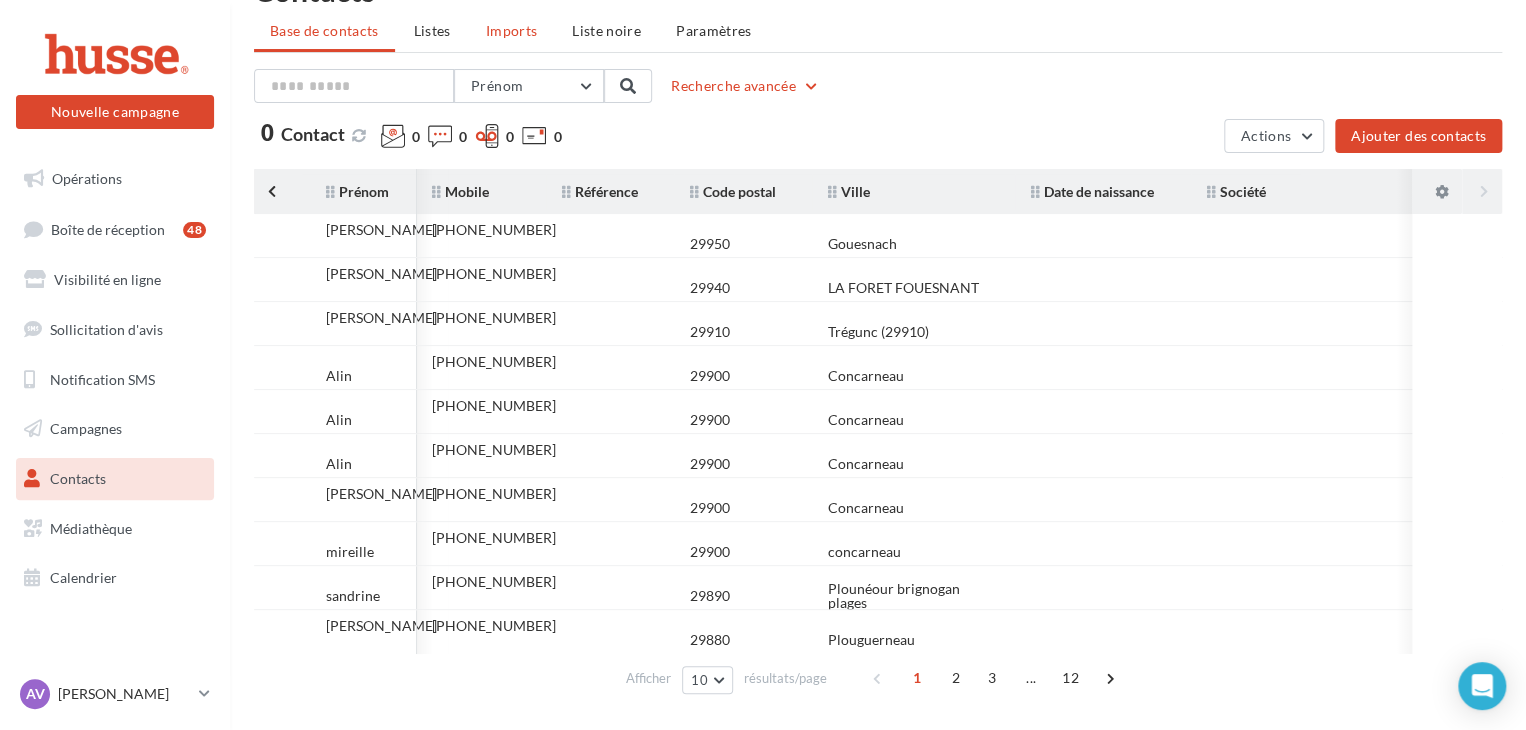 click on "Imports" at bounding box center [511, 30] 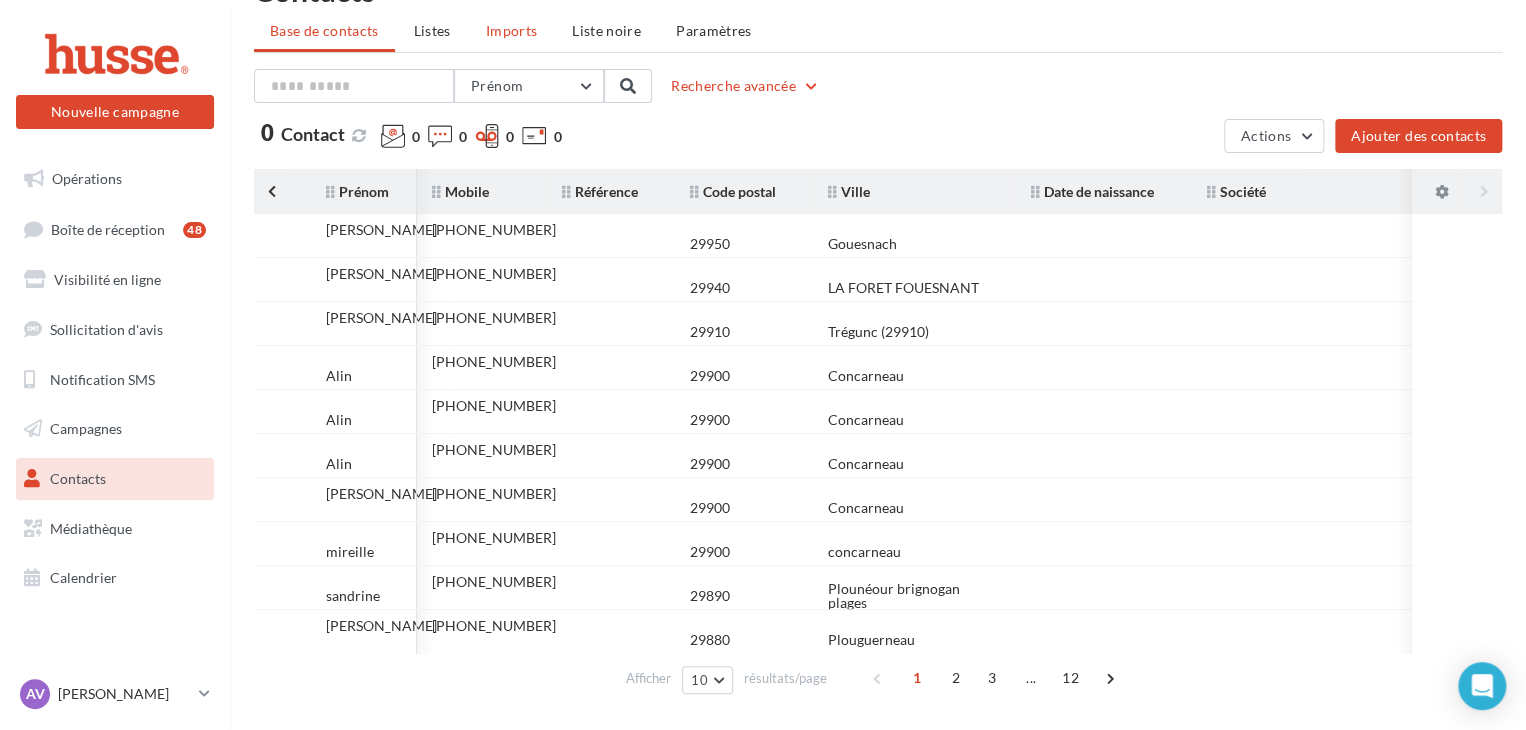 scroll, scrollTop: 0, scrollLeft: 0, axis: both 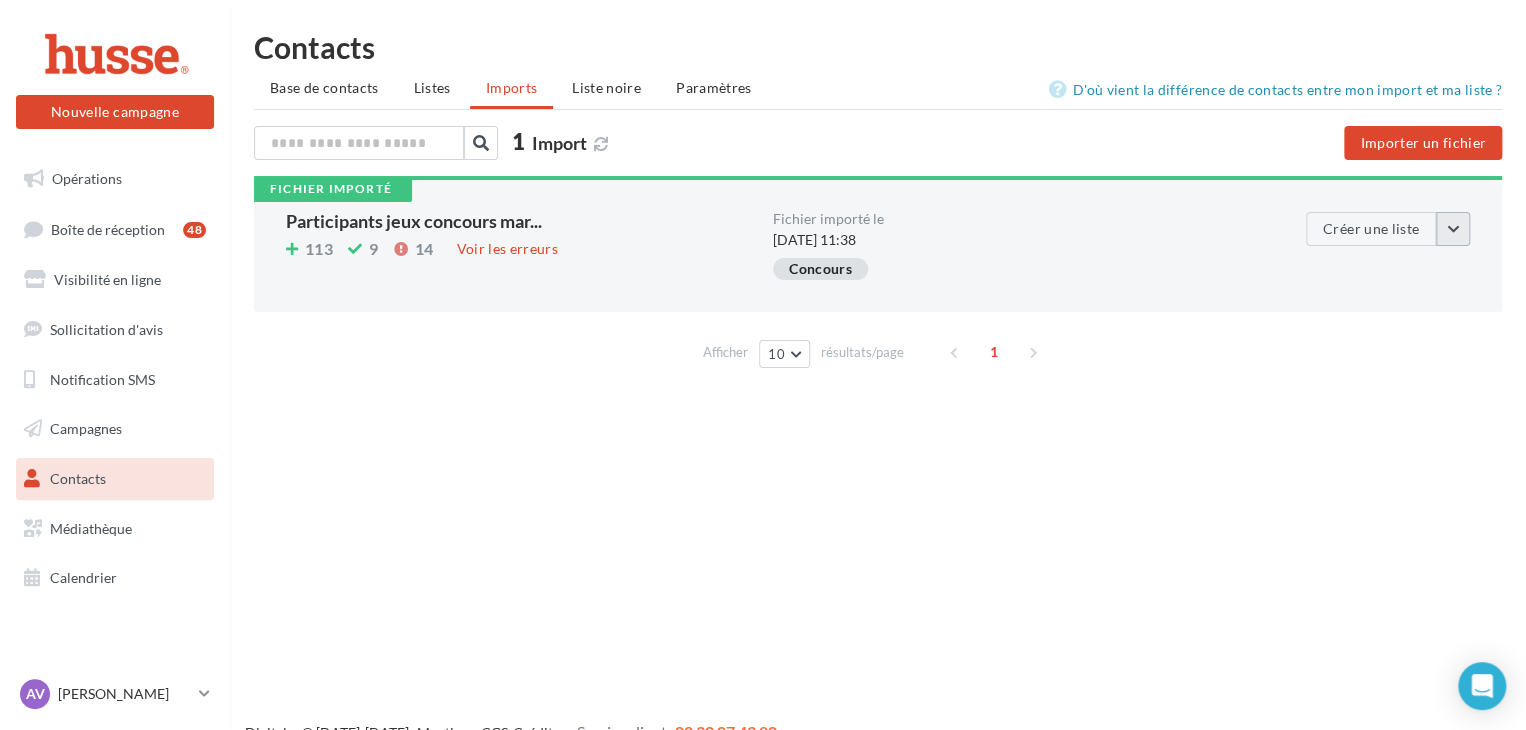 click at bounding box center (1453, 229) 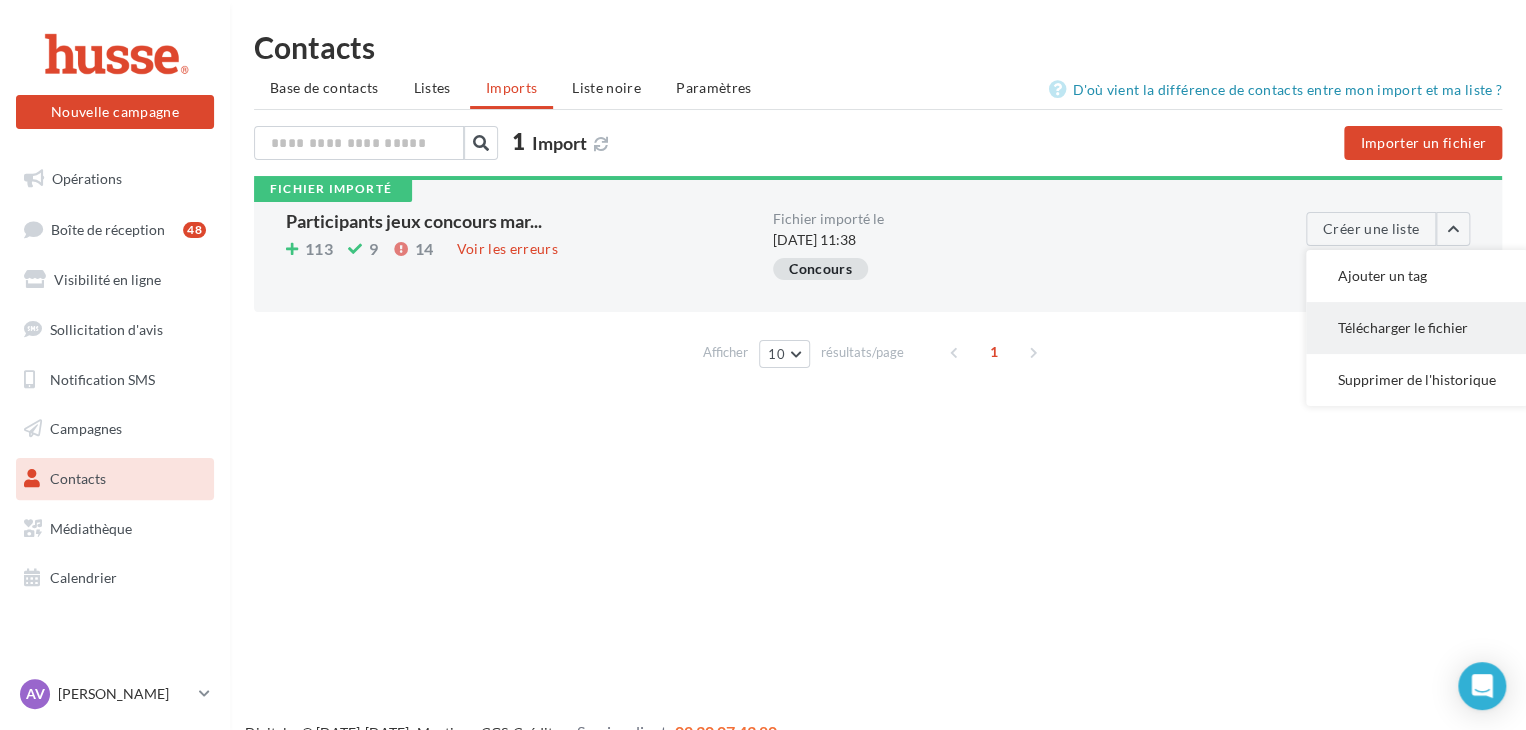 click on "Télécharger le fichier" at bounding box center [1417, 328] 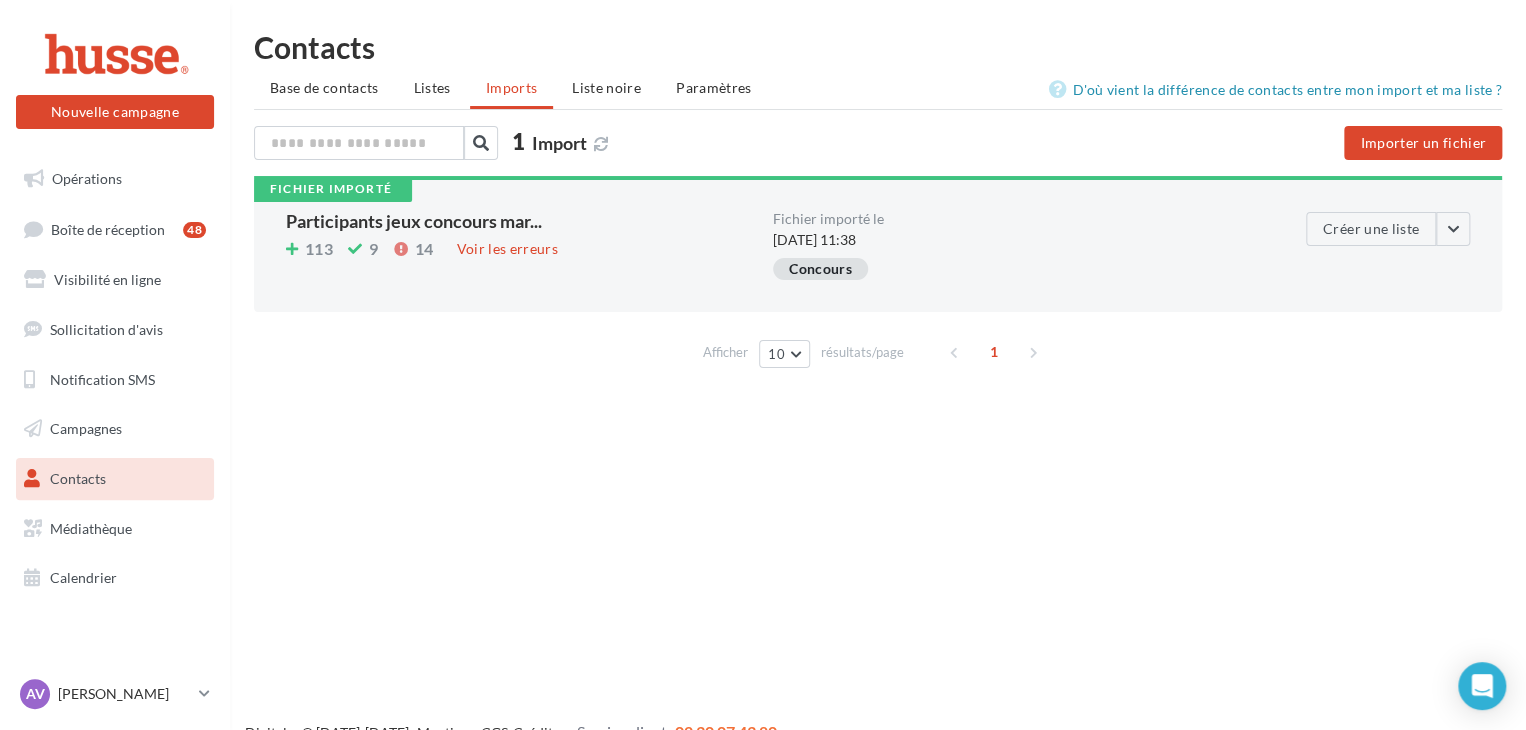 click on "Nouvelle campagne
Nouvelle campagne
Opérations
Boîte de réception
48
Visibilité en ligne
Sollicitation d'avis
Notification SMS
Campagnes
Contacts
Mes cibles
Médiathèque
Calendrier" at bounding box center [763, 397] 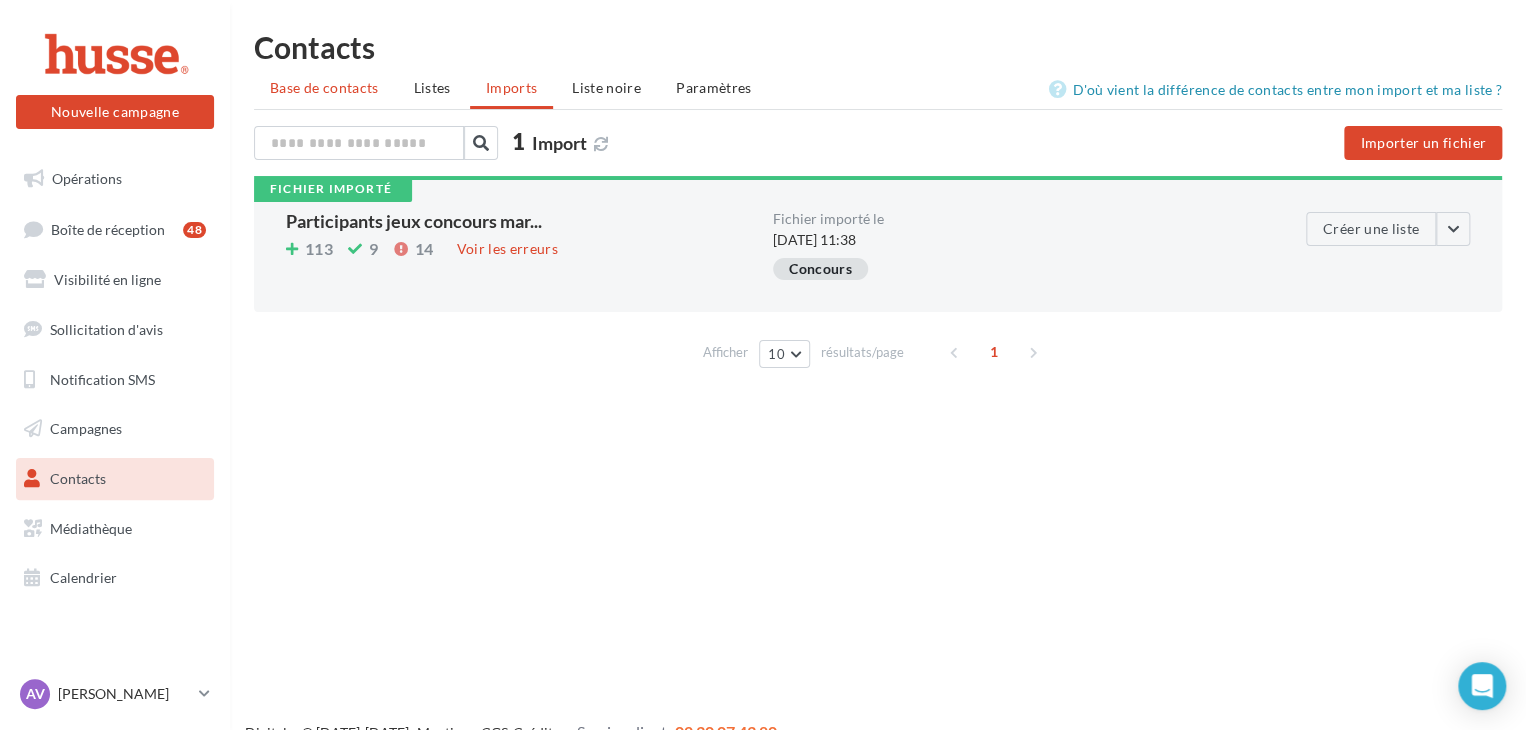 click on "Base de contacts" at bounding box center (324, 87) 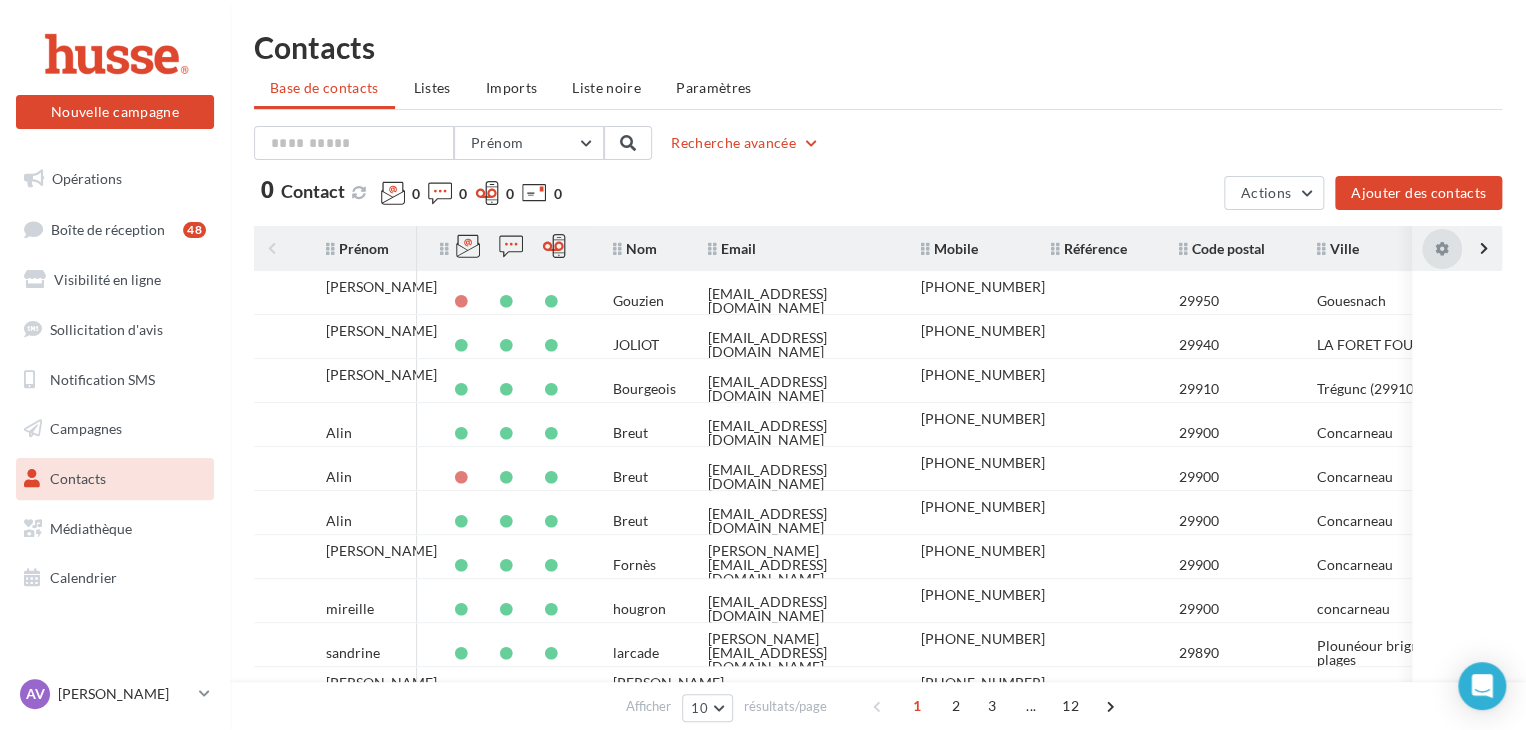 click at bounding box center (1437, 248) 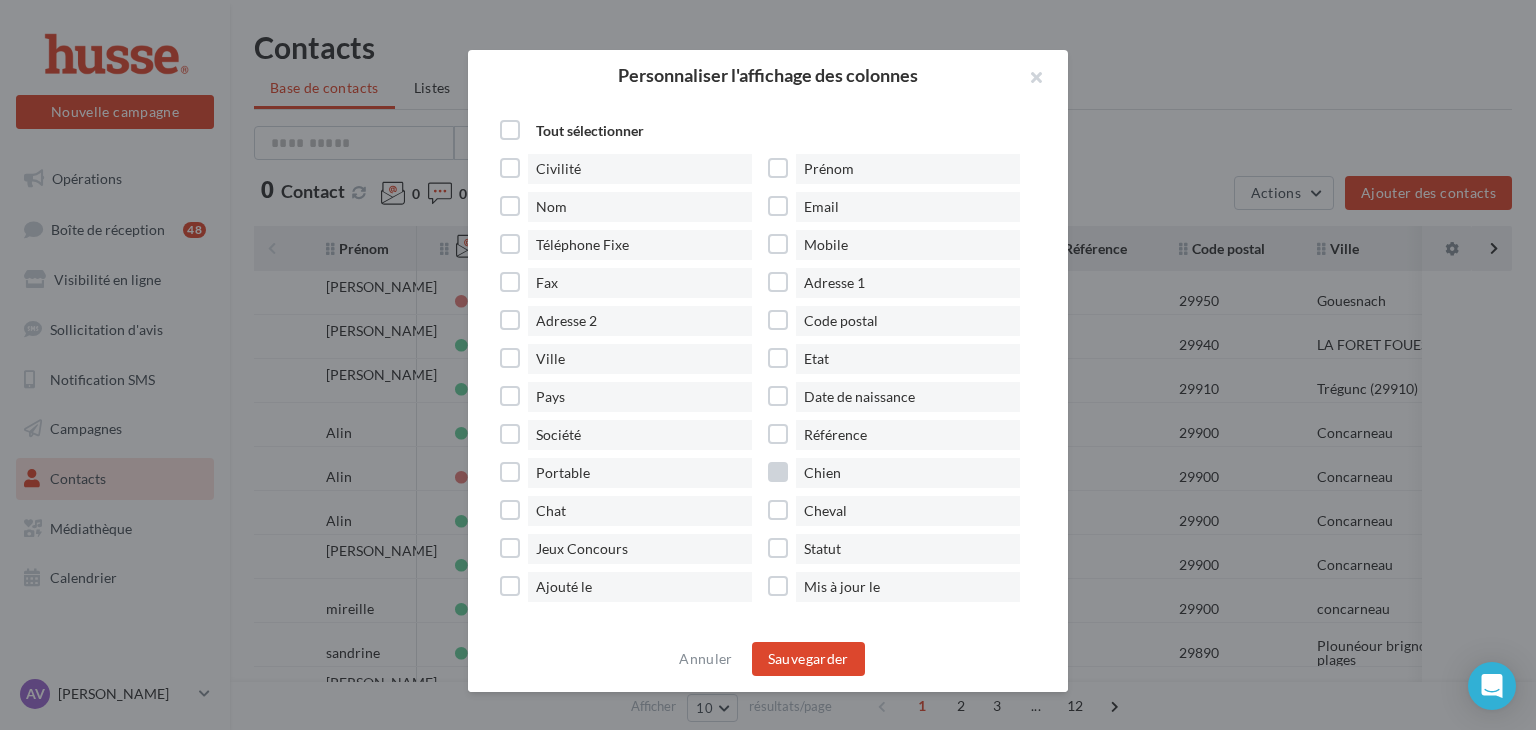 click on "Chien" at bounding box center [902, 473] 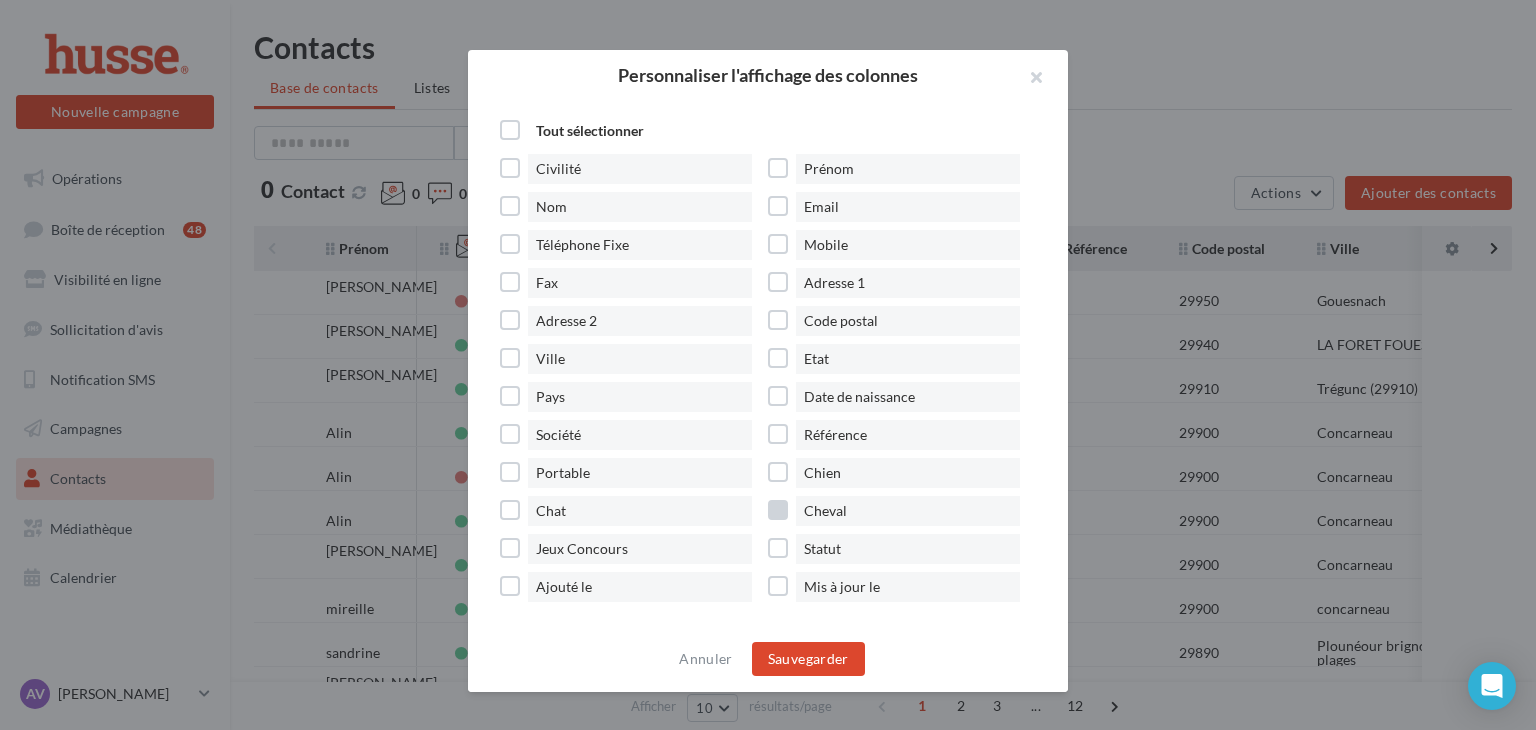 click on "Cheval" at bounding box center [902, 511] 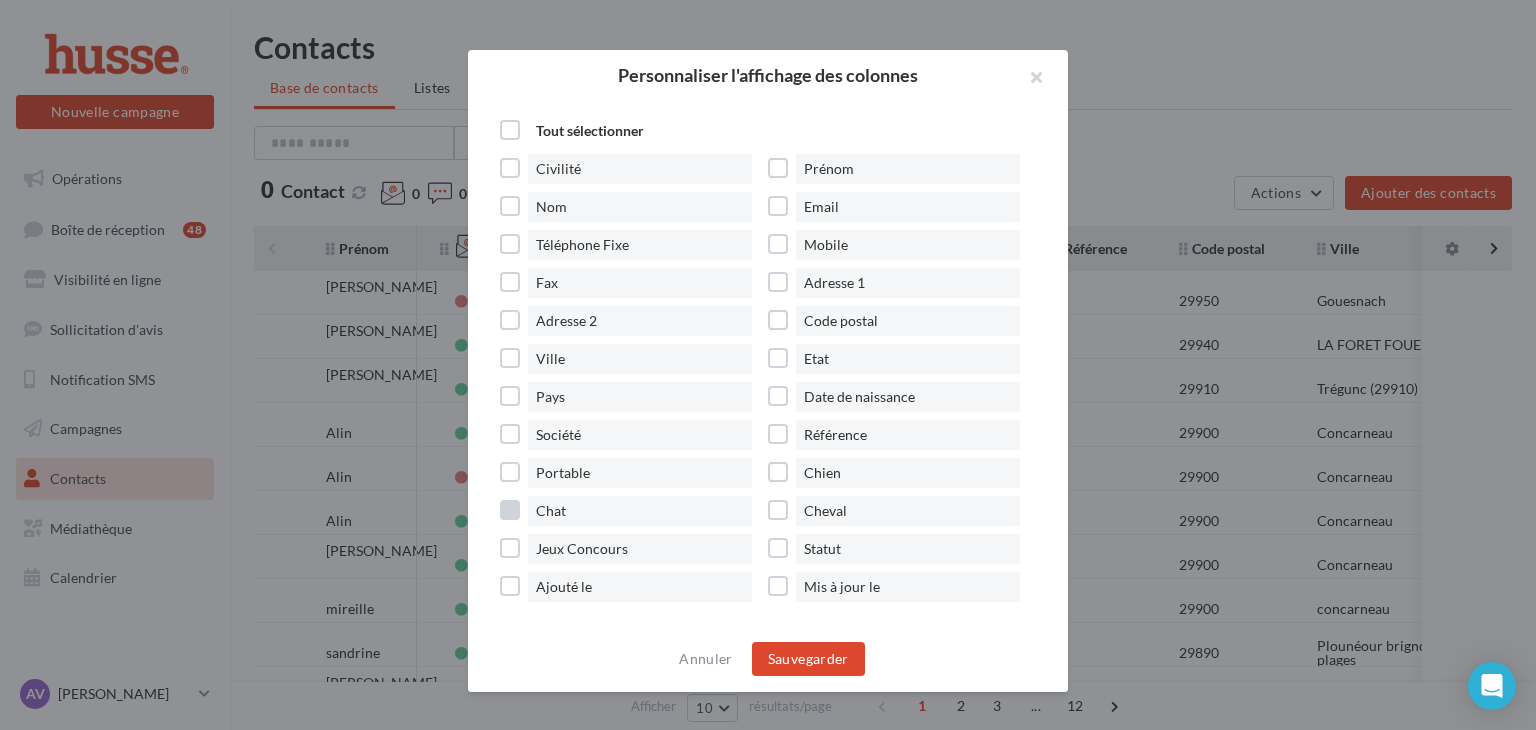 click on "Chat" at bounding box center (634, 511) 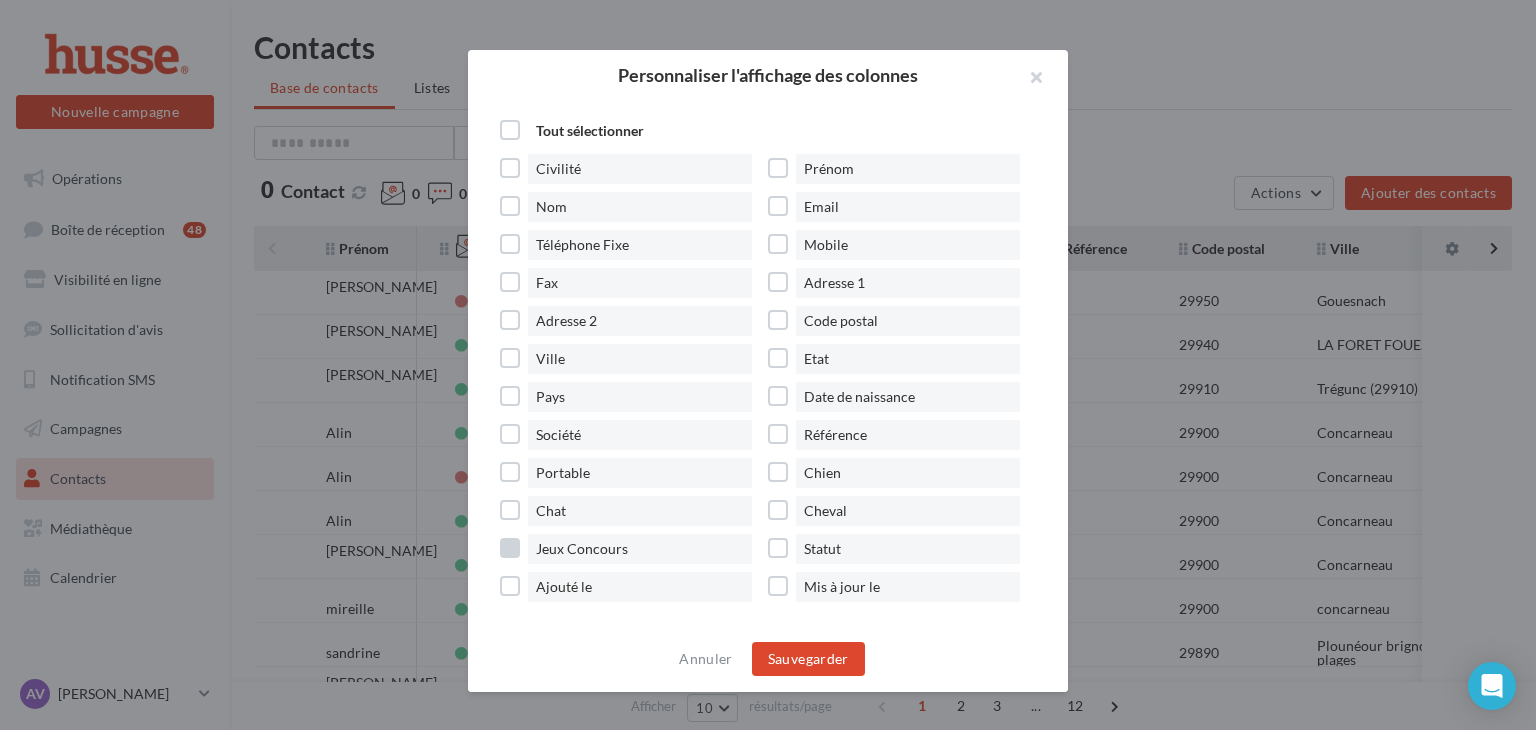 click on "Jeux Concours" at bounding box center [634, 549] 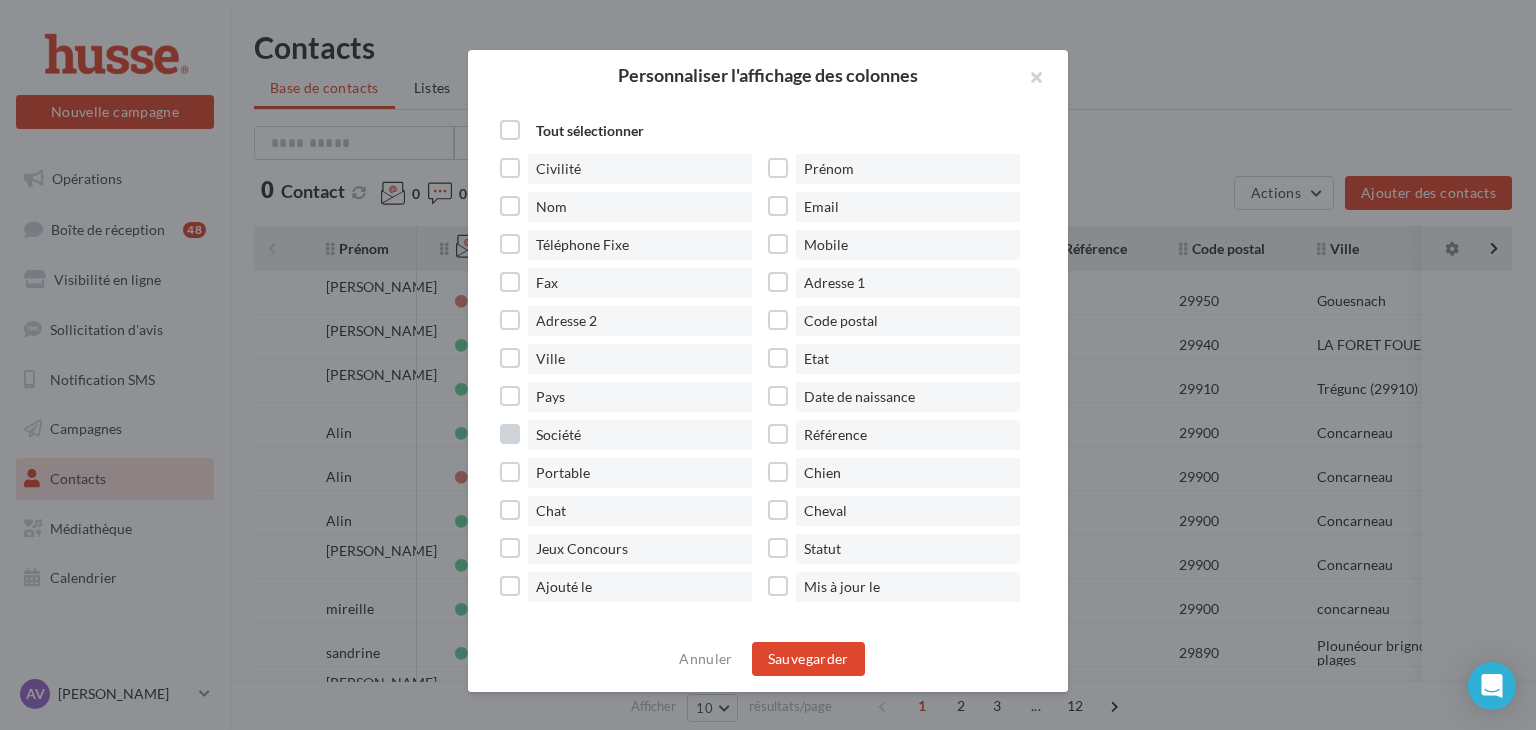 click on "Société" at bounding box center (634, 435) 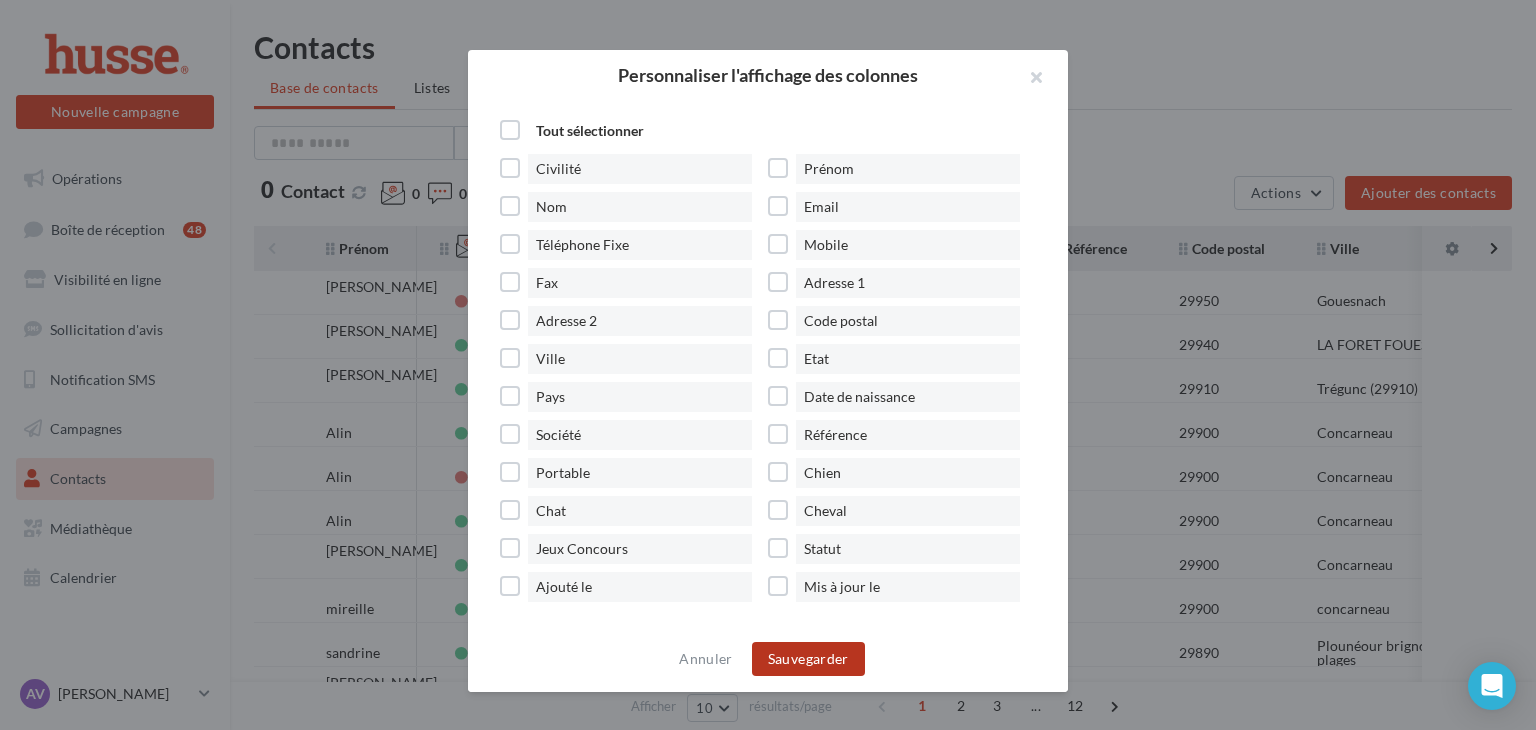 click on "Sauvegarder" at bounding box center [808, 659] 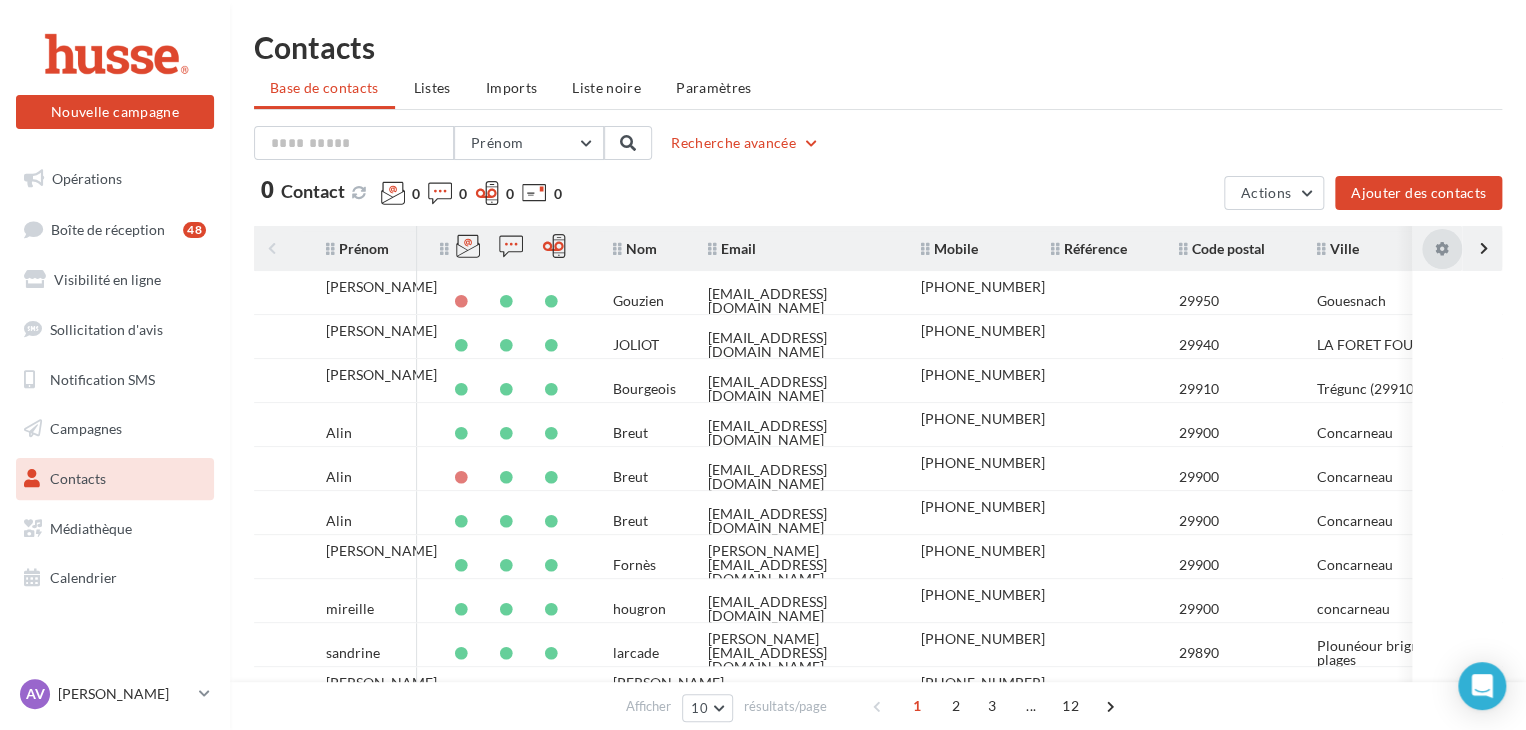 click at bounding box center [1437, 249] 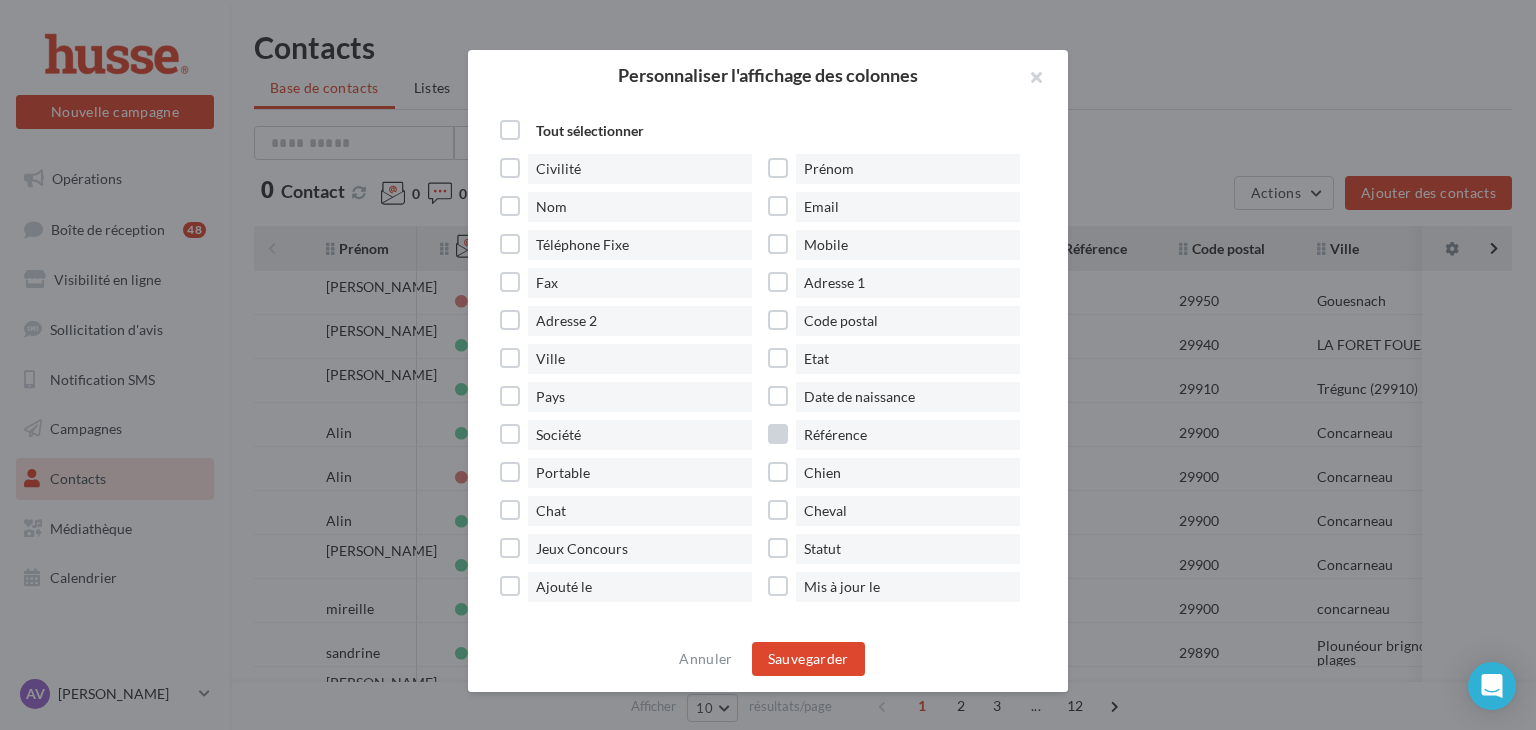 click on "Référence" at bounding box center (908, 435) 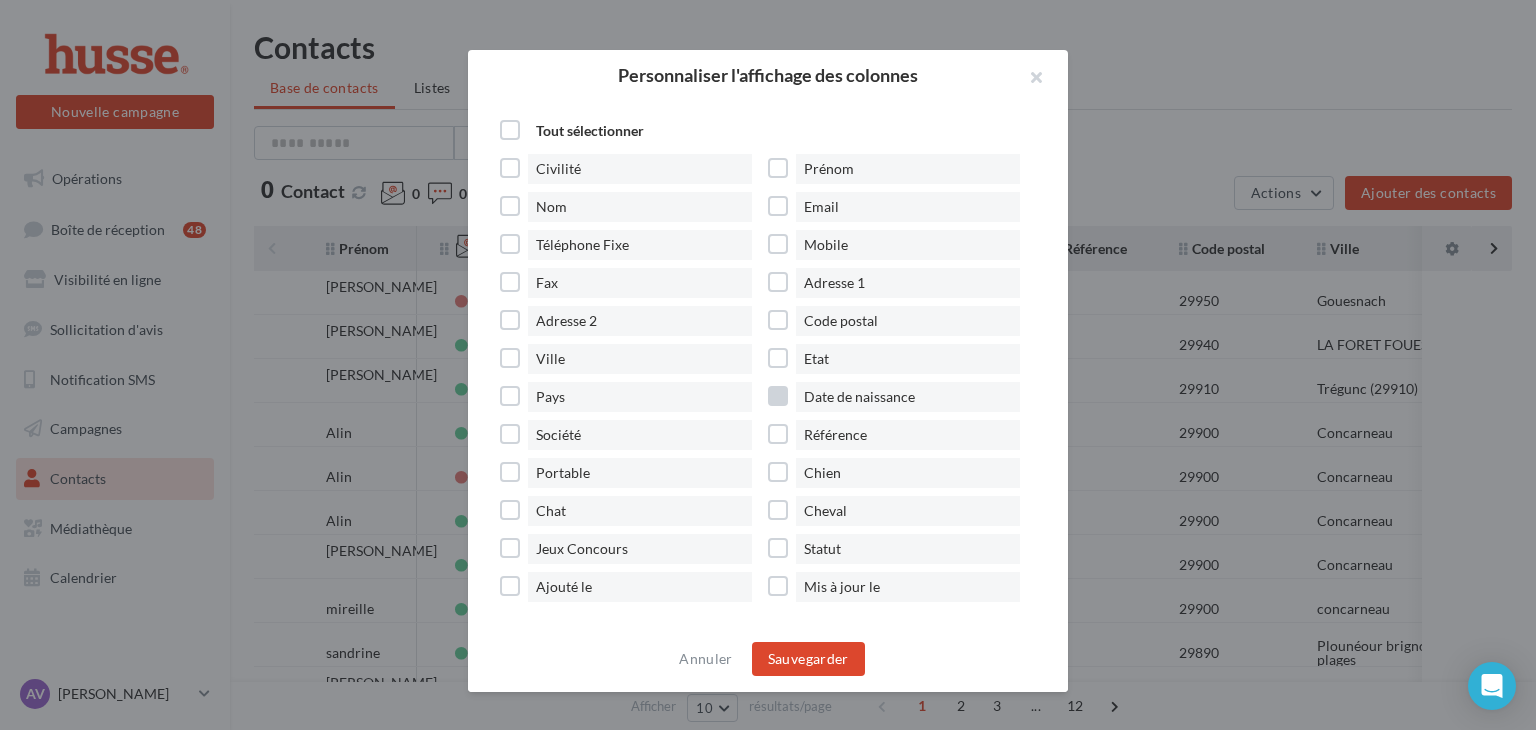 click on "Date de naissance" at bounding box center (908, 397) 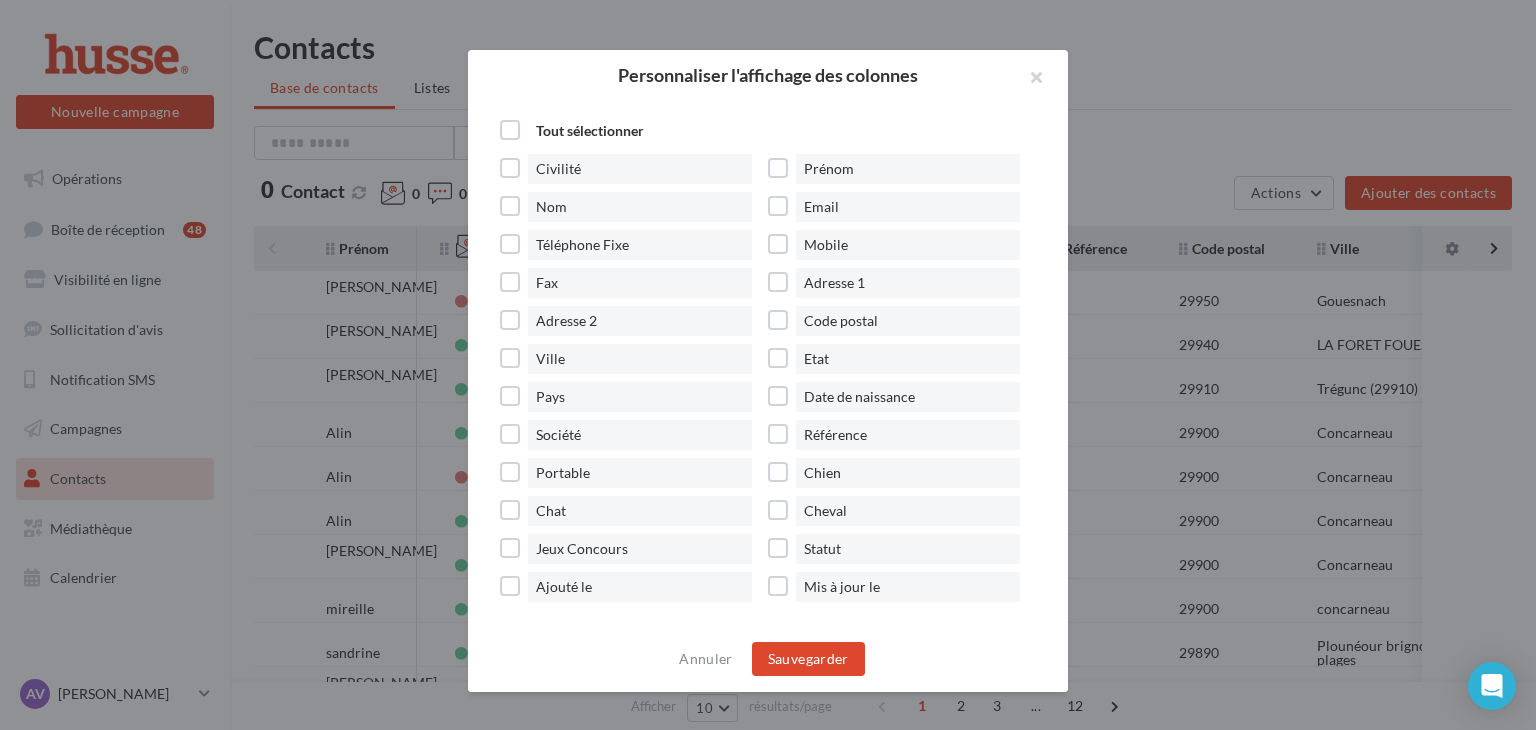 click at bounding box center [768, 365] 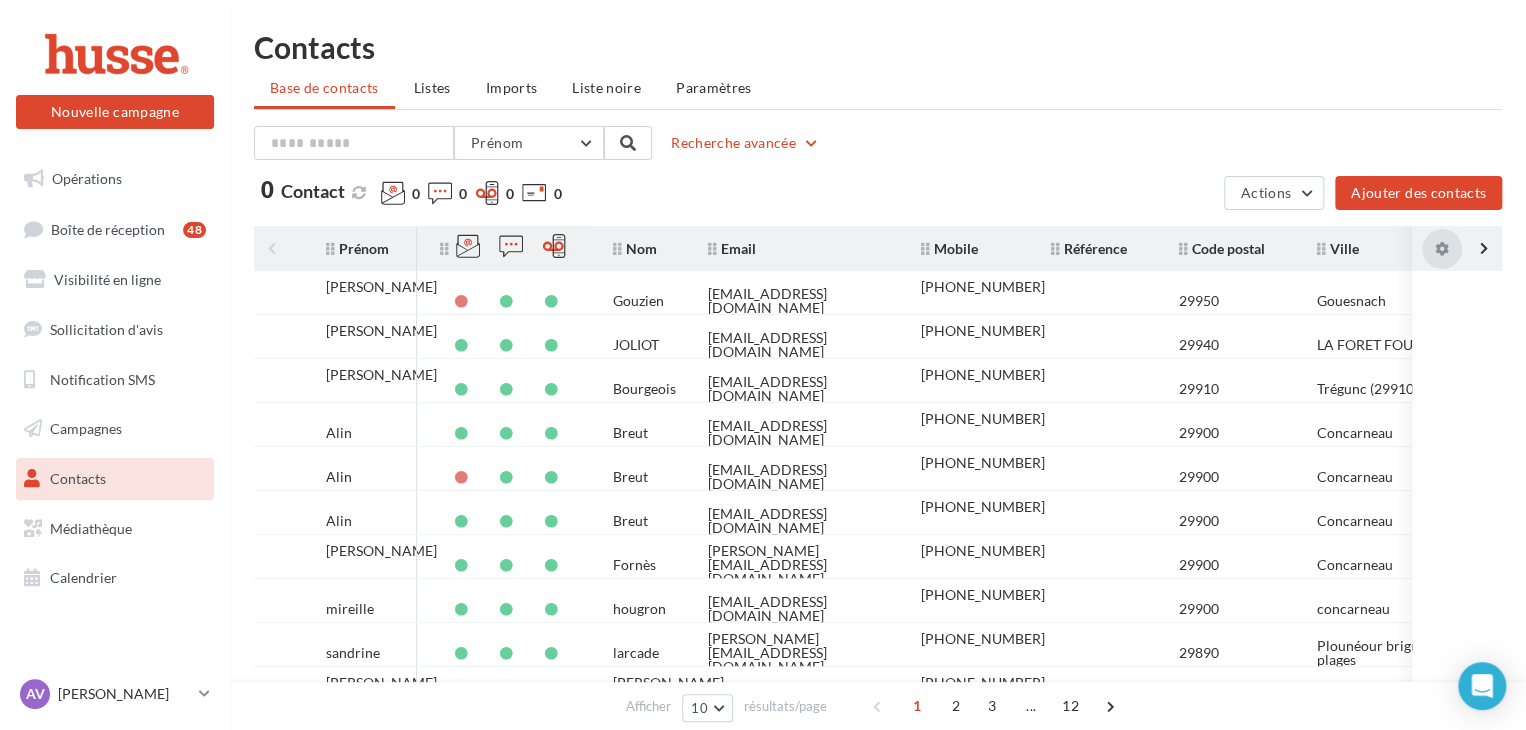 click at bounding box center [1437, 249] 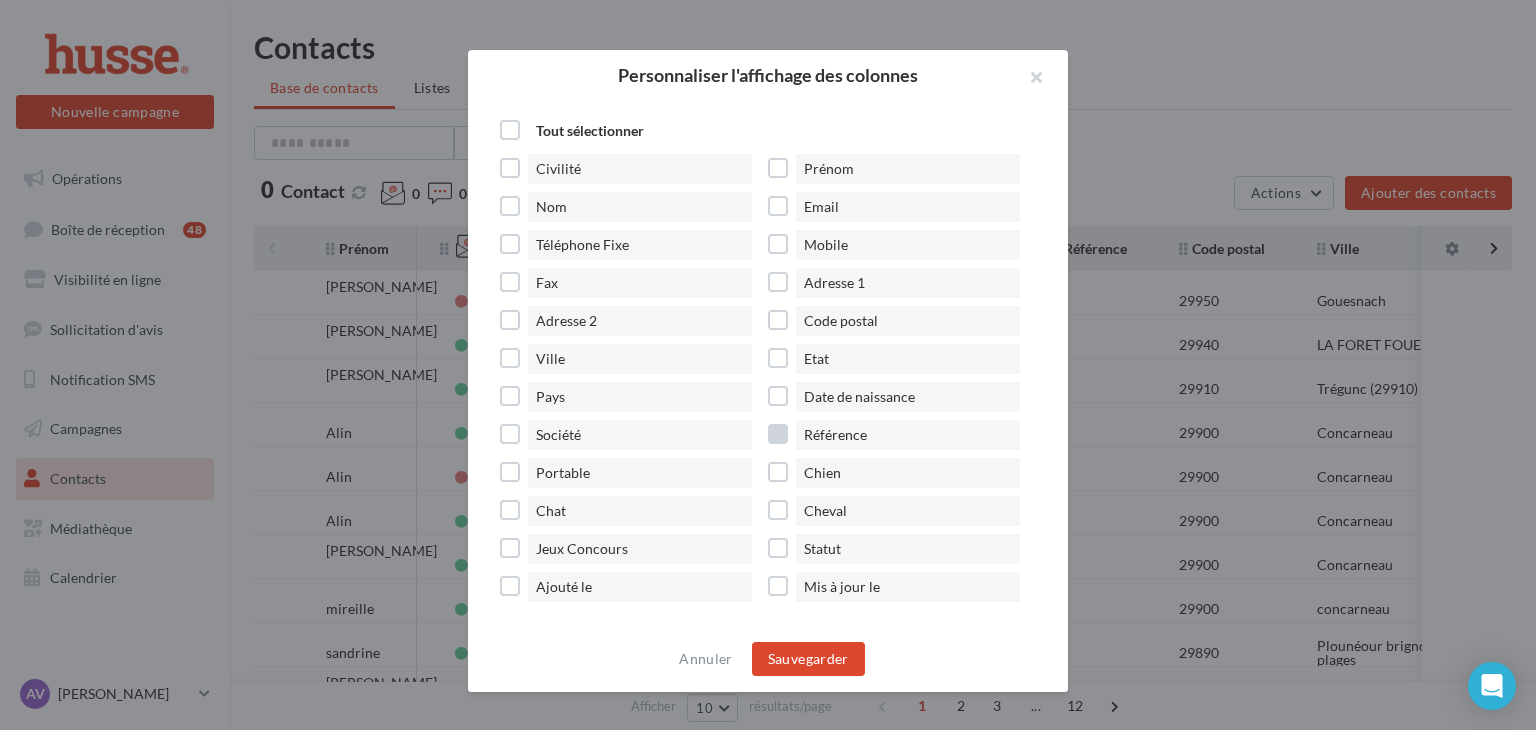 click on "Référence" at bounding box center (902, 435) 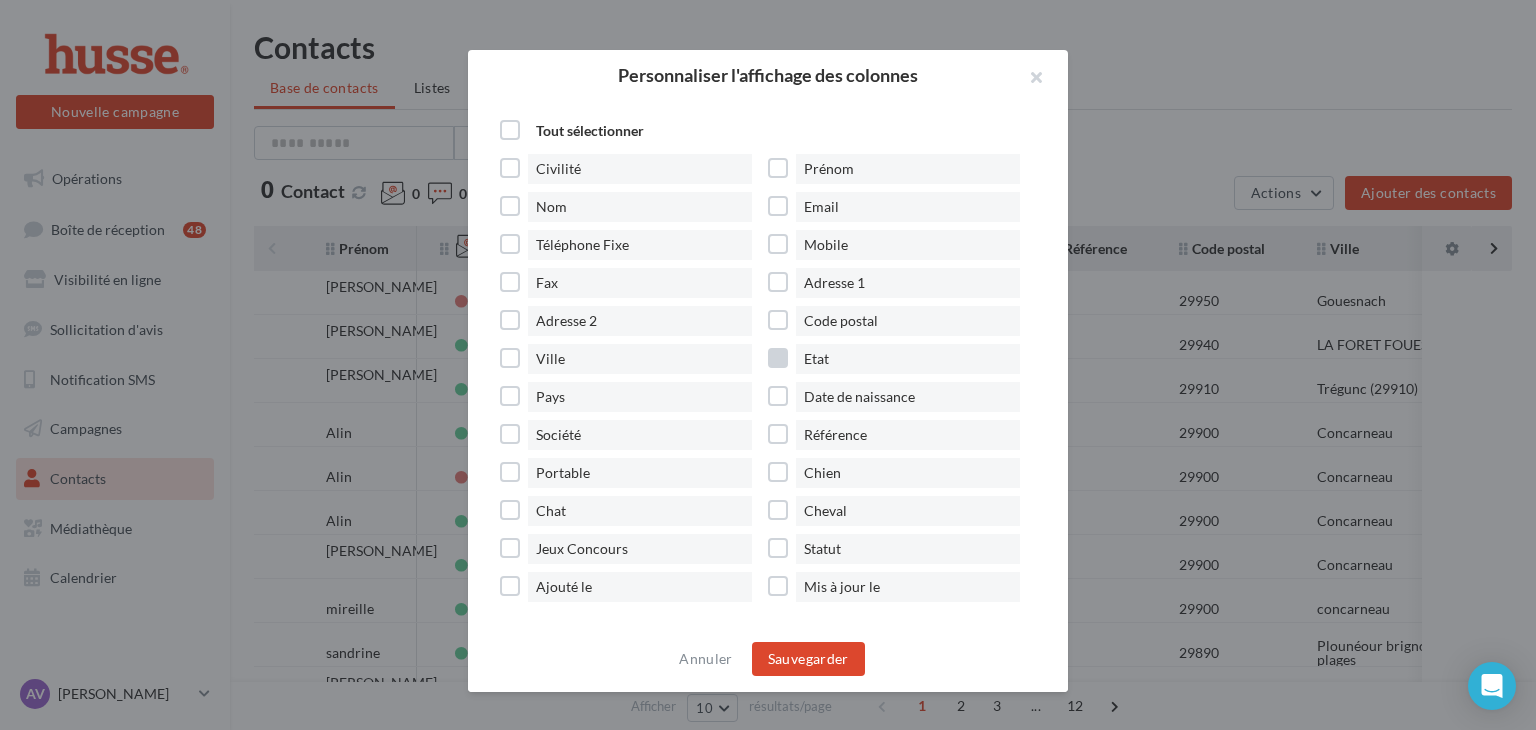 click on "Etat" at bounding box center [902, 359] 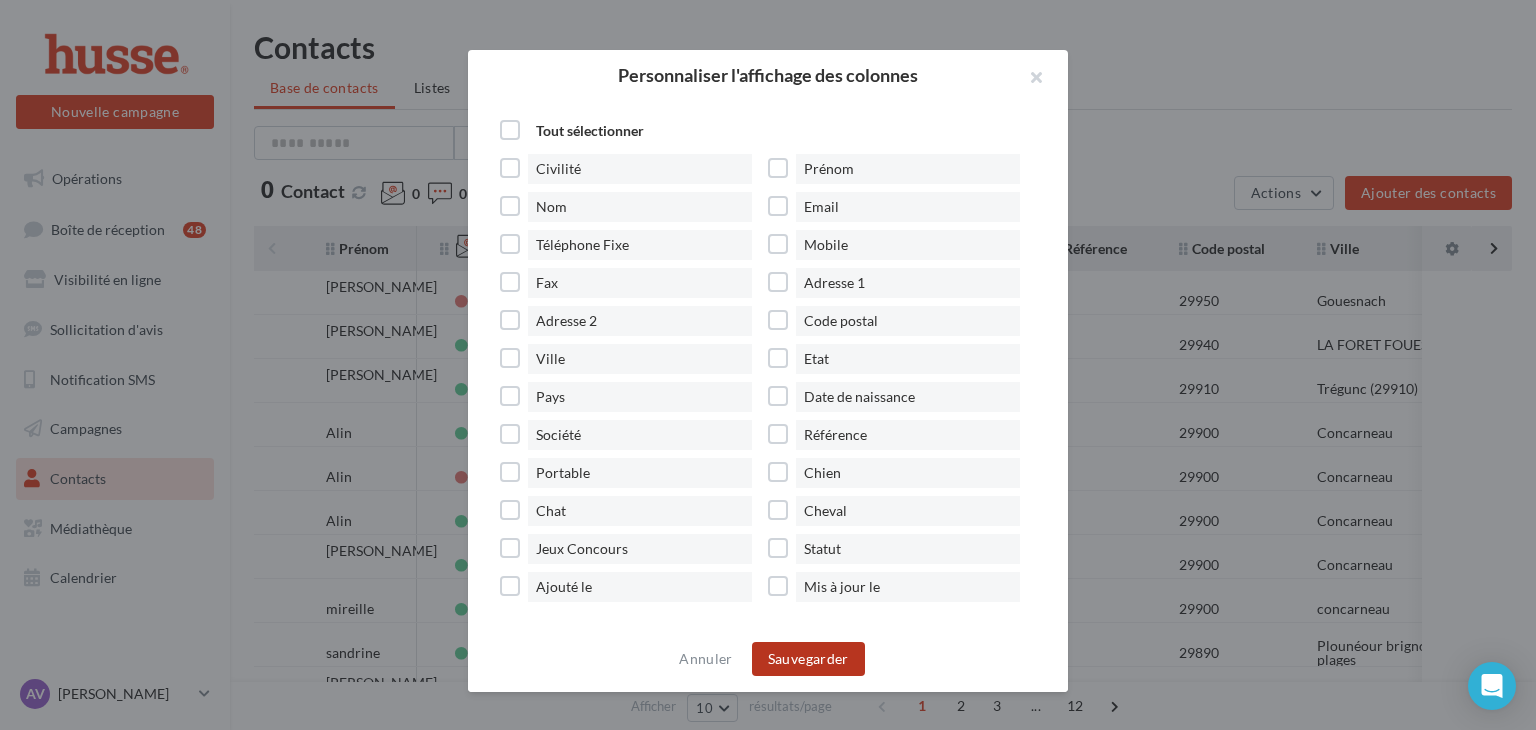 click on "Sauvegarder" at bounding box center (808, 659) 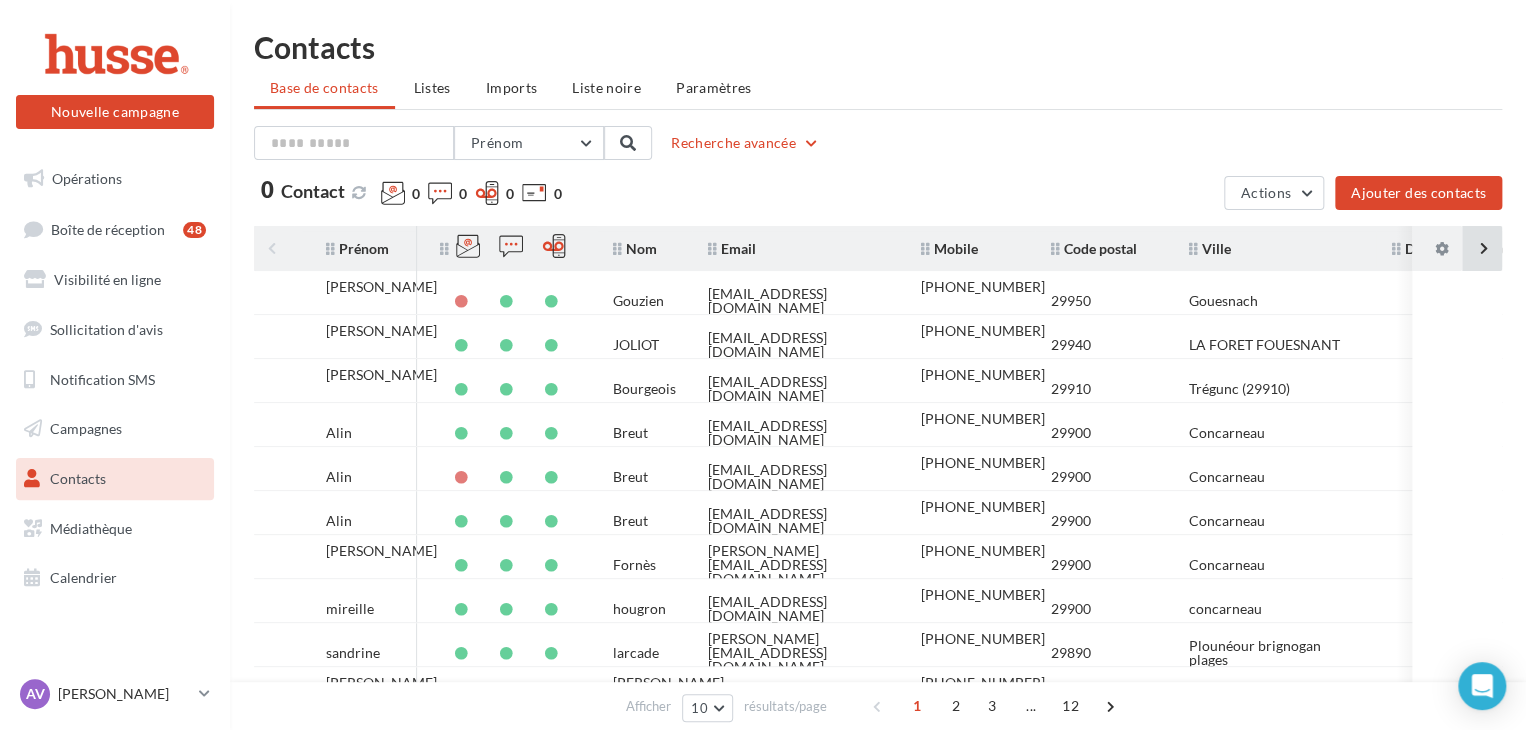 click at bounding box center [1482, 248] 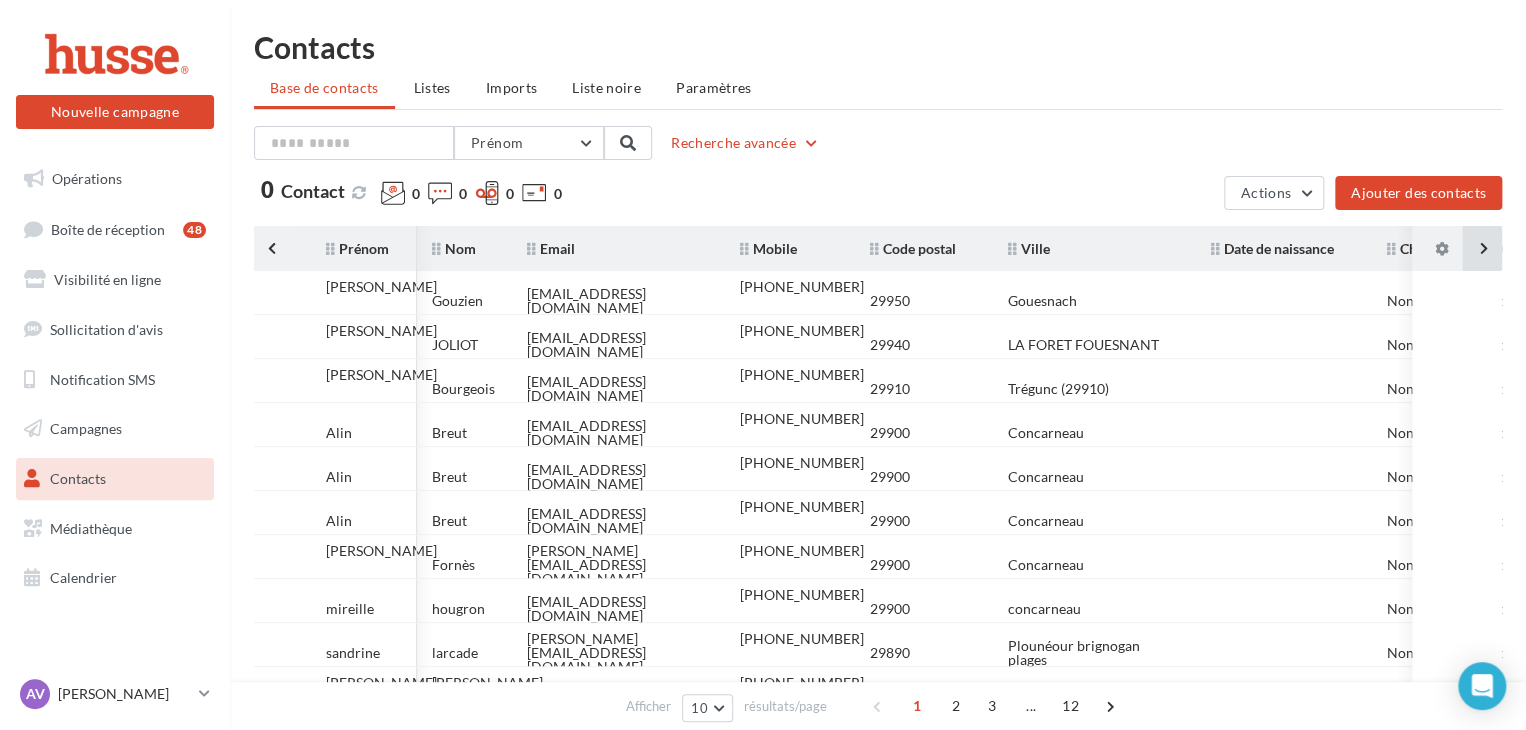 click at bounding box center (1482, 248) 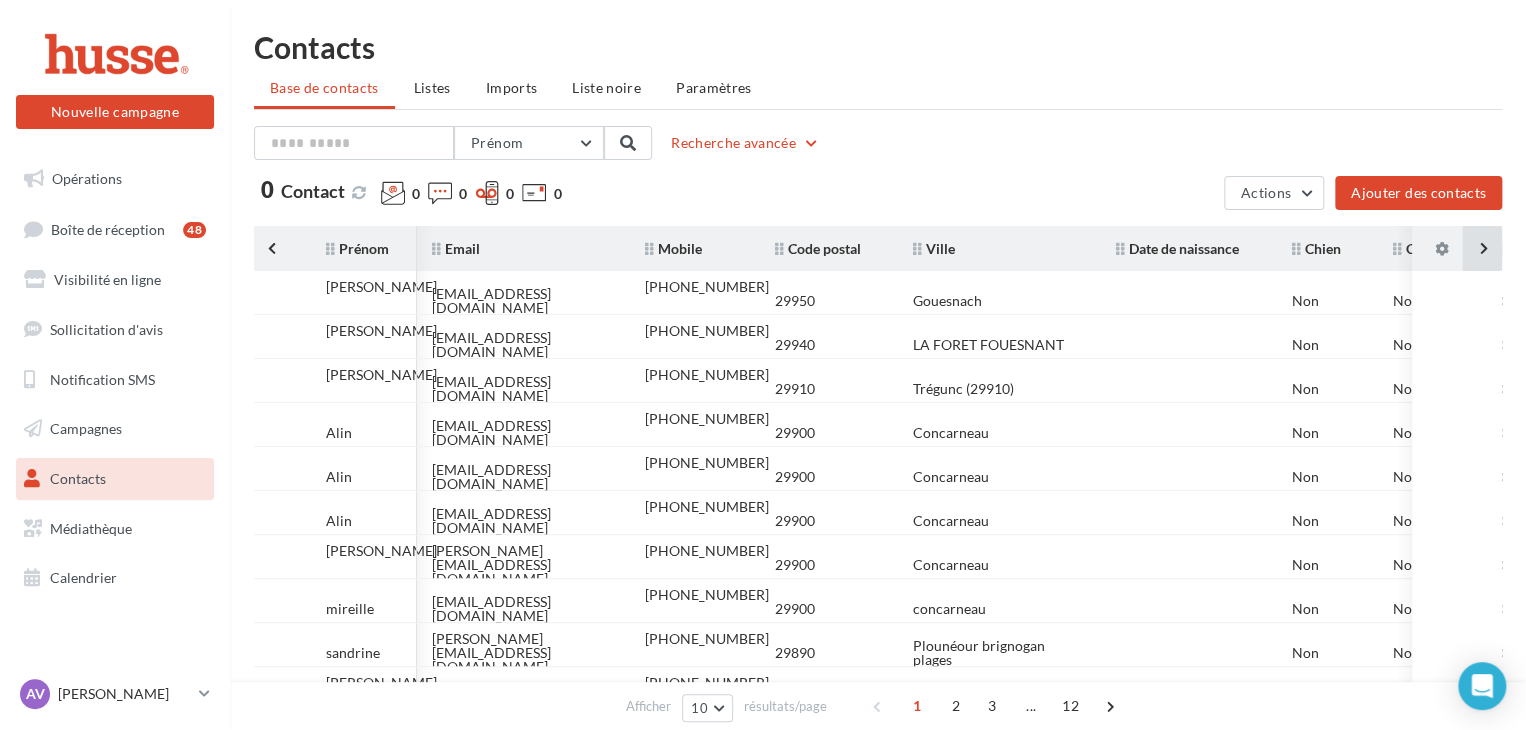 click at bounding box center [1482, 248] 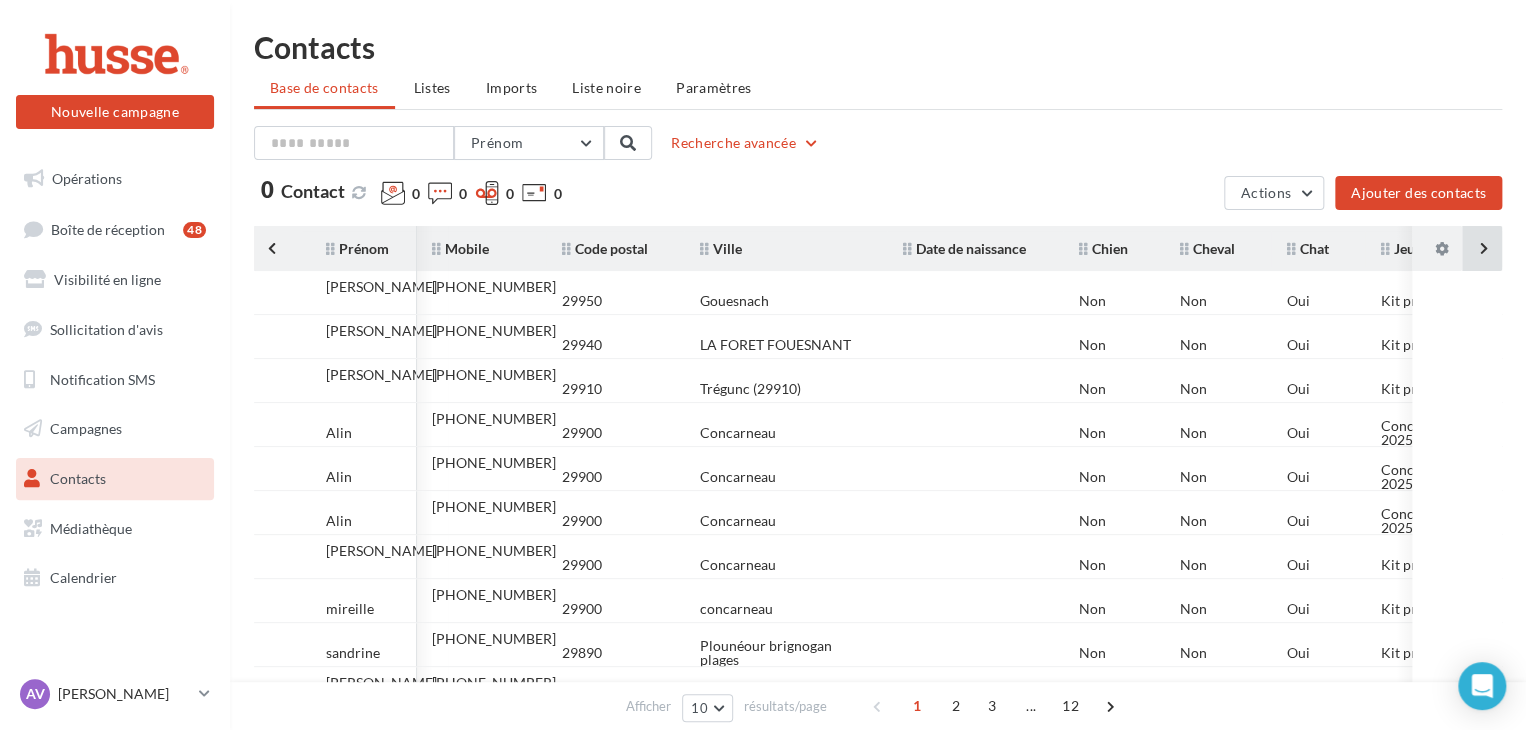 click at bounding box center [1482, 248] 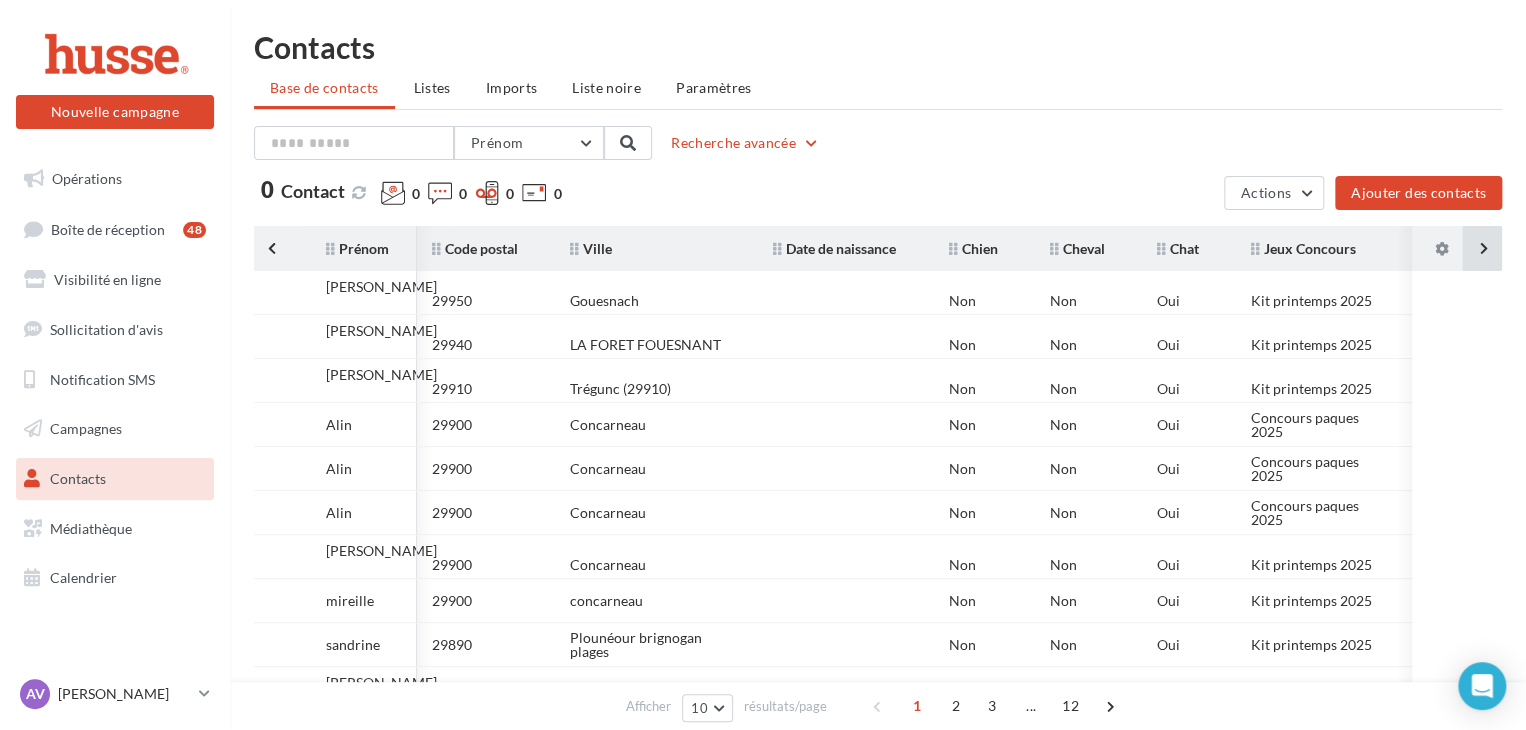 click at bounding box center [1482, 248] 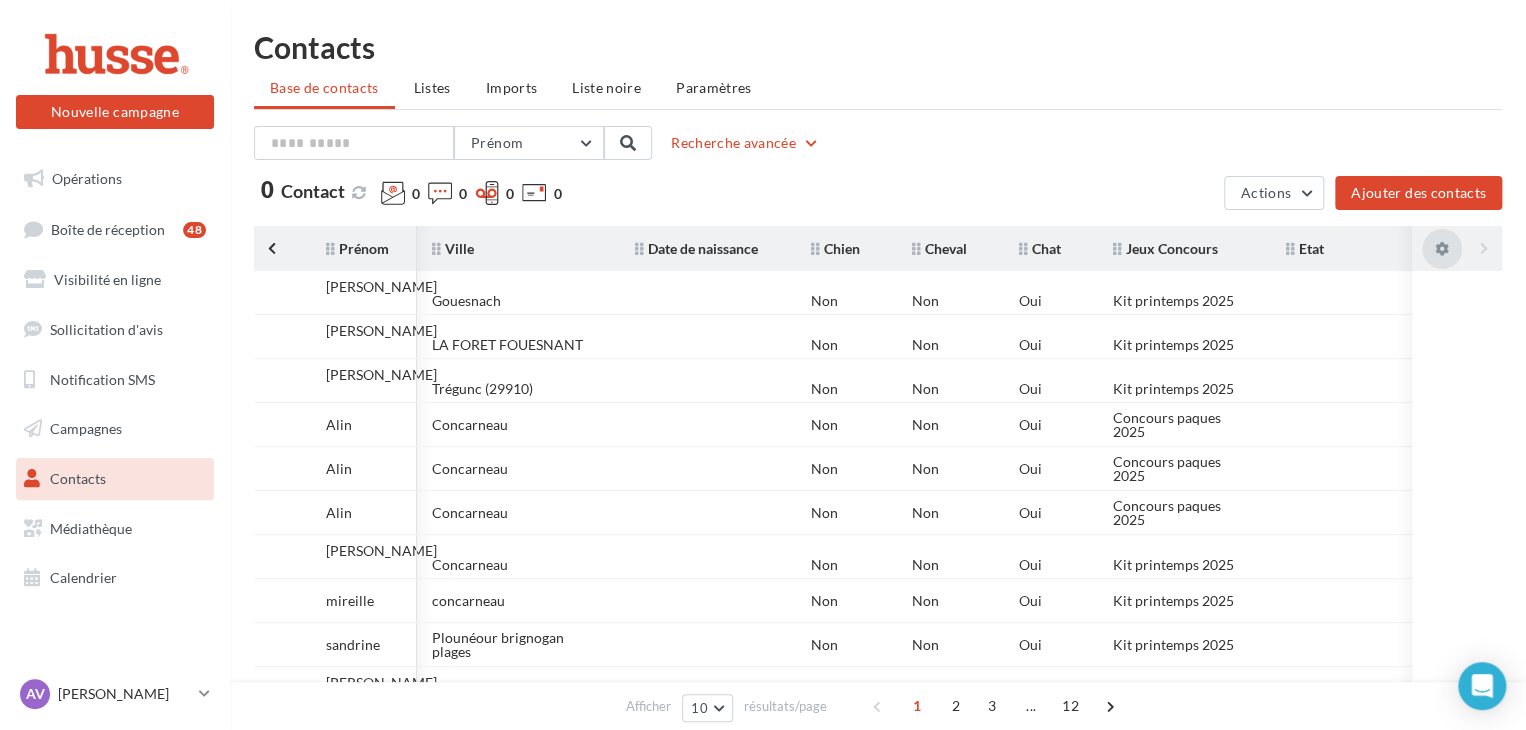 click at bounding box center [1437, 249] 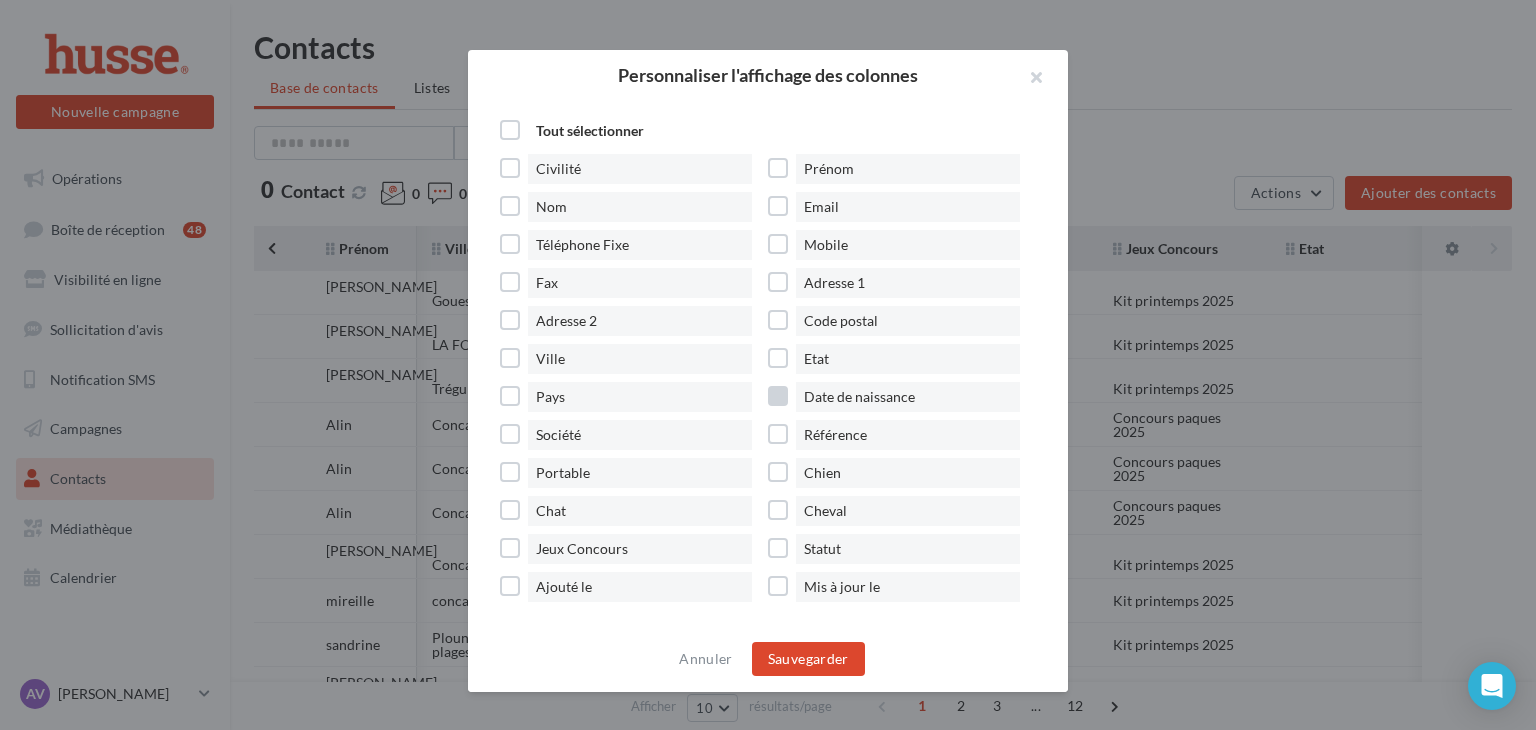 click on "Date de naissance" at bounding box center (902, 397) 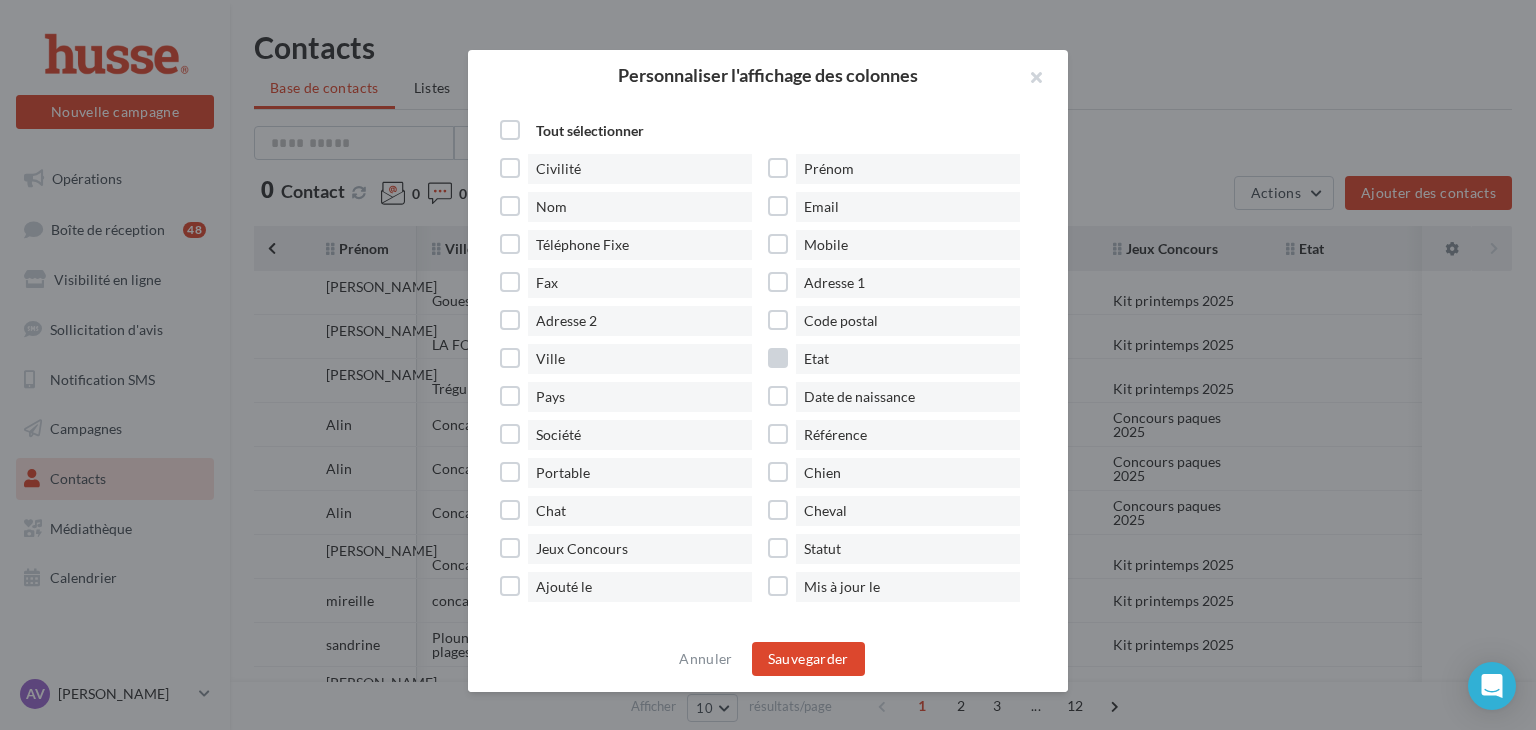 click on "Etat" at bounding box center (902, 359) 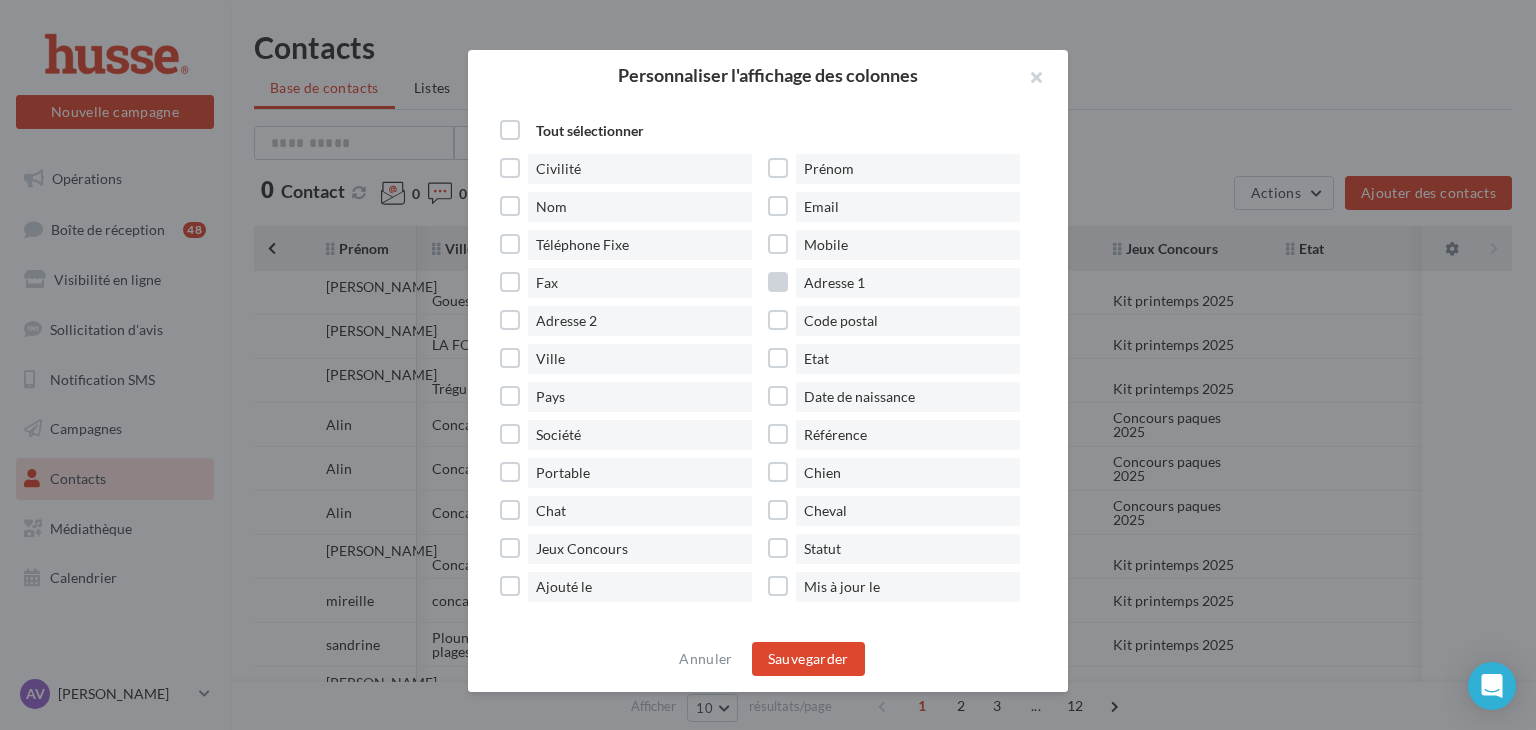click on "Adresse 1" at bounding box center [902, 283] 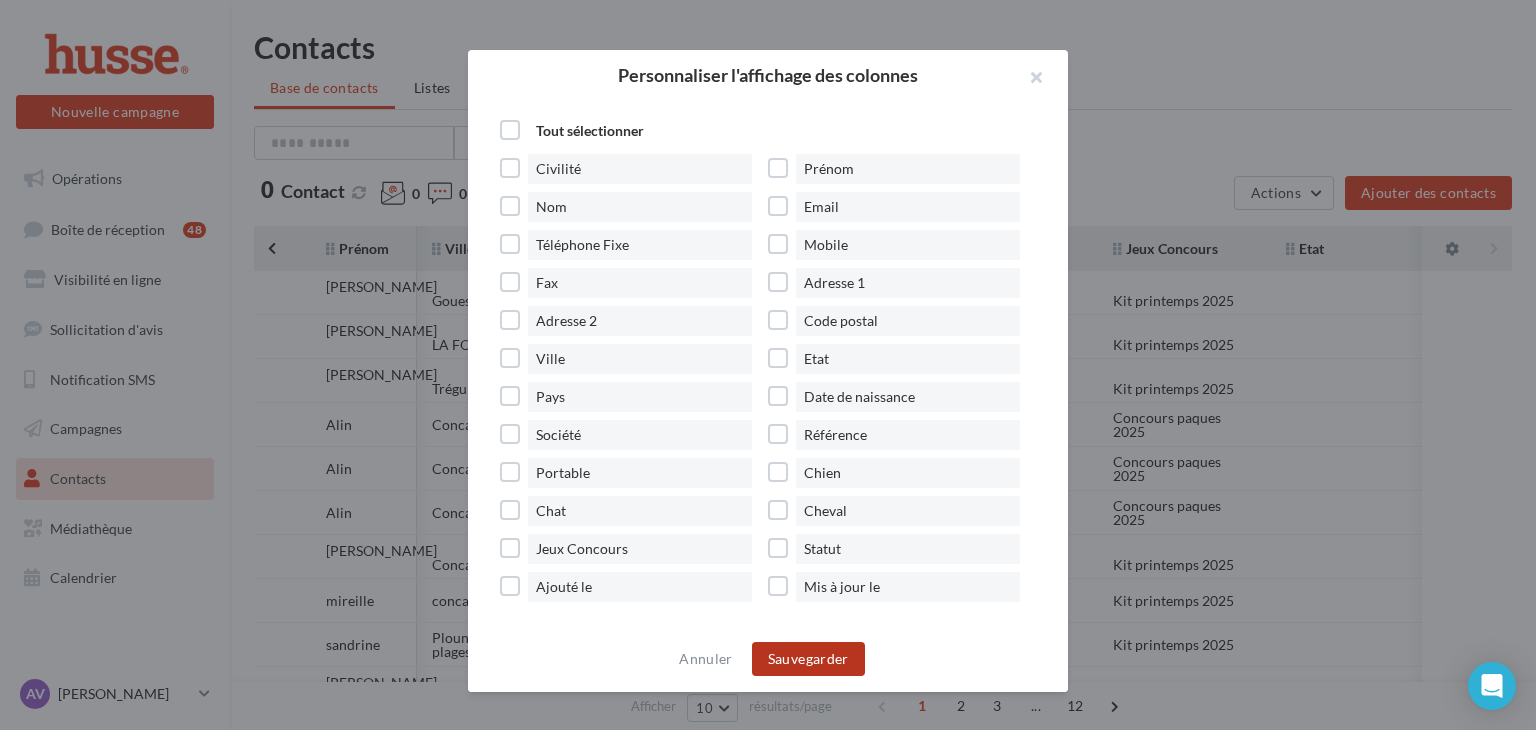 click on "Sauvegarder" at bounding box center [808, 659] 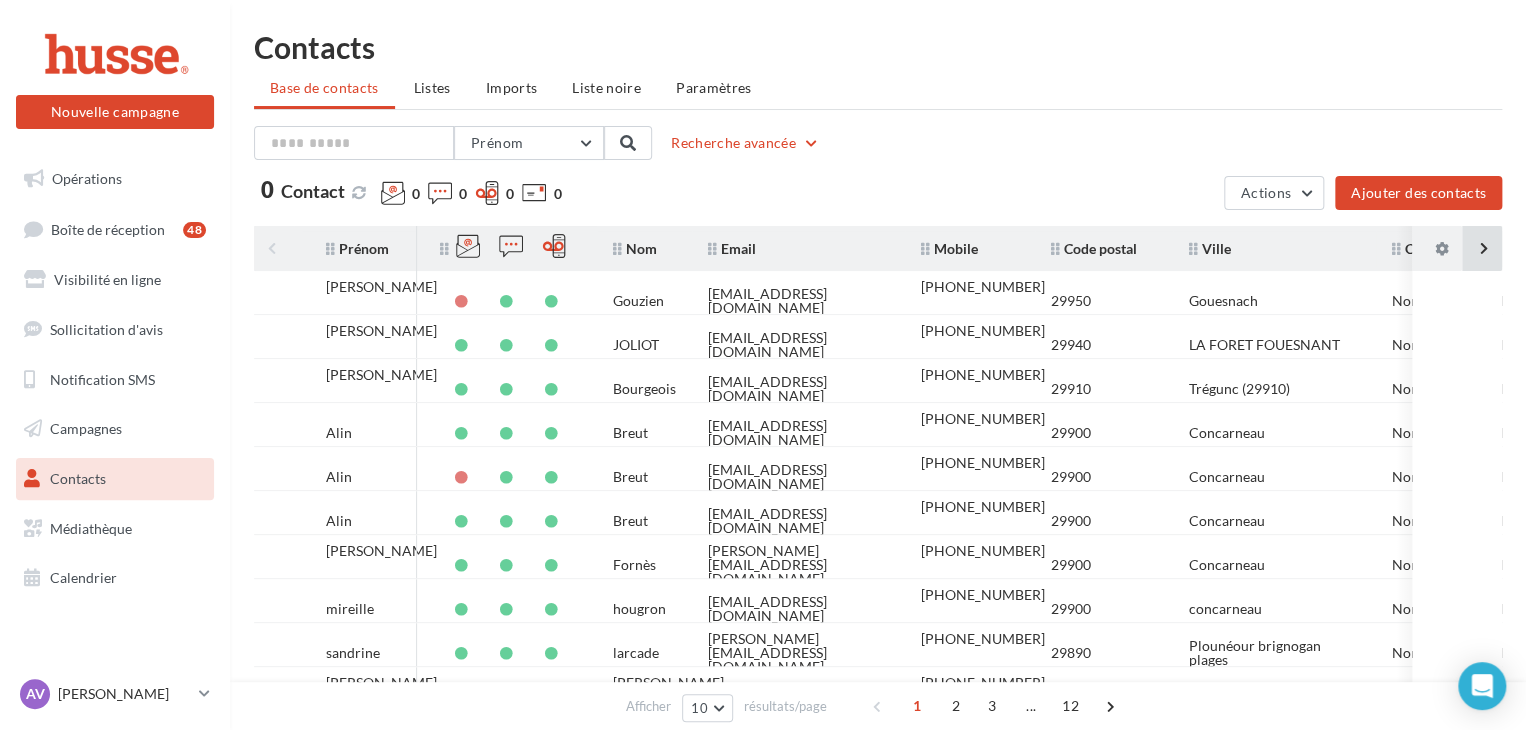 click at bounding box center (1482, 248) 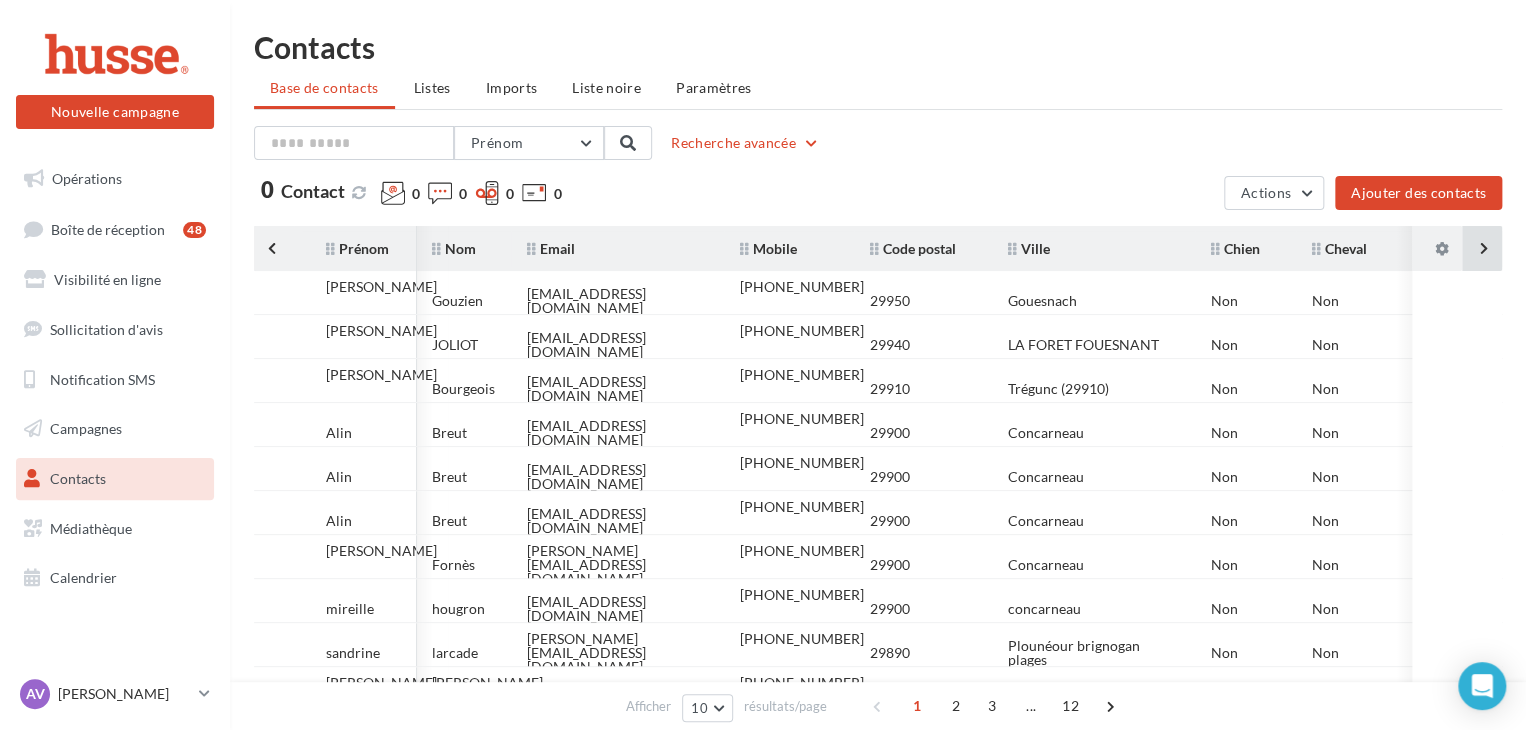 click at bounding box center (1482, 248) 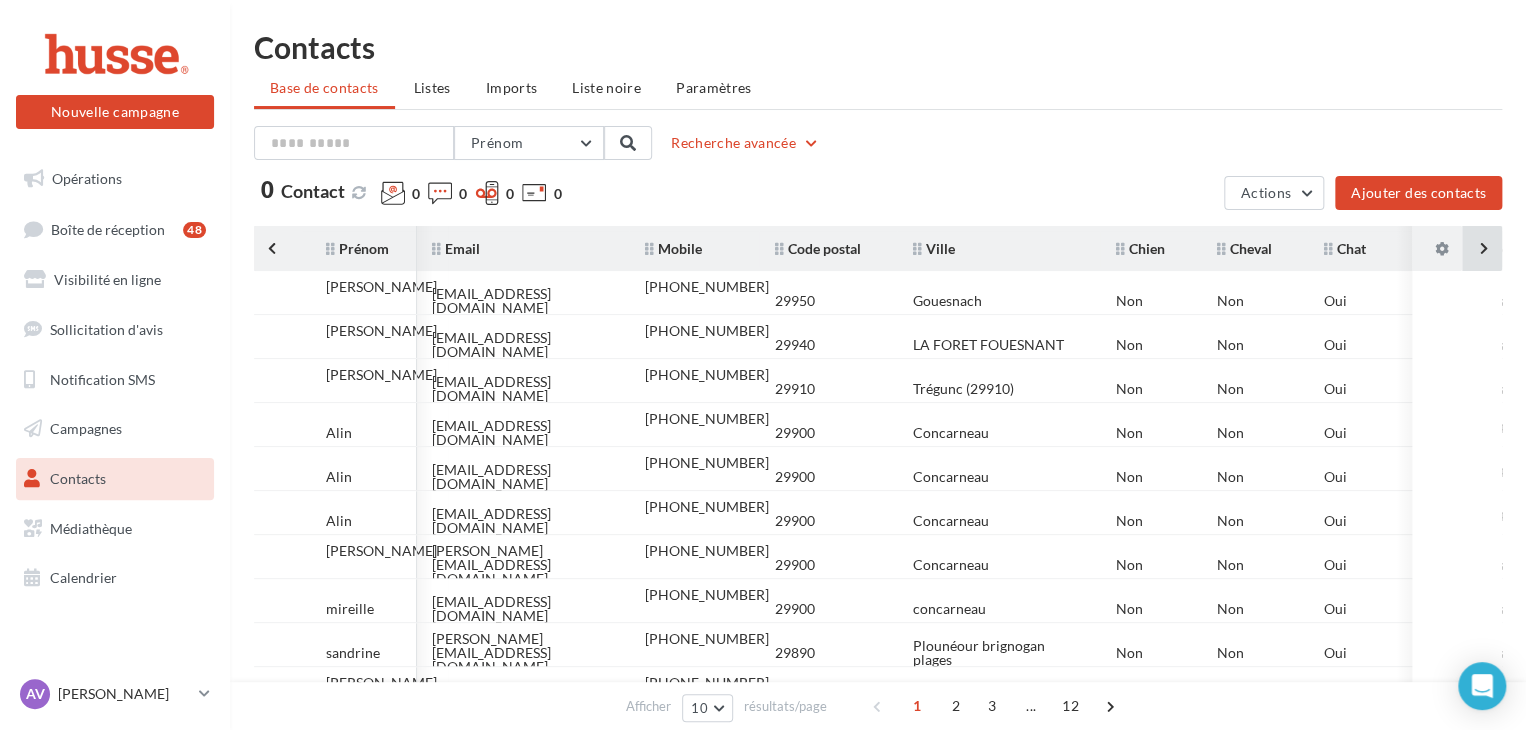 click at bounding box center [1482, 248] 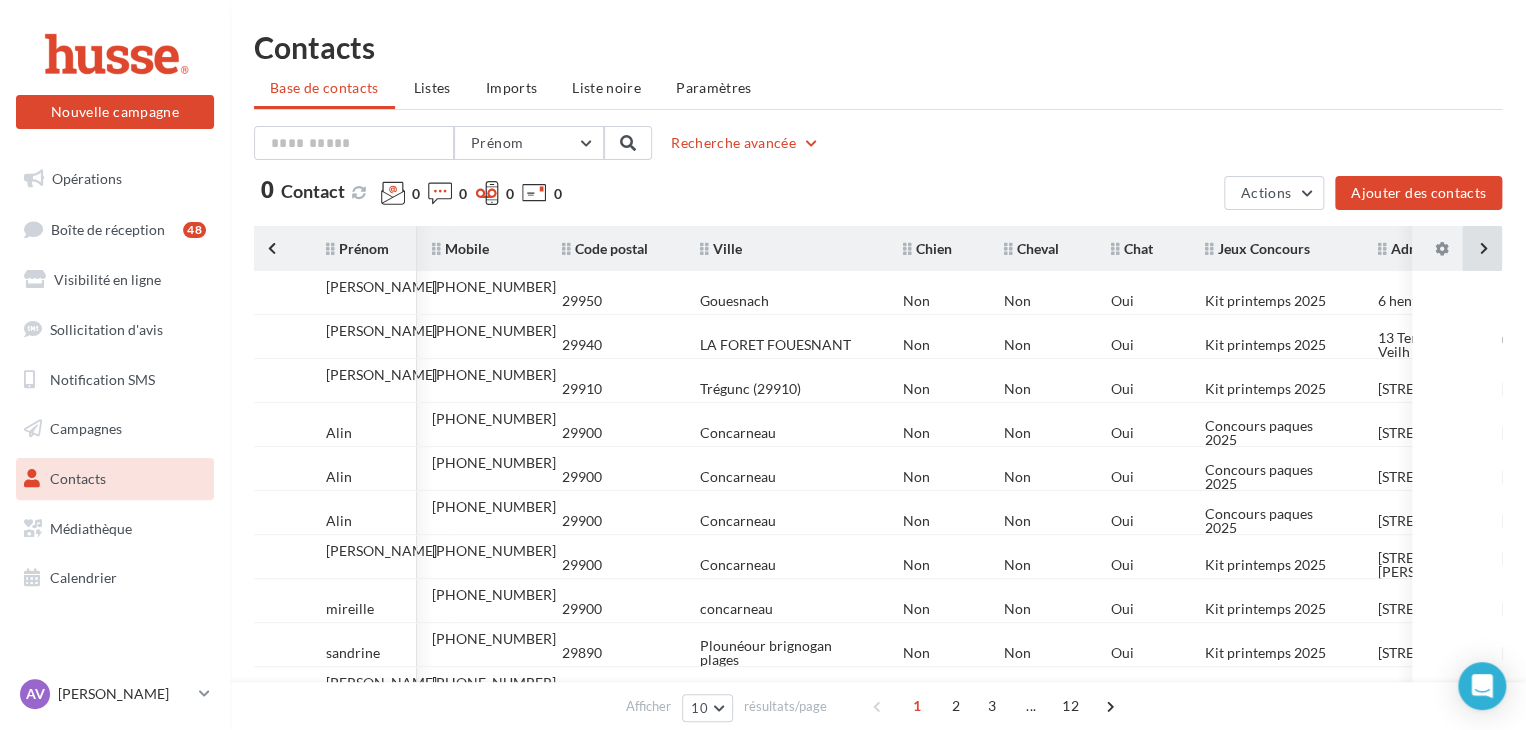 click at bounding box center [1482, 248] 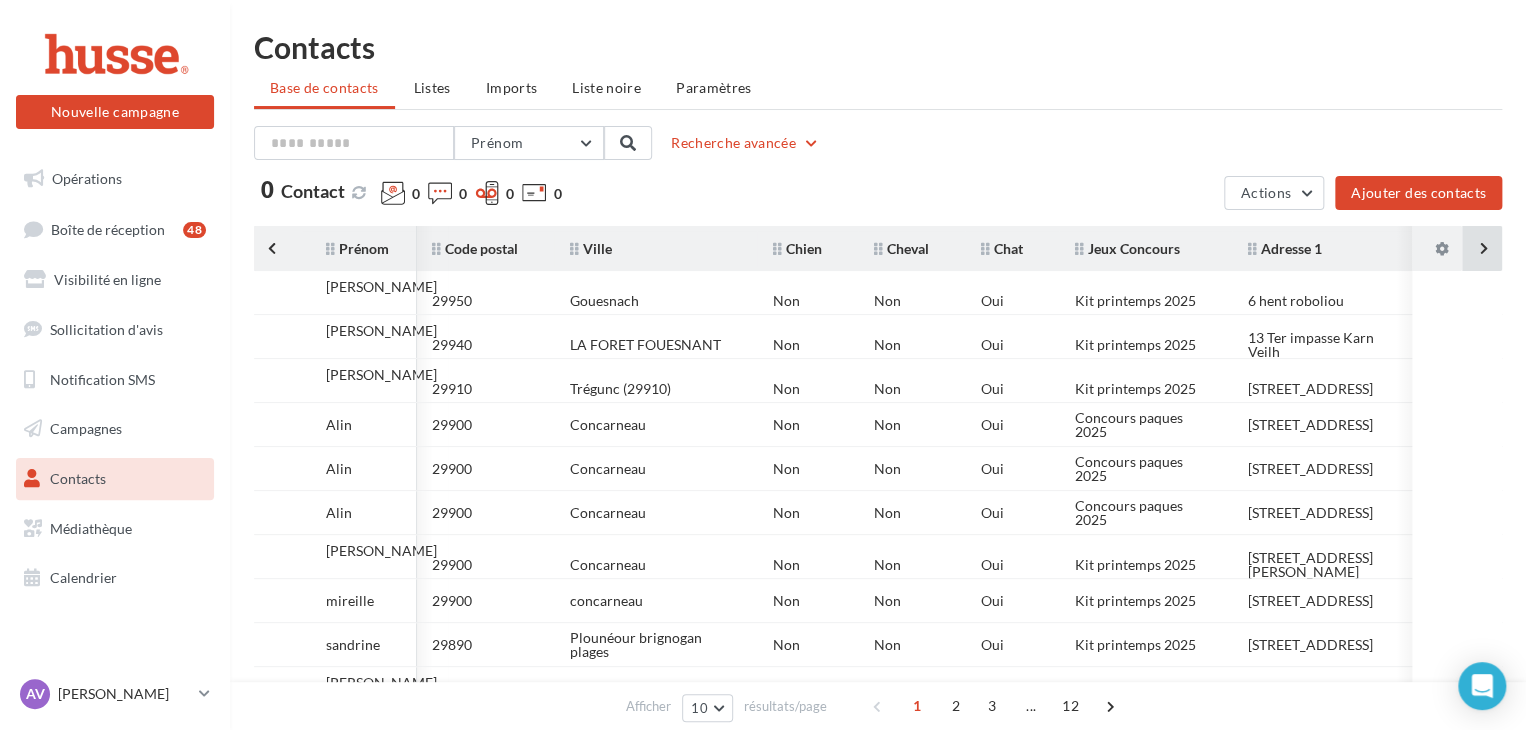 click at bounding box center (1482, 248) 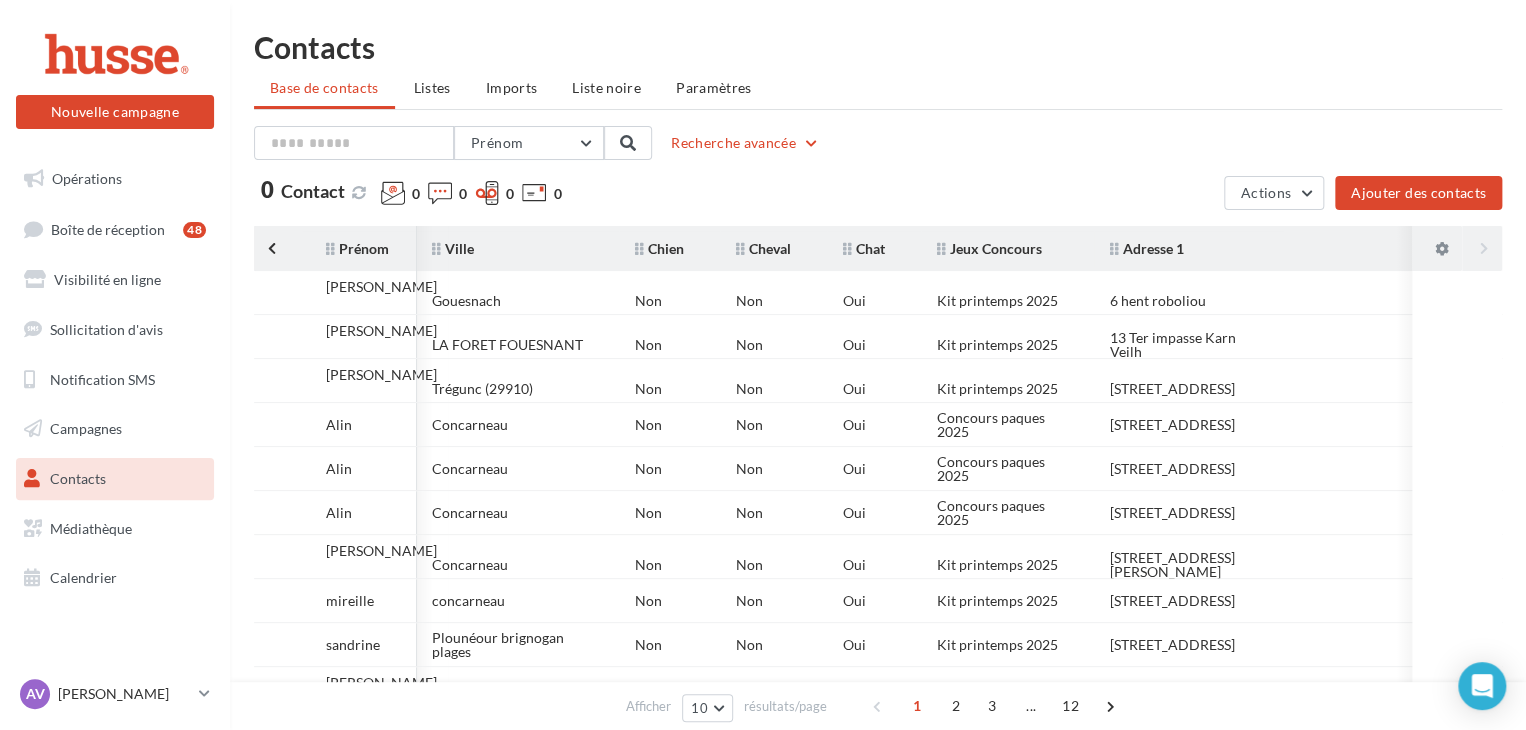 click on "Prénom
Nom
Email
Mobile
Code postal
Ville
Chien
Cheval
Chat
Jeux Concours
Adresse 1
Mikael
Gouzien
mikael_gouzien@yahoo.fr
+33626019084
29950
Gouesnach
Non
Non
Oui" at bounding box center (878, 468) 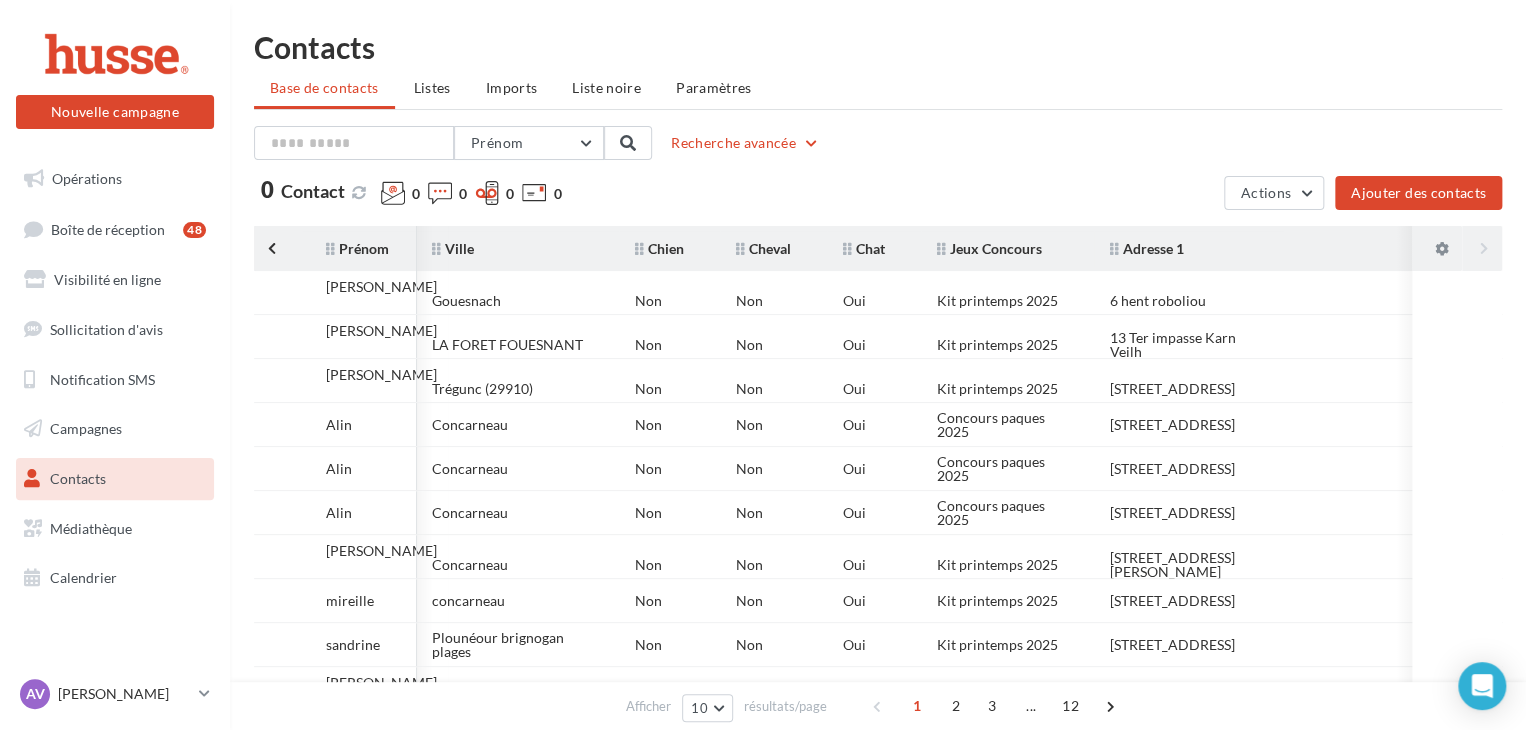 click on "Prénom
Nom
Email
Mobile
Code postal
Ville
Chien
Cheval
Chat
Jeux Concours
Adresse 1
Mikael
Gouzien
mikael_gouzien@yahoo.fr
+33626019084
29950
Gouesnach
Non
Non
Oui" at bounding box center [878, 468] 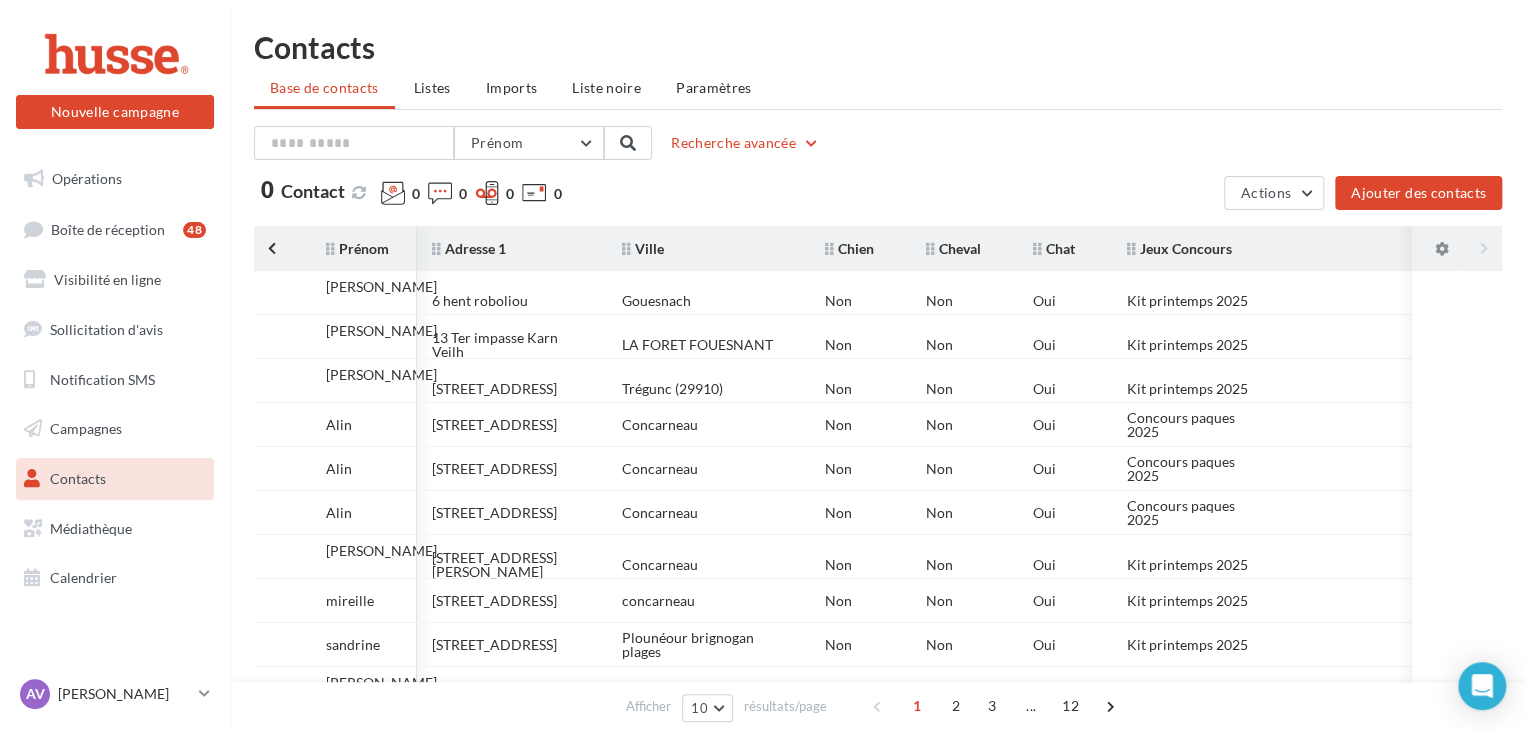 click on "Chat" at bounding box center [1064, 249] 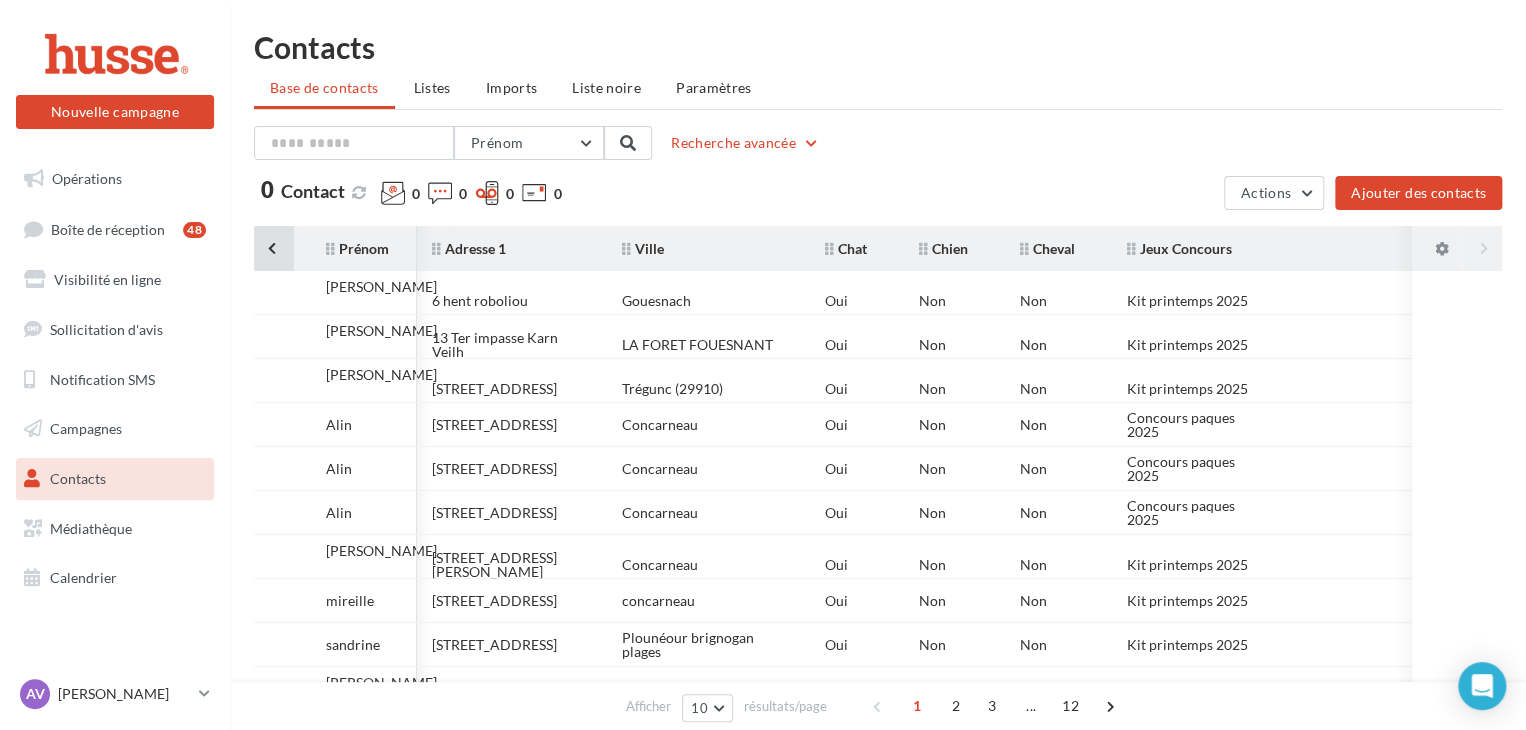 click at bounding box center [274, 248] 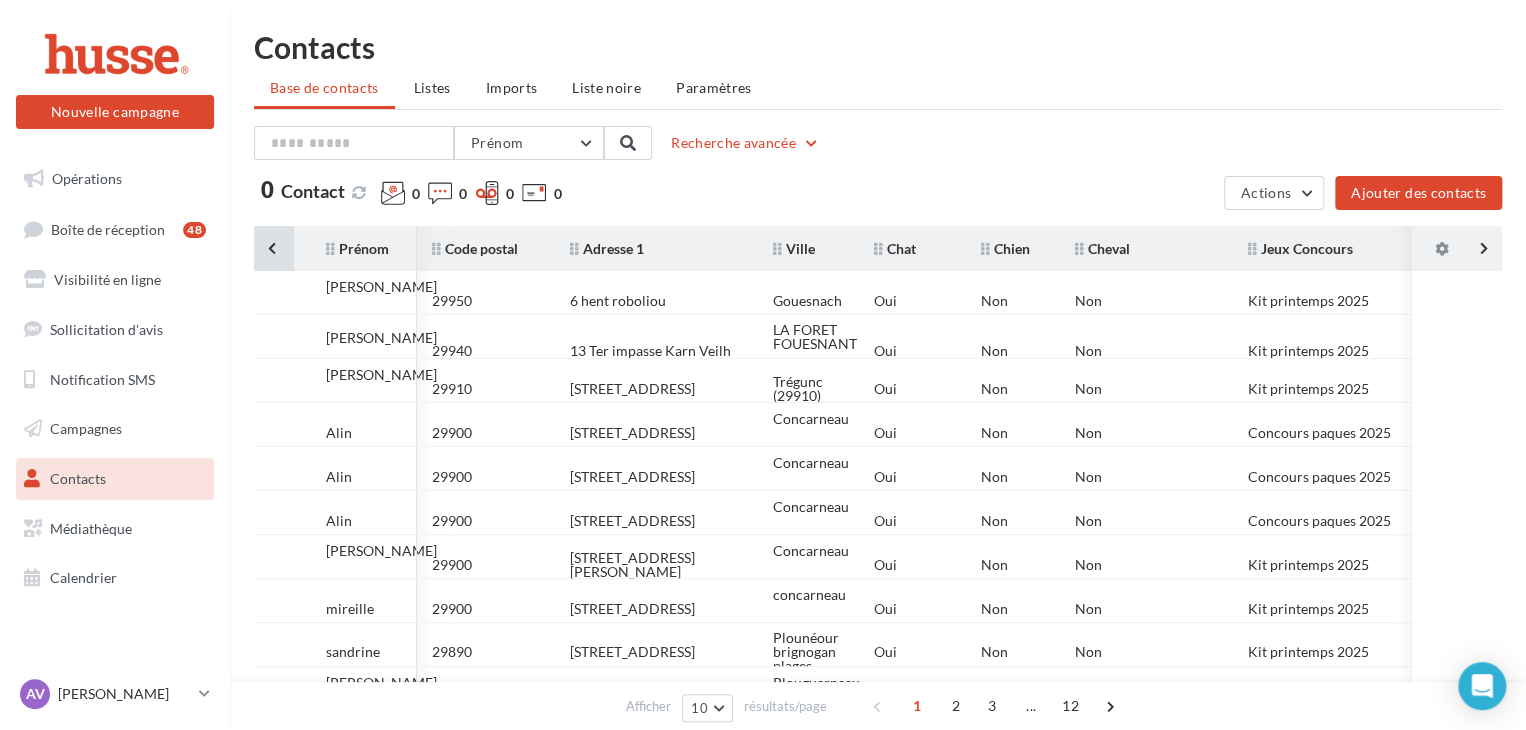 click at bounding box center (274, 248) 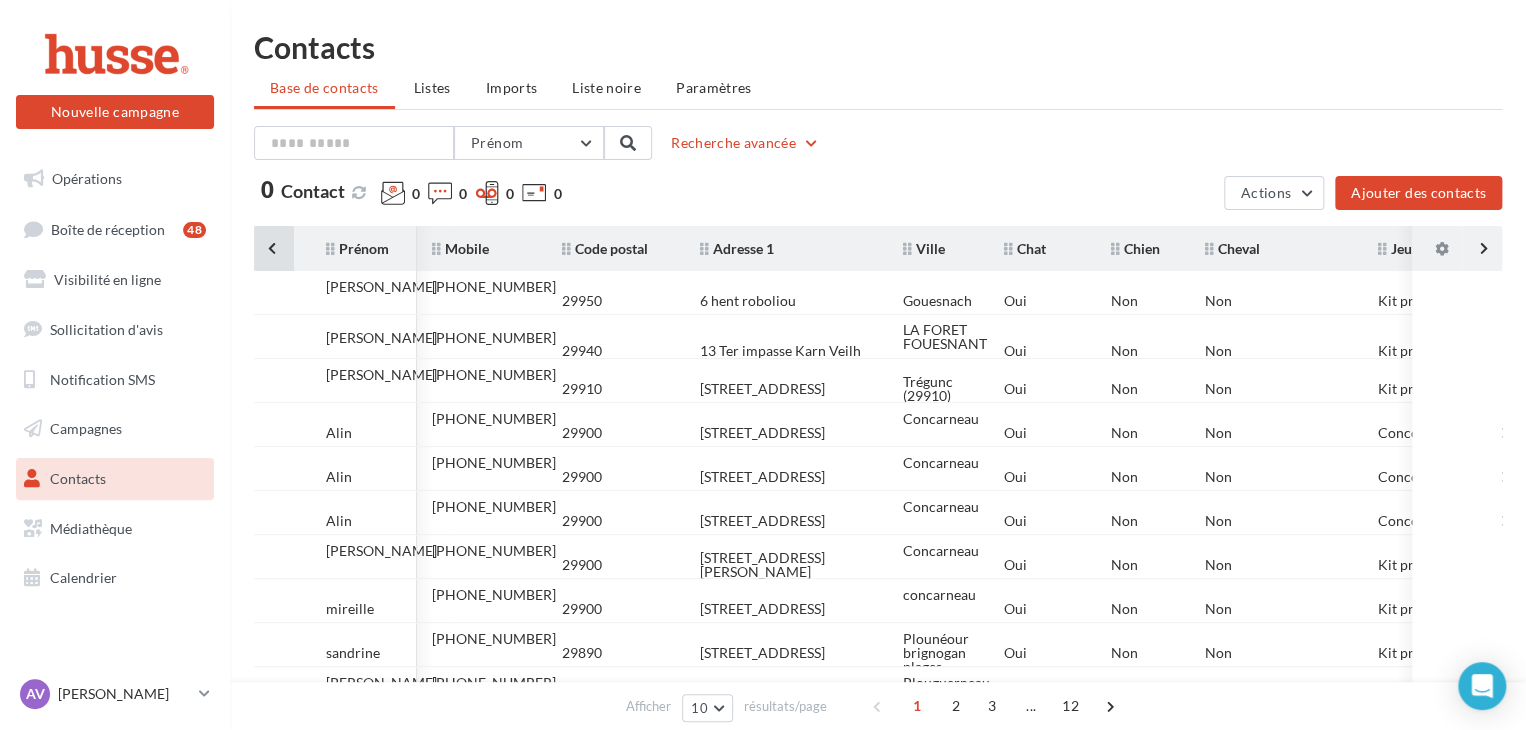 click at bounding box center [274, 248] 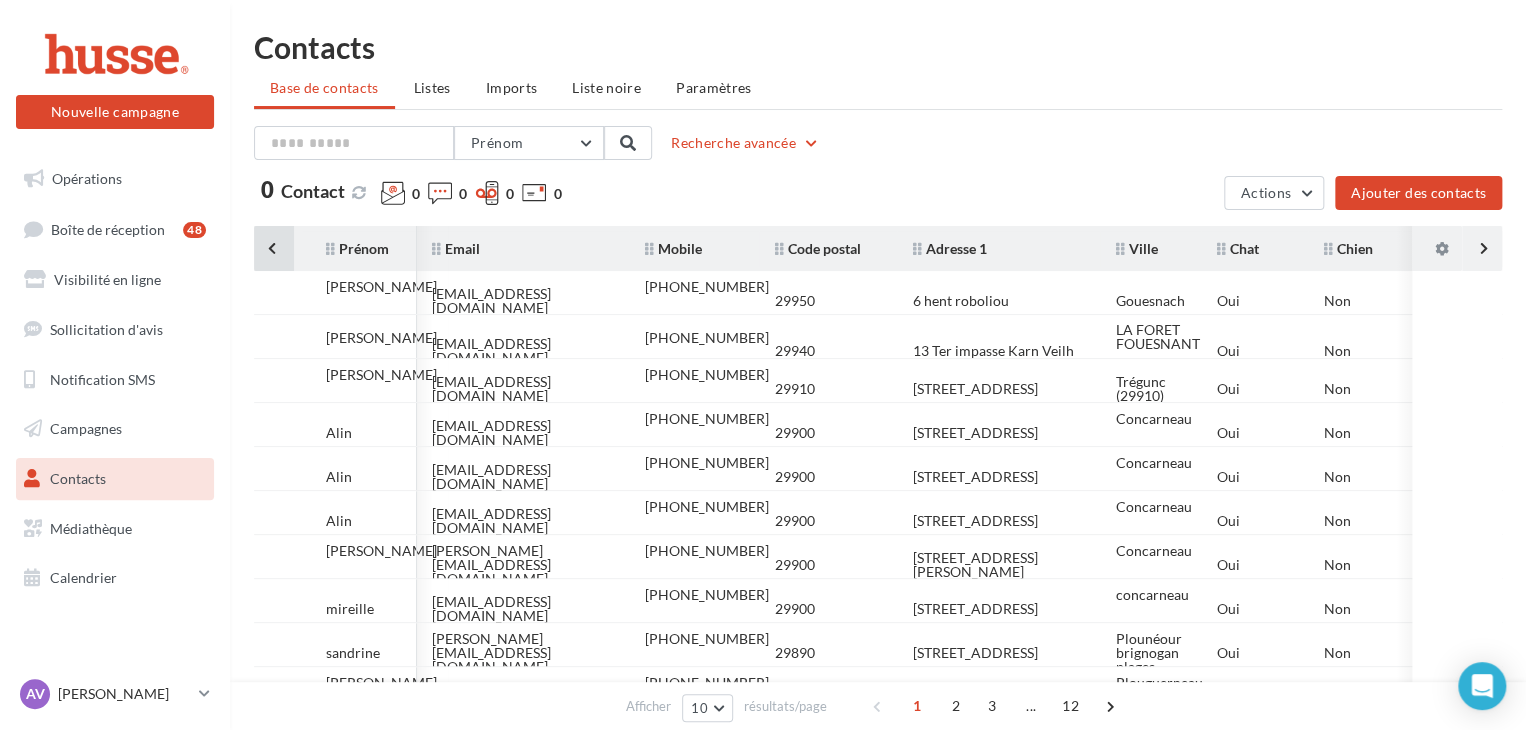 click at bounding box center (274, 248) 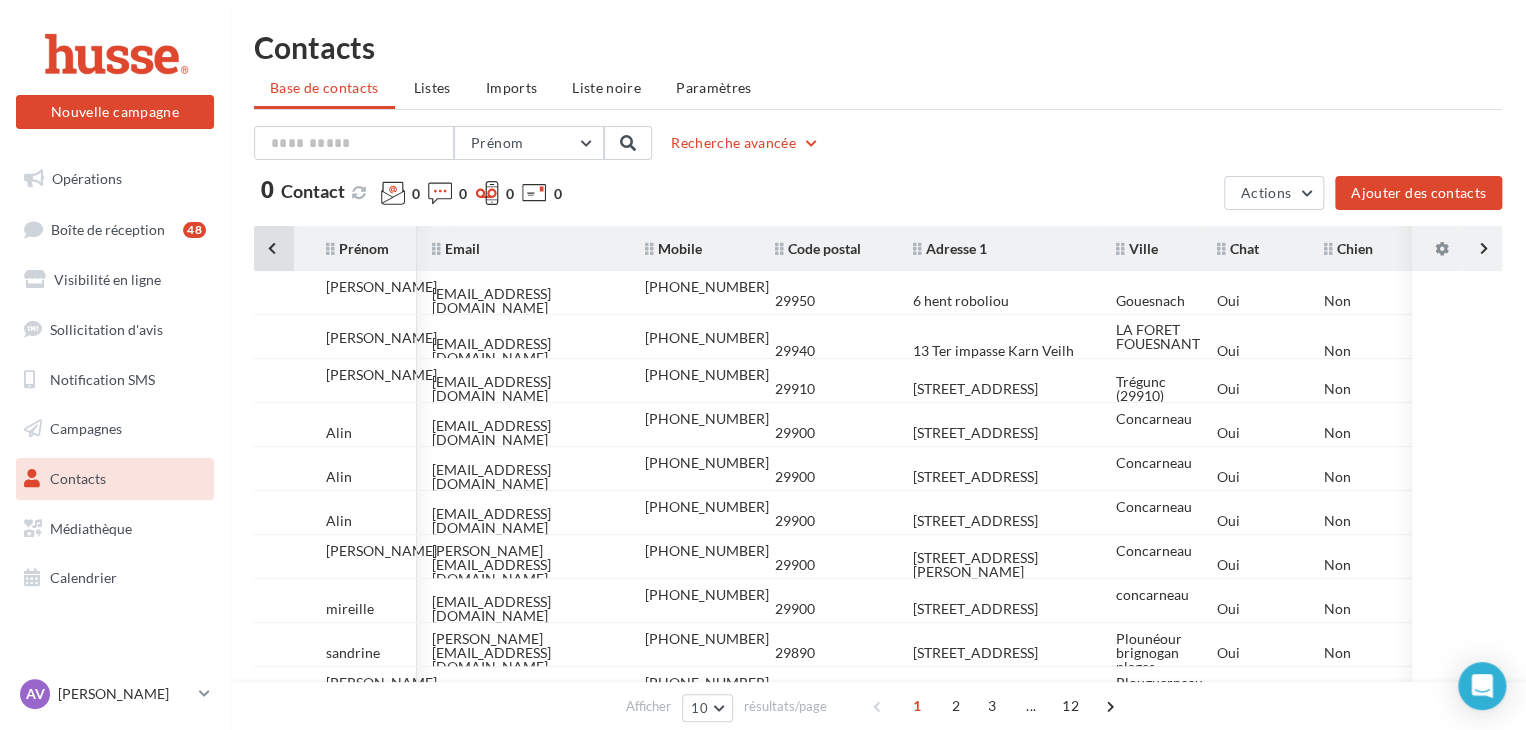 click at bounding box center (274, 248) 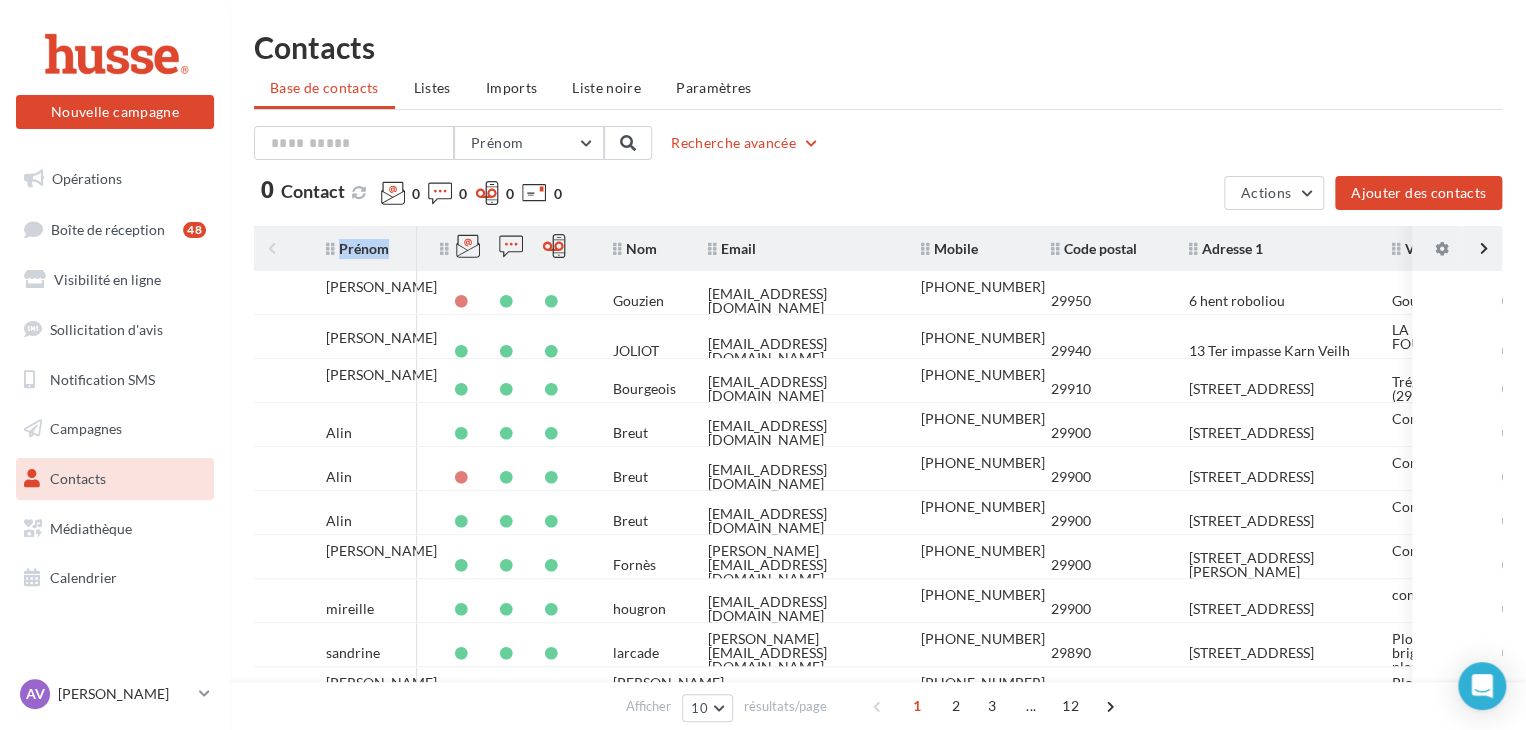 click on "Prénom
Nom
Email
Mobile
Code postal
Adresse 1
Ville
Chat
Chien
Cheval
Jeux Concours" at bounding box center [886, 248] 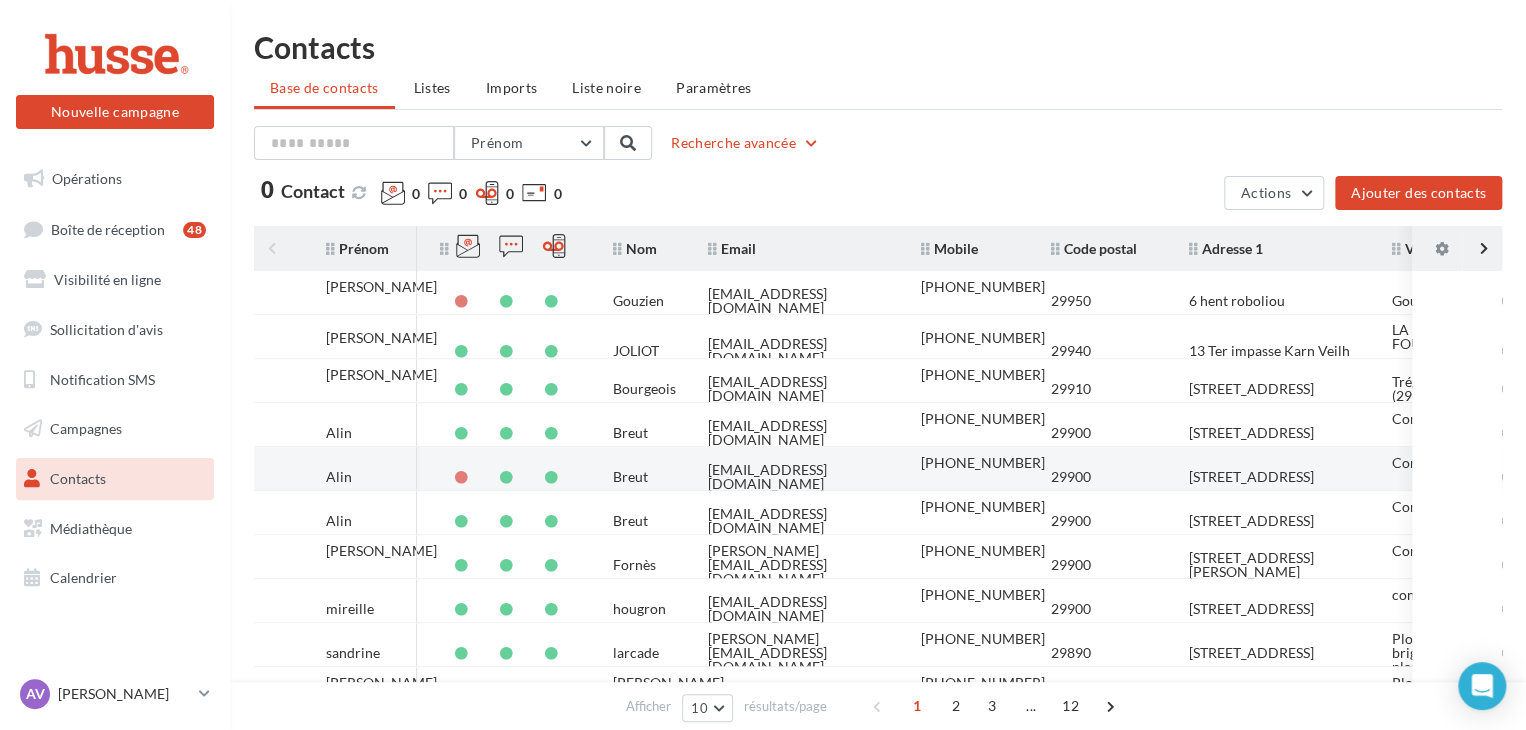 click at bounding box center (462, 477) 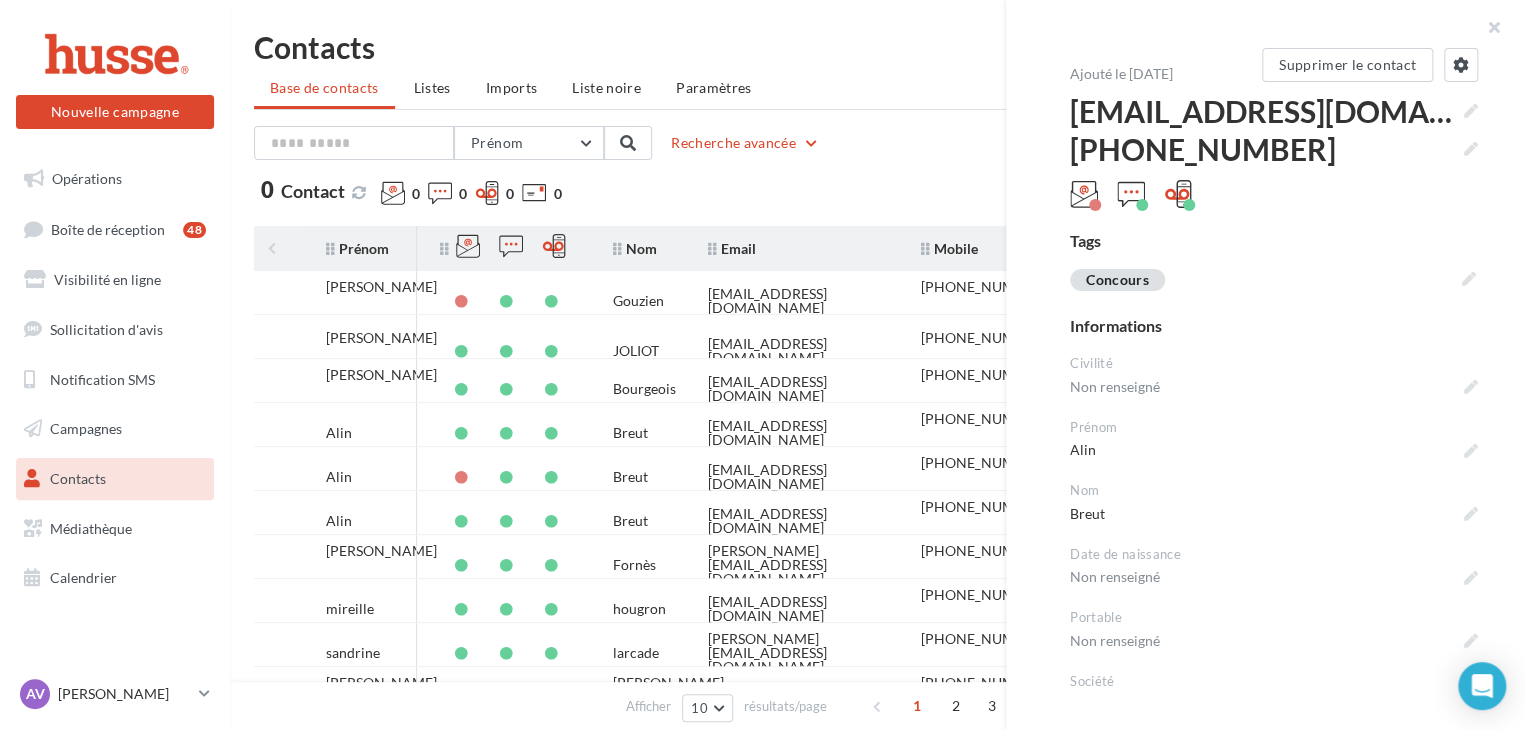 click on "0   Contact                   0       0       0       0" at bounding box center (735, 197) 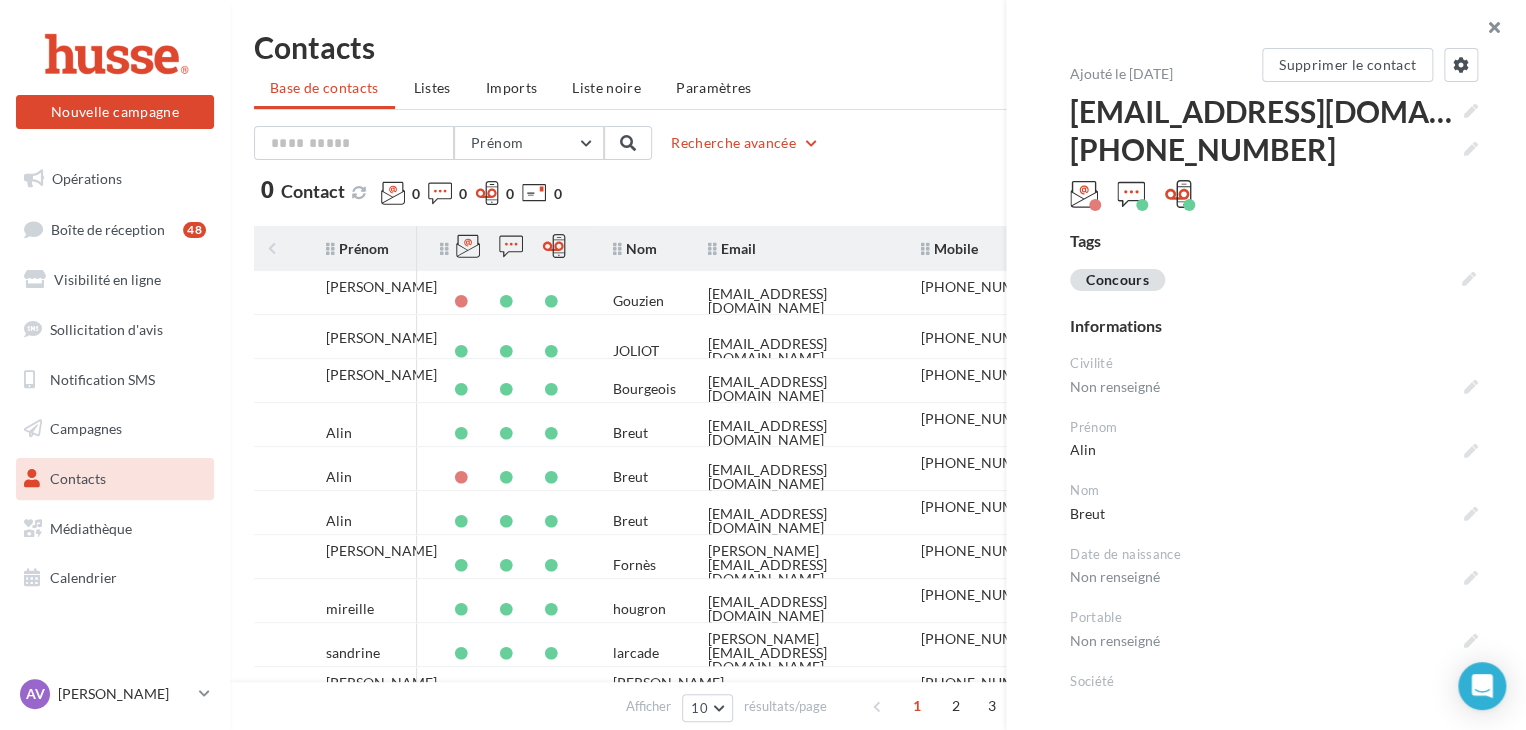 click at bounding box center [1486, 30] 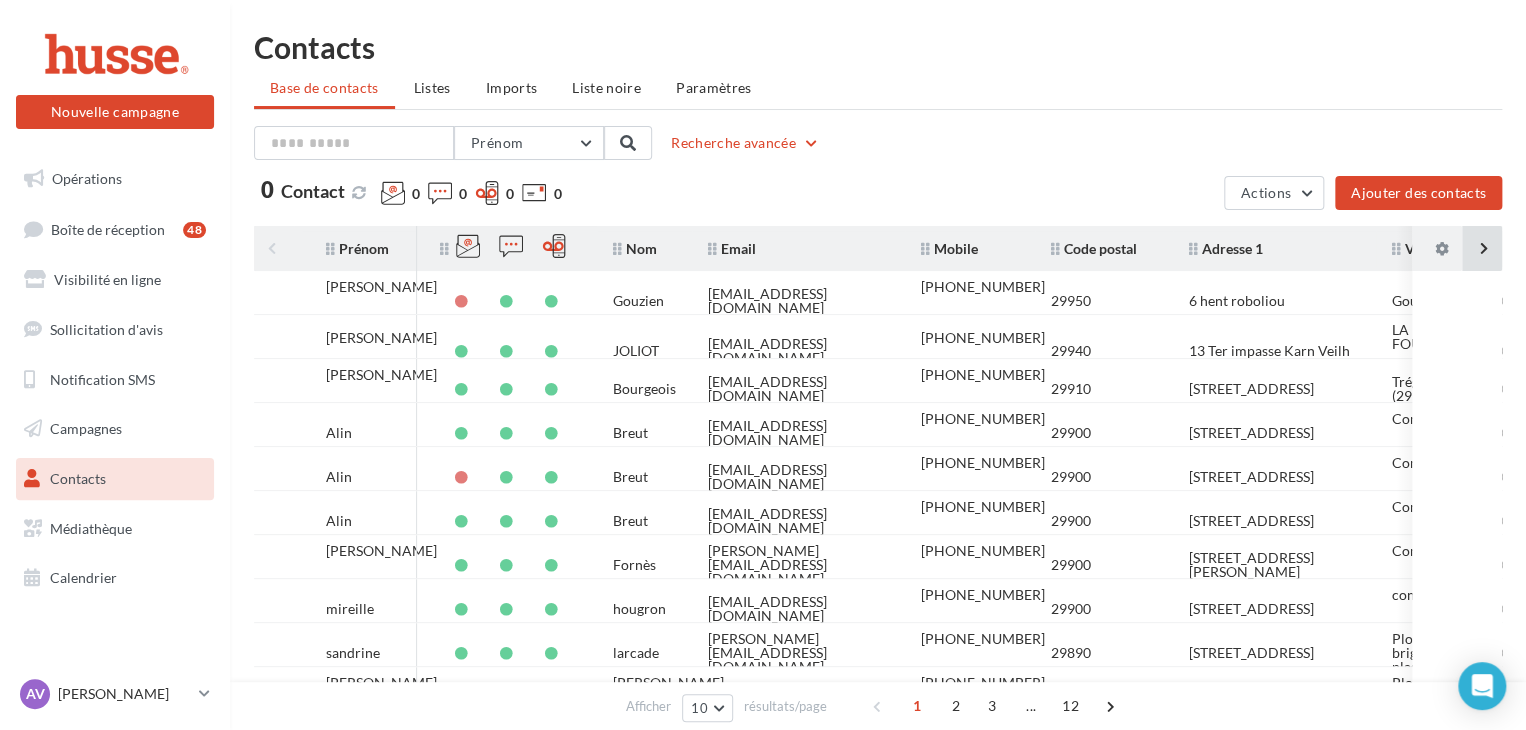 click at bounding box center [1482, 248] 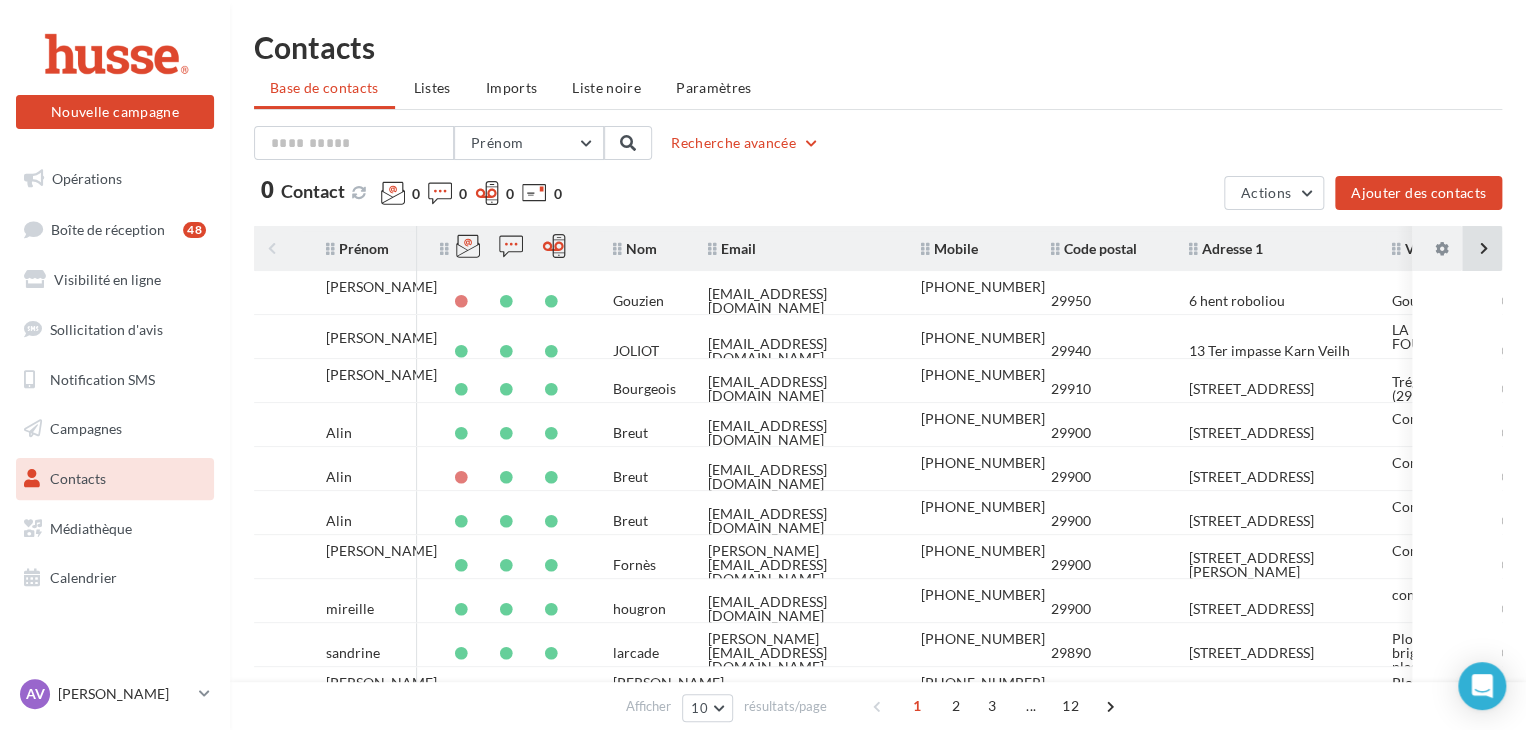 click at bounding box center [1482, 248] 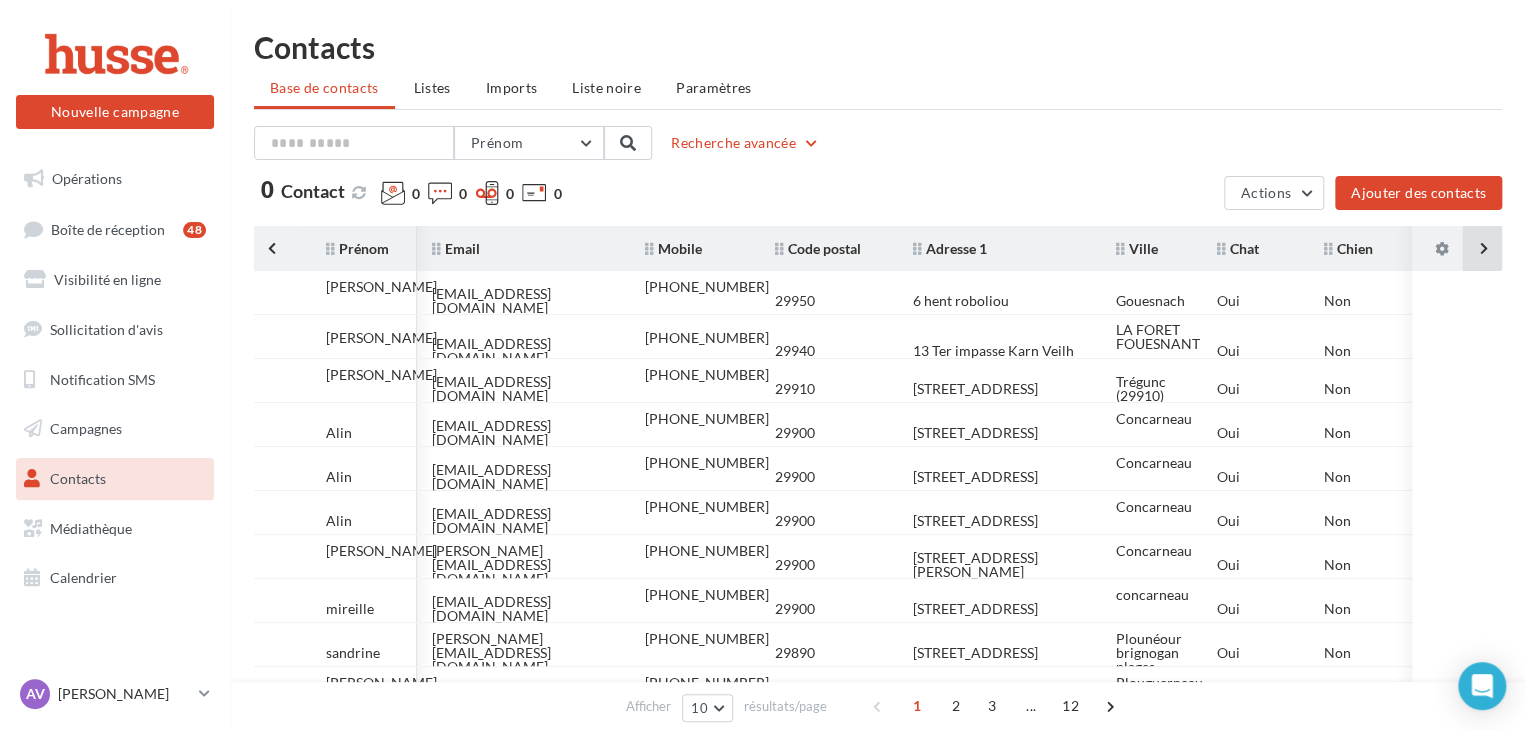 click at bounding box center [1482, 248] 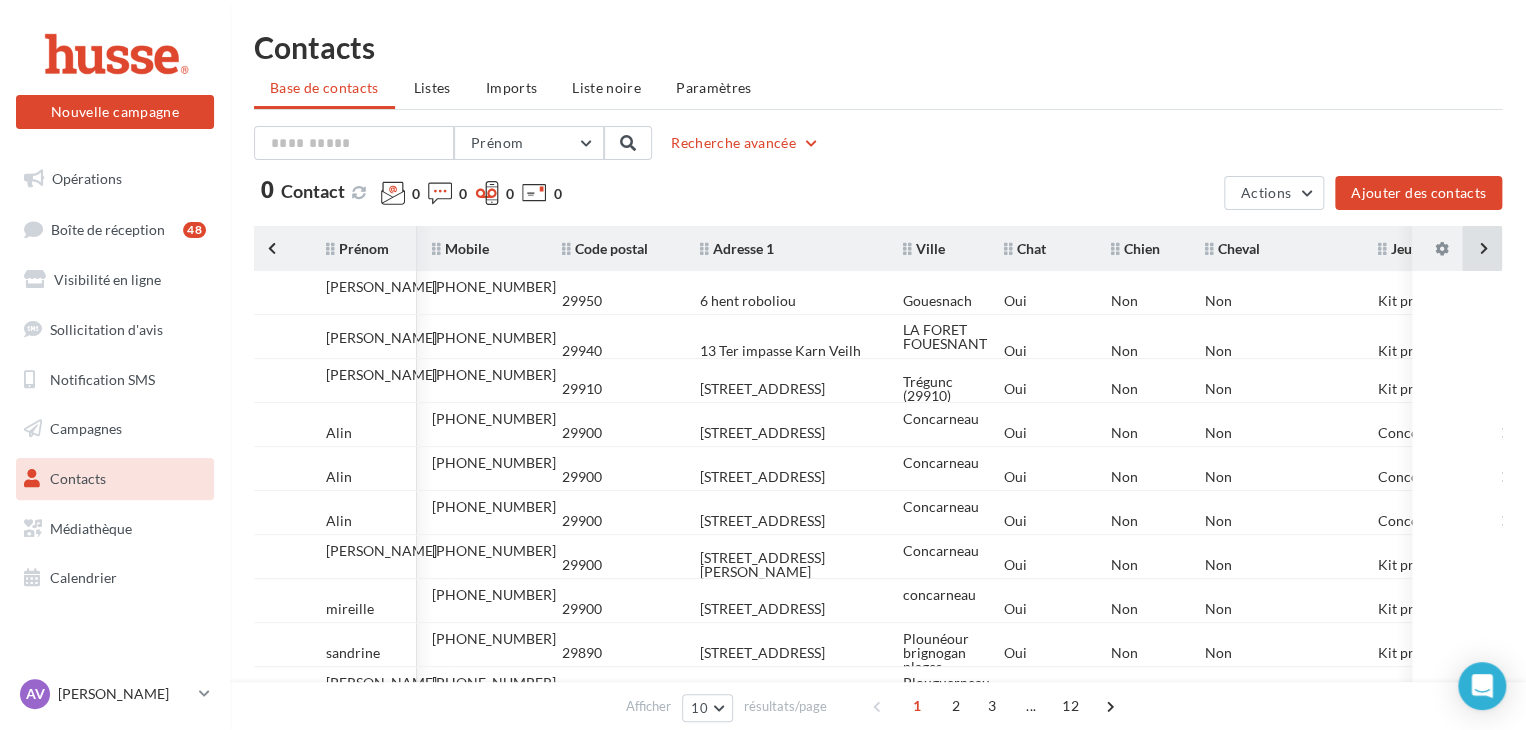 click at bounding box center (1482, 248) 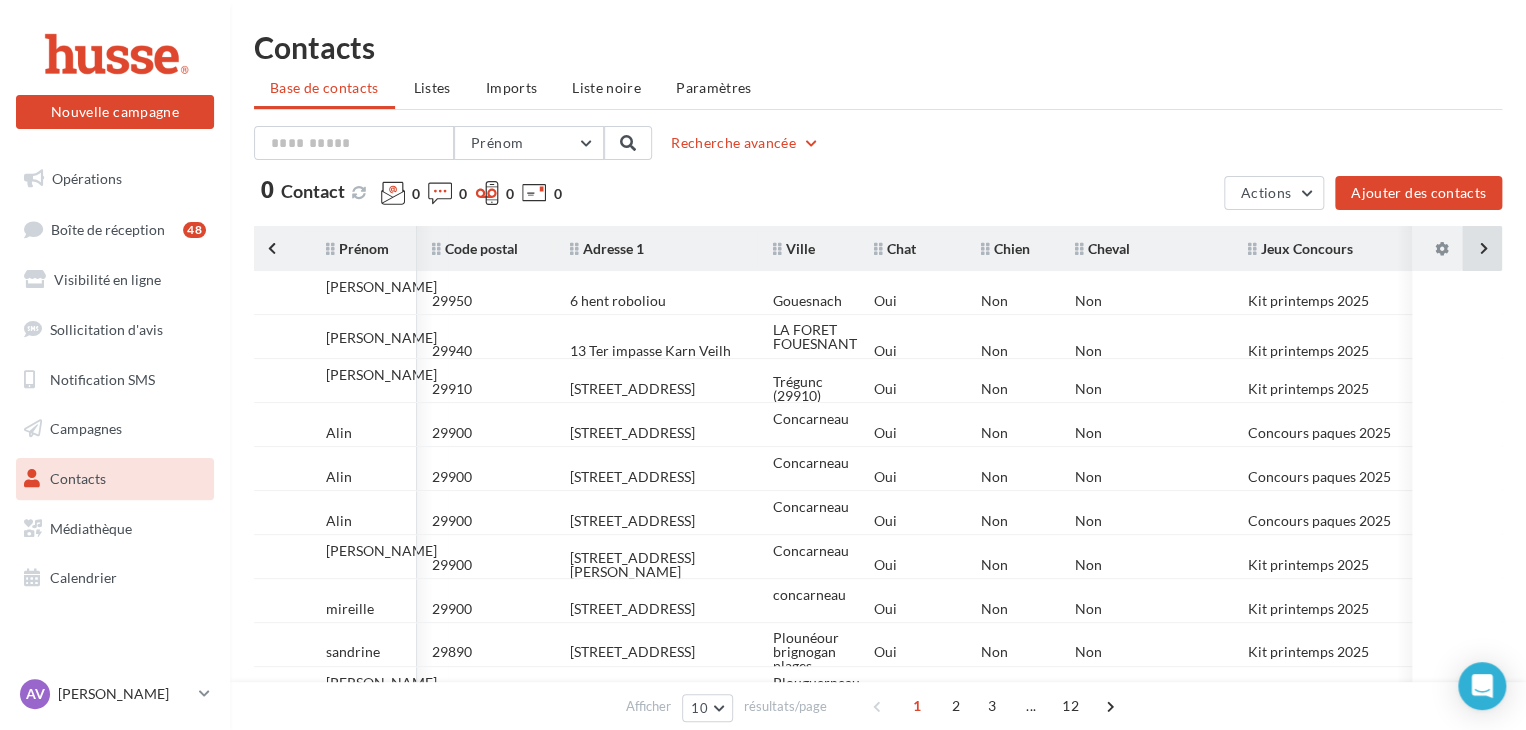 click at bounding box center [1482, 248] 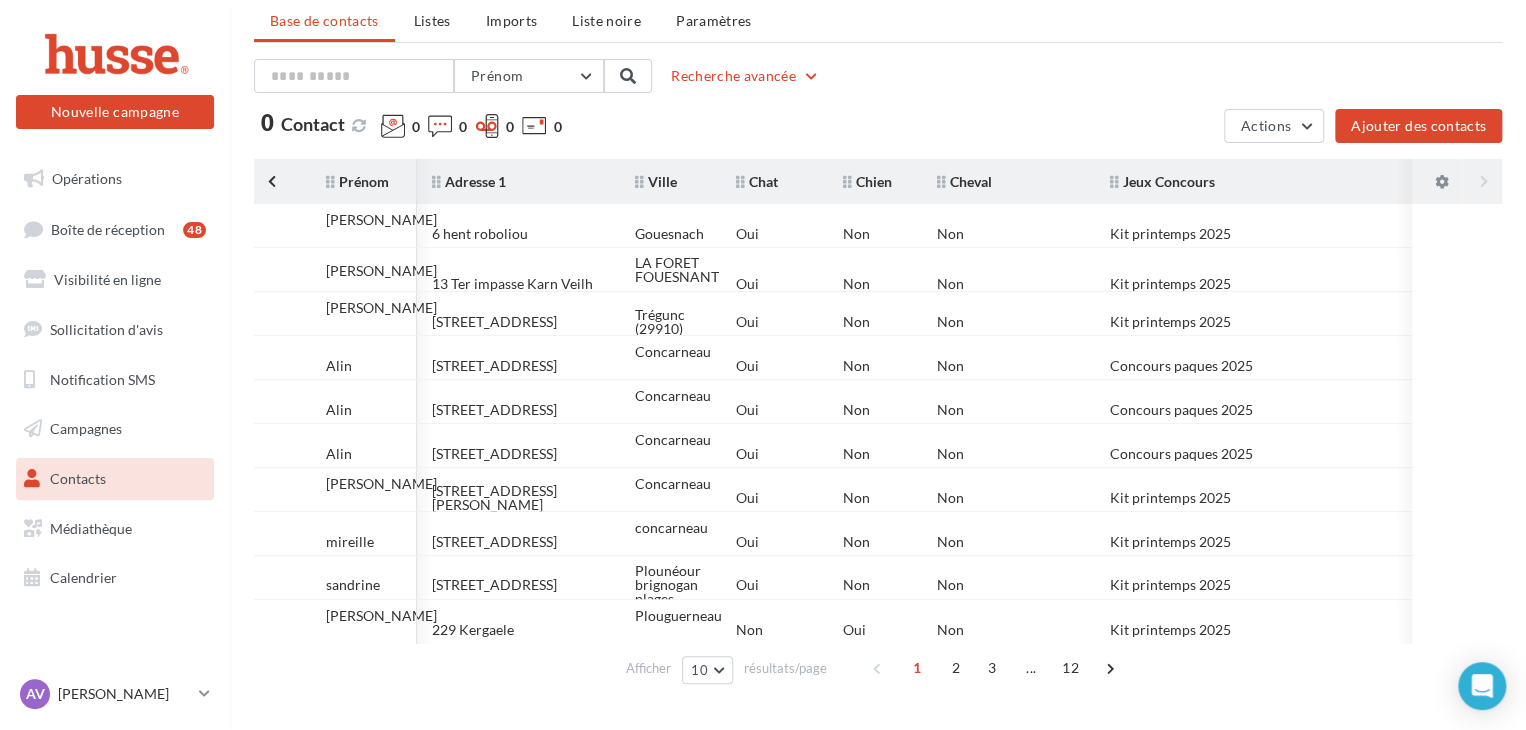 scroll, scrollTop: 53, scrollLeft: 0, axis: vertical 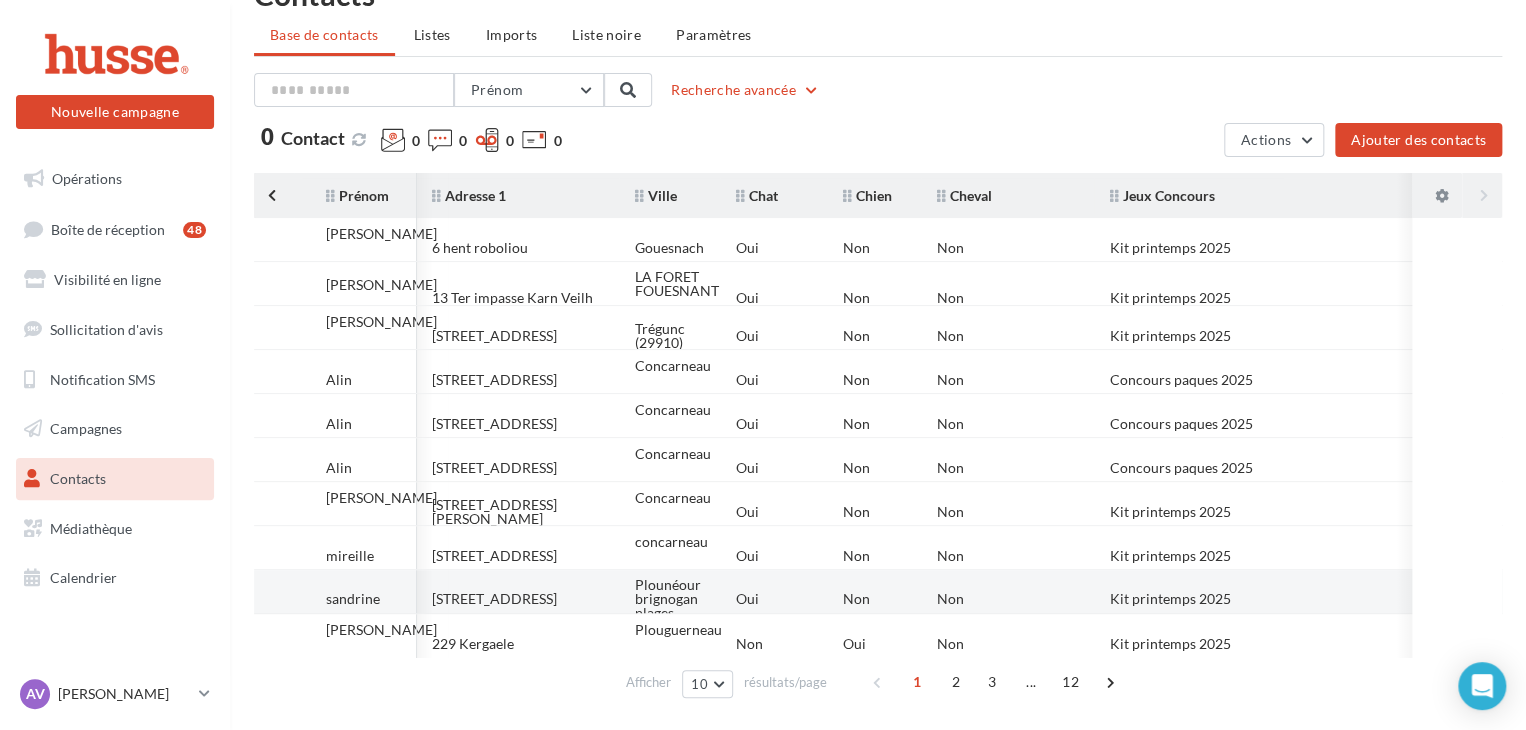 click on "Plounéour brignogan plages" at bounding box center (669, 599) 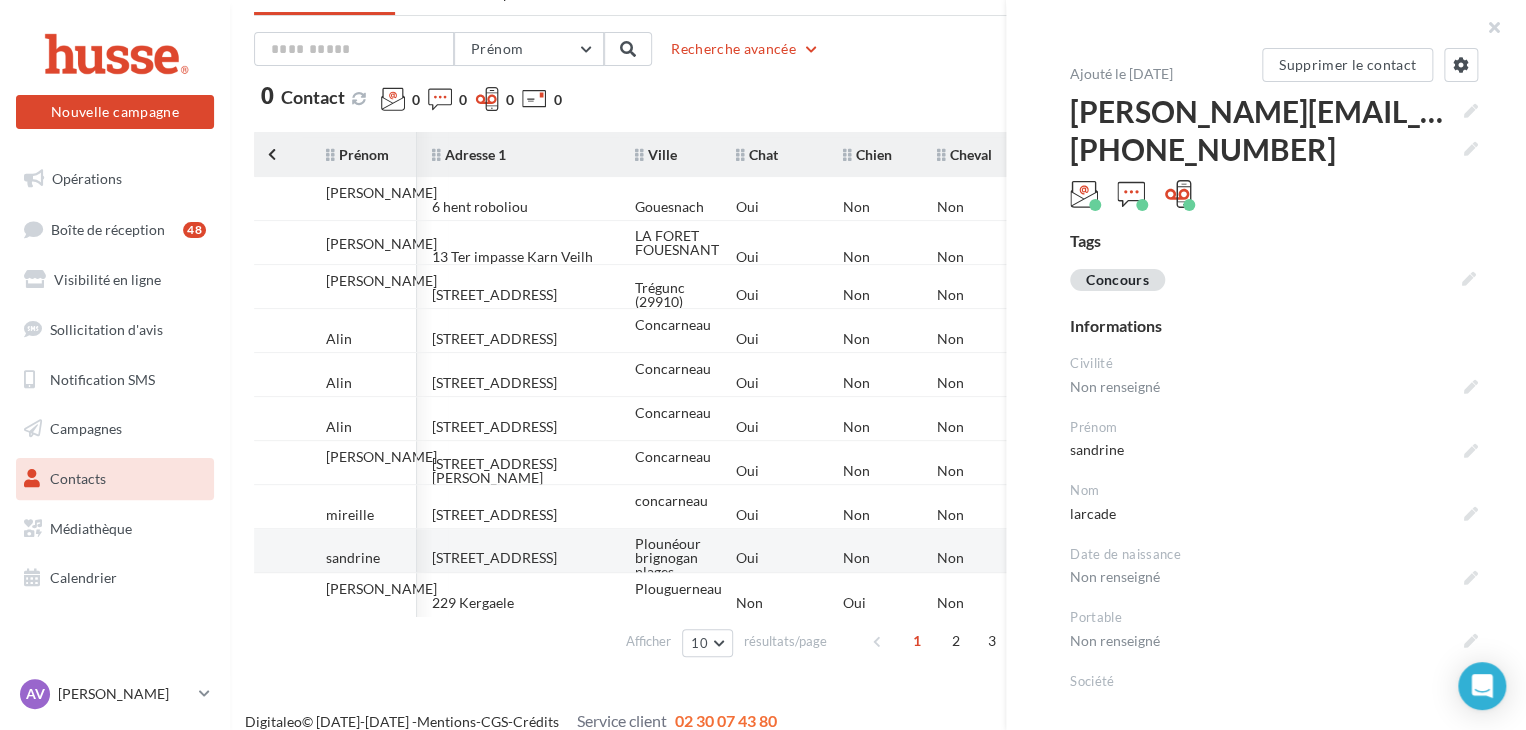 scroll, scrollTop: 114, scrollLeft: 0, axis: vertical 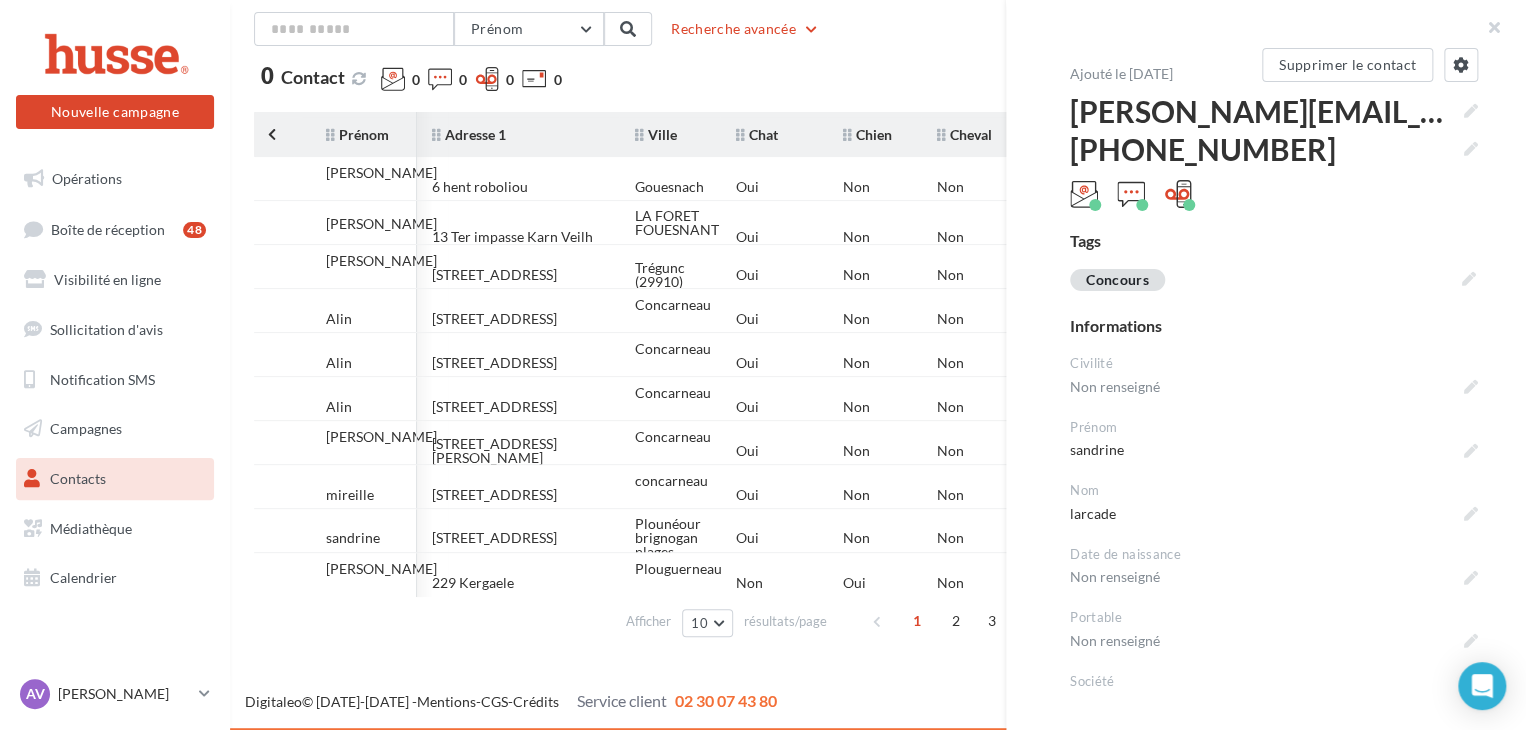 click on "Nouvelle campagne
Nouvelle campagne
Opérations
Boîte de réception
48
Visibilité en ligne
Sollicitation d'avis
Notification SMS
Campagnes
Contacts
Mes cibles
Médiathèque
Calendrier" at bounding box center (763, 324) 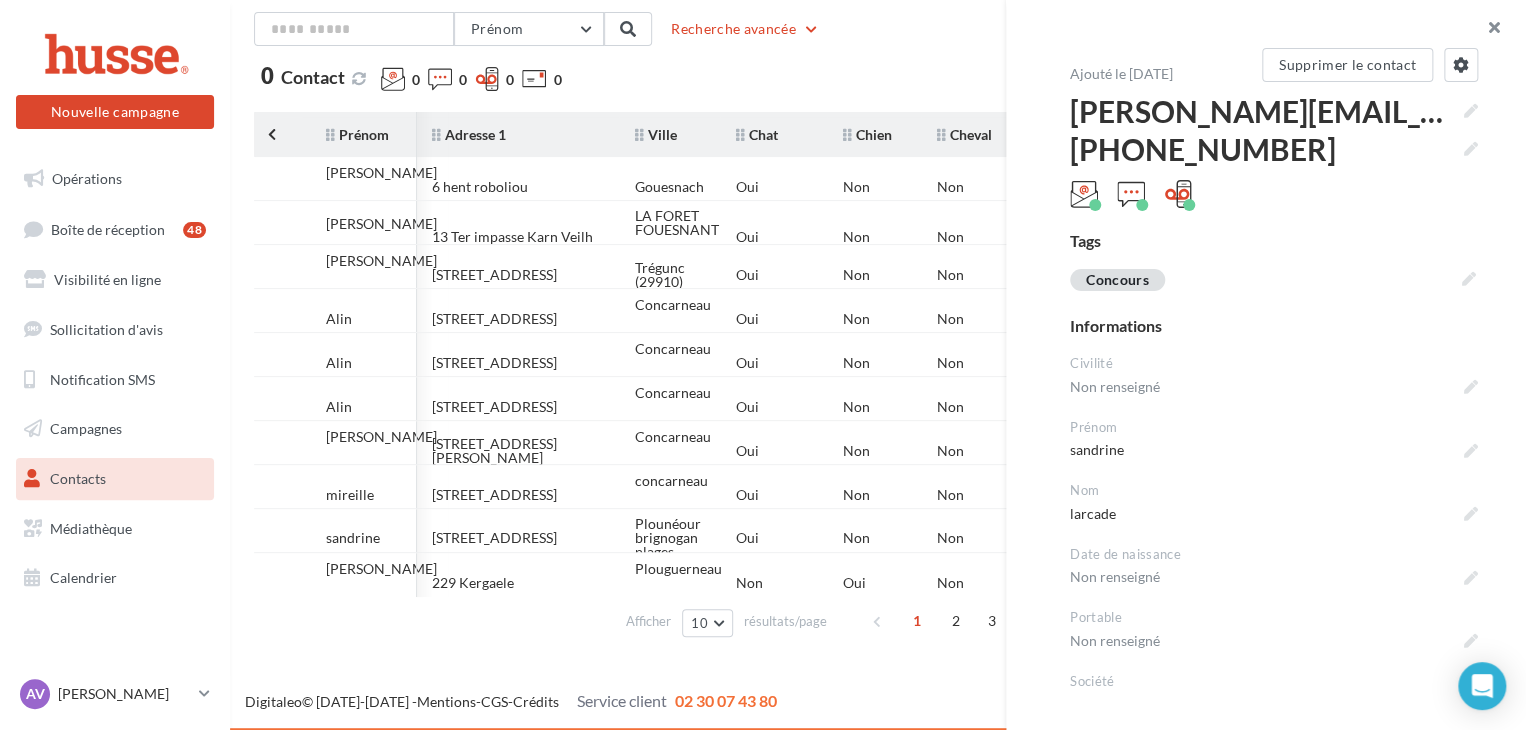 click at bounding box center [1486, 30] 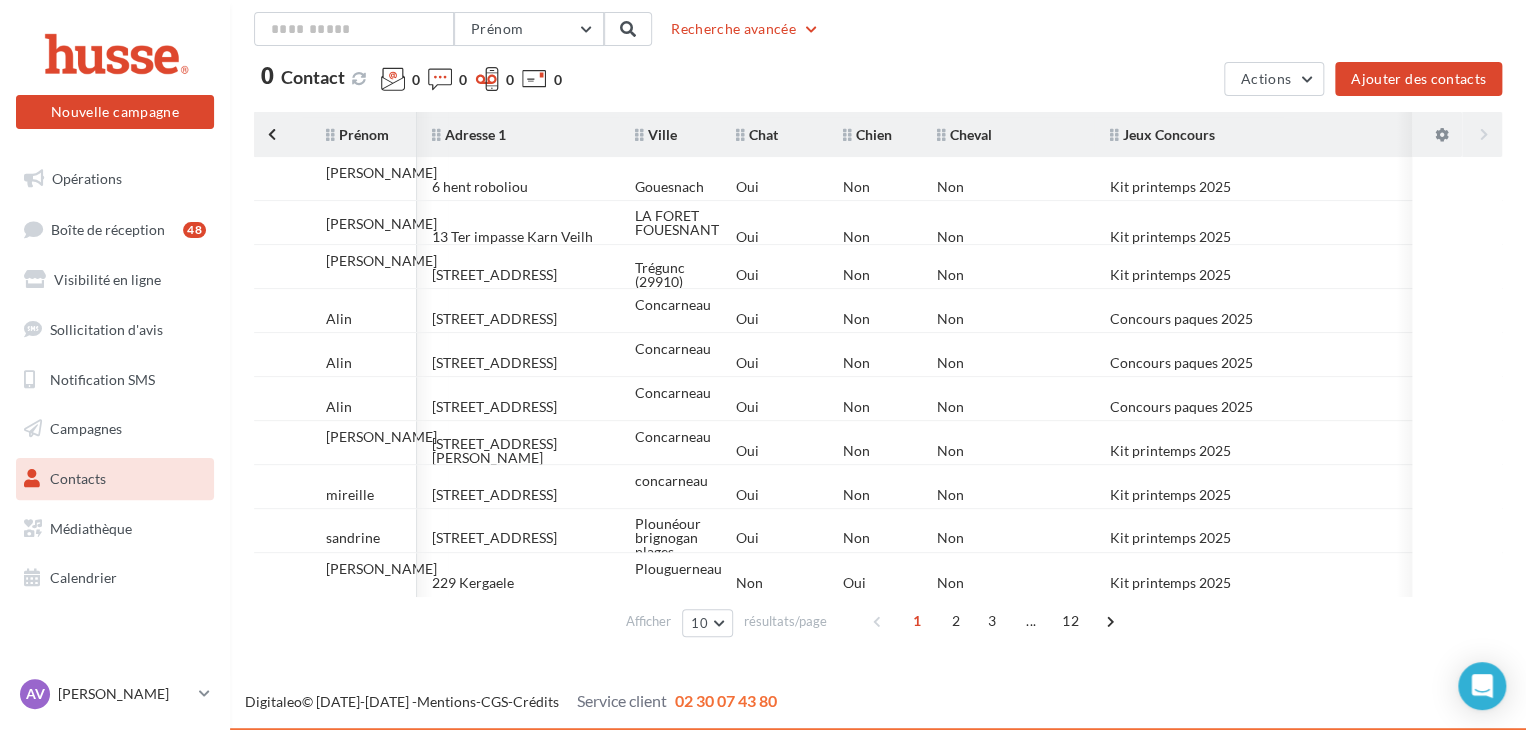 scroll, scrollTop: 0, scrollLeft: 0, axis: both 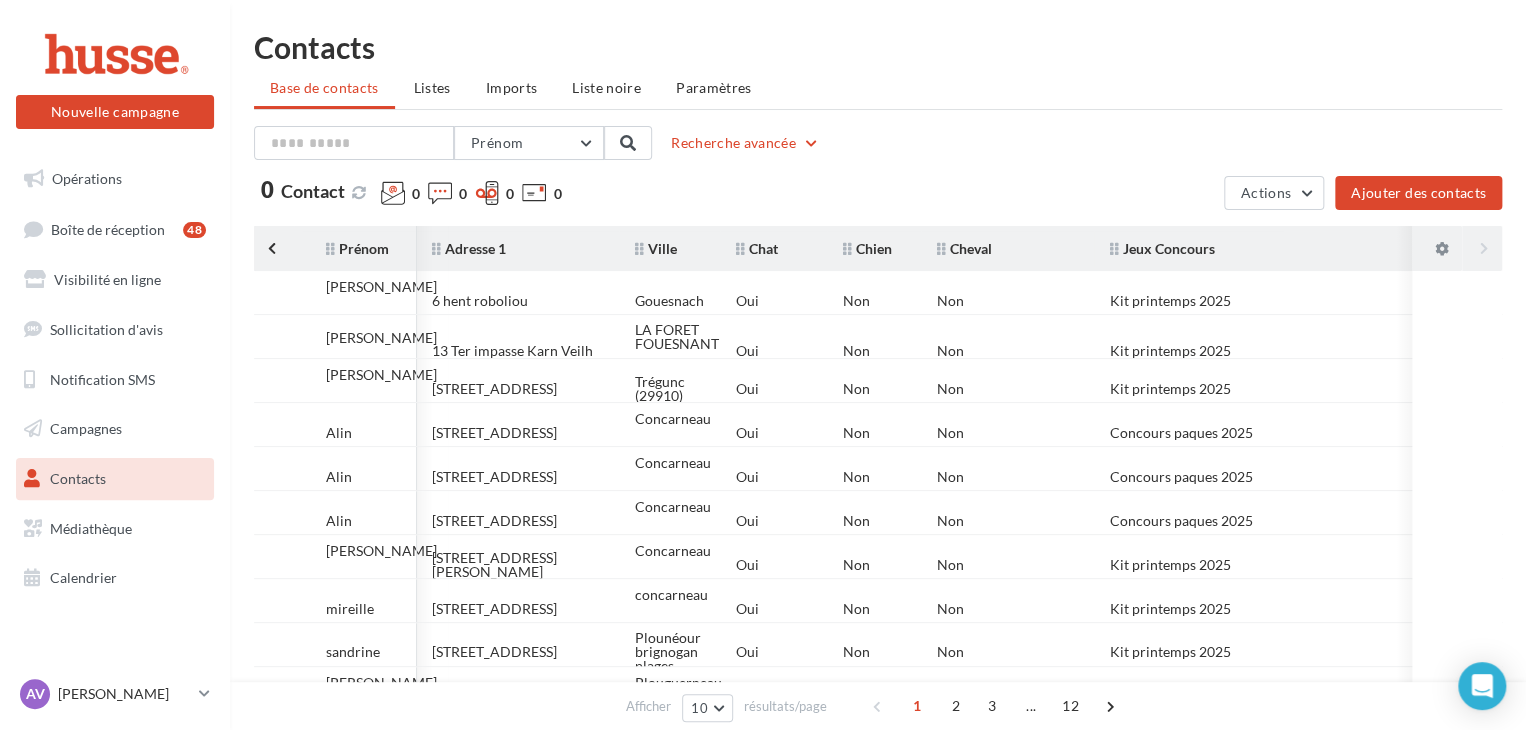 drag, startPoint x: 502, startPoint y: 95, endPoint x: 541, endPoint y: 62, distance: 51.088158 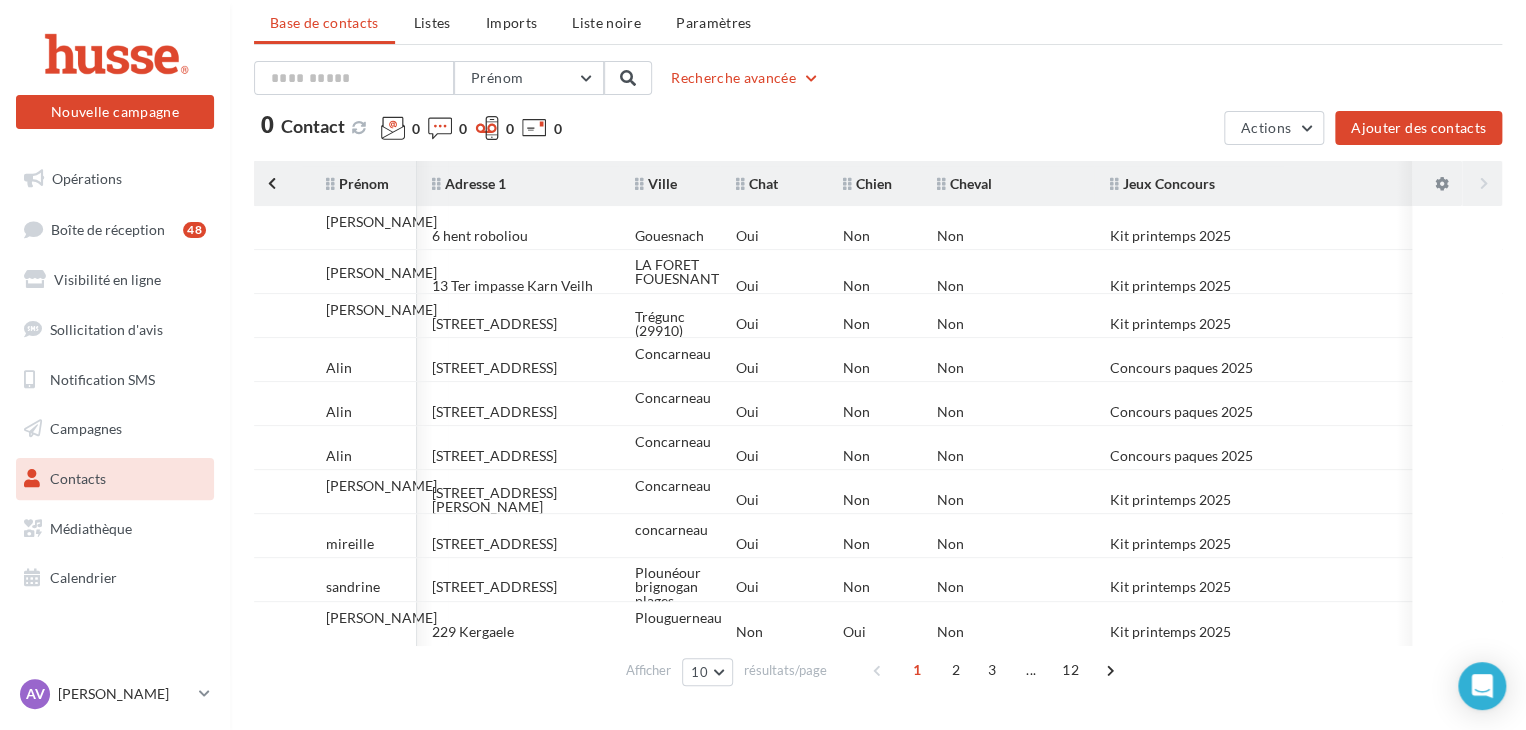 scroll, scrollTop: 74, scrollLeft: 0, axis: vertical 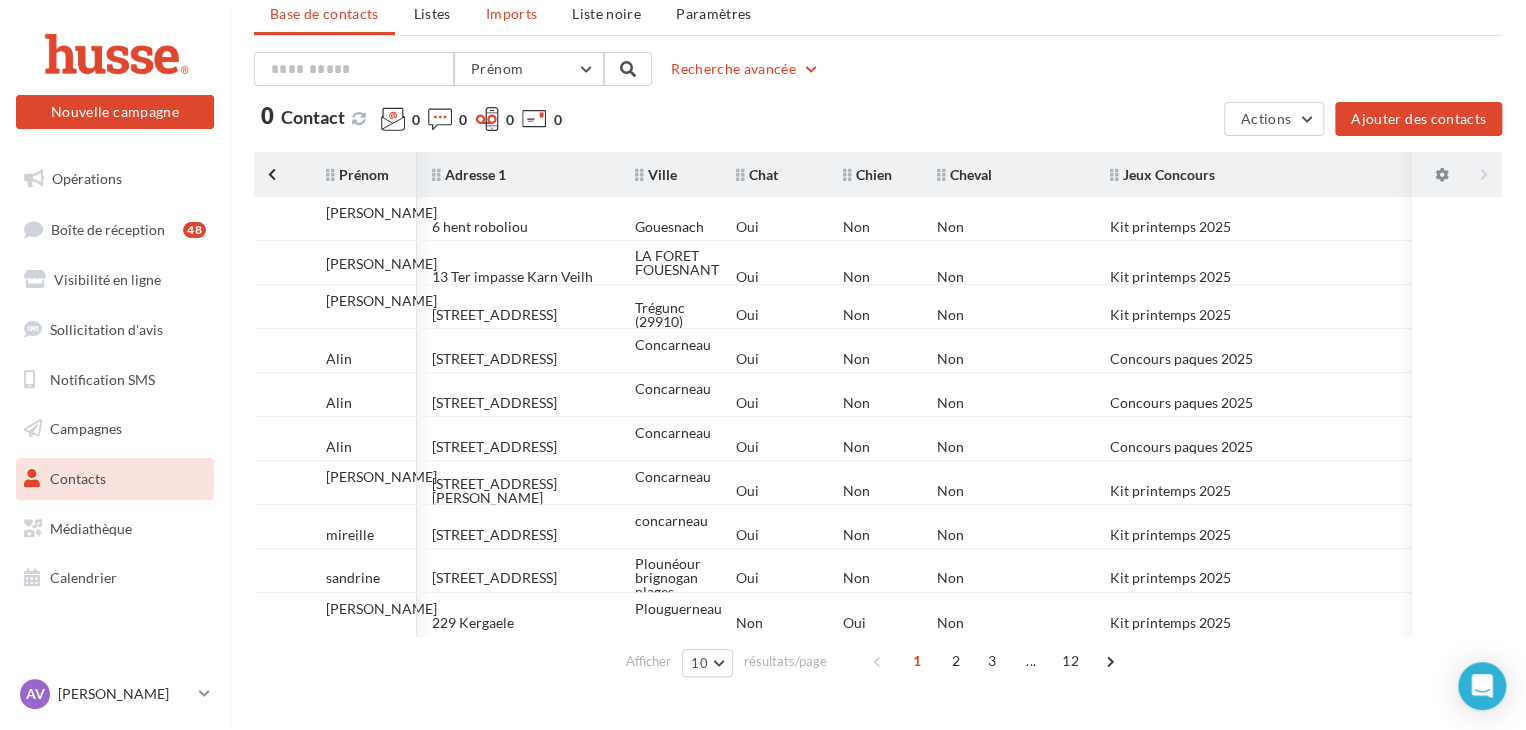 click on "Imports" at bounding box center (511, 13) 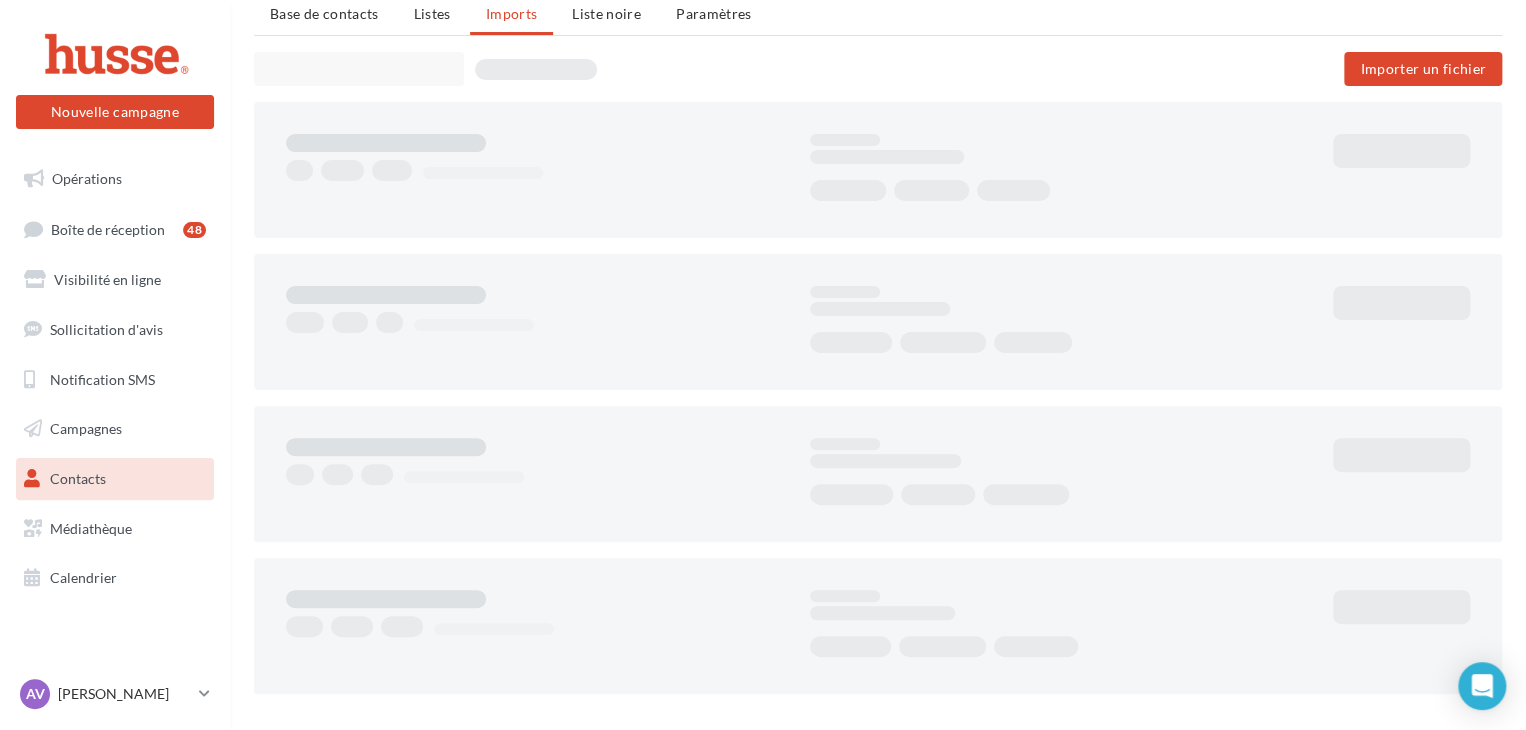 scroll, scrollTop: 0, scrollLeft: 0, axis: both 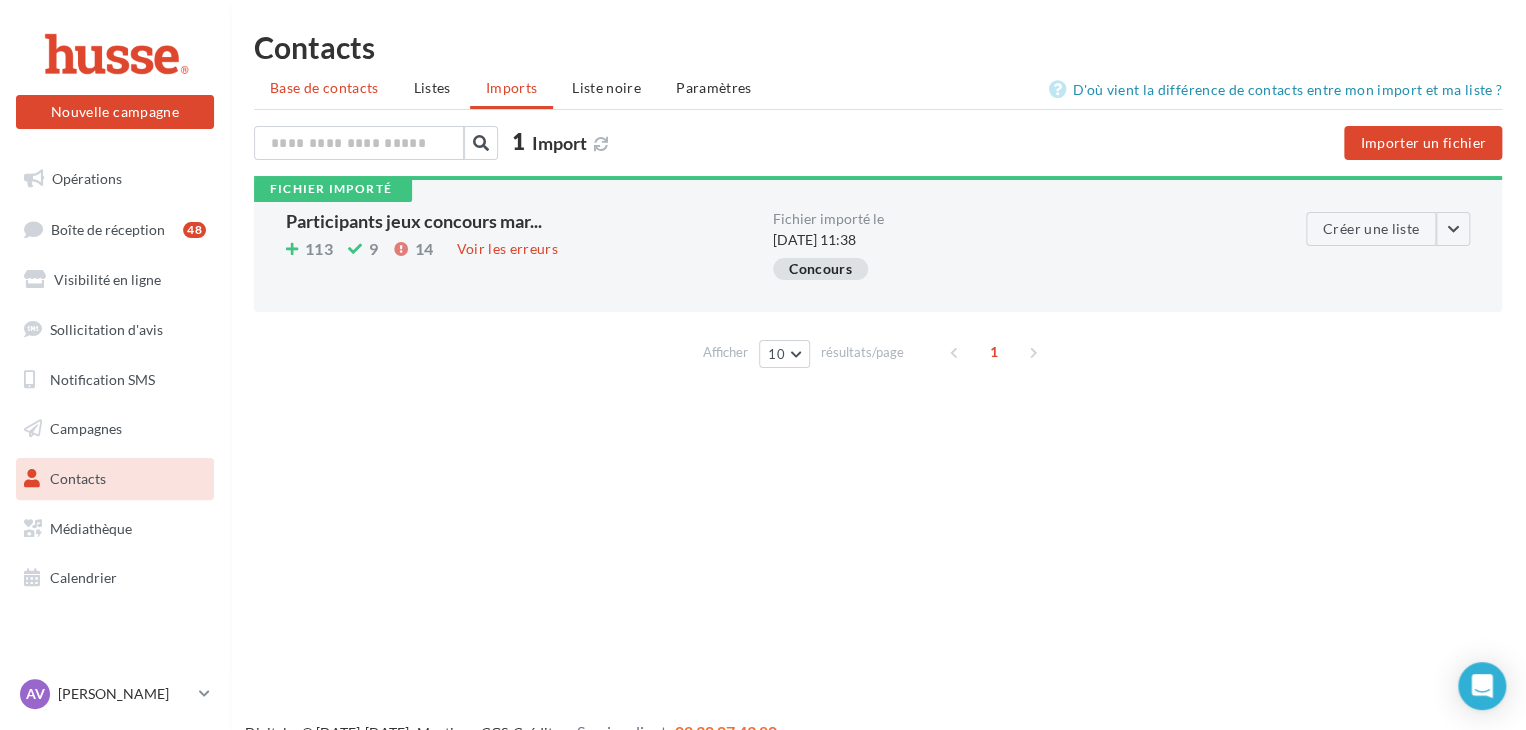 click on "Base de contacts" at bounding box center (324, 87) 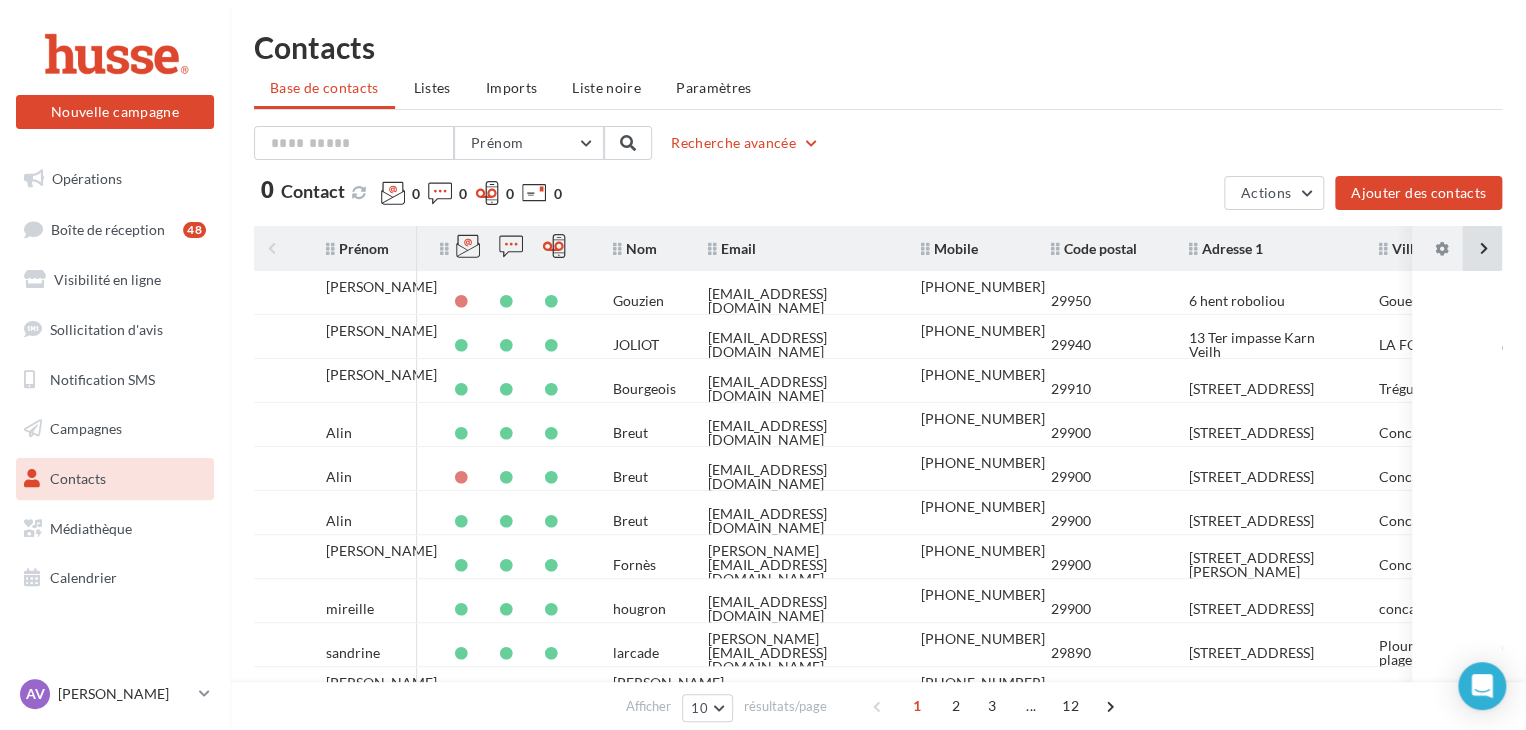 click at bounding box center (1482, 248) 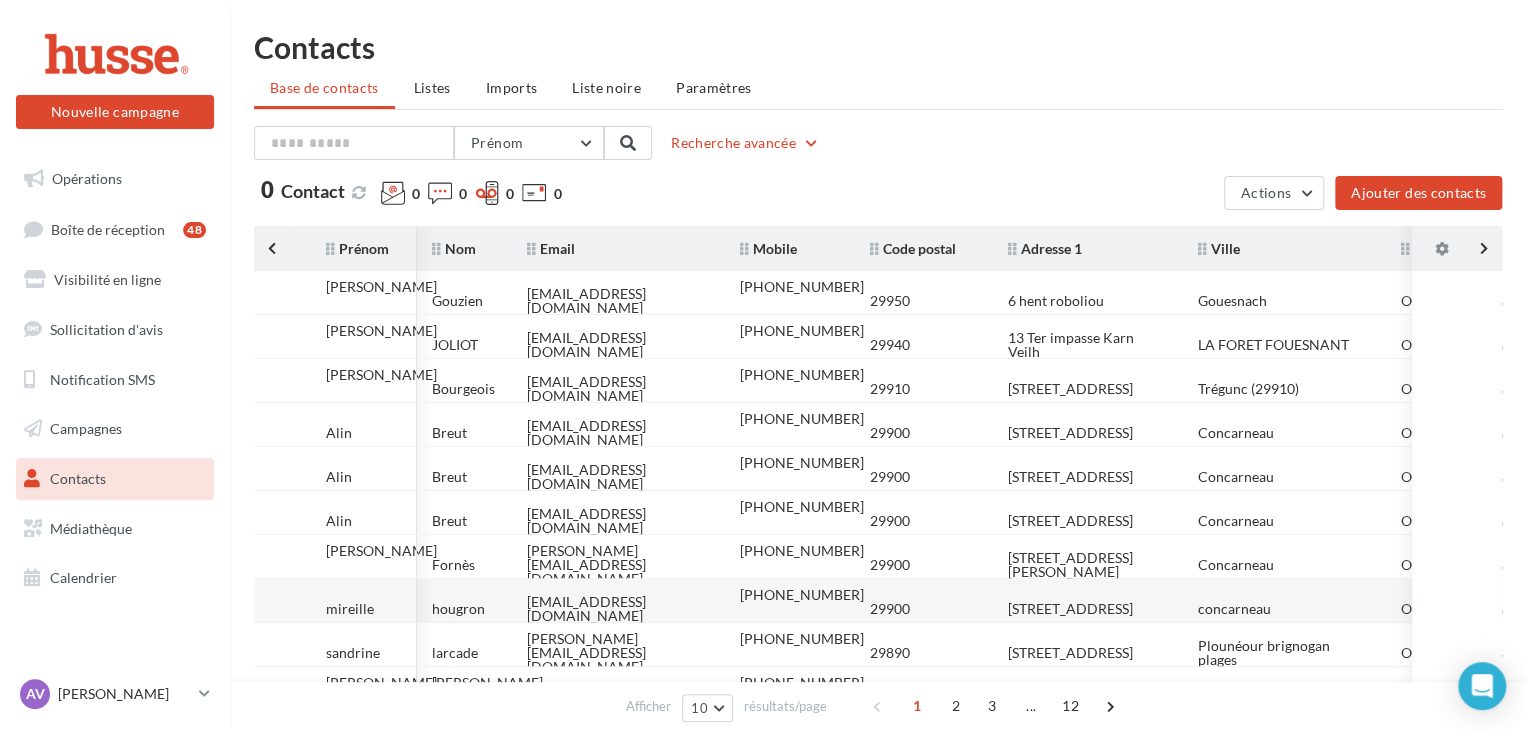 click on "concarneau" at bounding box center (1283, 609) 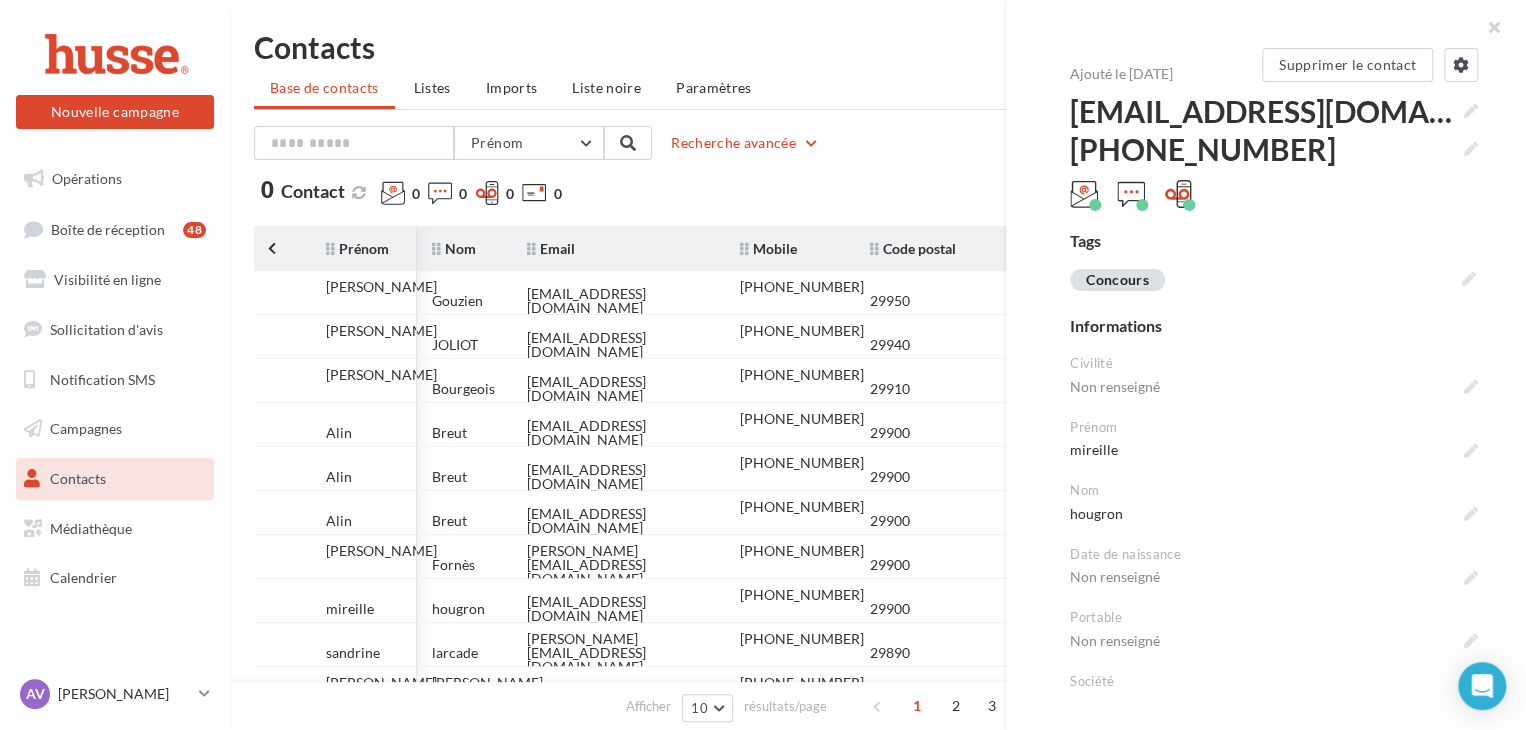click on "0   Contact                   0       0       0       0" at bounding box center (735, 197) 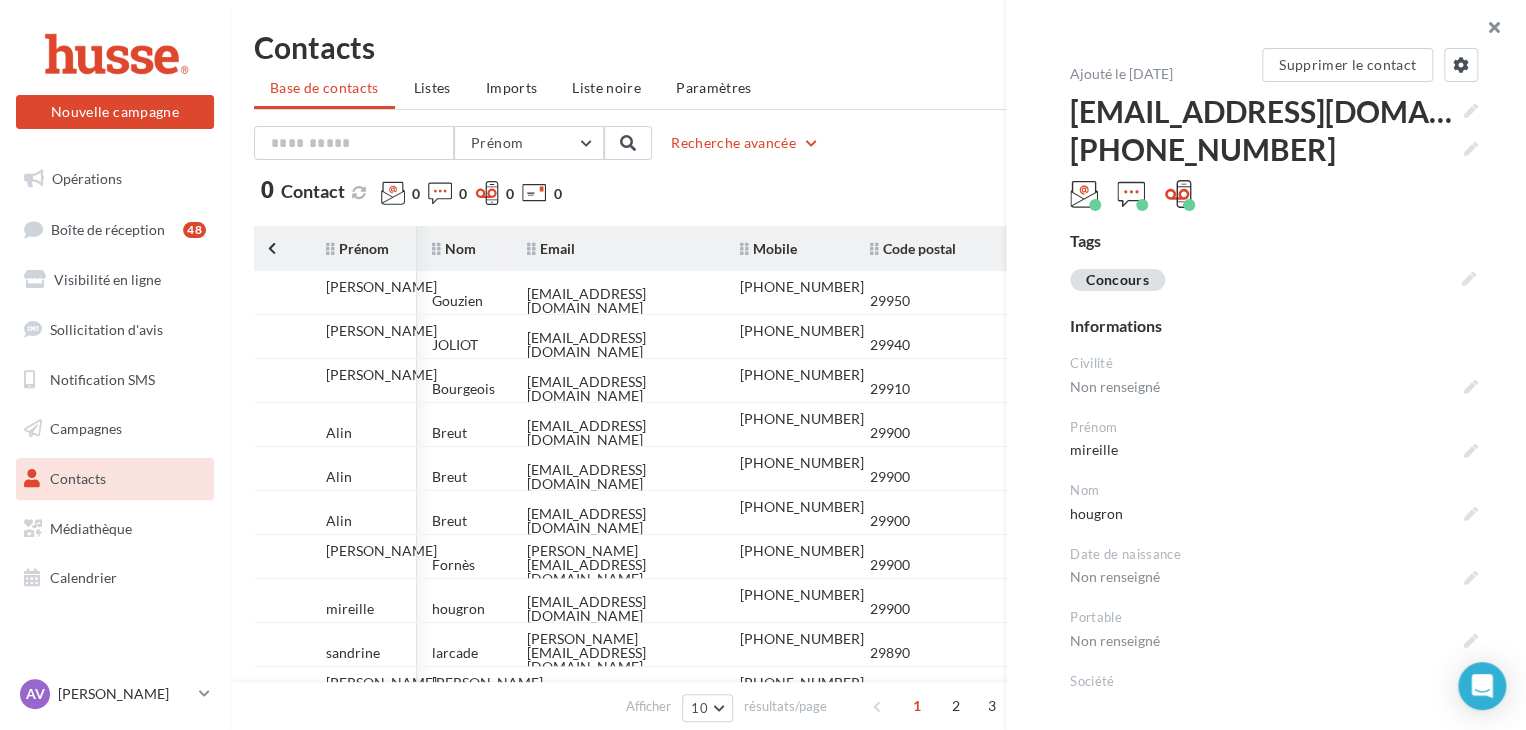click at bounding box center (1486, 30) 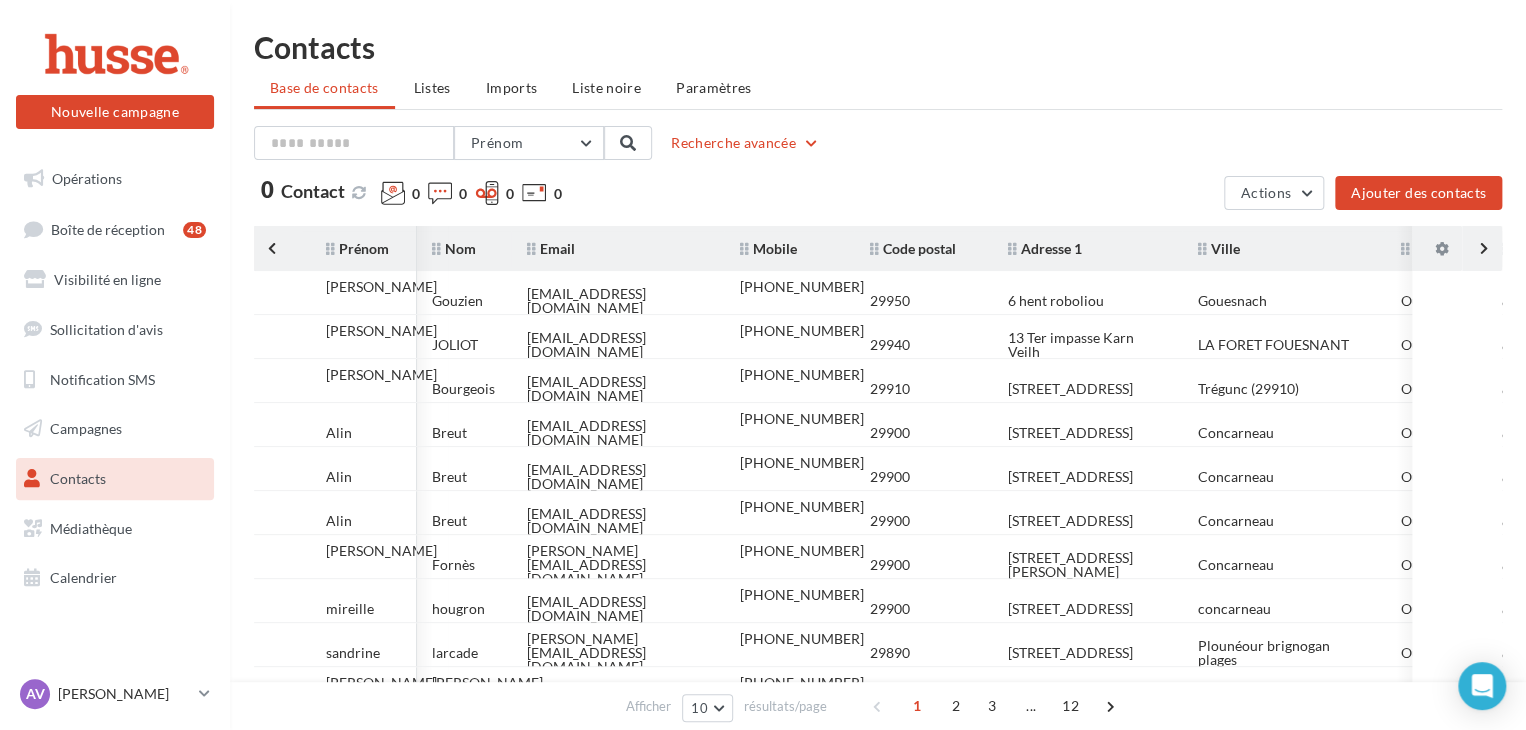 scroll, scrollTop: 114, scrollLeft: 0, axis: vertical 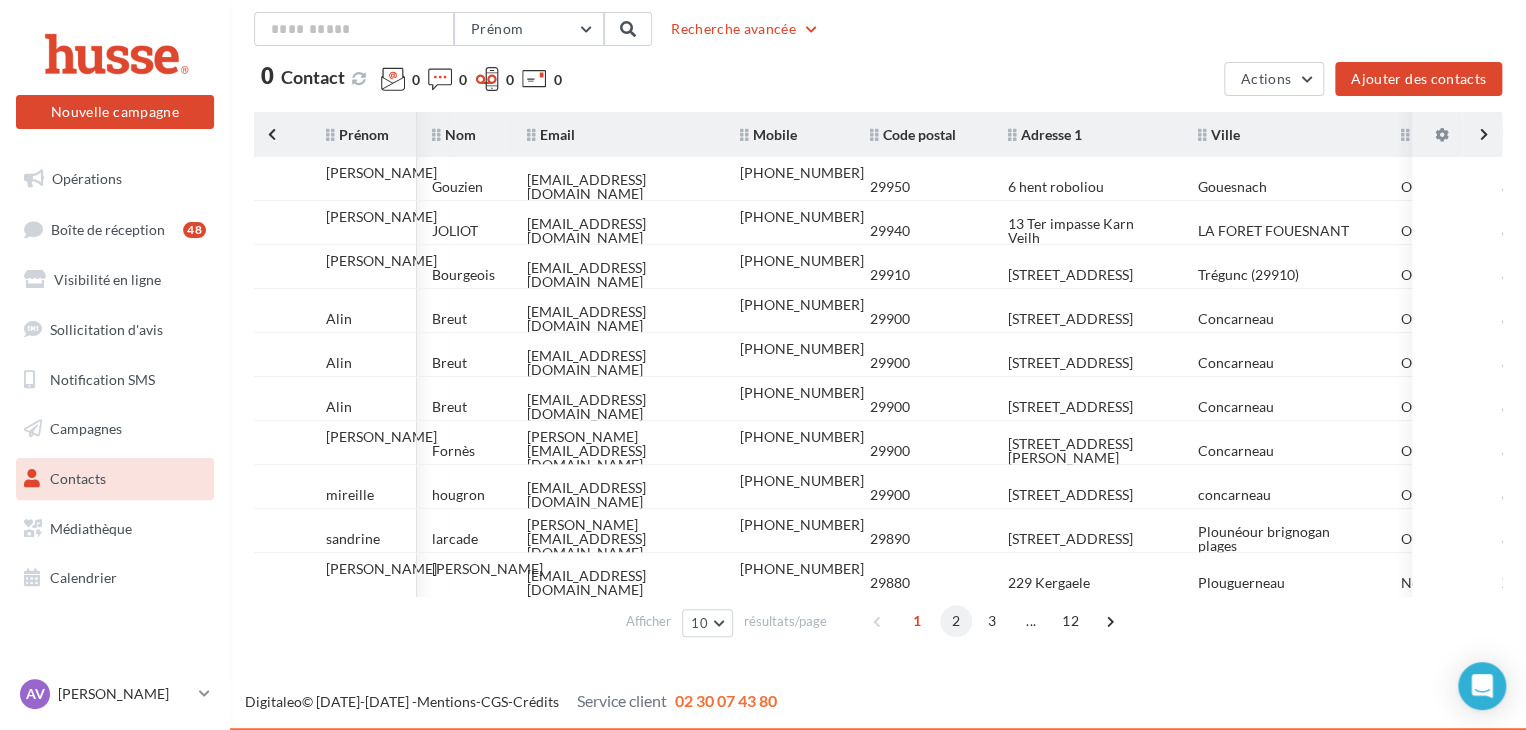click on "2" at bounding box center [956, 621] 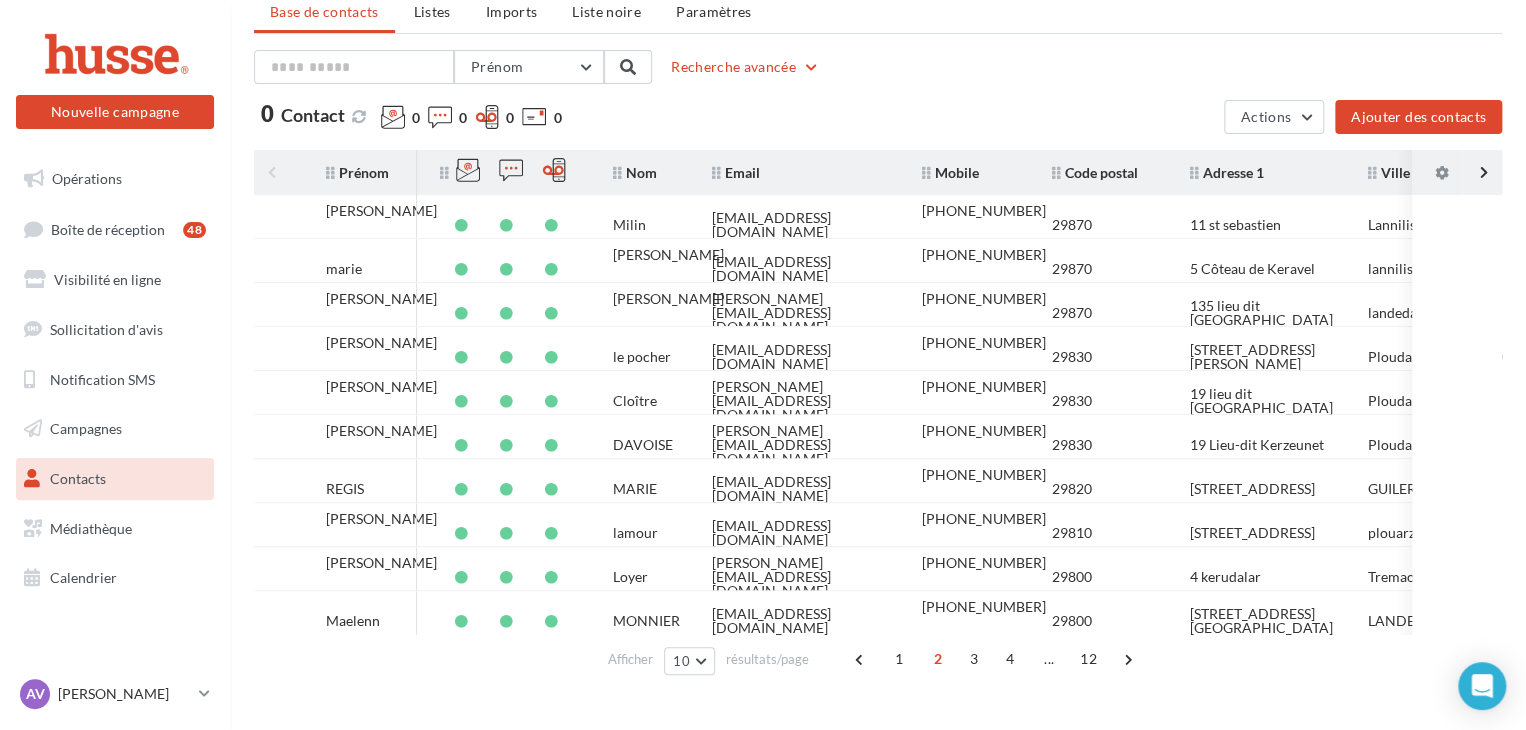 scroll, scrollTop: 114, scrollLeft: 0, axis: vertical 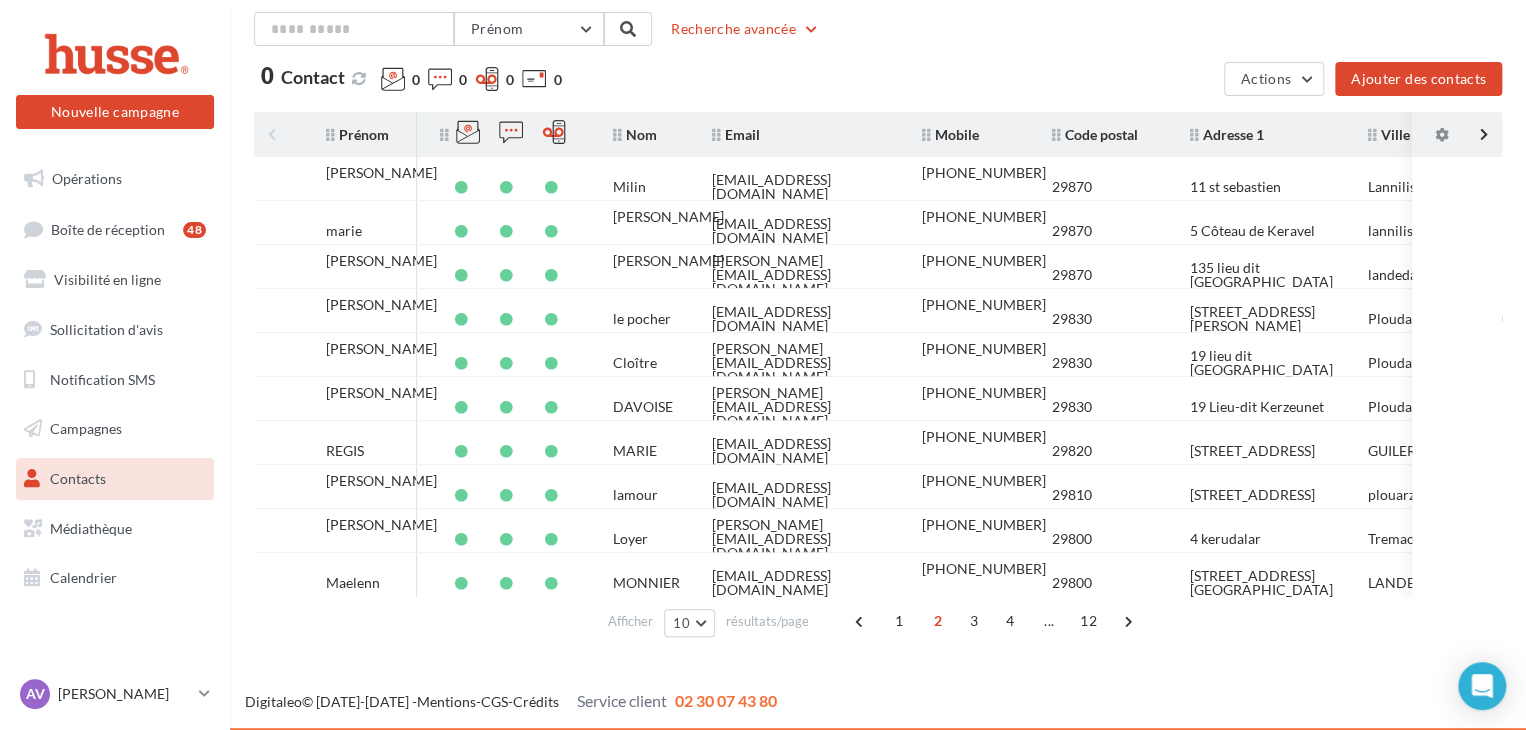 click on "2" at bounding box center (938, 621) 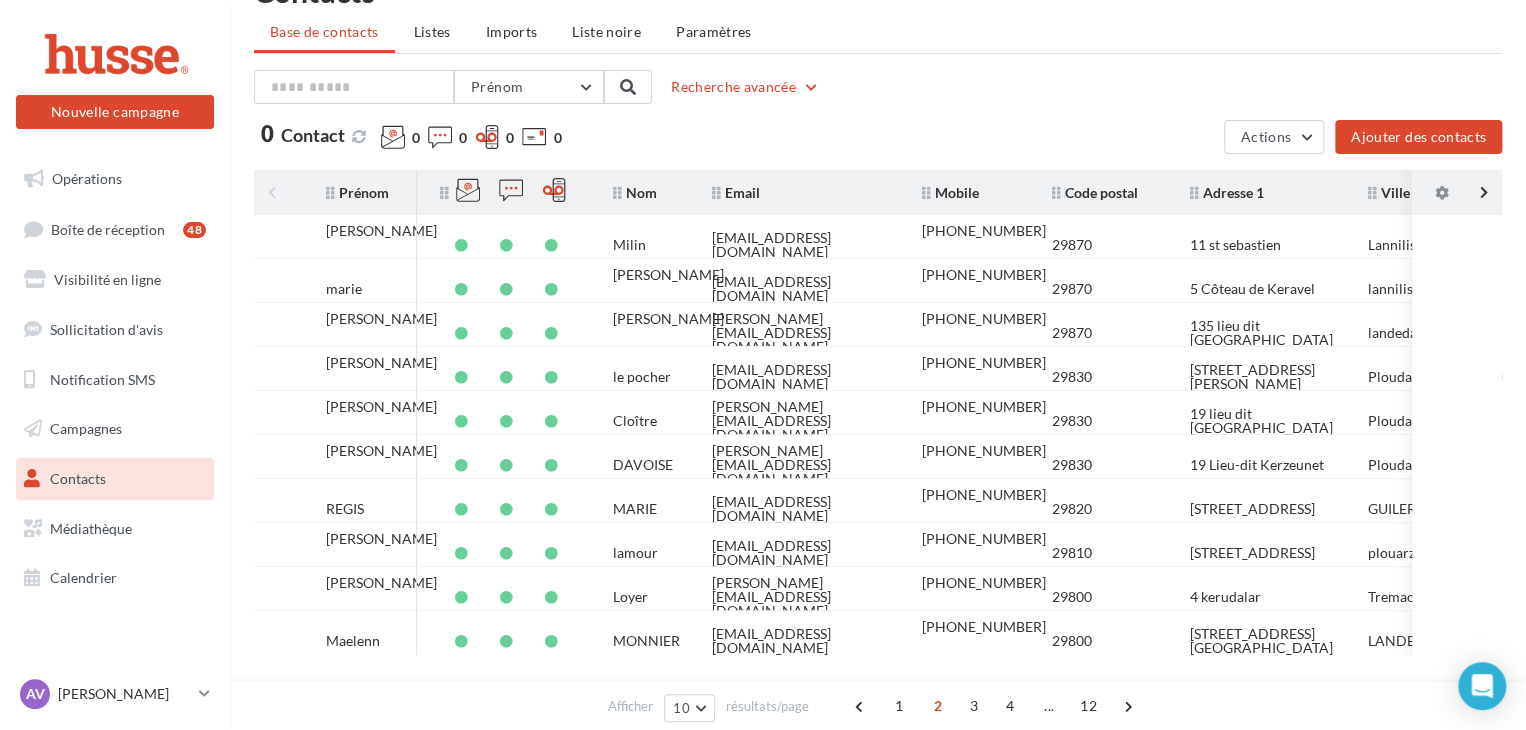scroll, scrollTop: 0, scrollLeft: 0, axis: both 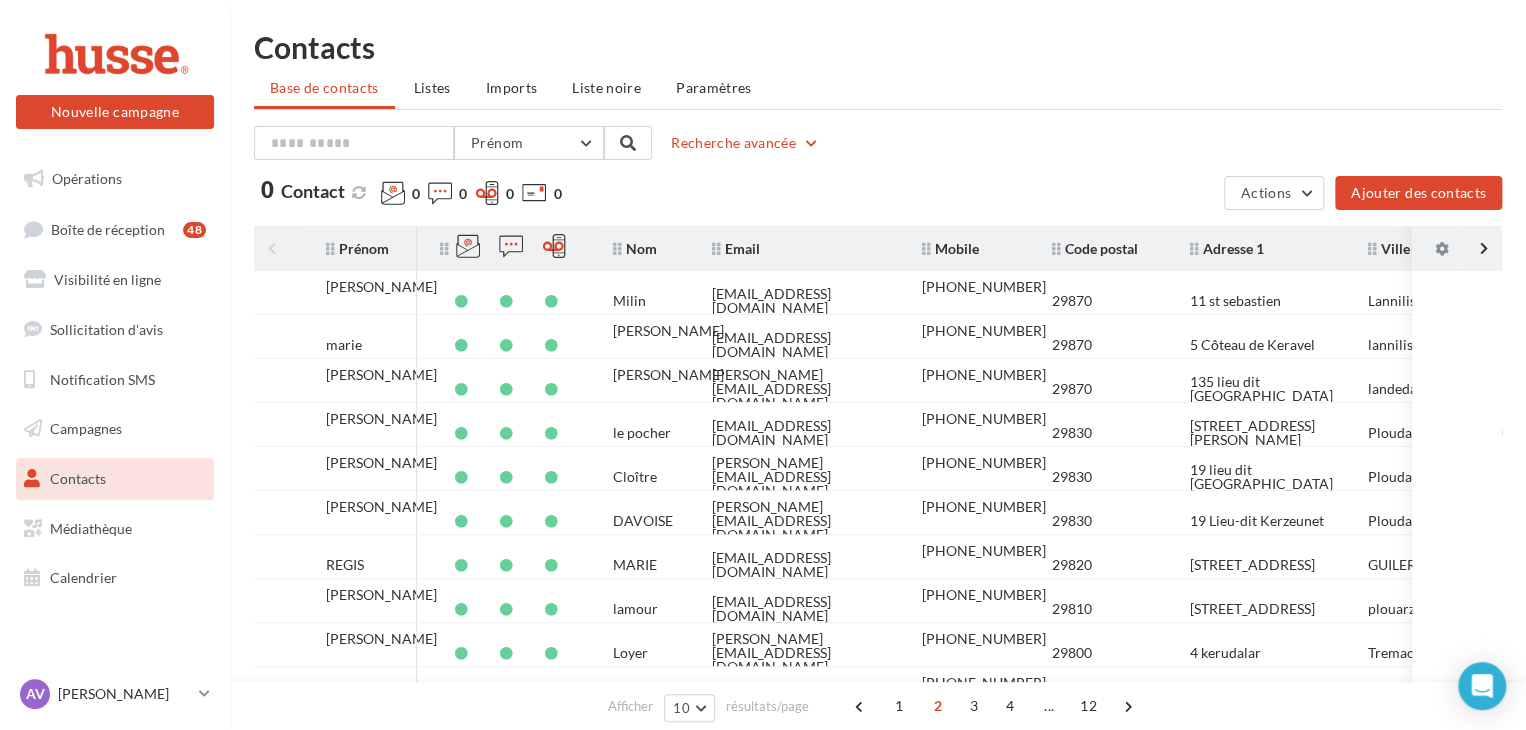 drag, startPoint x: 740, startPoint y: 104, endPoint x: 702, endPoint y: 84, distance: 42.941822 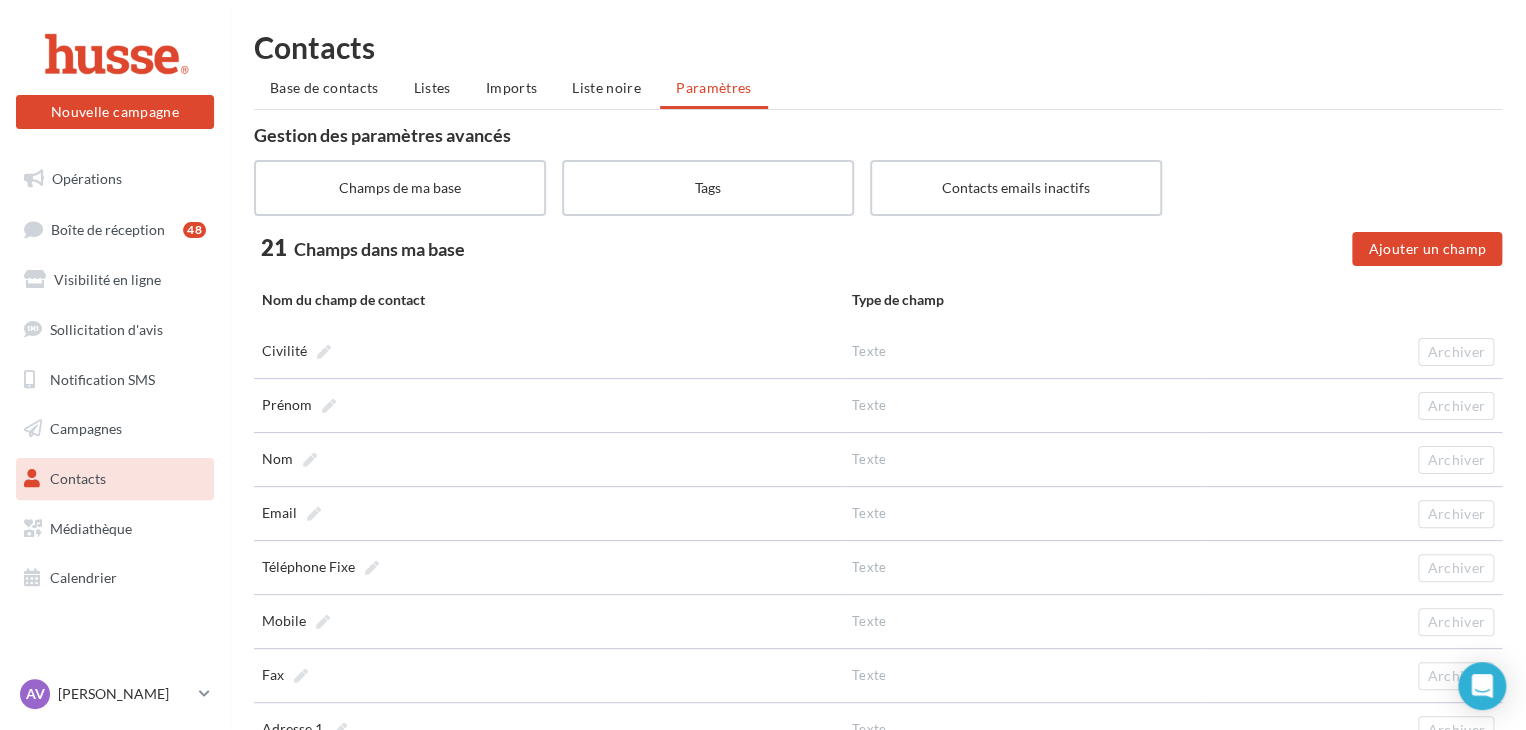 click on "Base de contacts
Listes
Imports
Liste noire
Paramètres" at bounding box center [878, 90] 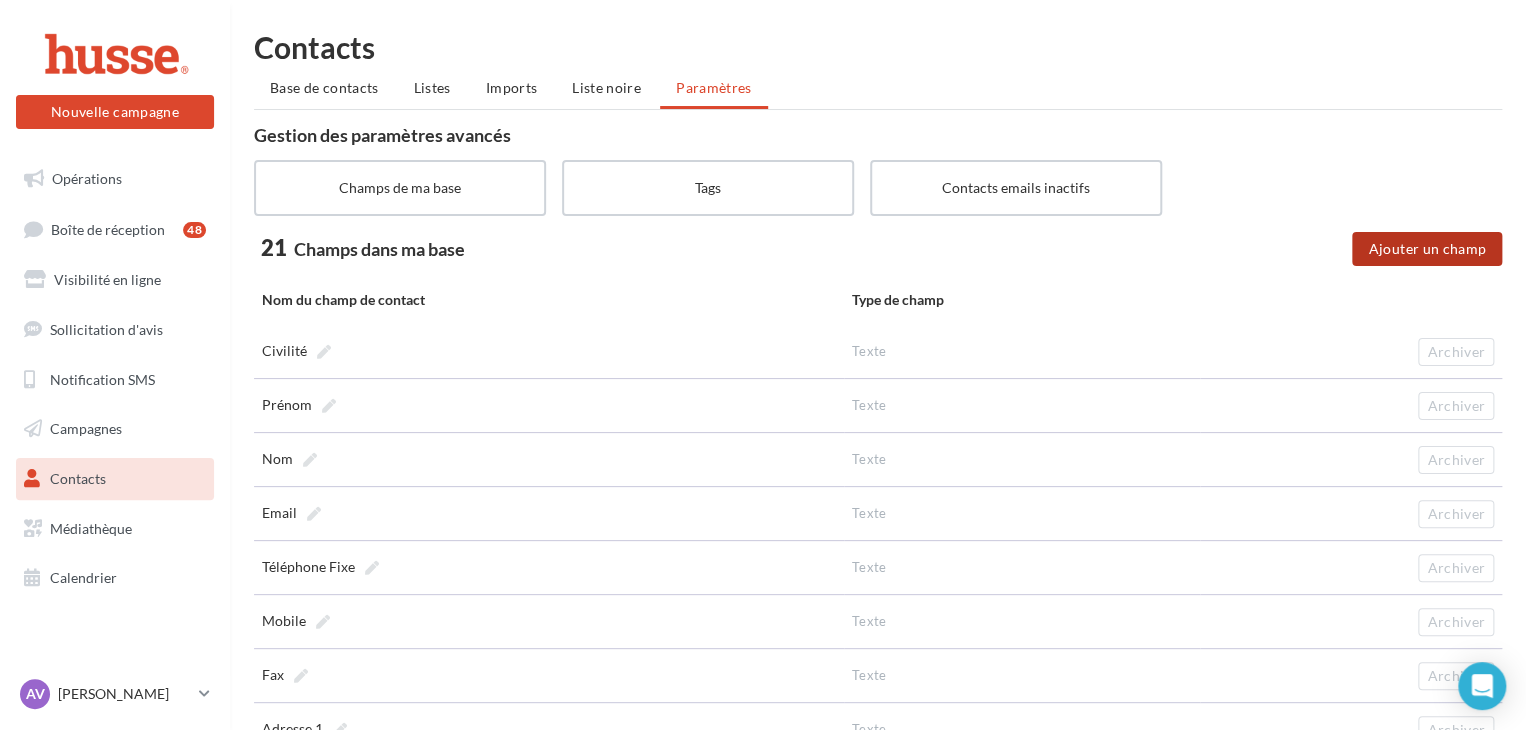 click on "Ajouter un champ" at bounding box center (1427, 249) 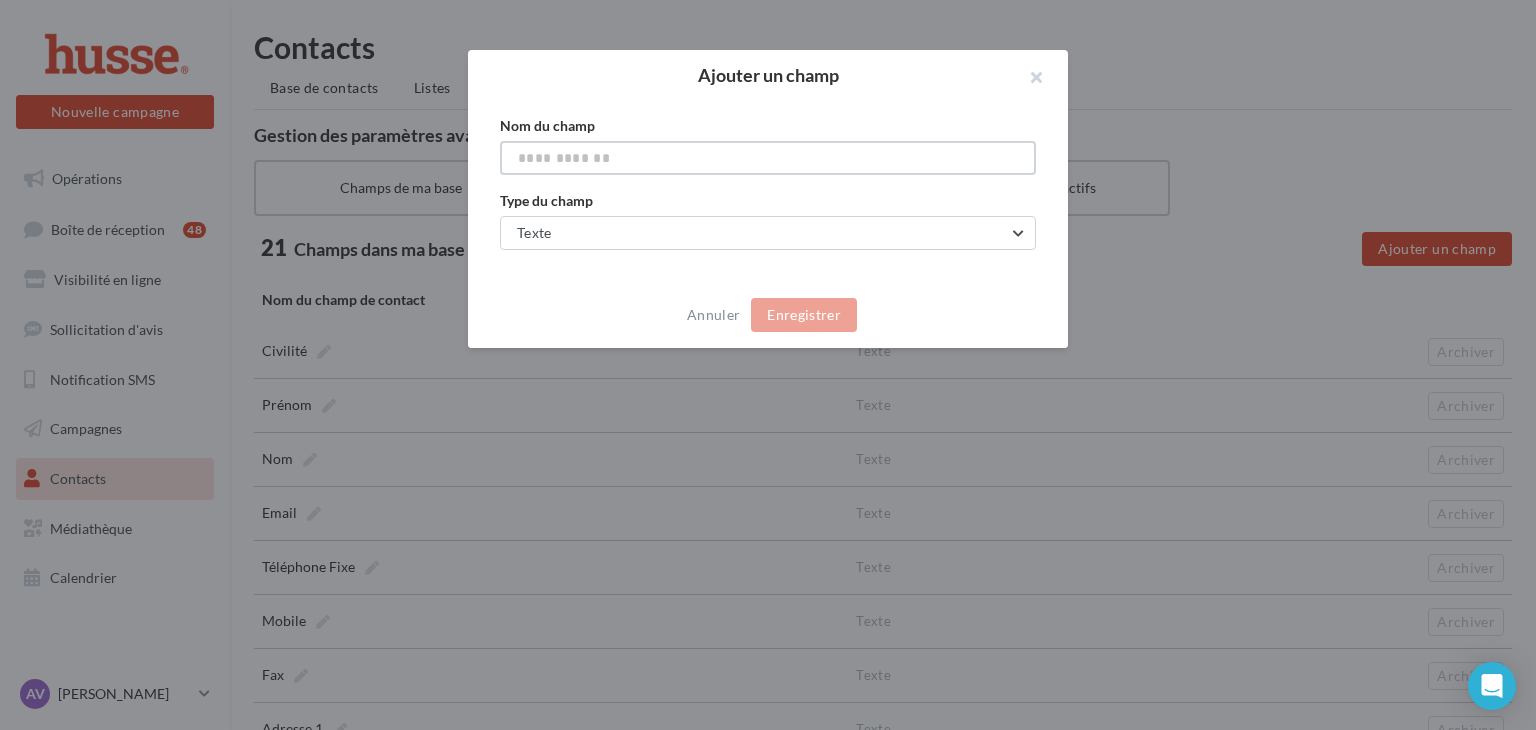 click at bounding box center (768, 158) 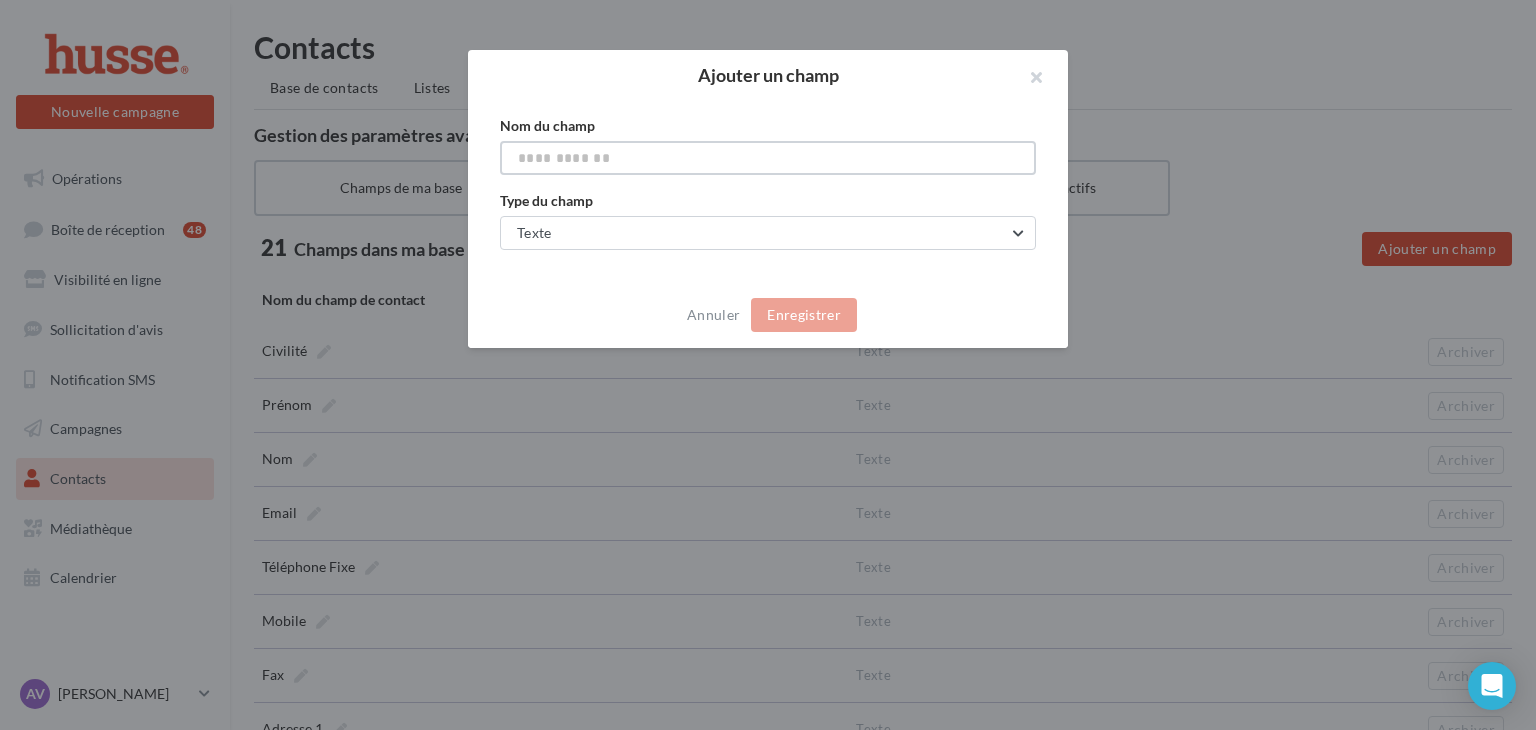 type on "*" 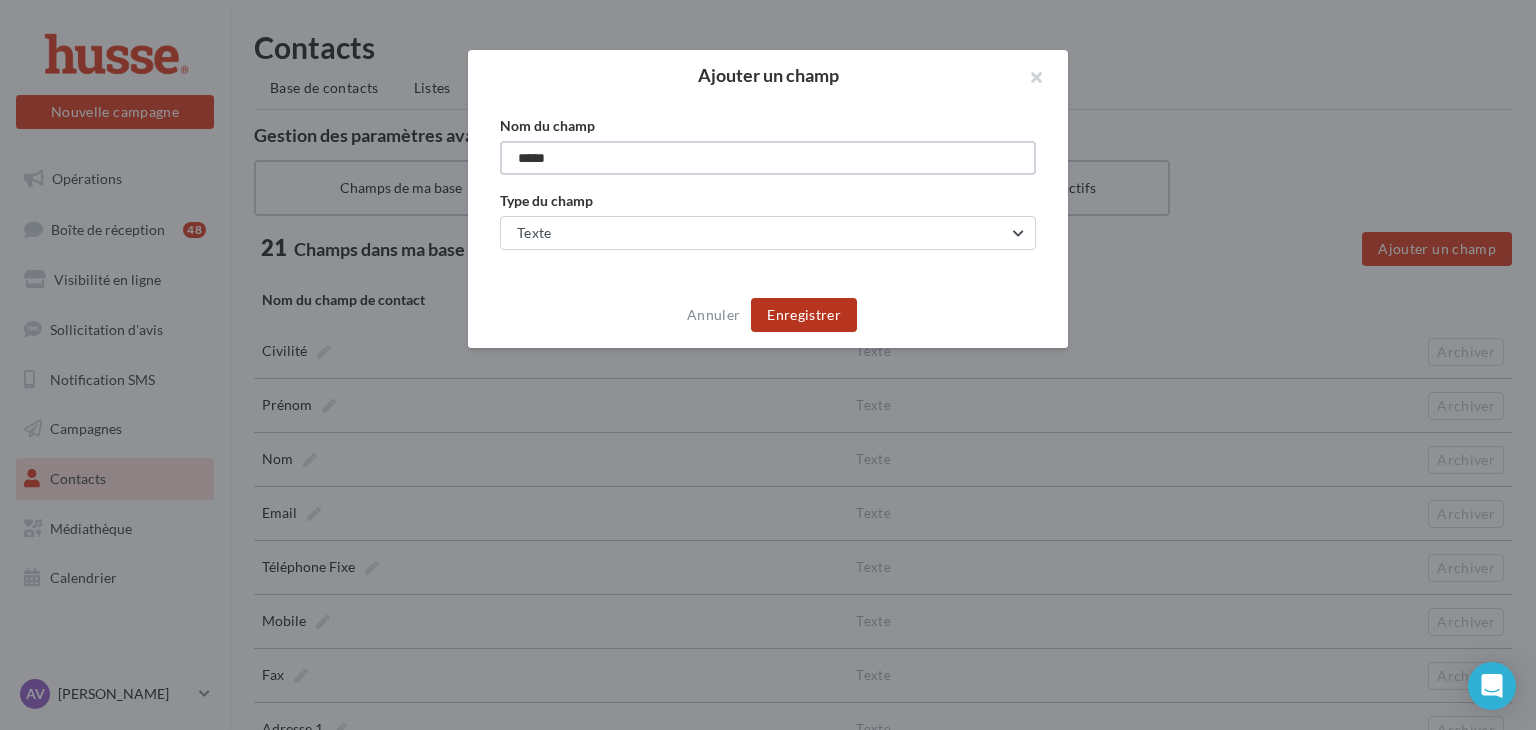 type on "*****" 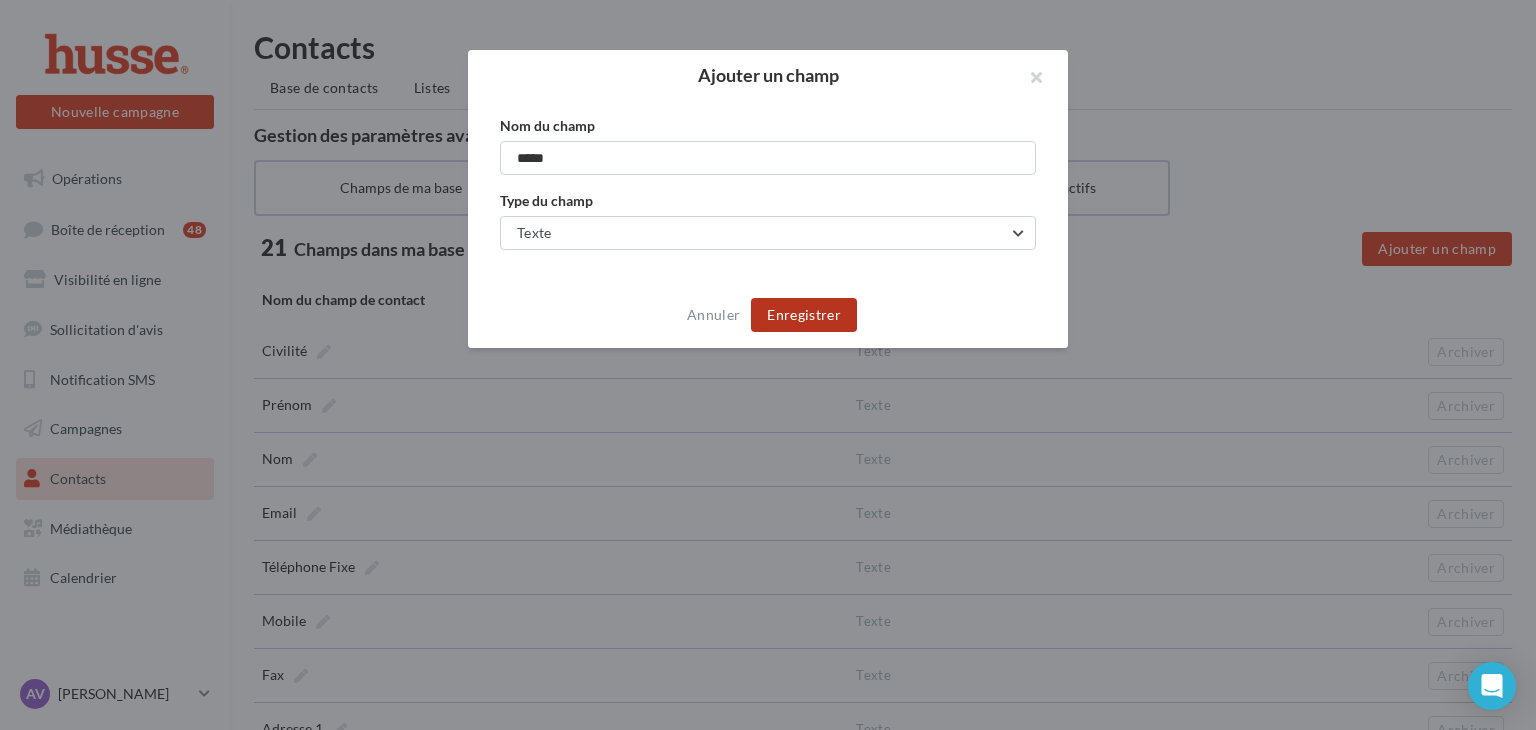 click on "Enregistrer" at bounding box center [804, 315] 